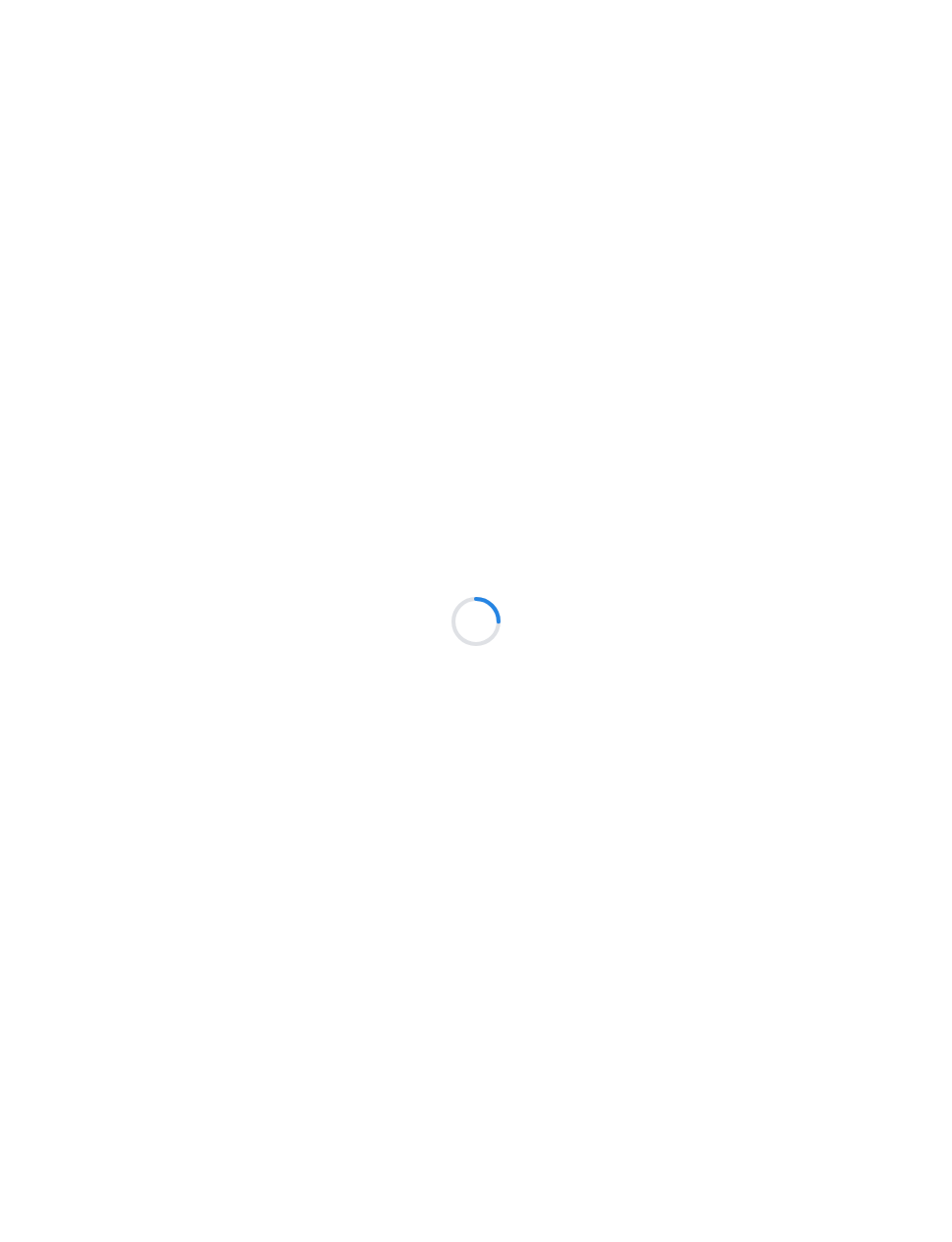 scroll, scrollTop: 0, scrollLeft: 0, axis: both 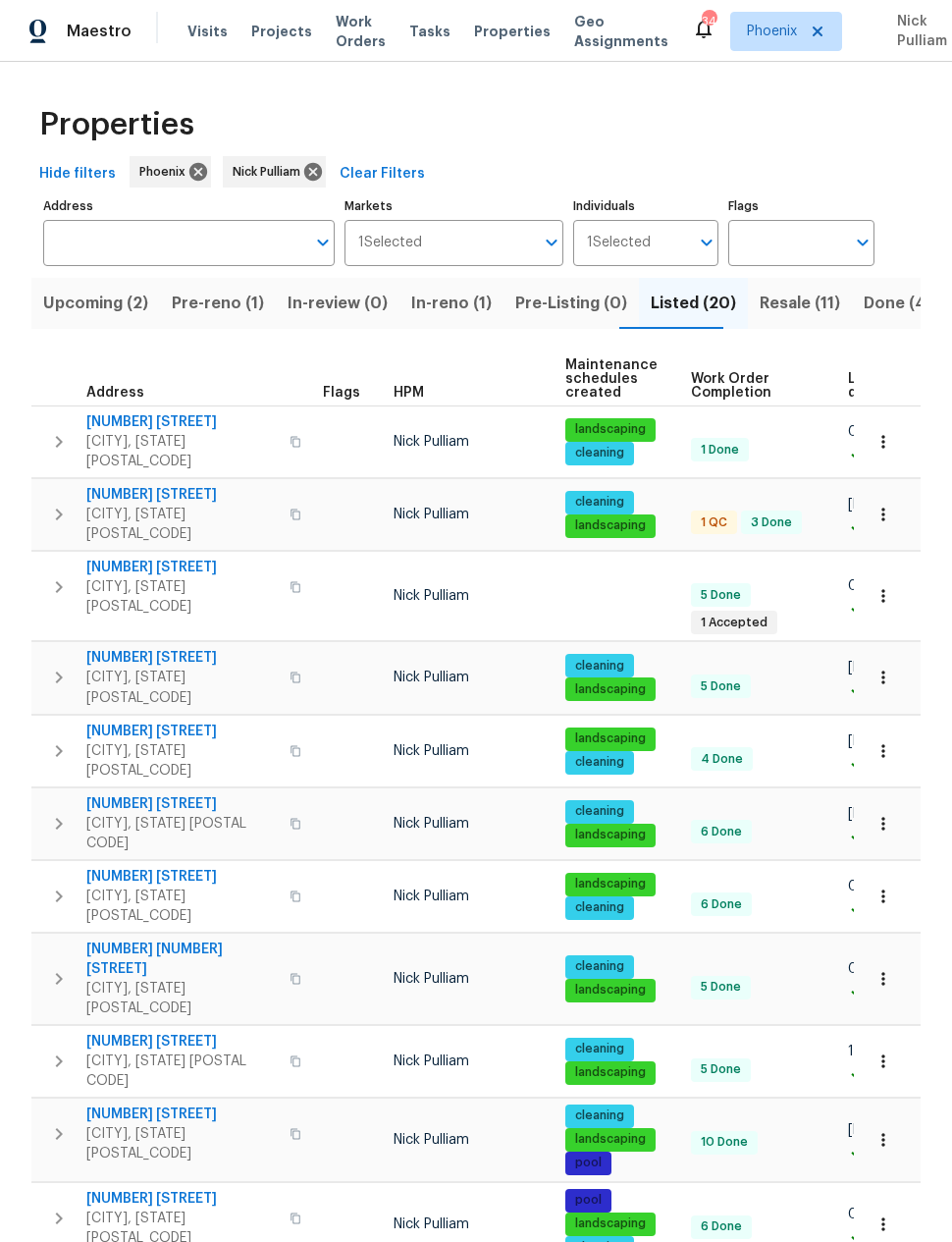 click on "Upcoming (2)" at bounding box center [95, 303] 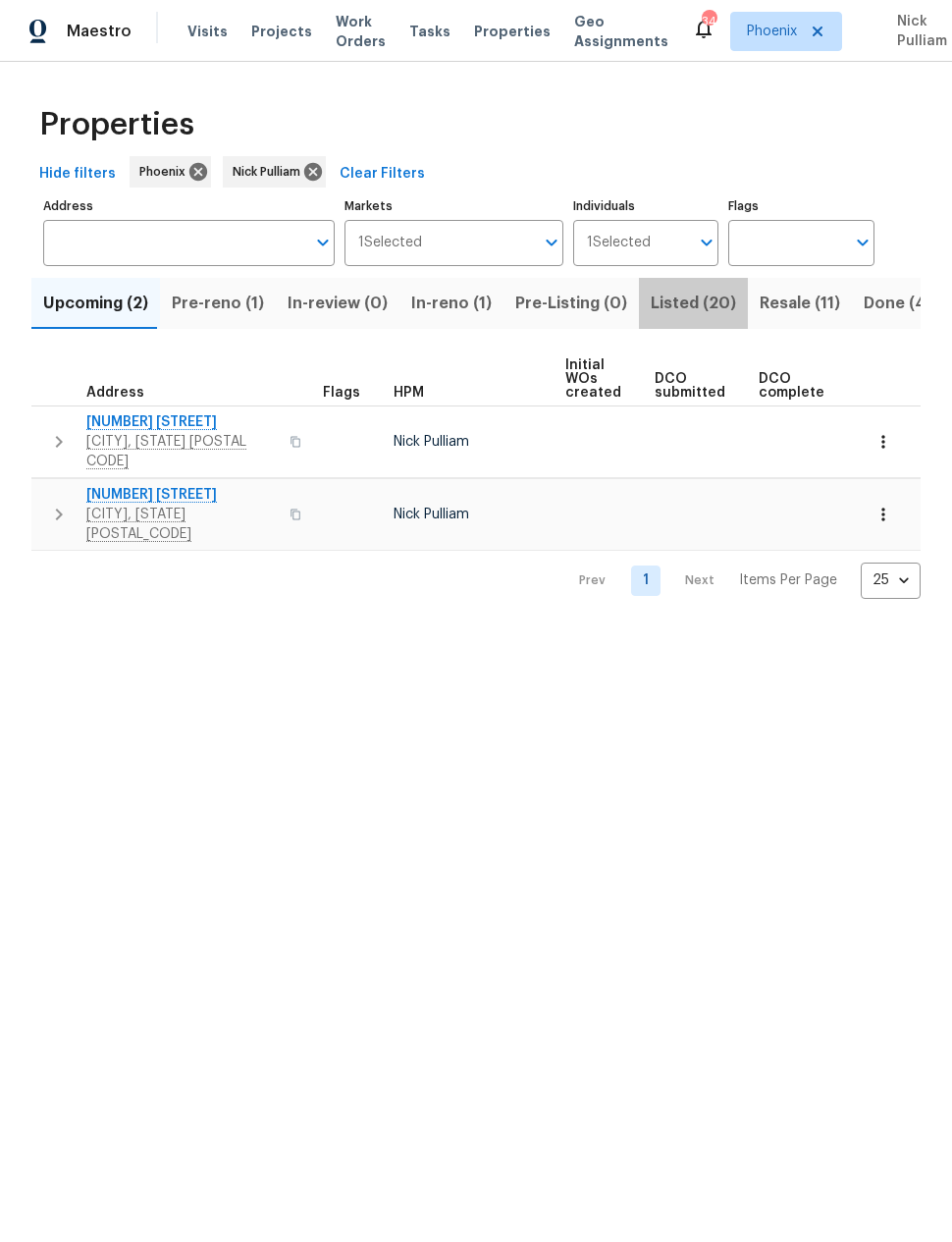 click on "Listed (20)" at bounding box center (693, 303) 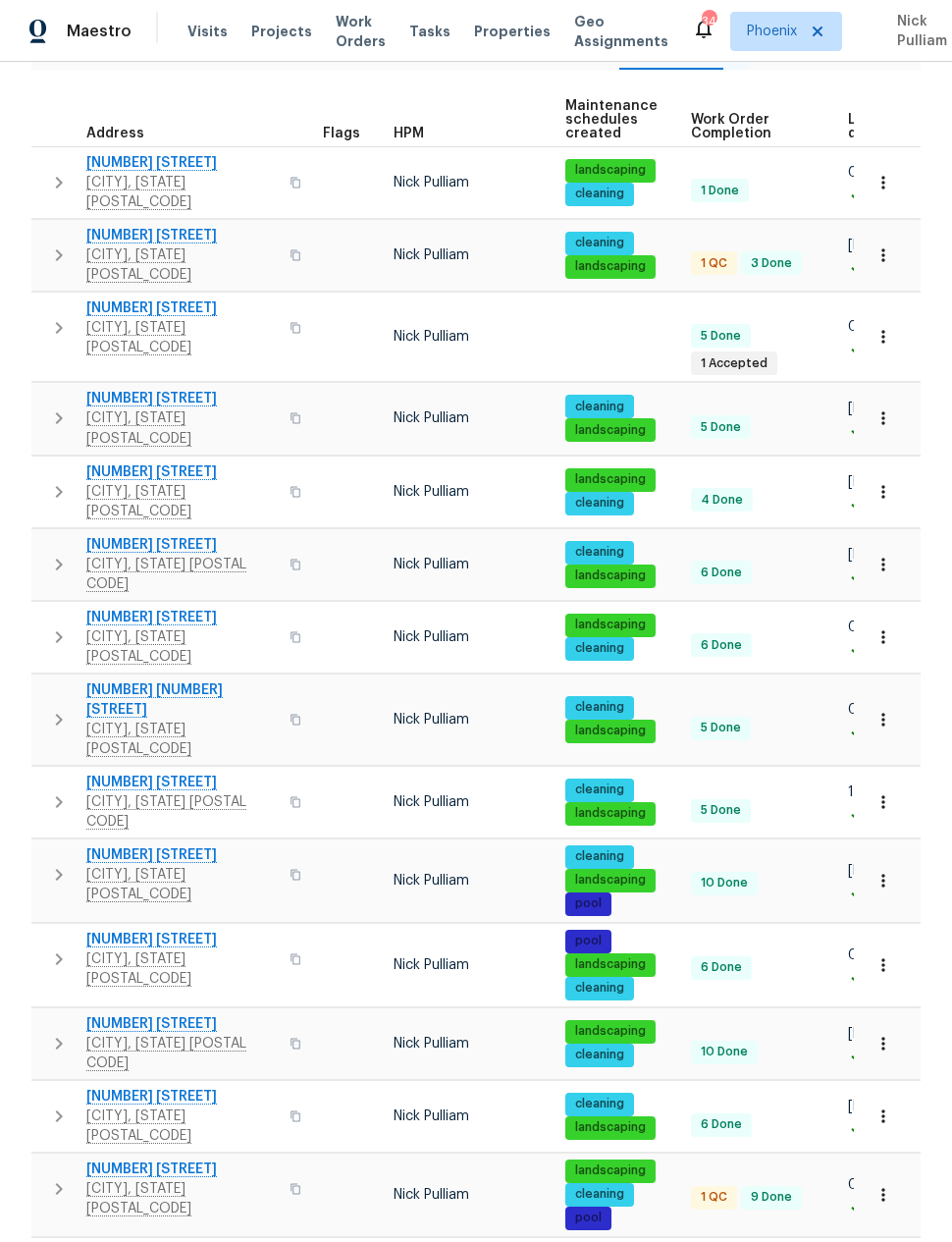 scroll, scrollTop: 350, scrollLeft: 0, axis: vertical 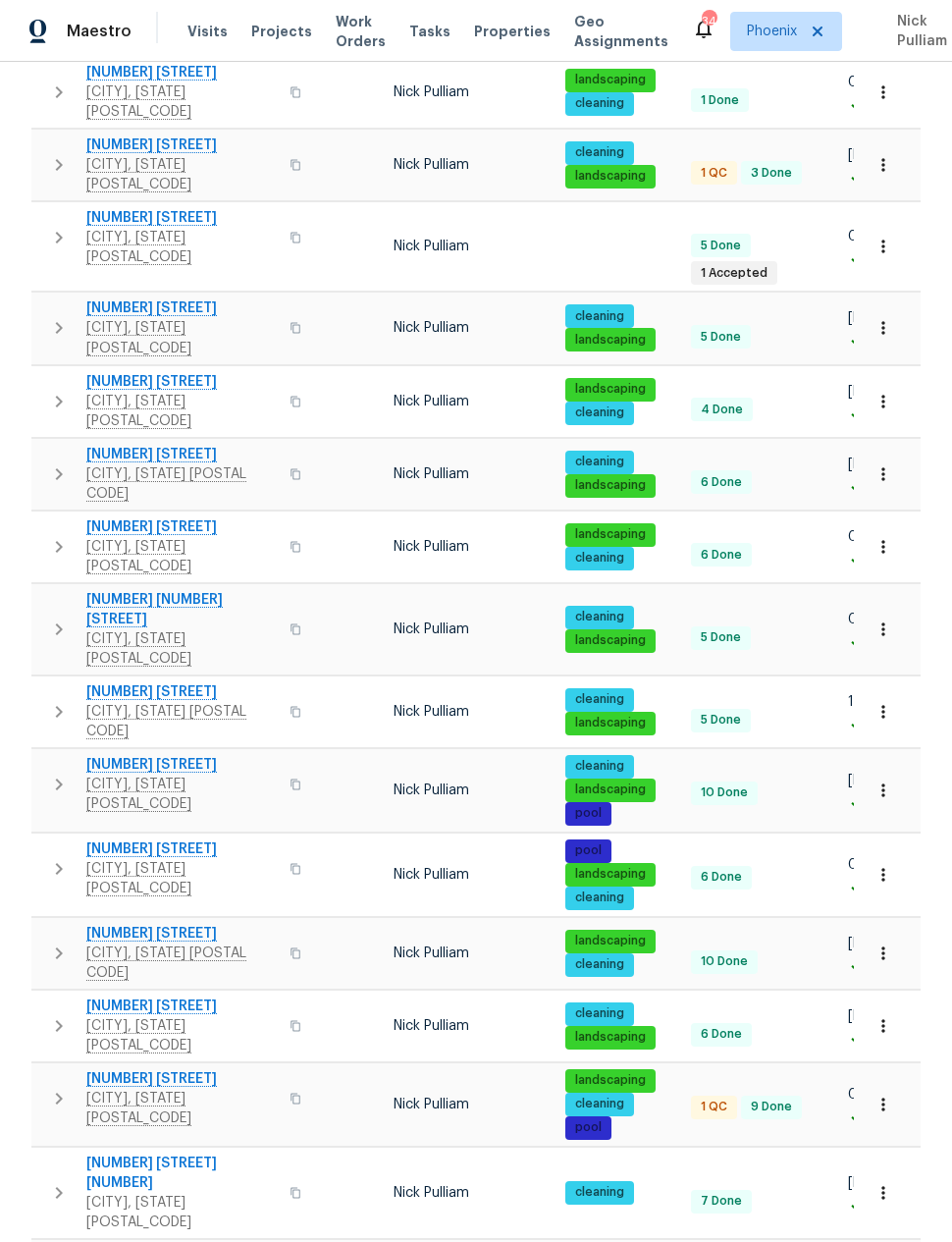 click 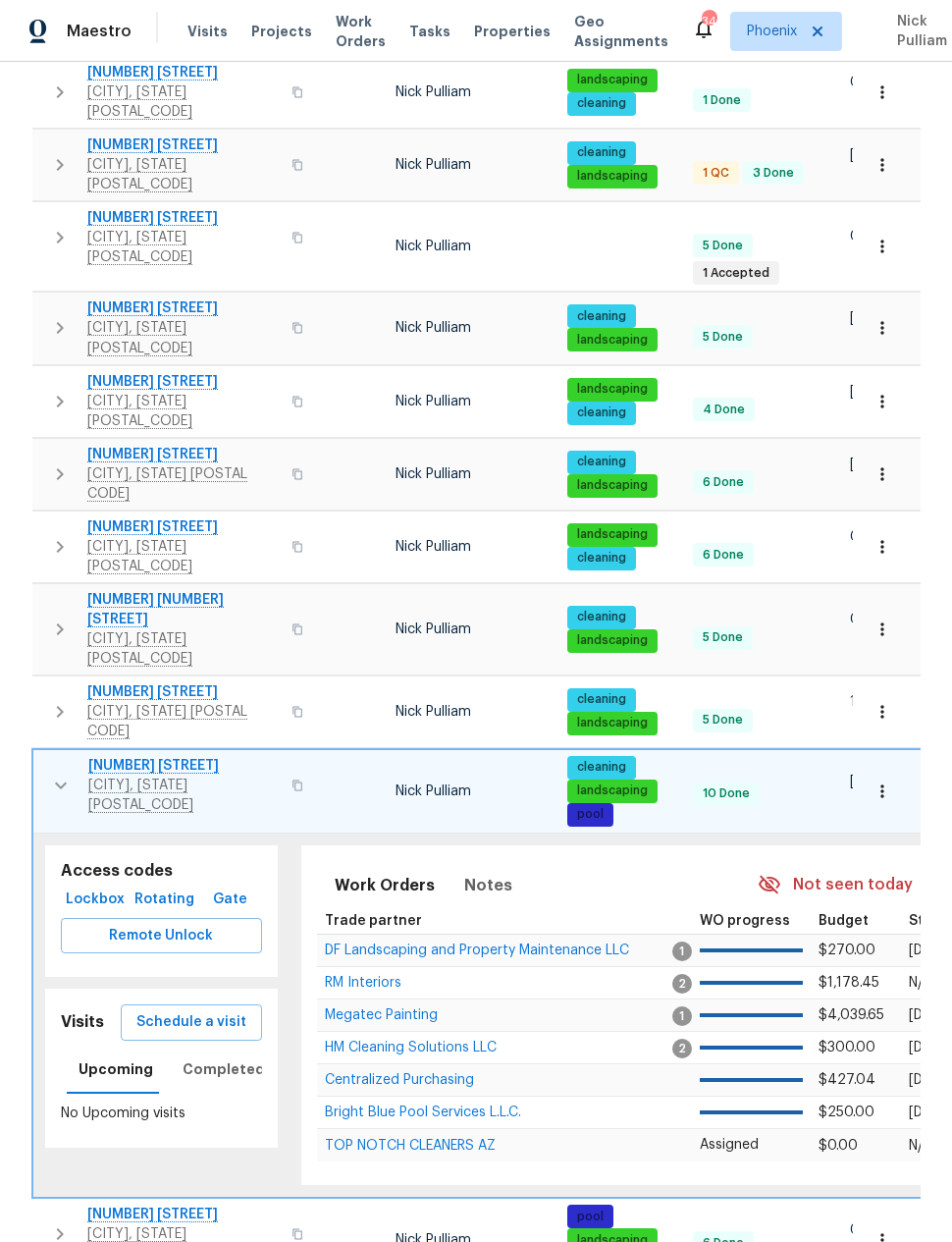 click on "Rotating" at bounding box center (164, 899) 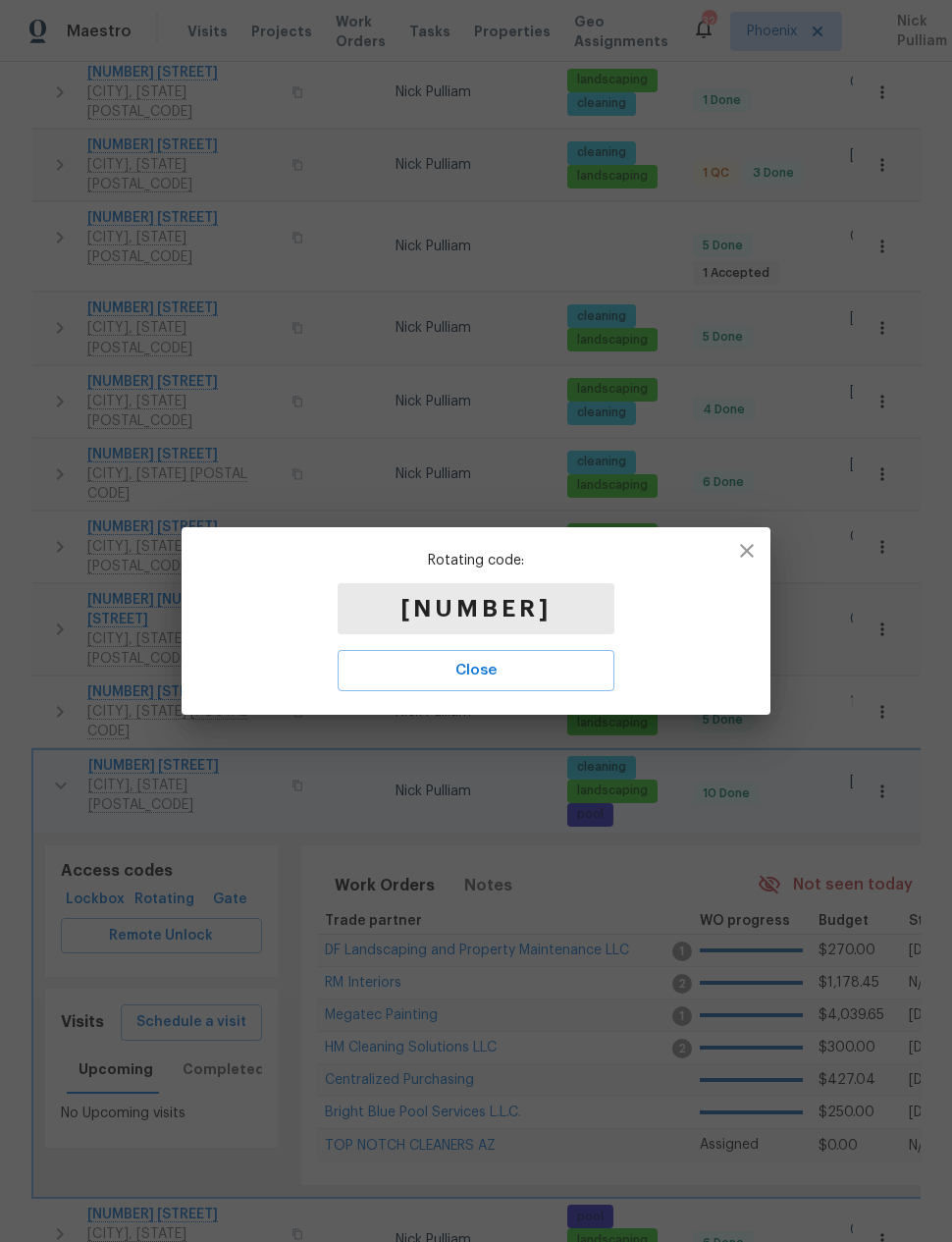 click 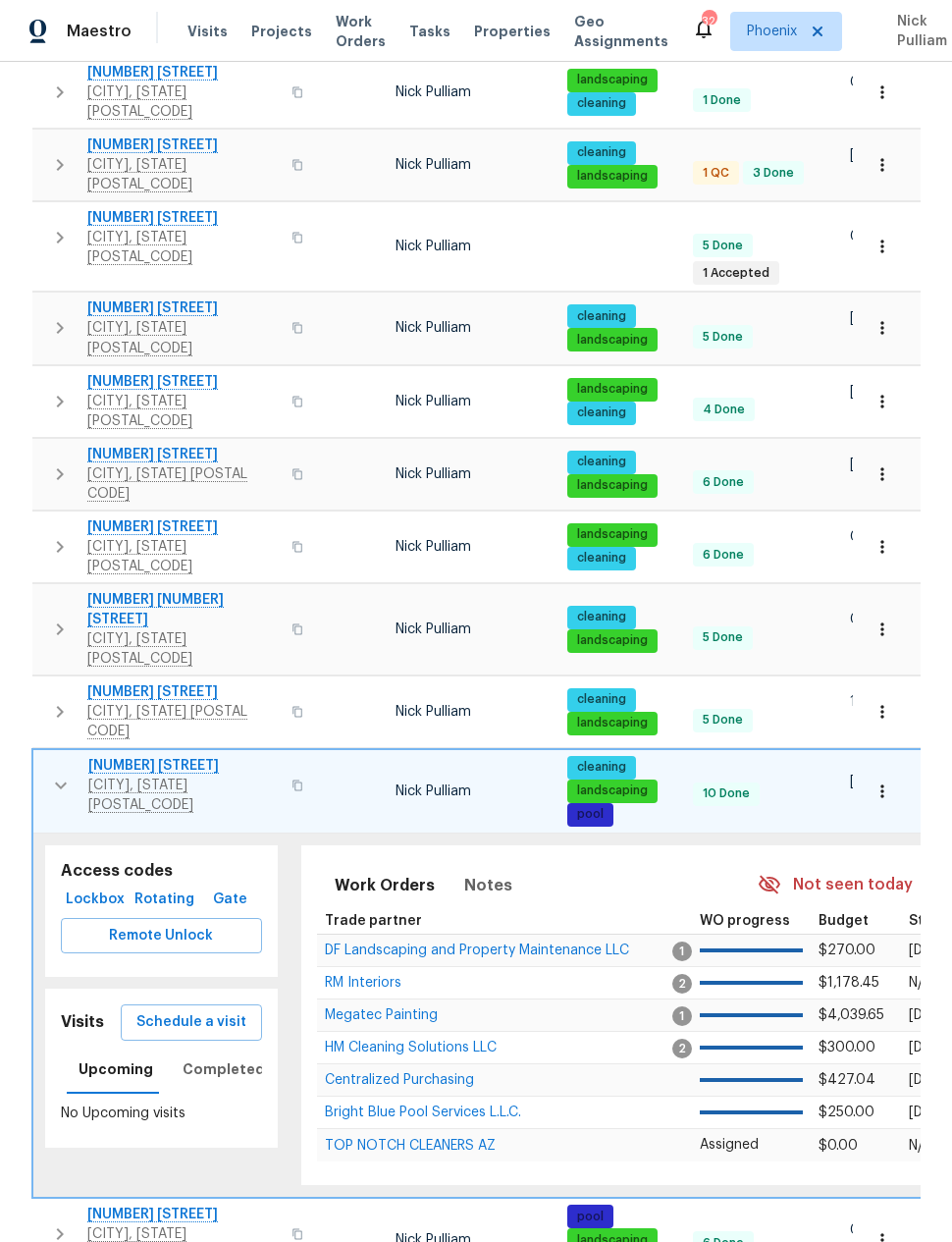 click 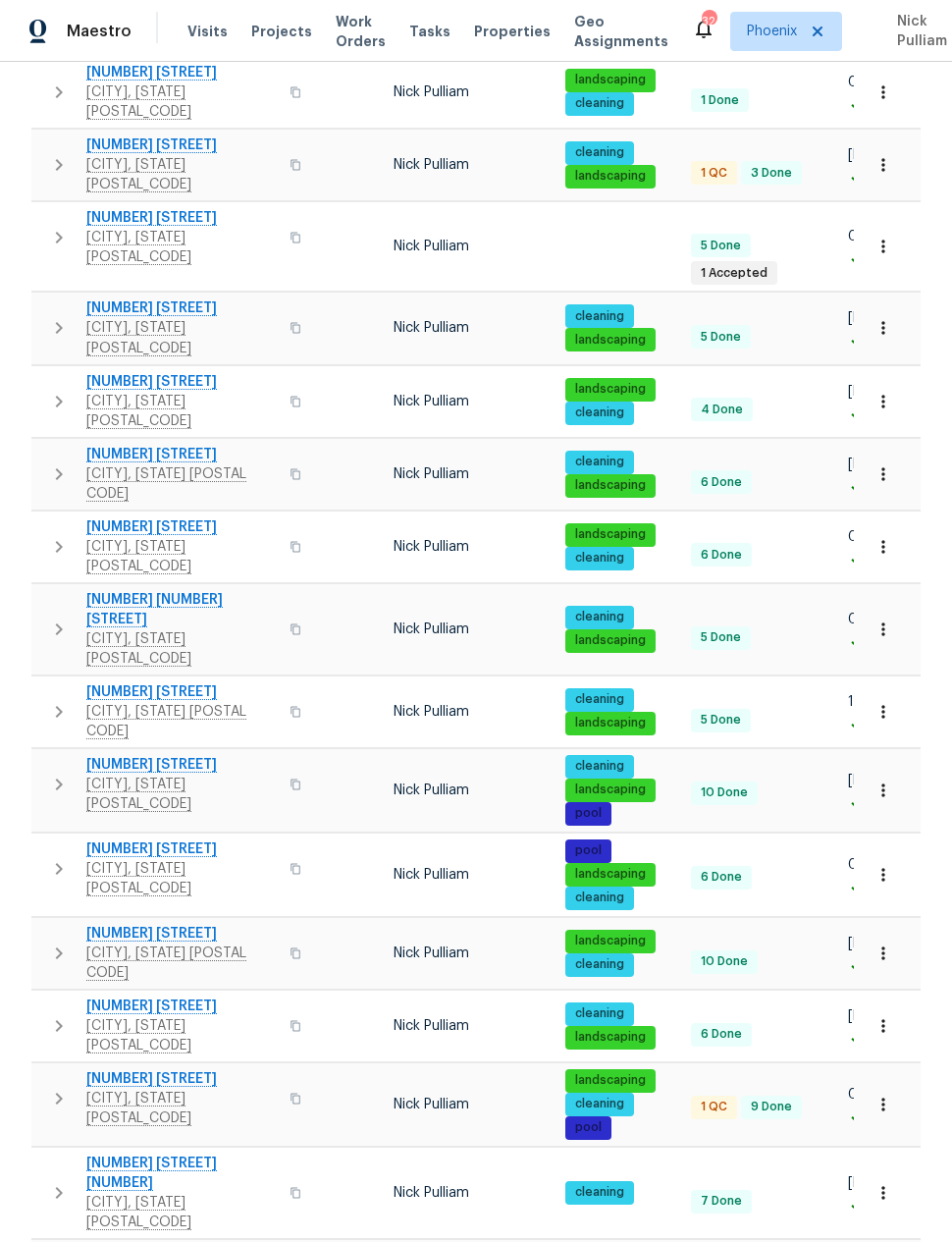 click 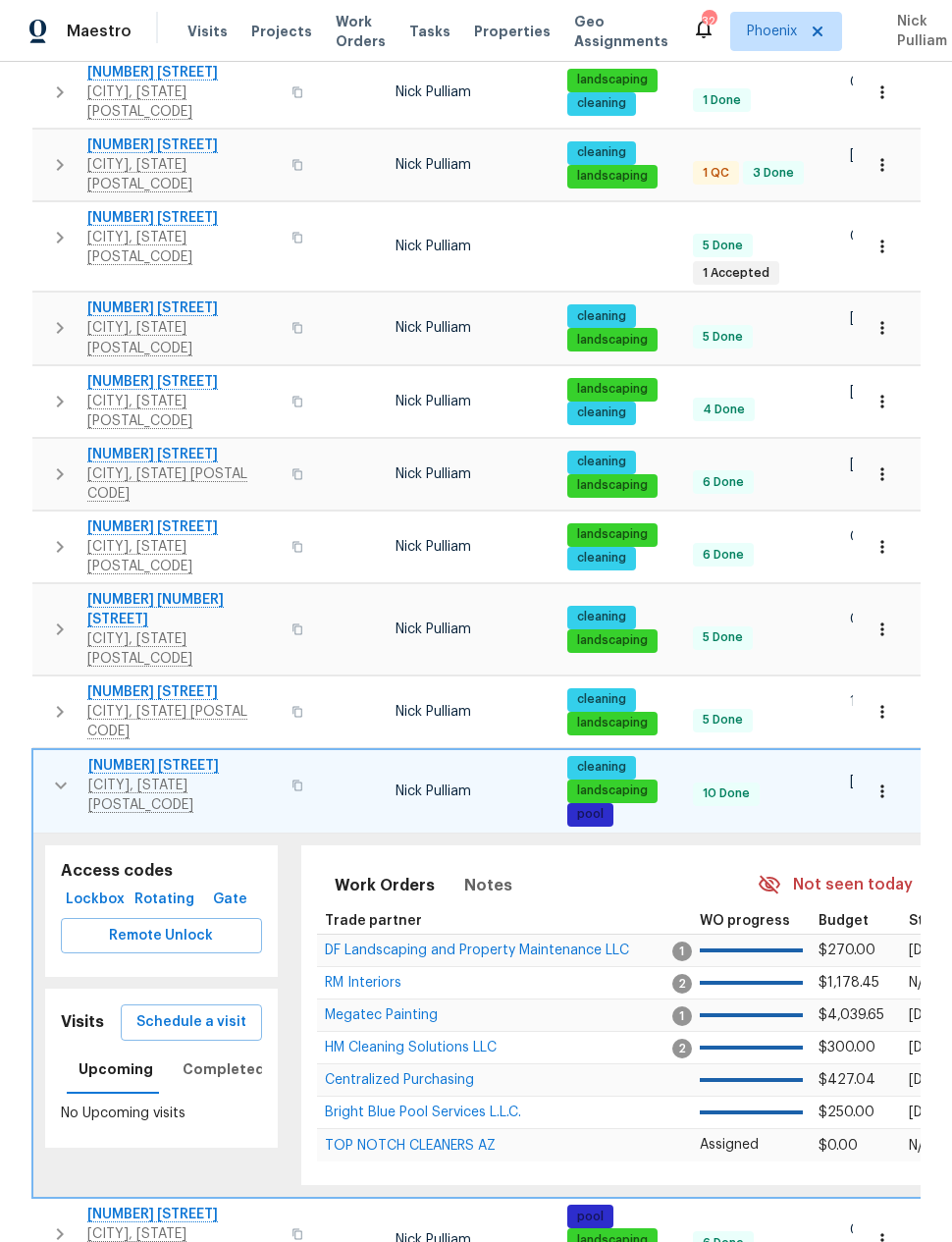 click on "[NUMBER] [STREET]" at bounding box center [184, 766] 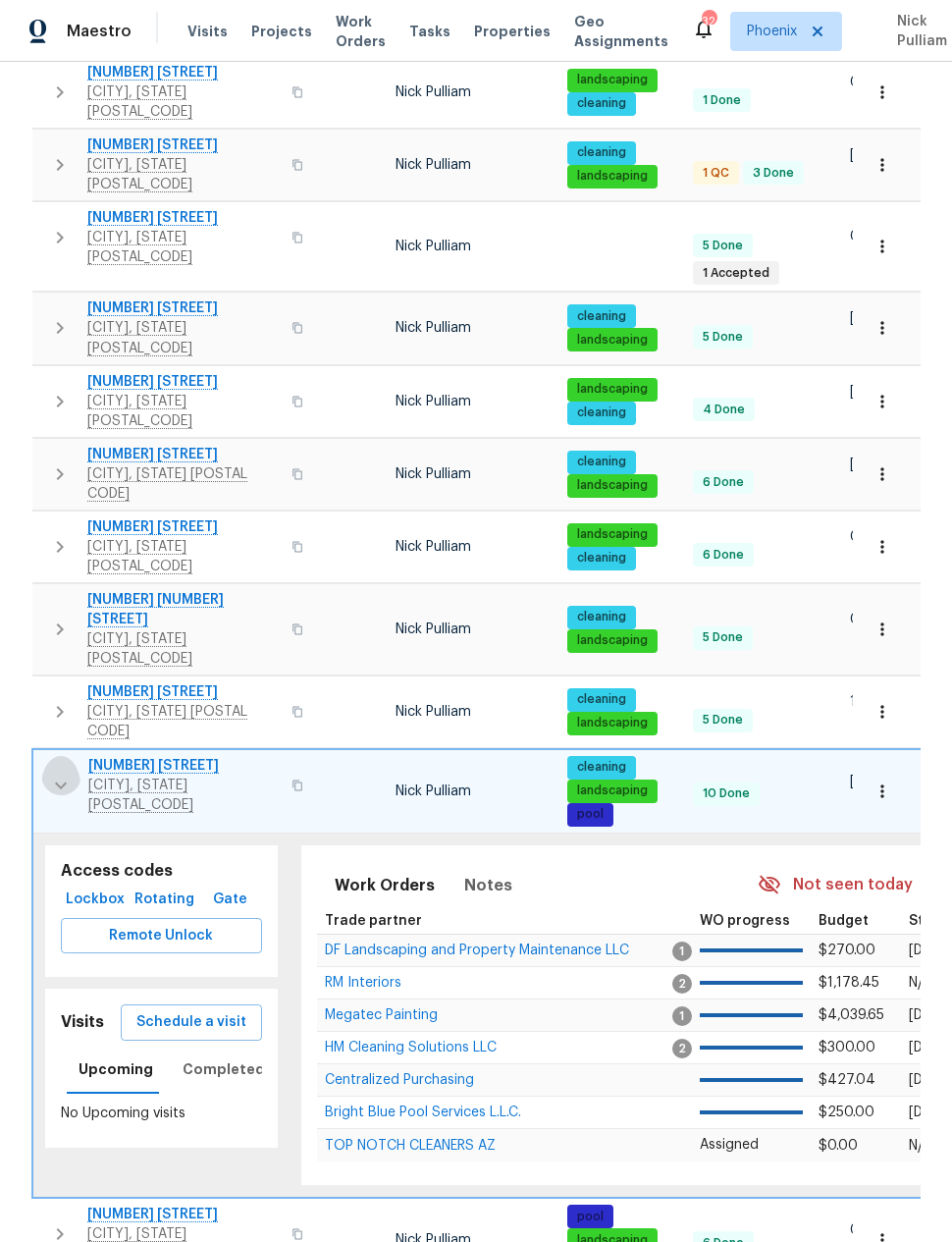 click 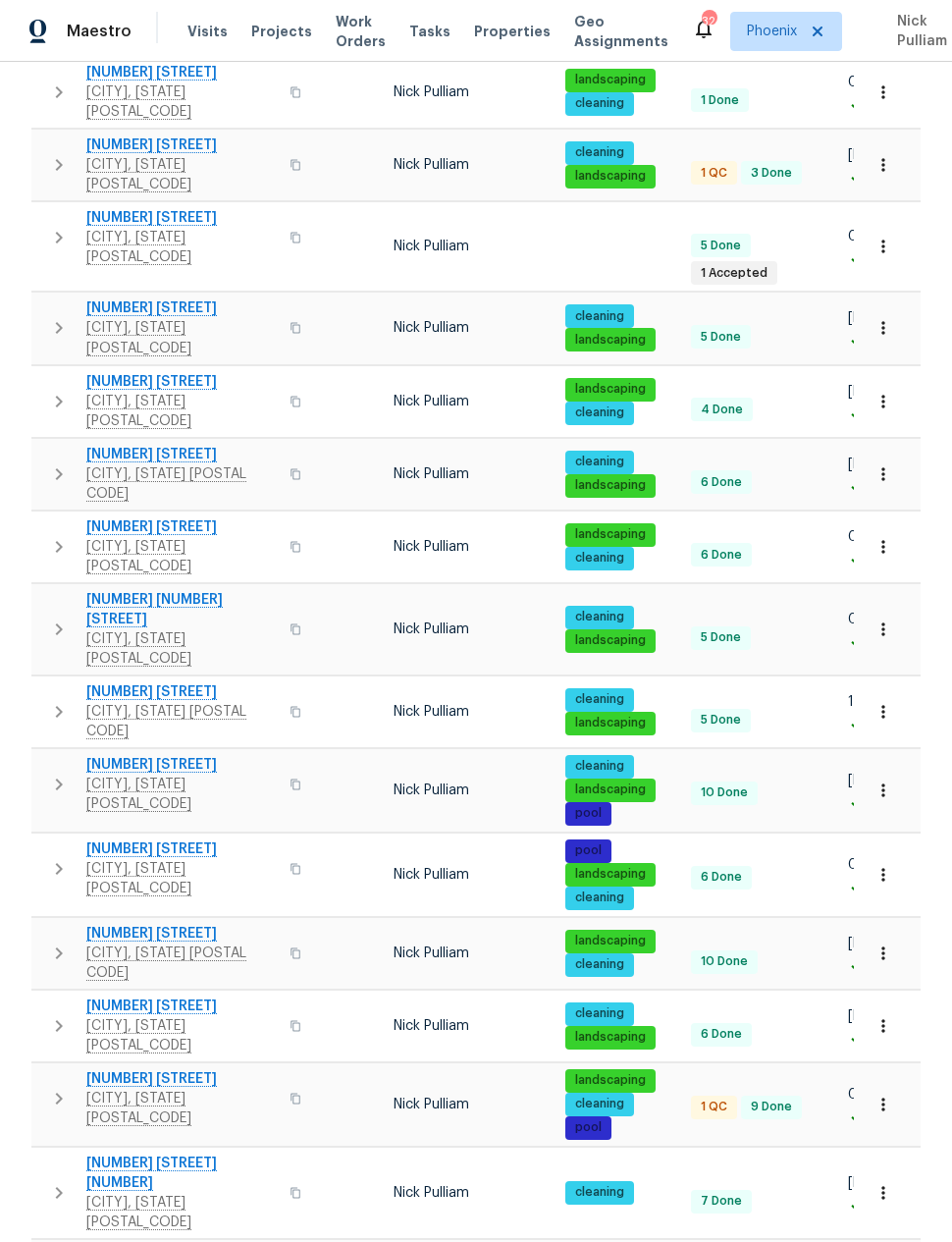 click at bounding box center [59, 784] 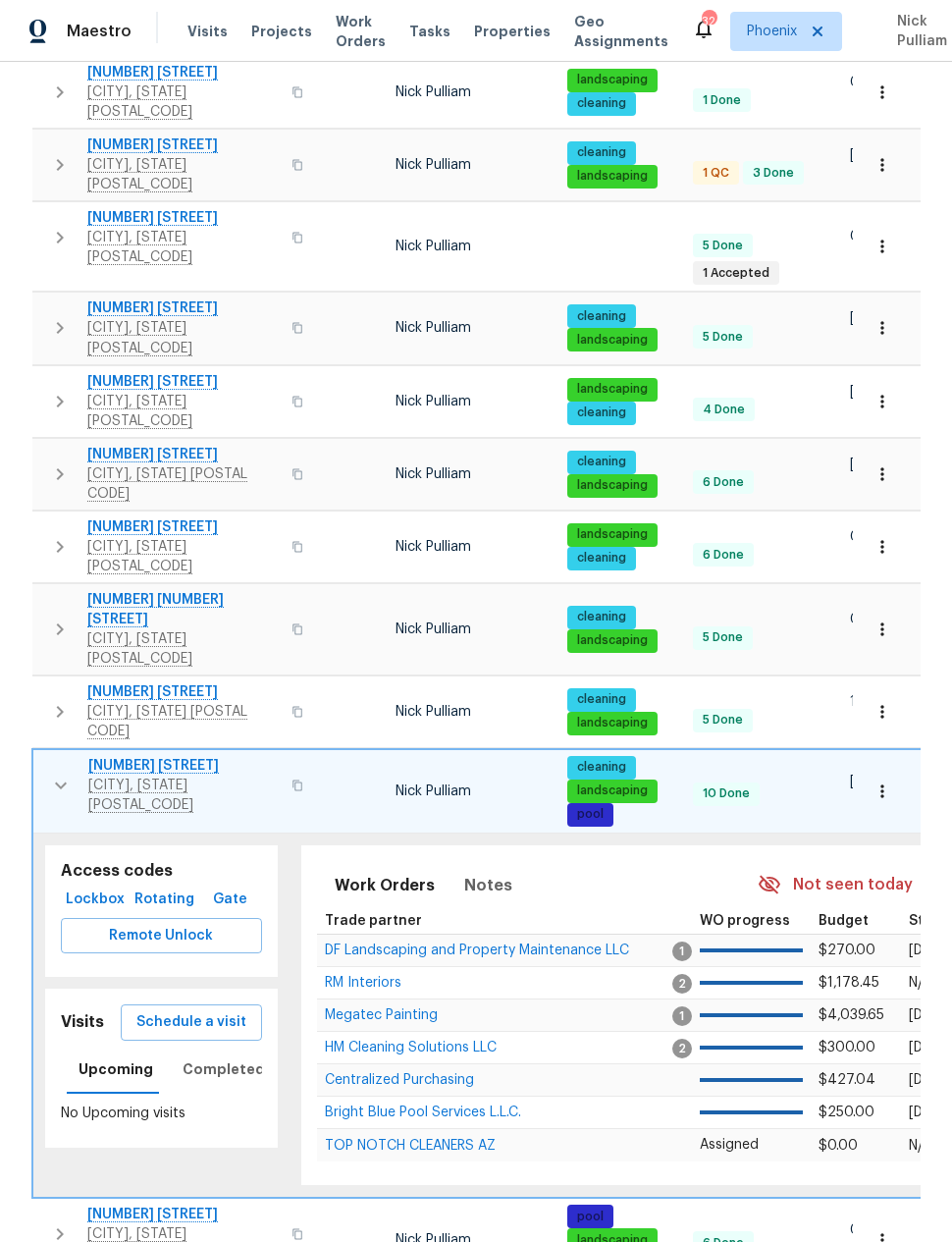 click on "Schedule a visit" at bounding box center (191, 1022) 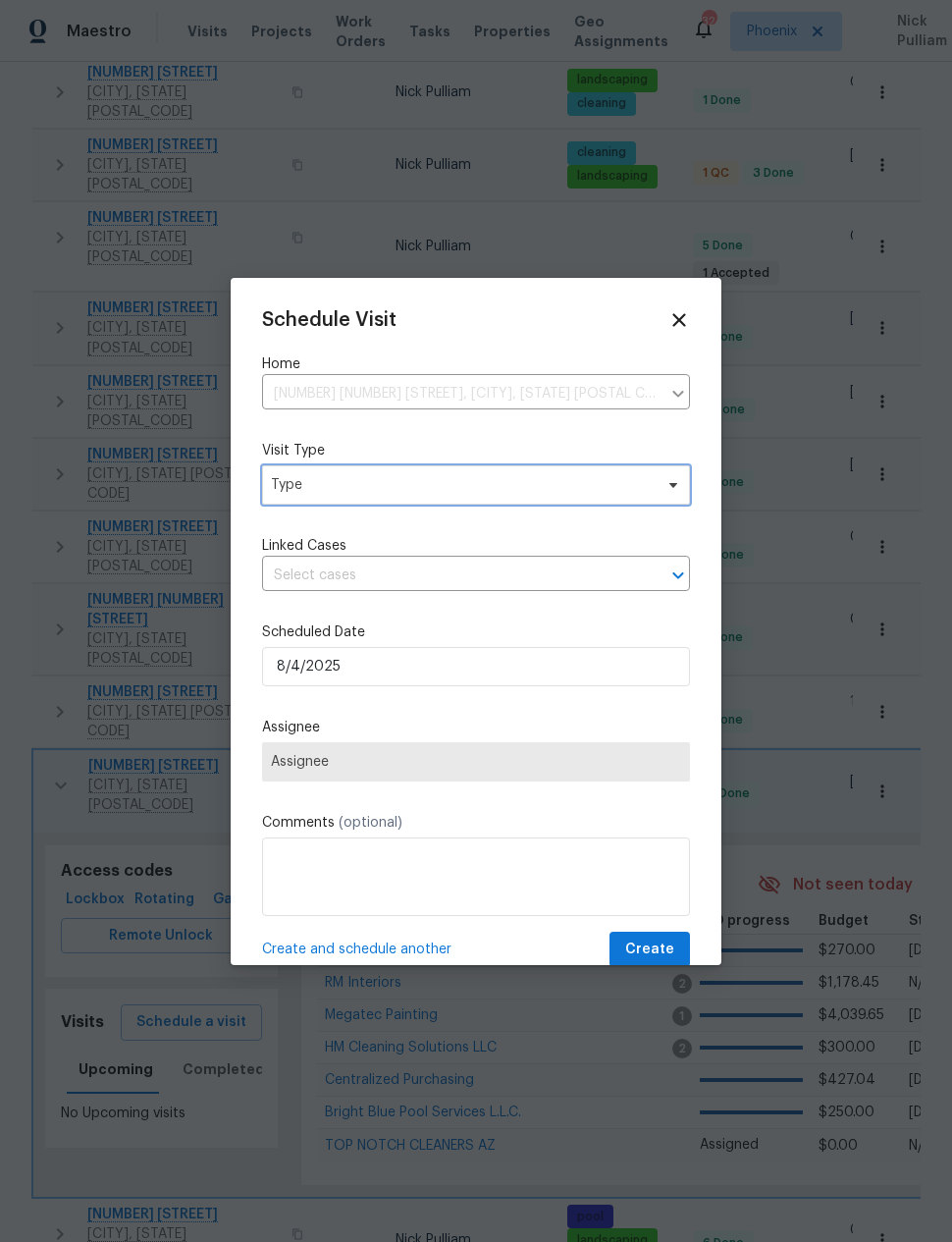 click on "Type" at bounding box center (461, 485) 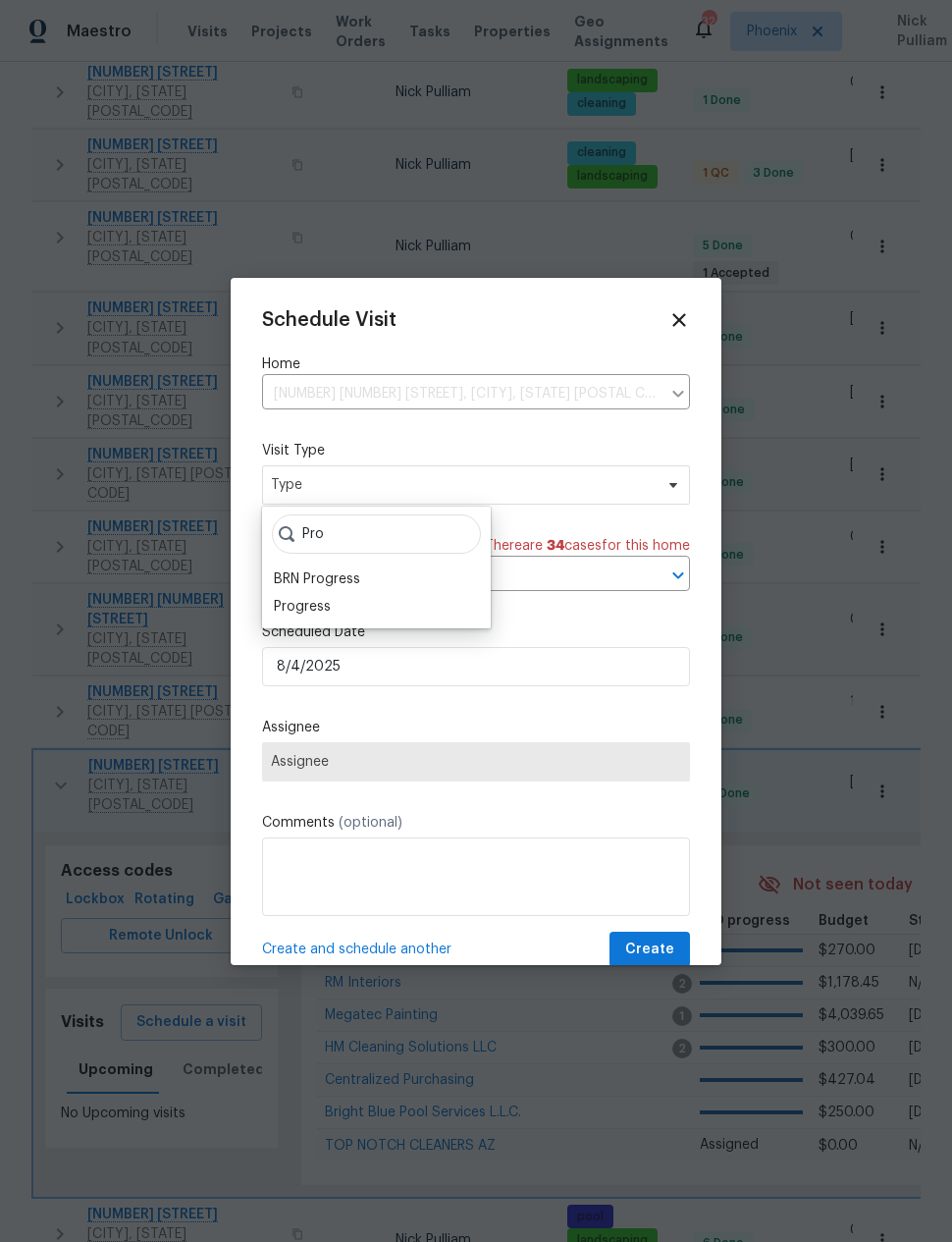 type on "Pro" 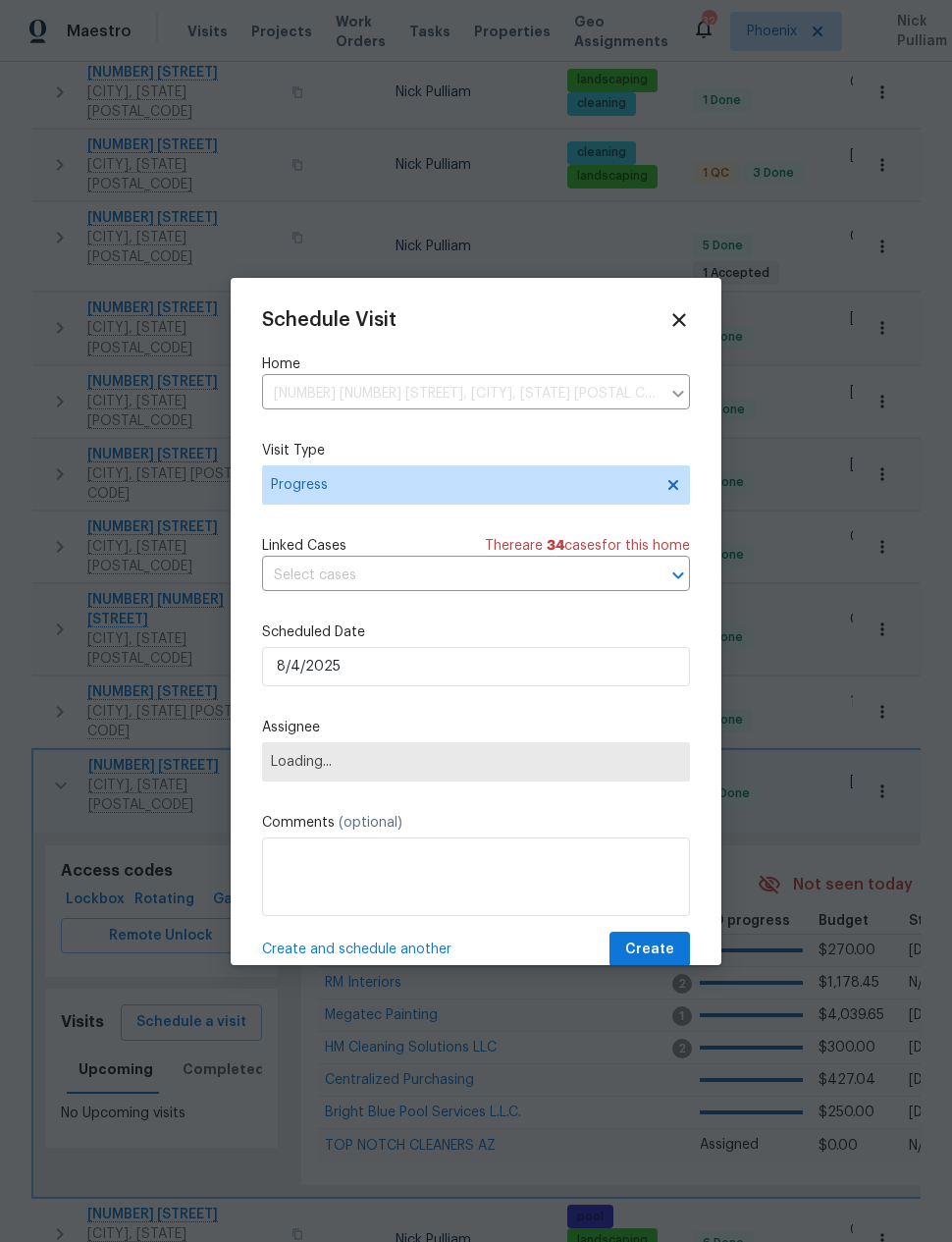 click at bounding box center [476, 877] 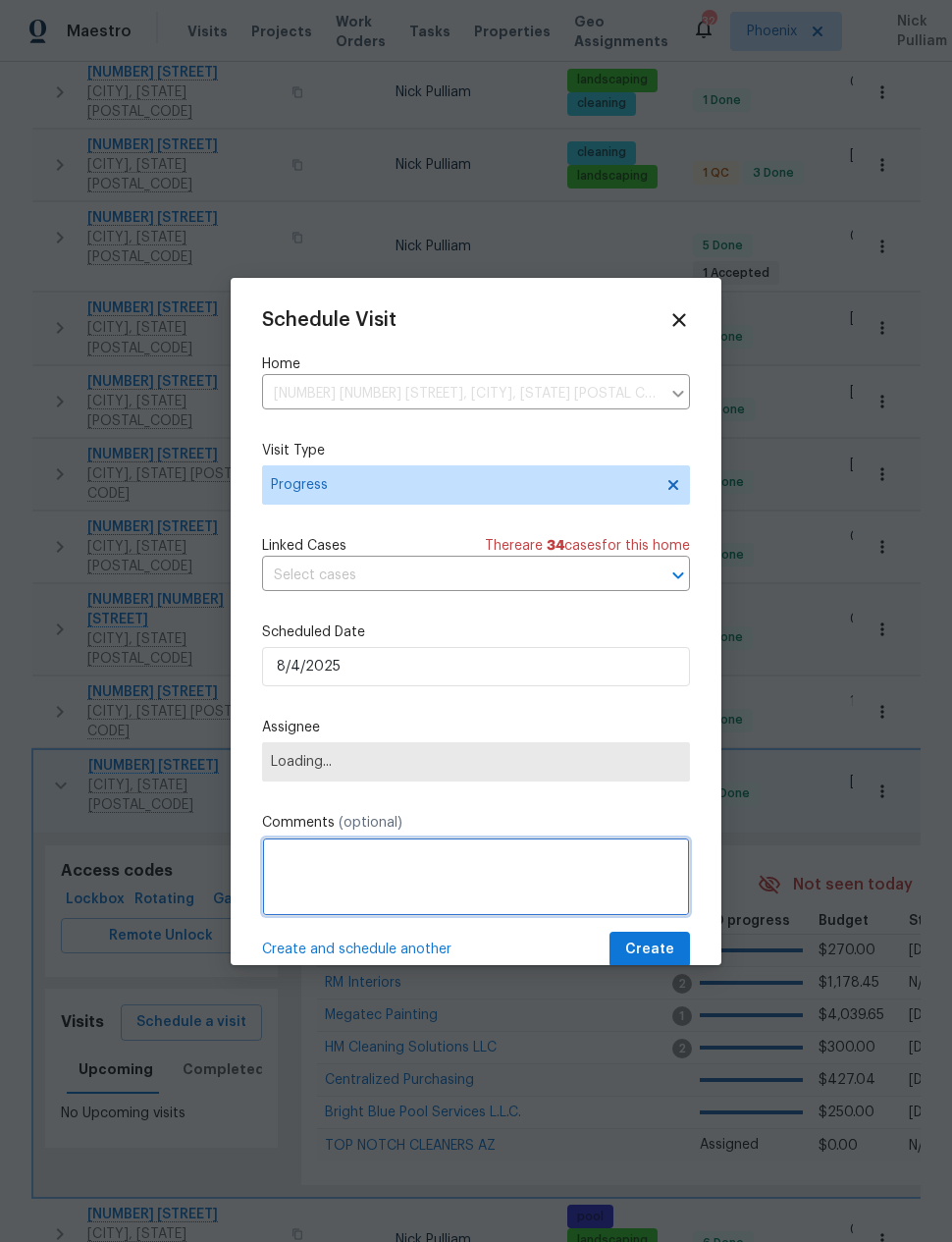 scroll, scrollTop: 53, scrollLeft: 0, axis: vertical 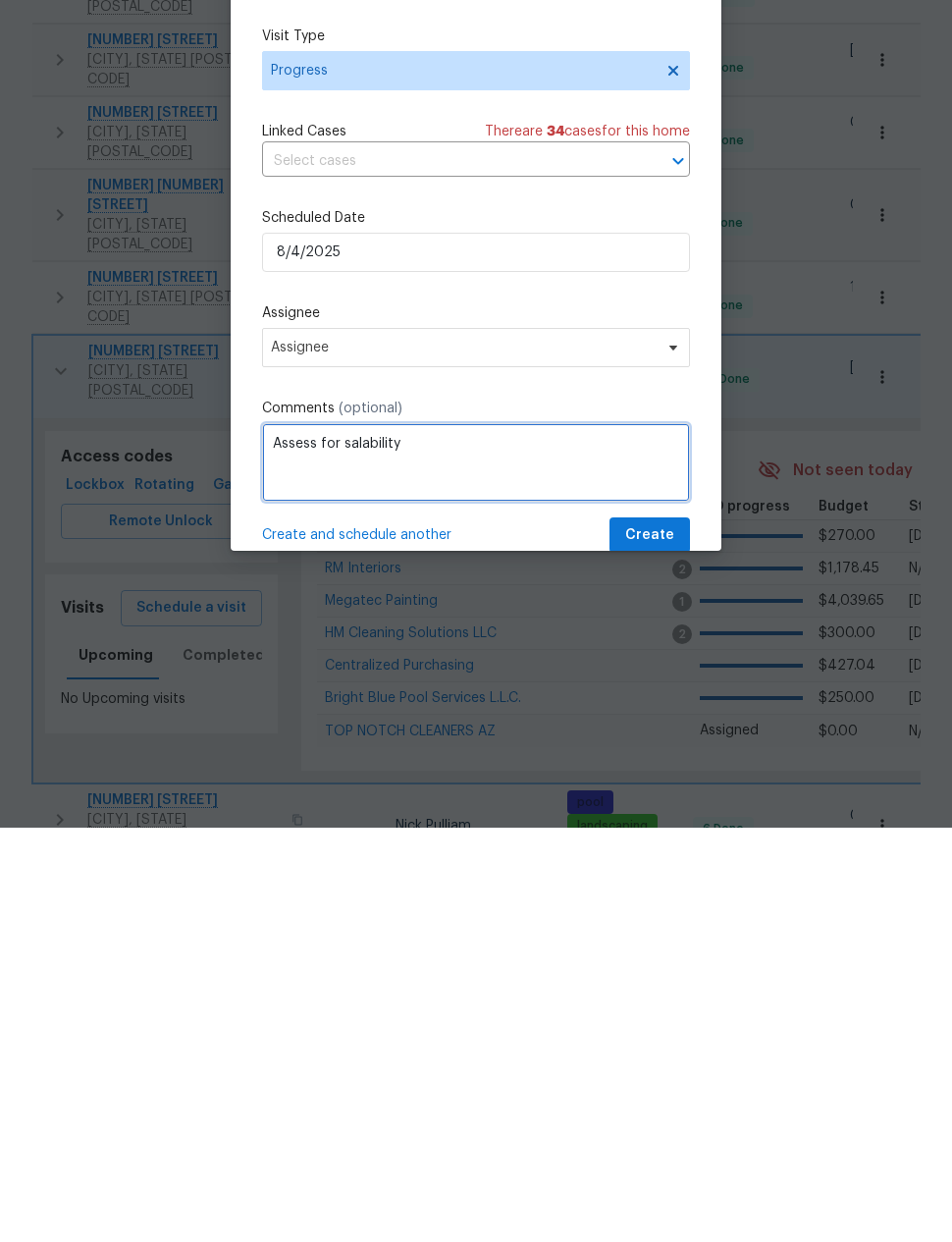 type on "Assess for salability" 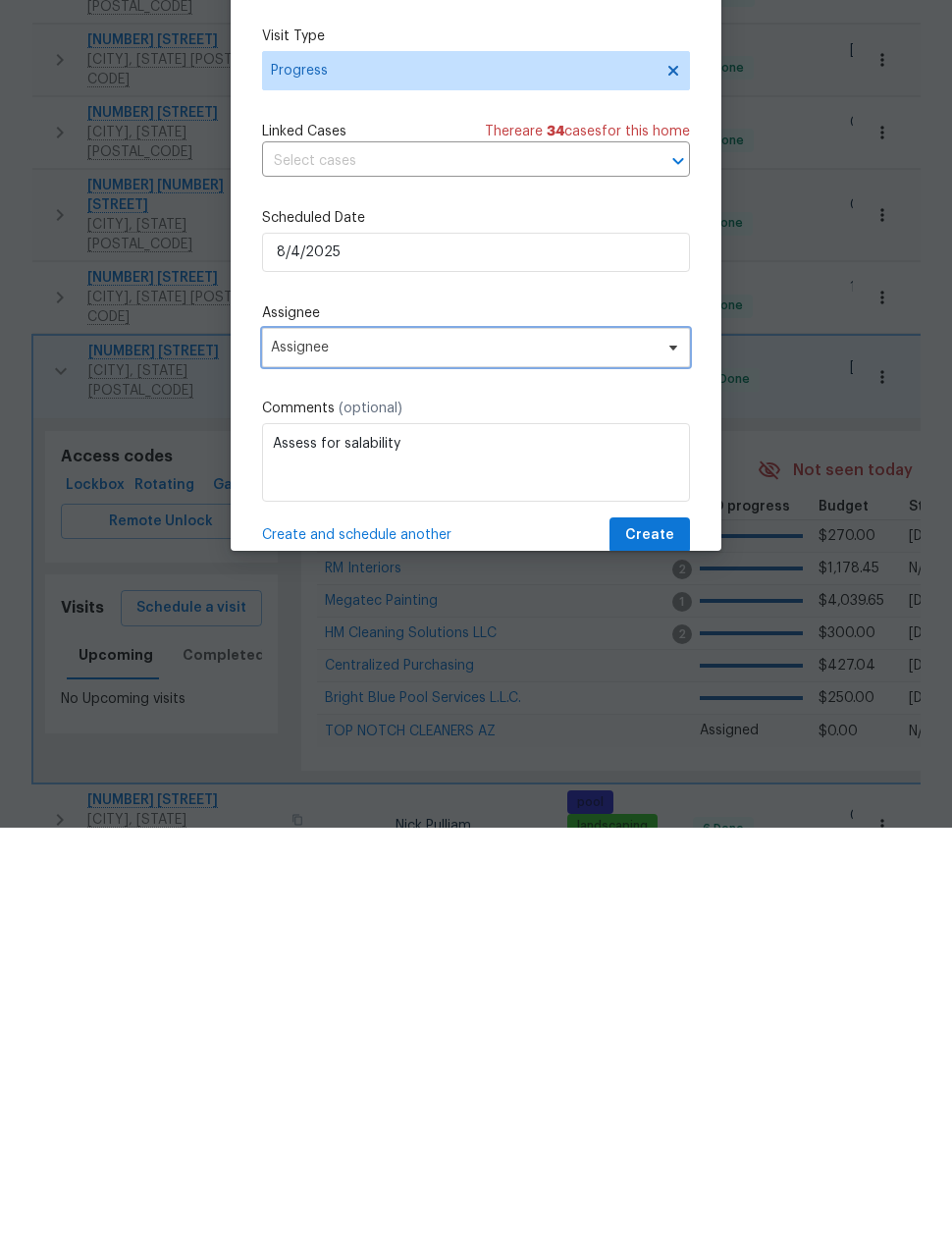 click on "Assignee" at bounding box center (463, 762) 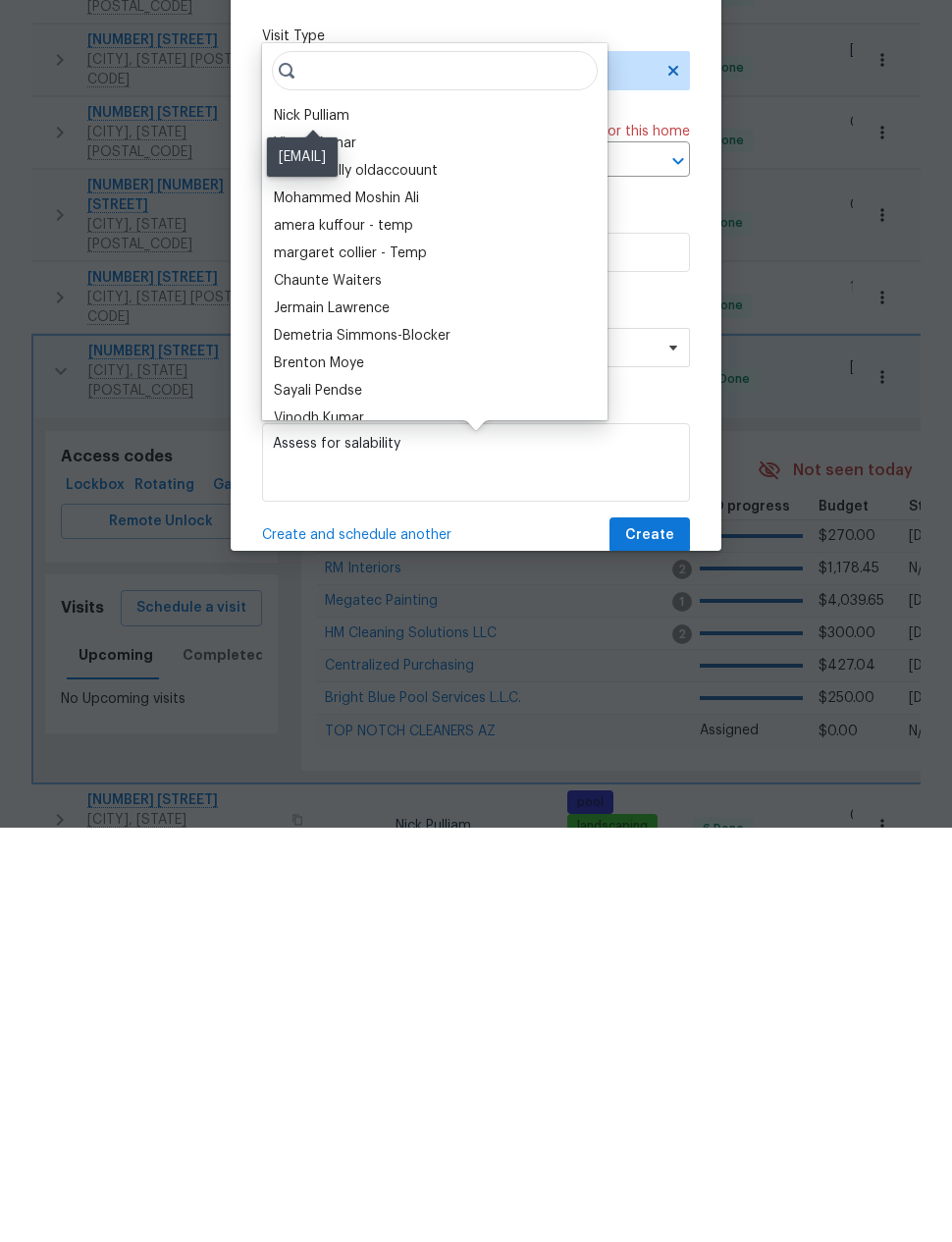 click on "Nick Pulliam" at bounding box center (311, 530) 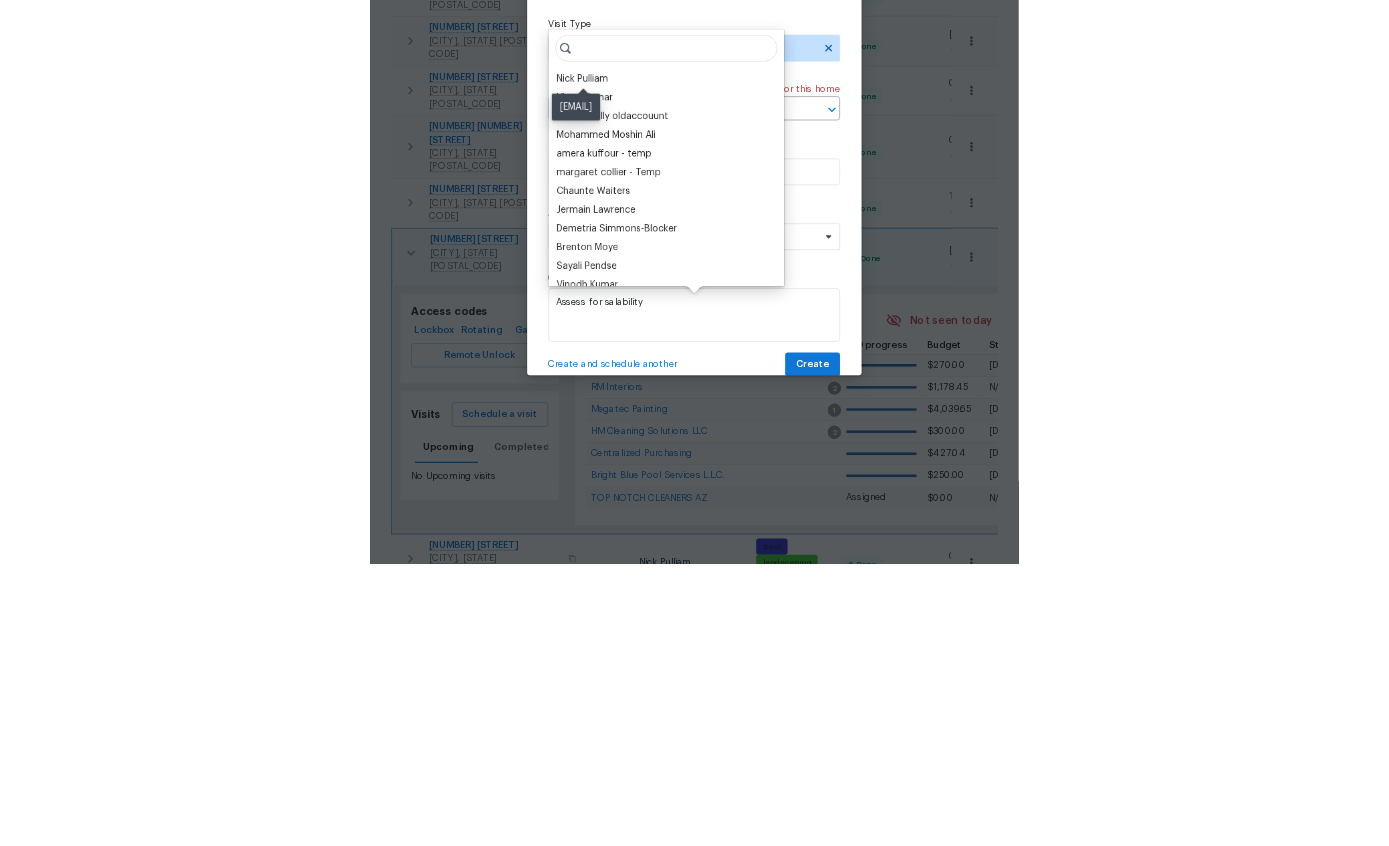 scroll, scrollTop: 80, scrollLeft: 0, axis: vertical 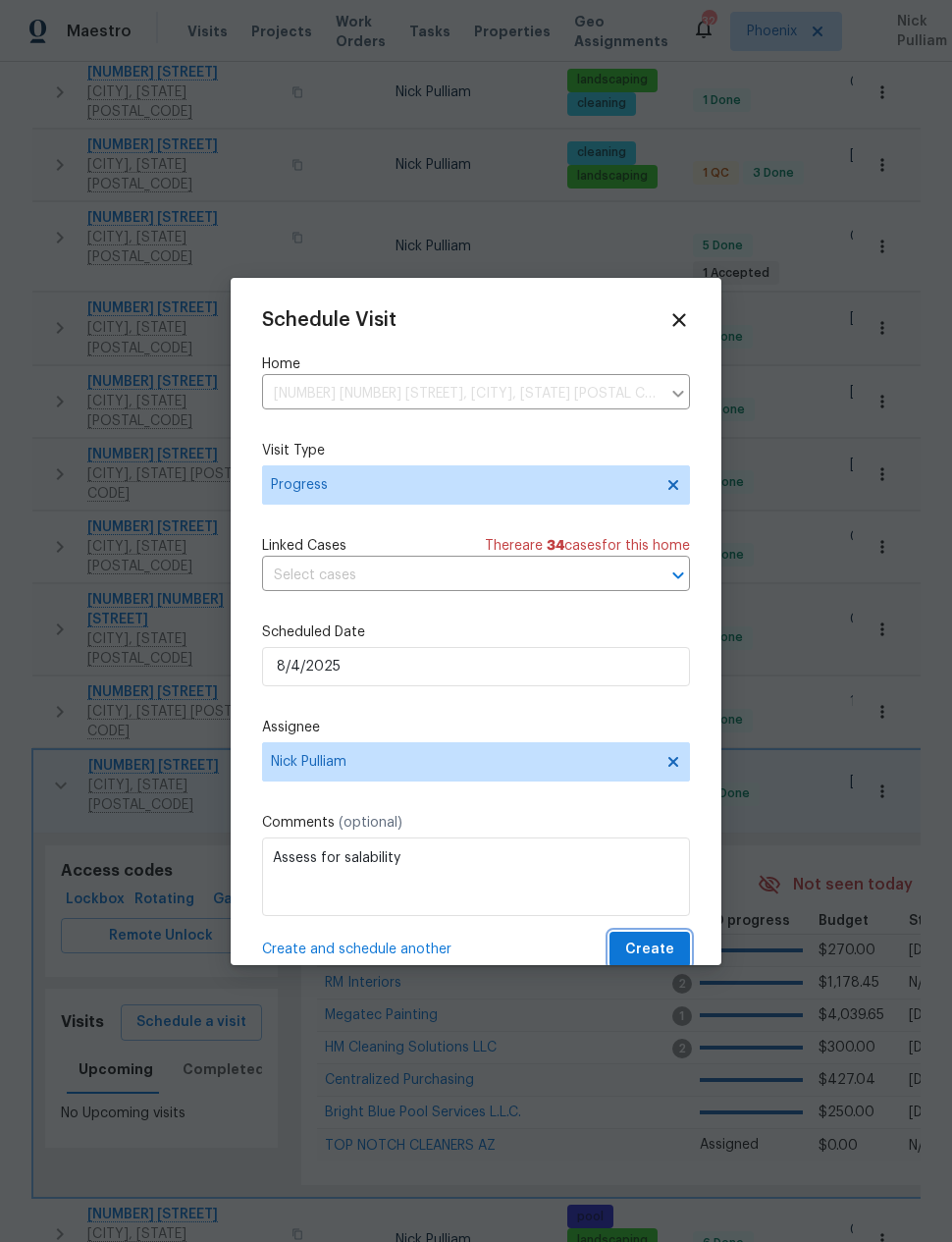 click on "Create" at bounding box center (650, 949) 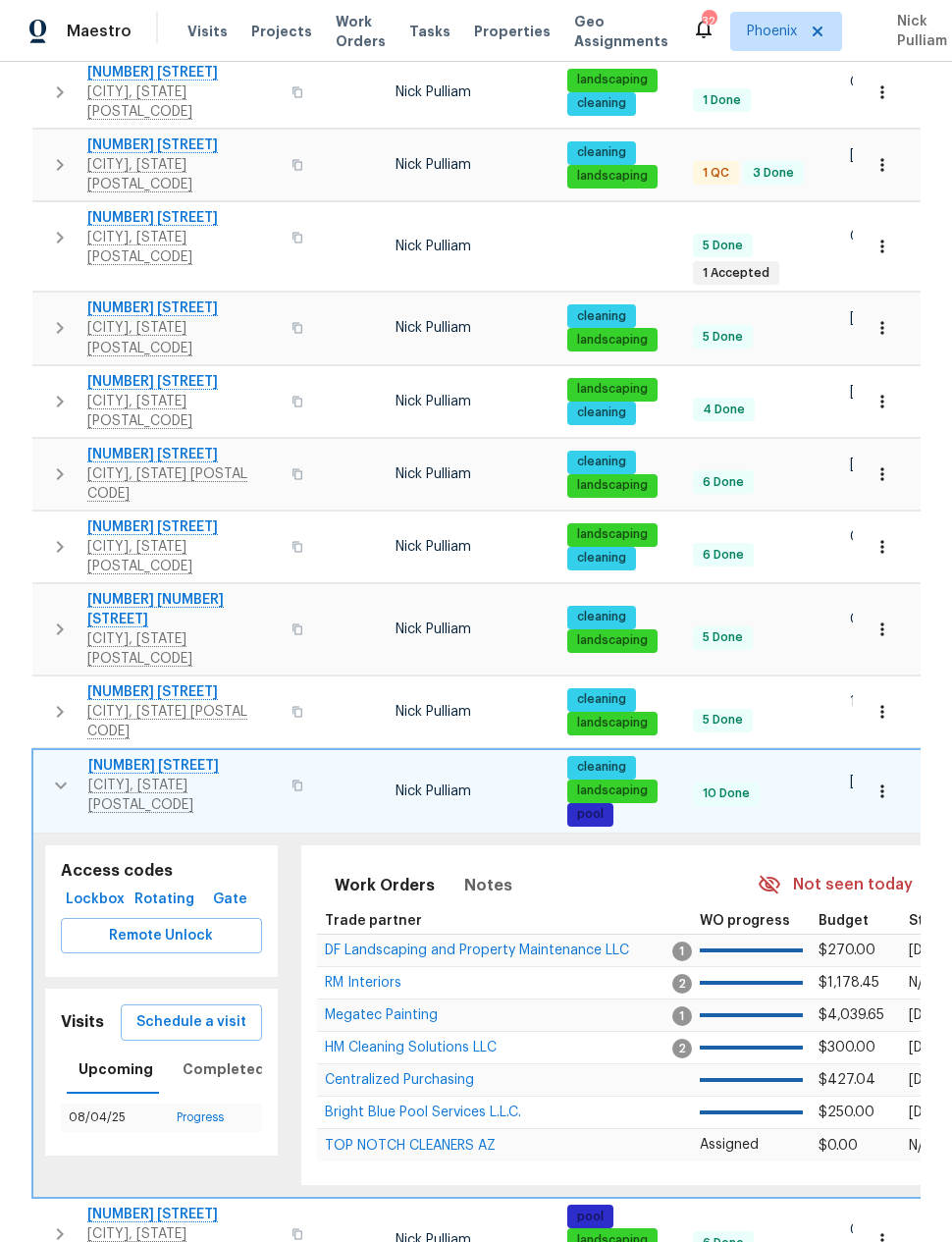 click 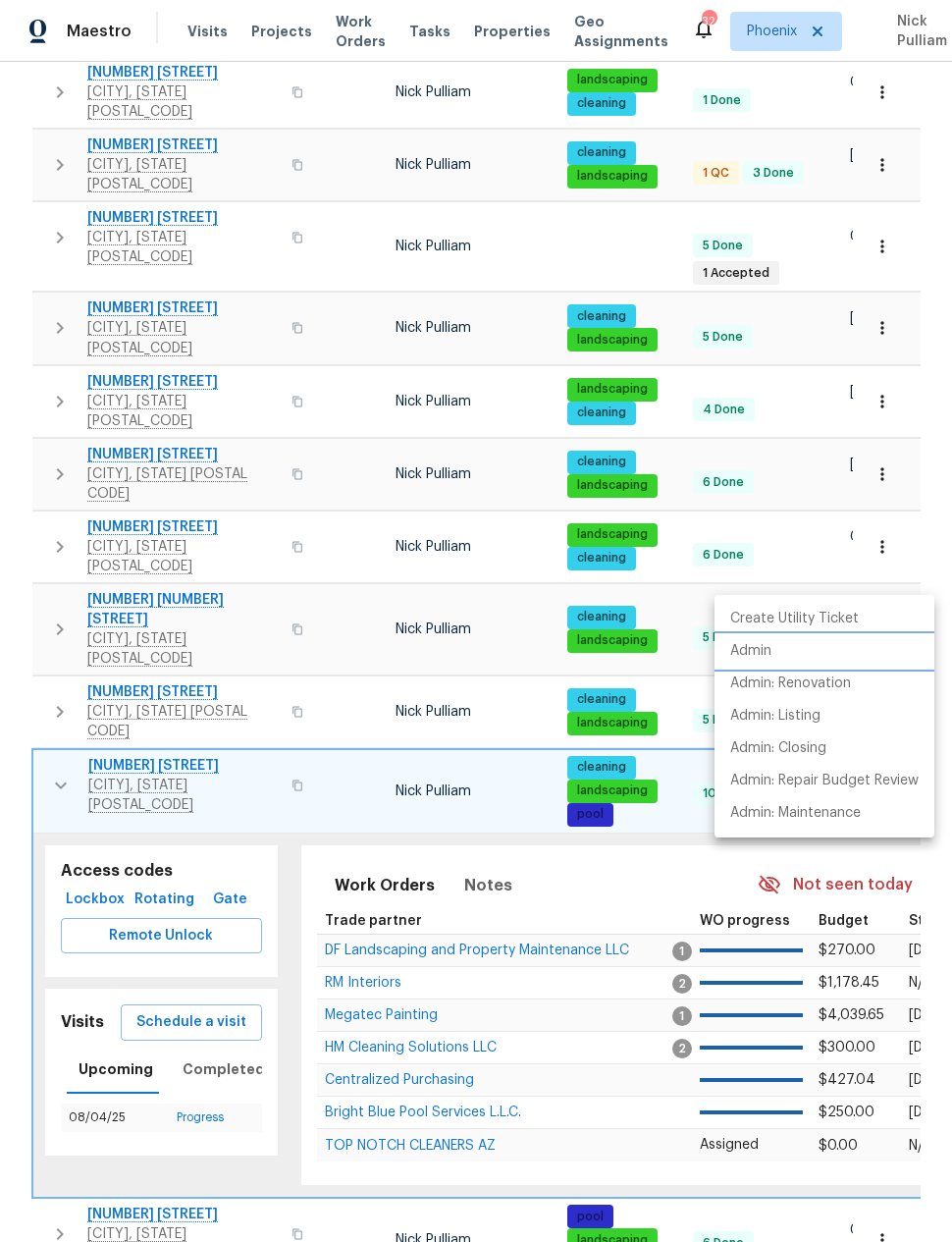 click on "Admin" at bounding box center [751, 651] 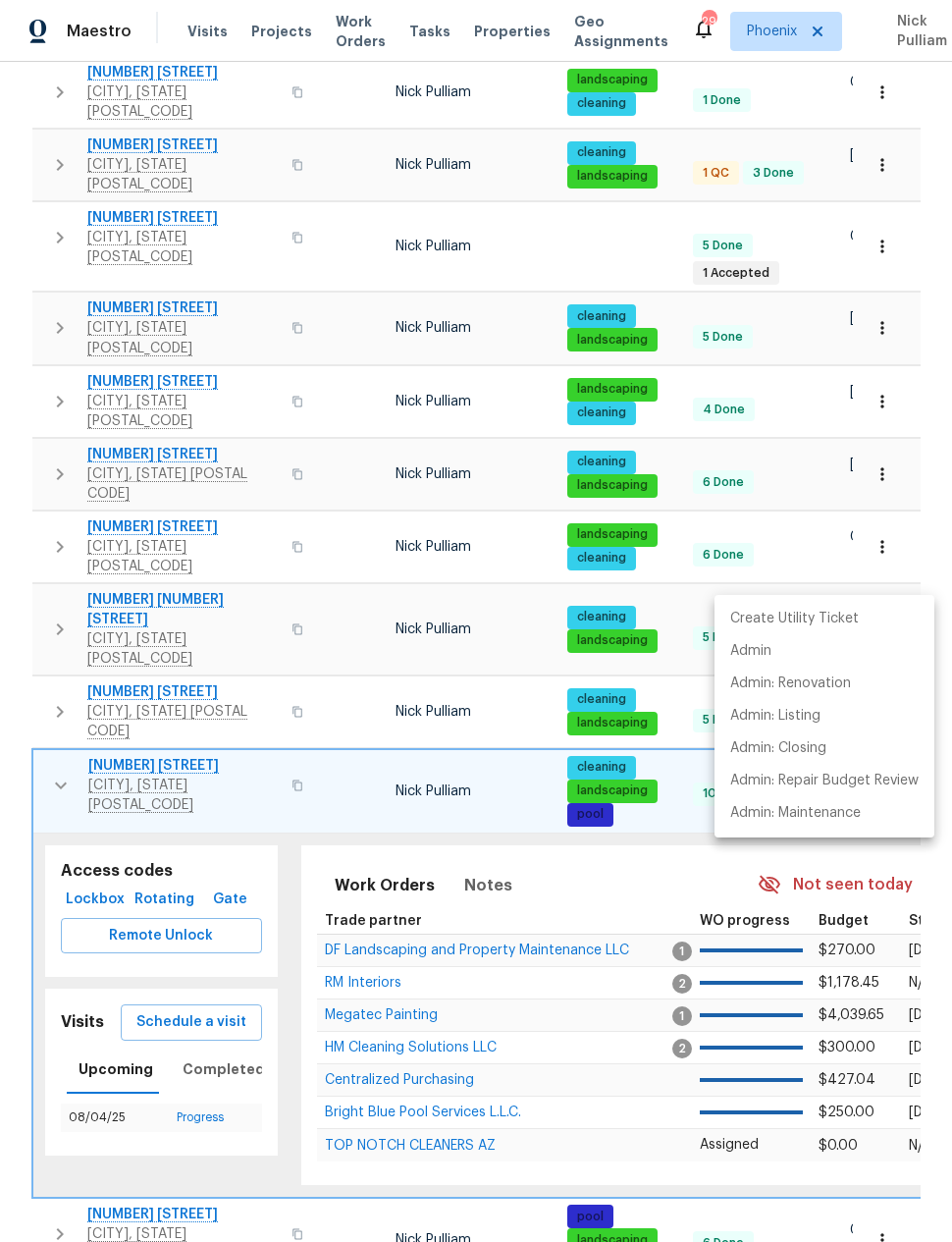 click at bounding box center (476, 621) 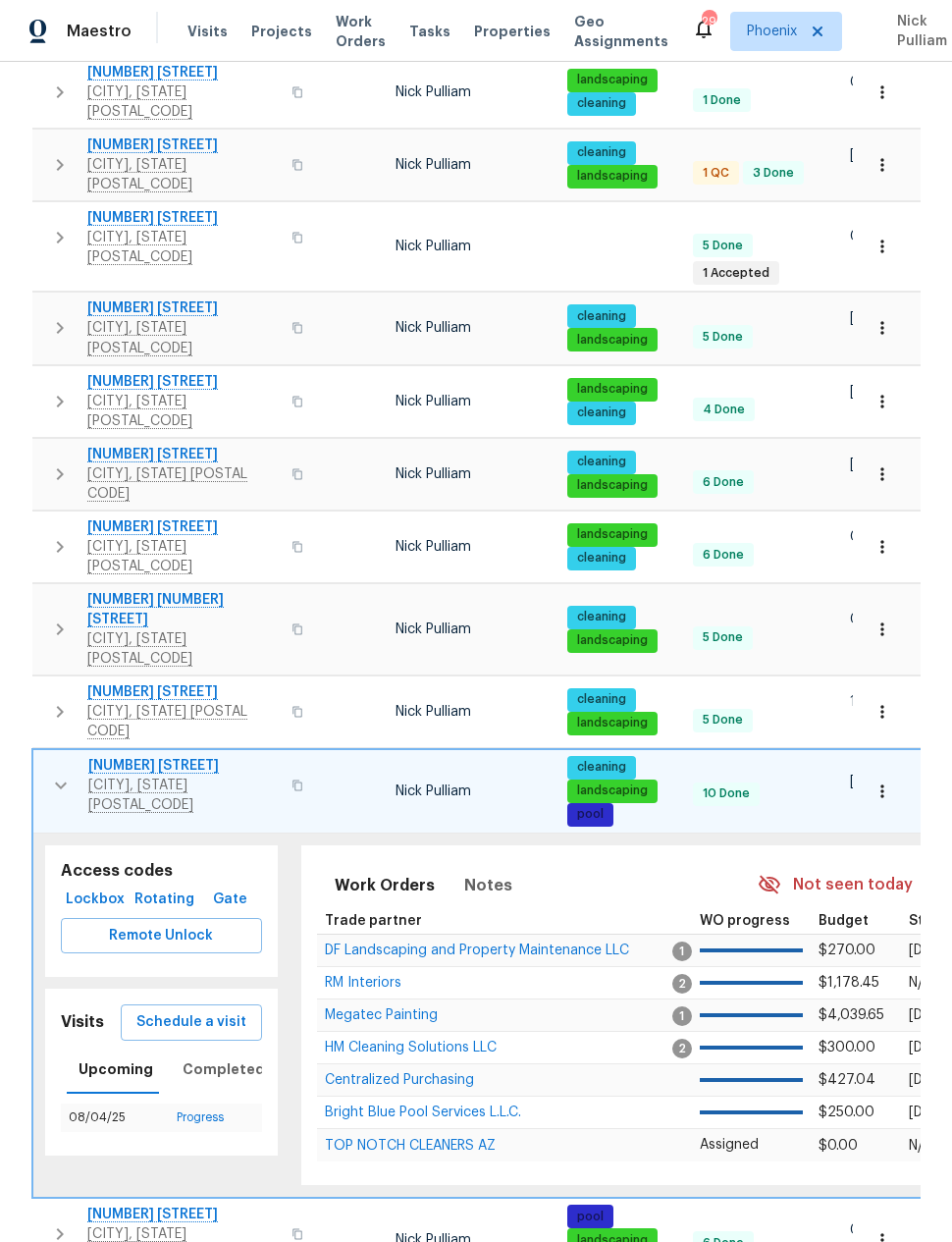 click on "Rotating" at bounding box center [164, 899] 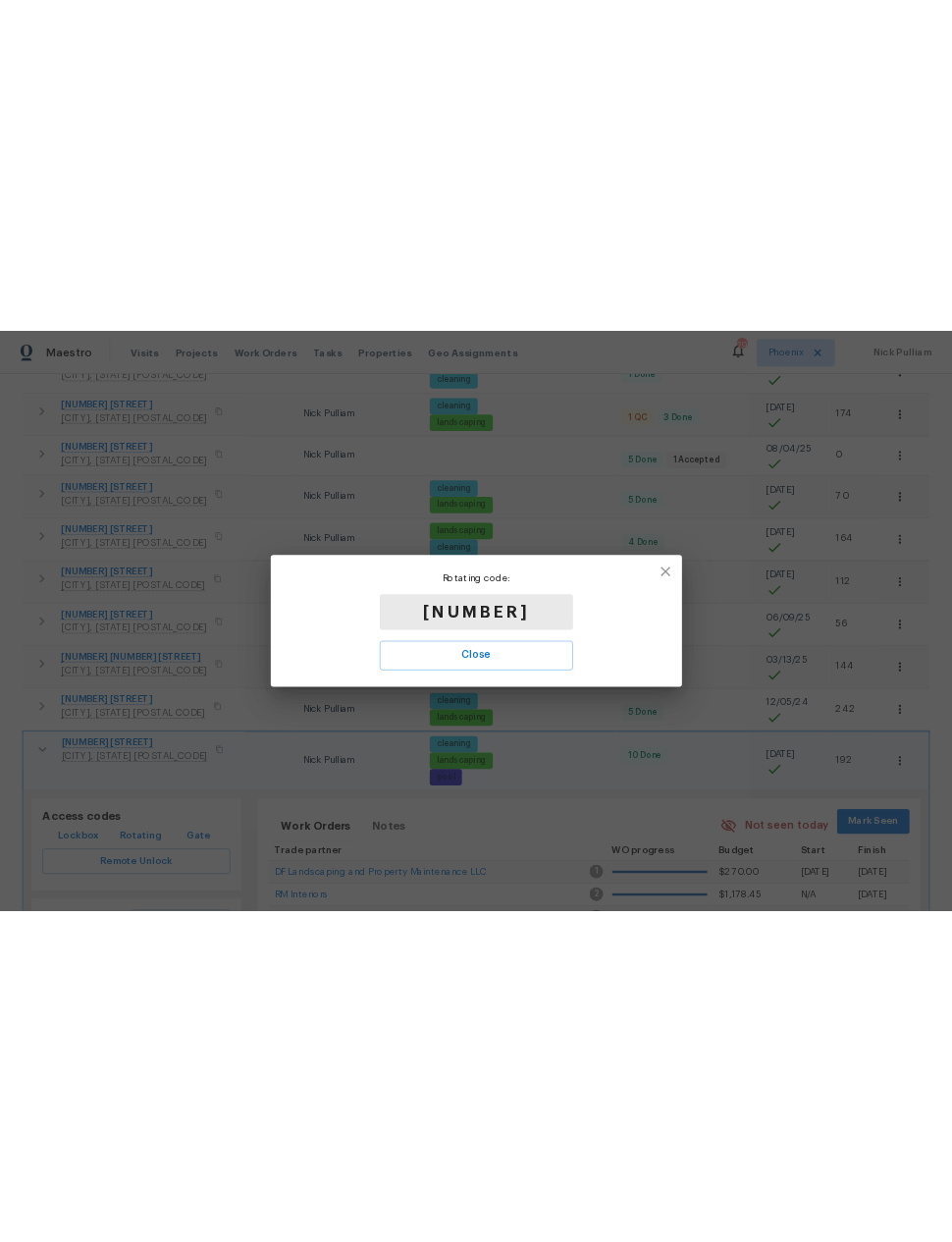 scroll, scrollTop: 0, scrollLeft: 0, axis: both 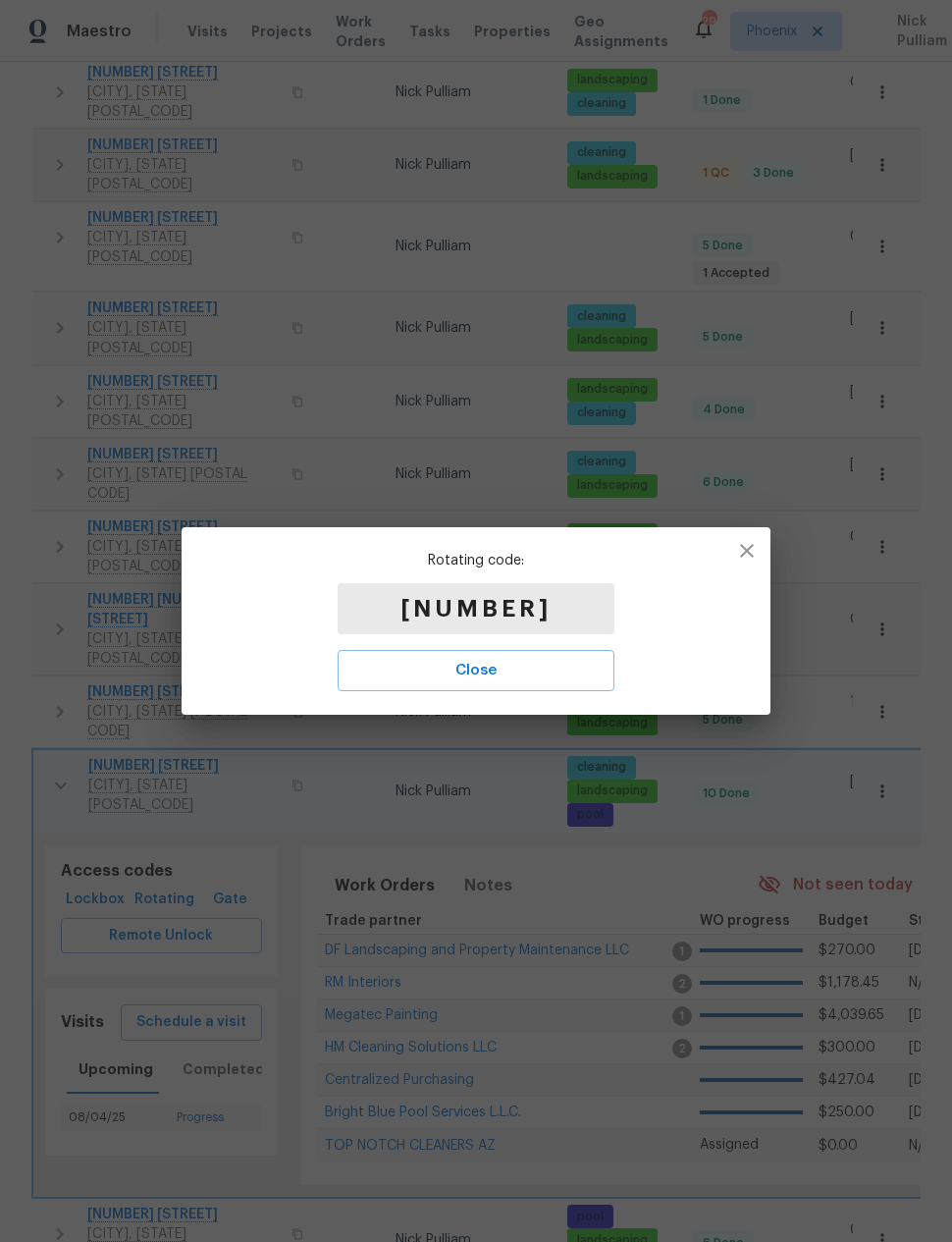 click 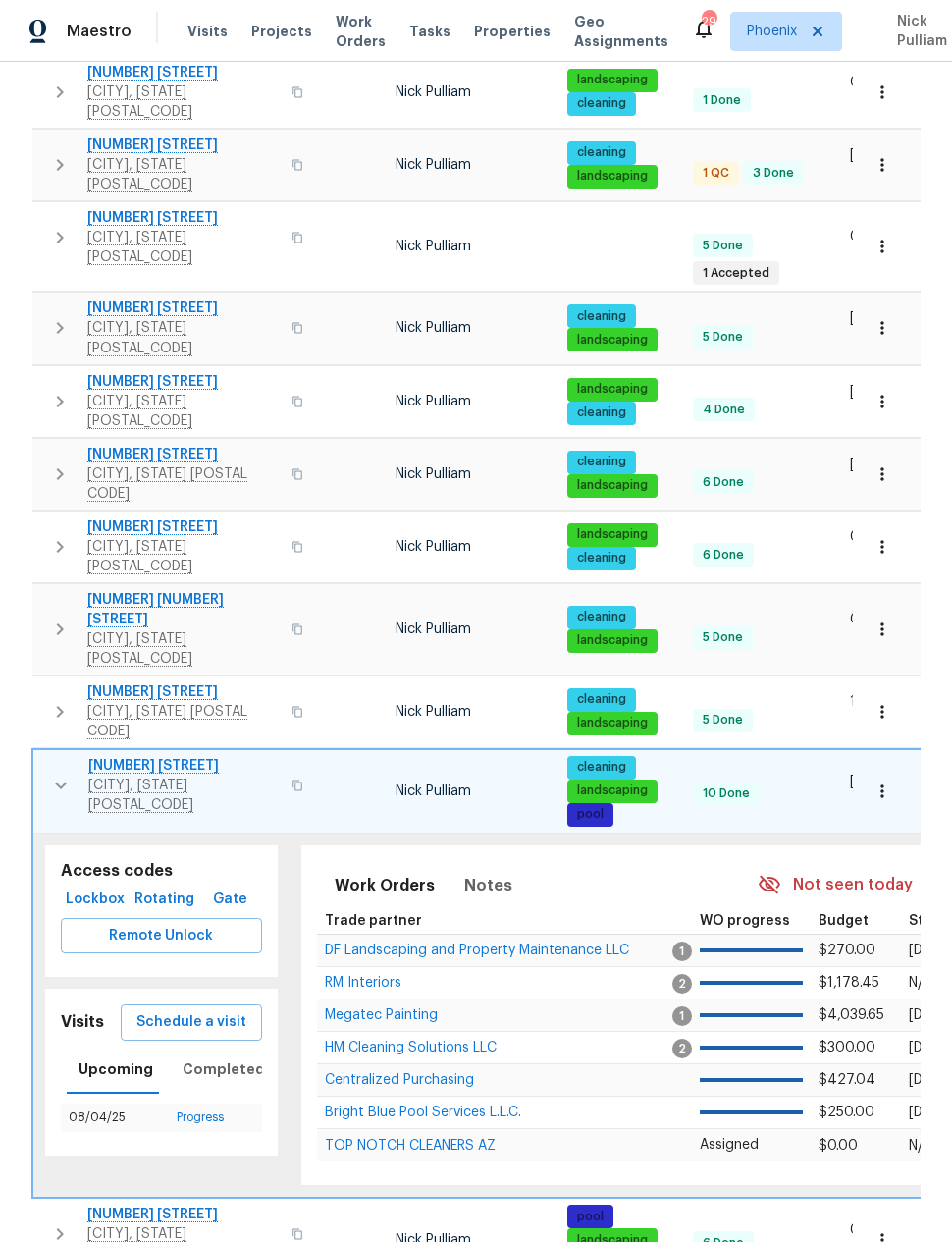 click 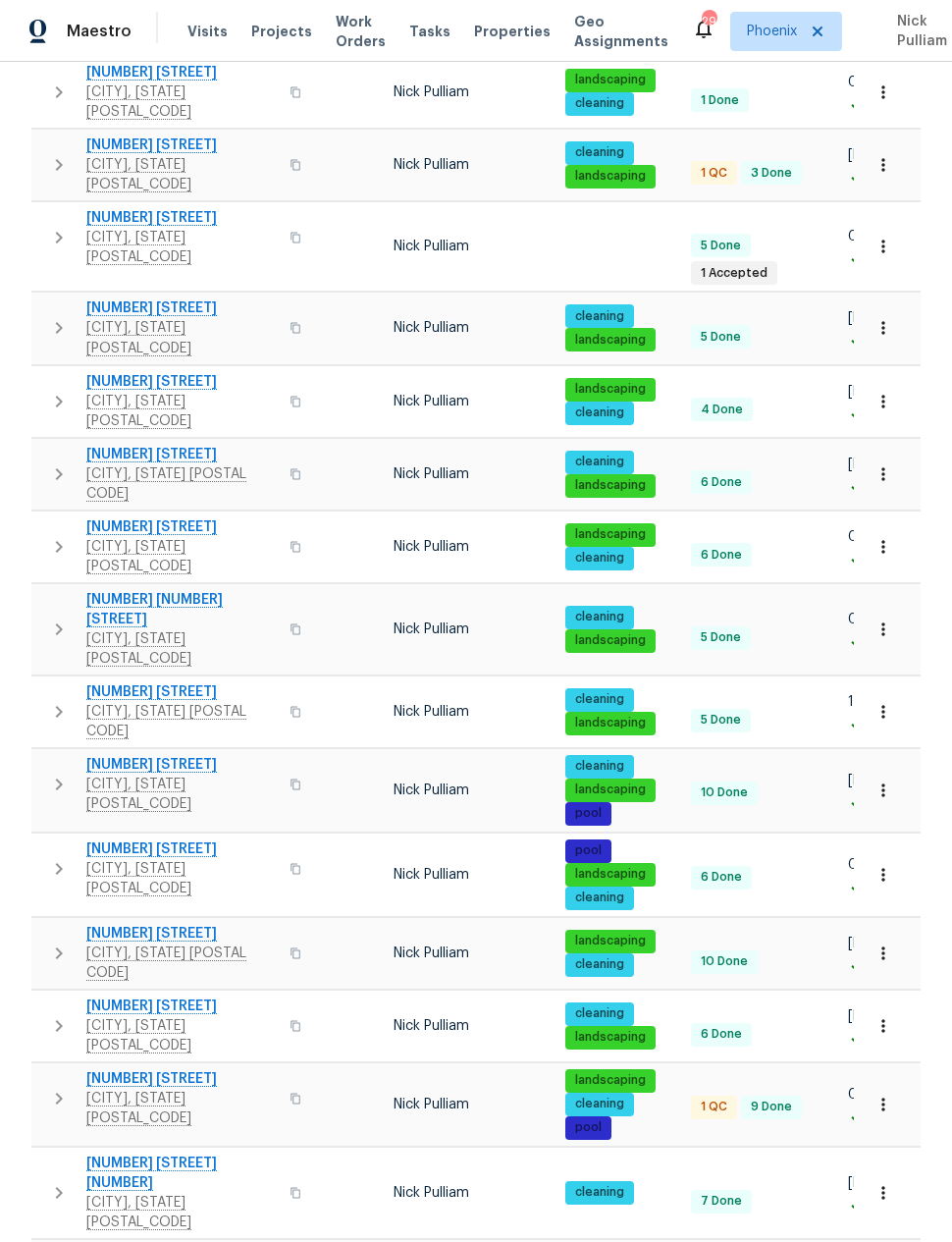 click 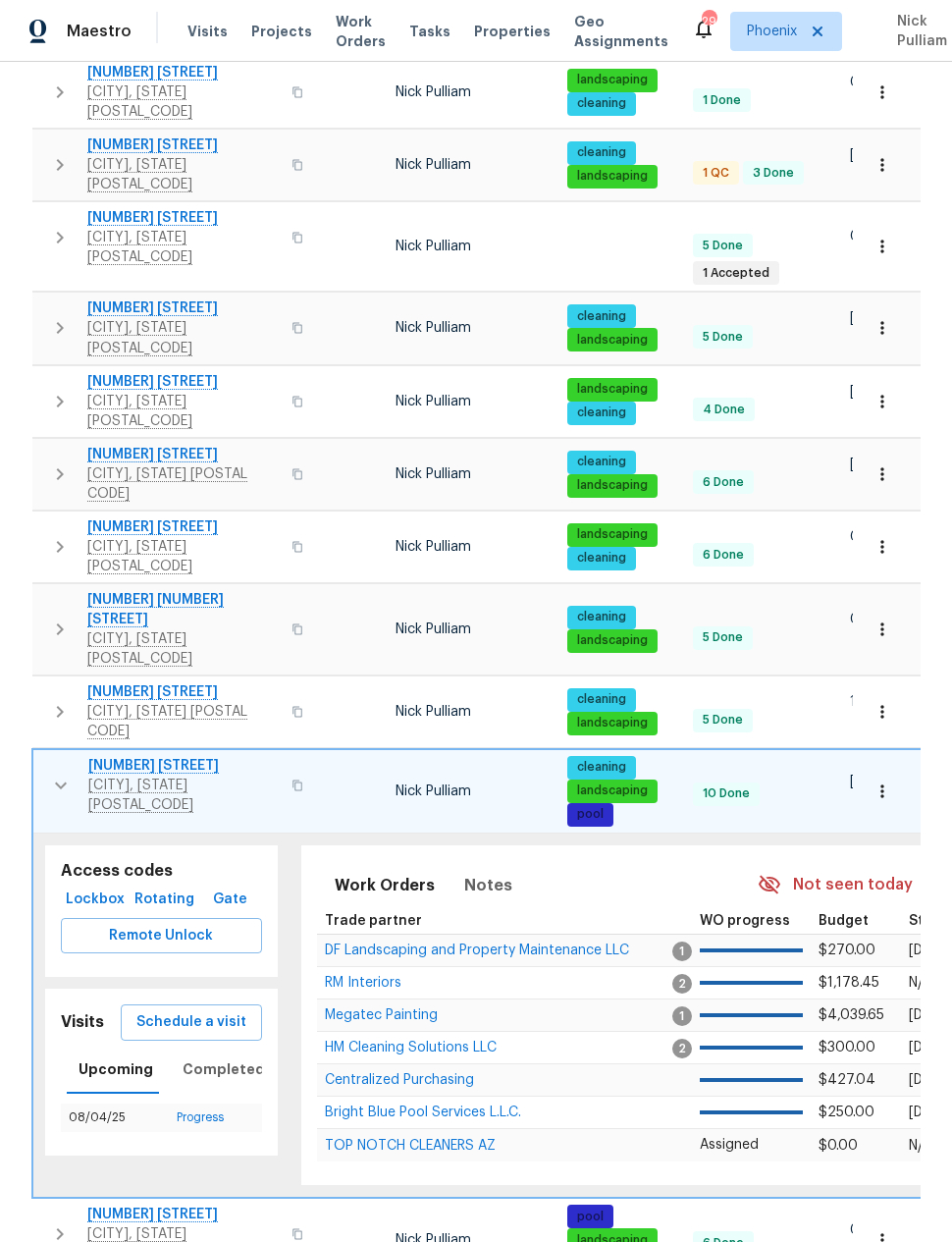 click on "Schedule a visit" at bounding box center [191, 1022] 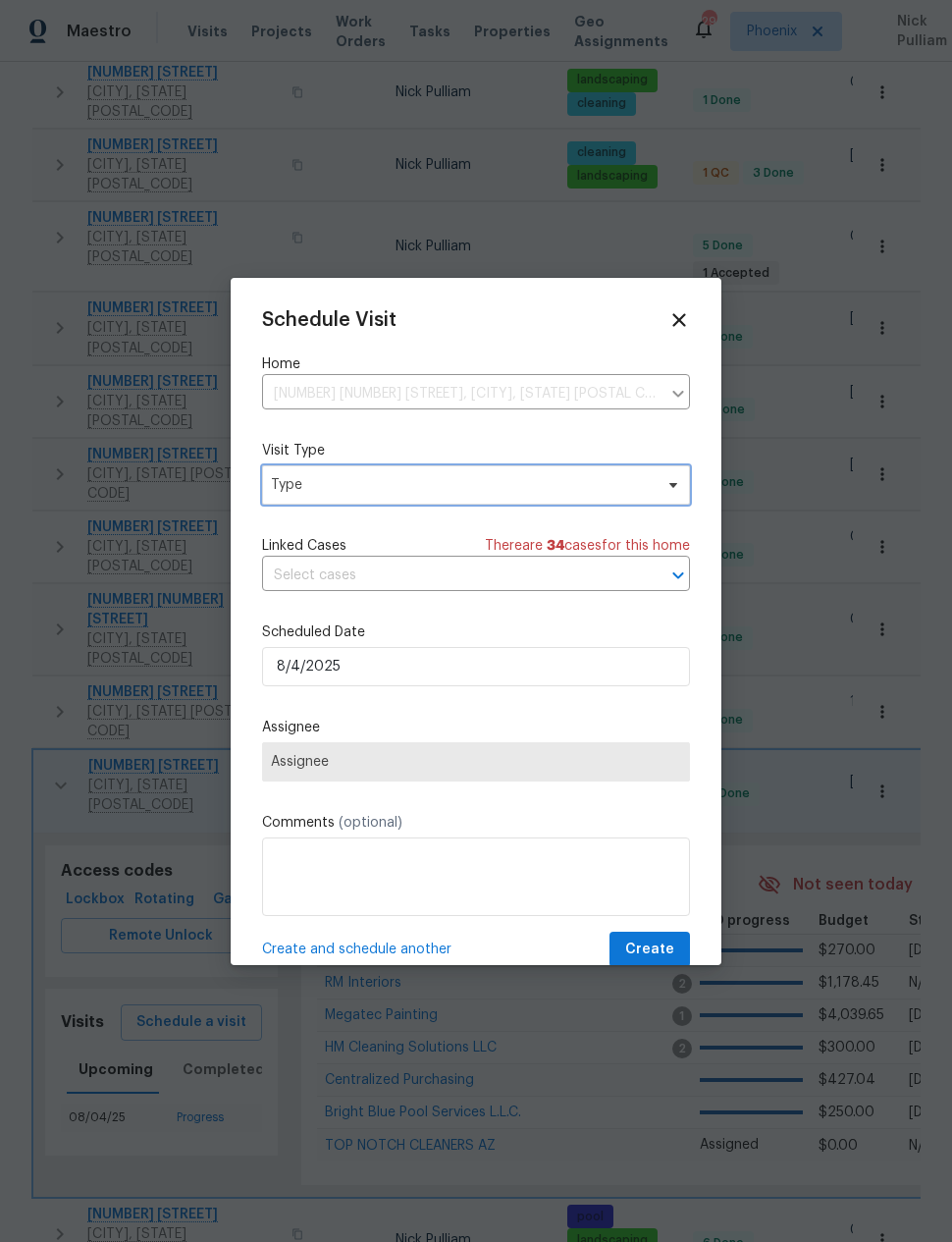 click on "Type" at bounding box center [461, 485] 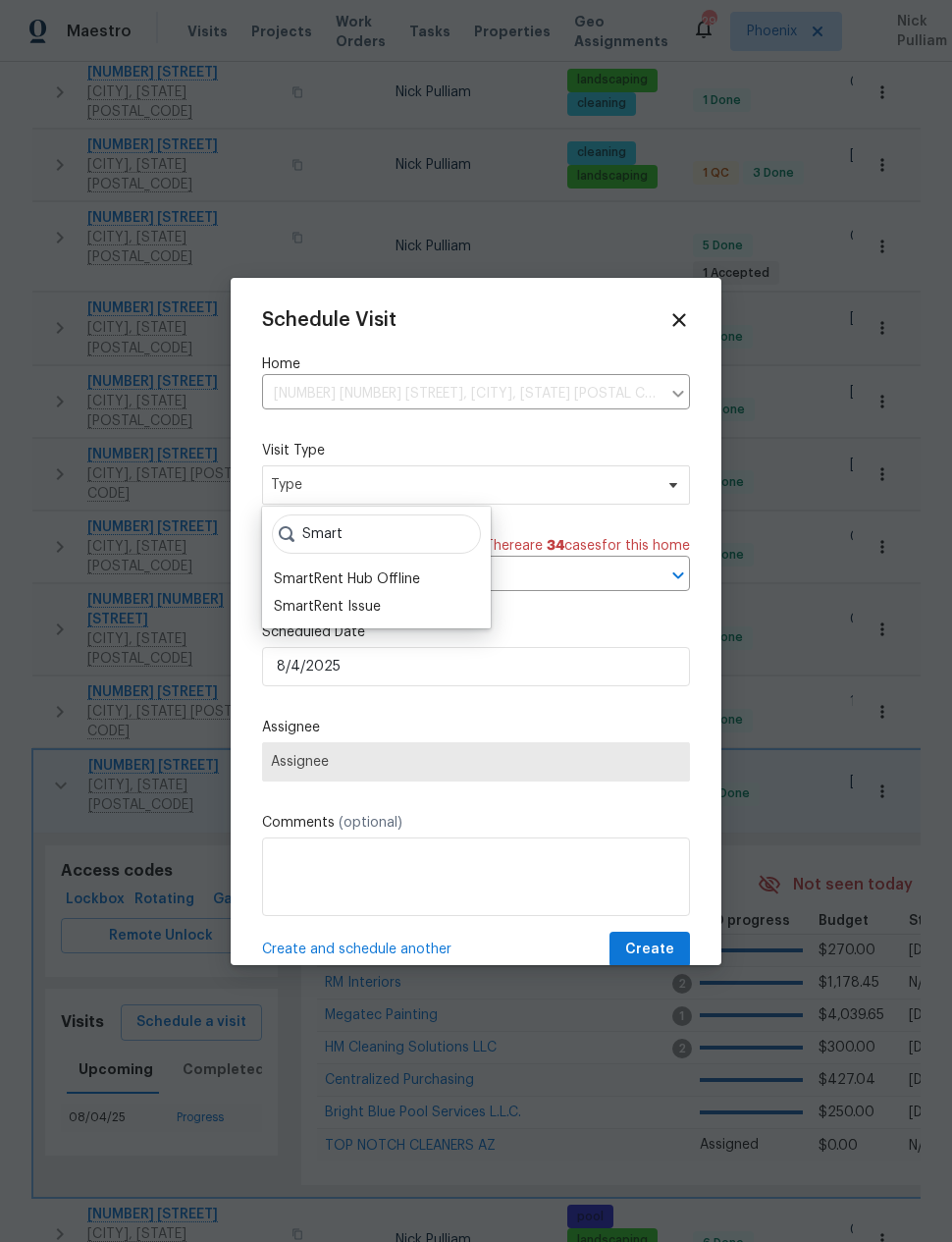 type on "Smart" 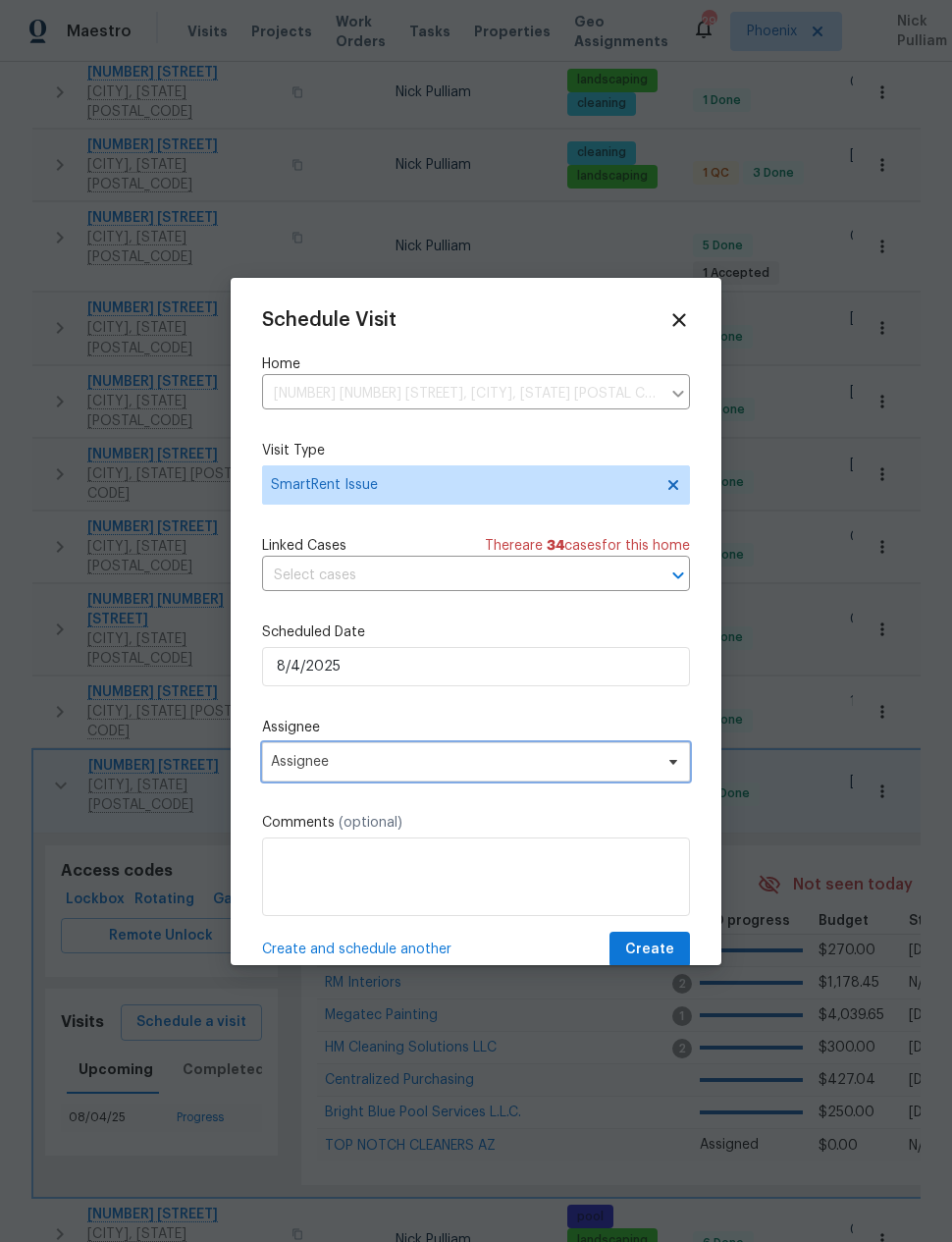 click on "Assignee" at bounding box center [463, 762] 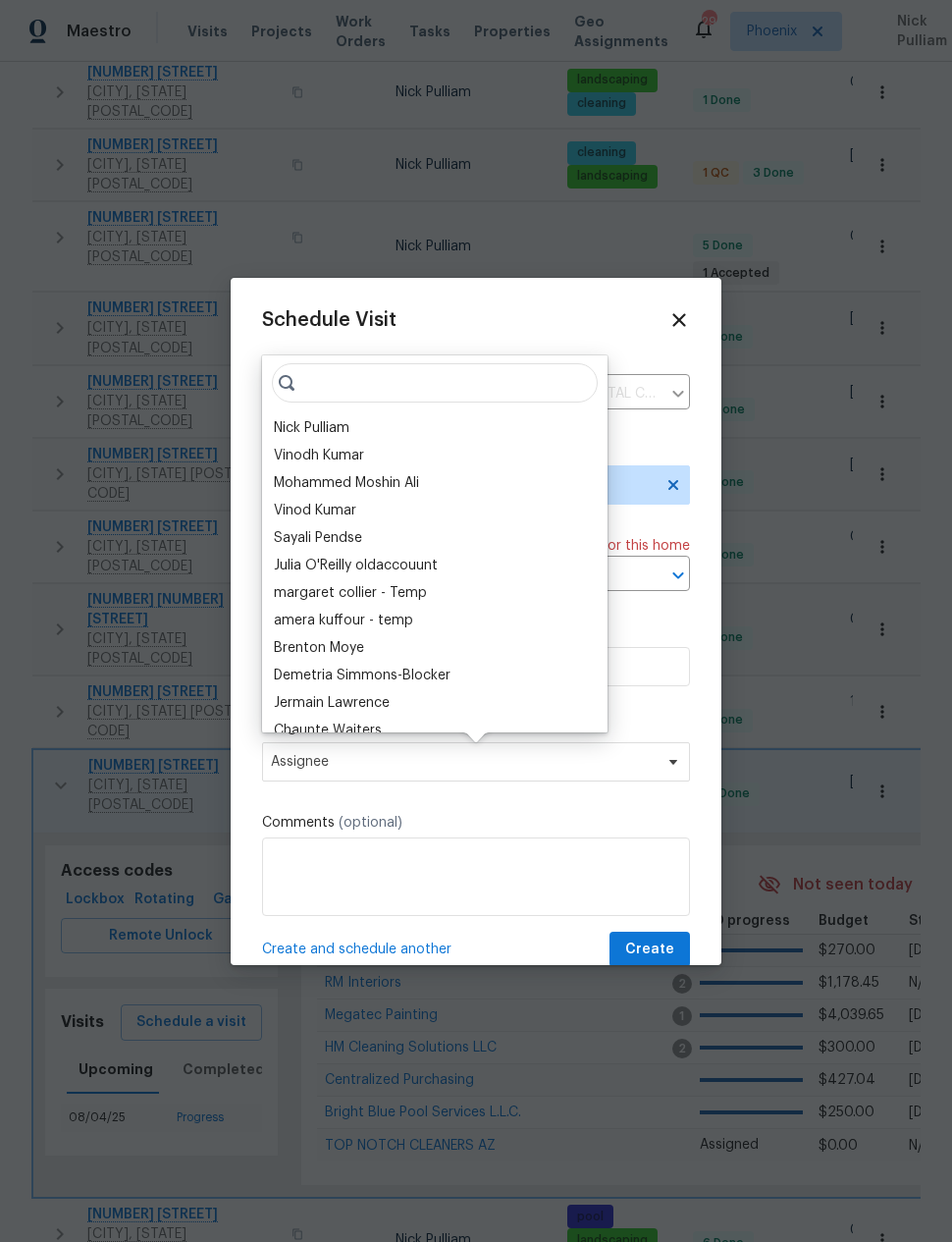click on "Nick Pulliam Vinodh Kumar Mohammed Moshin Ali Vinod Kumar Sayali Pendse Julia O'Reilly oldaccouunt margaret collier - Temp amera kuffour - temp Brenton Moye Demetria Simmons-Blocker Jermain Lawrence Chaunte Waiters Madison Williamson Rajnish Srinivasan Becky Trayler Gopinath R Victor Robbins Breanna Farr Vinitha E Kamryn Timm N Sai Adithya Sreenath AB Sarath Mohan Degan Goettl Mark Zacharias Julienne Manansala Lauren Deangelis Hepsiba Raj Vijaya S Prabhu Raja Sivaprakash Settu Michael Jackson Tim Hochradel Taylor Bowen Sofia Araiza Spencer Crowley Brandon Wallace Angie Marie Zasadny Khyber Rooney hannah johnson Natalie Woods Stefanie Armijo Frank Parks Jakub Budzynski Joseph Callinan Kalaivani K MANIKANDAN M Sanjai Gunaraj Prem Kumar Bastian Wieck Rubric System User Casey Stewart Arvind Raj M Isabel Sangeetha Ireland Divya Dharshini V Esmeralda Silva Roll-Call System User Joanne Yun Shane Iler Needs vendor assignment Needs WOs Refurby System User Web Robot Kelsey Lagman Trippy Test User Jackie Ngo Brian Wood" at bounding box center [435, 544] 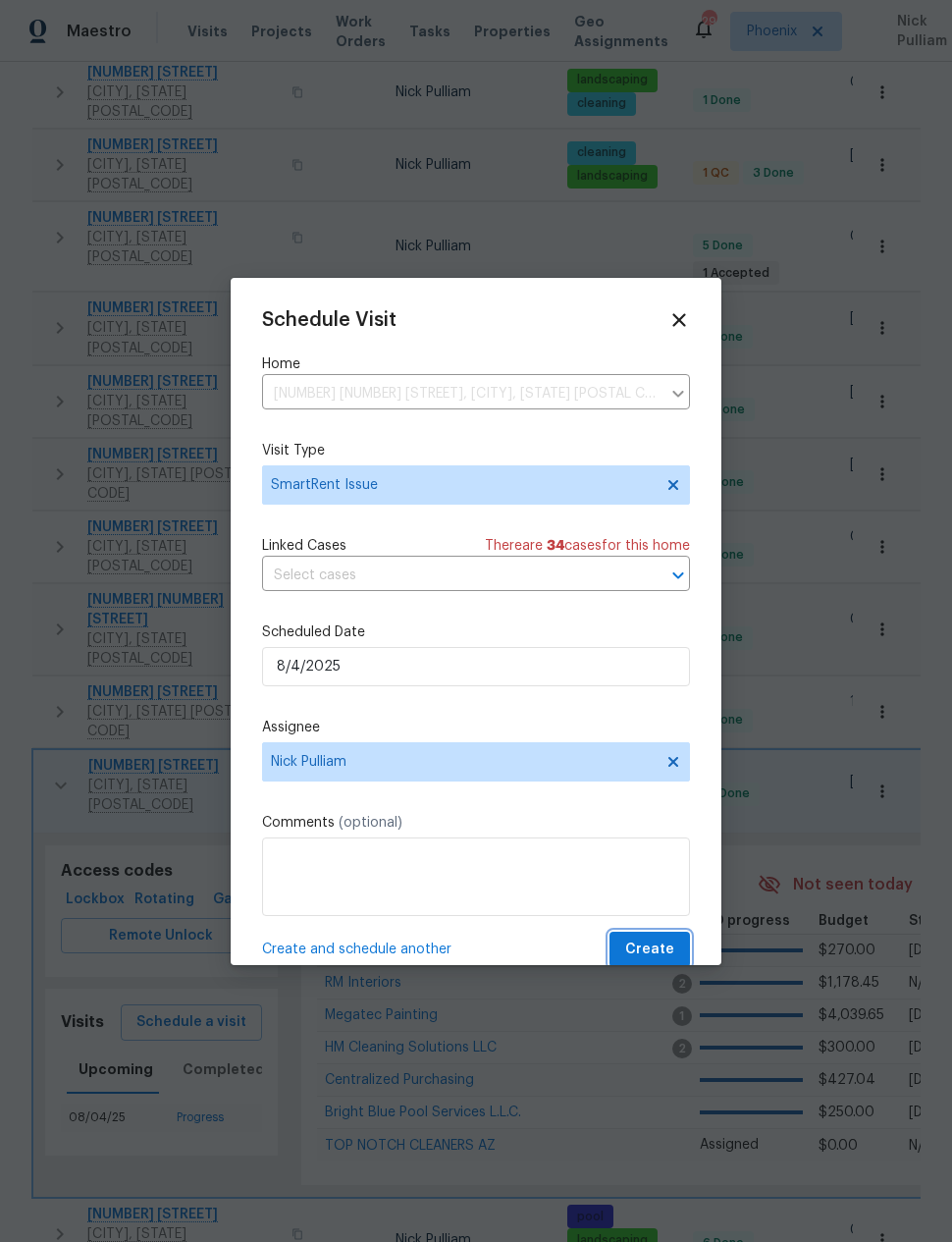 click on "Create" at bounding box center [650, 949] 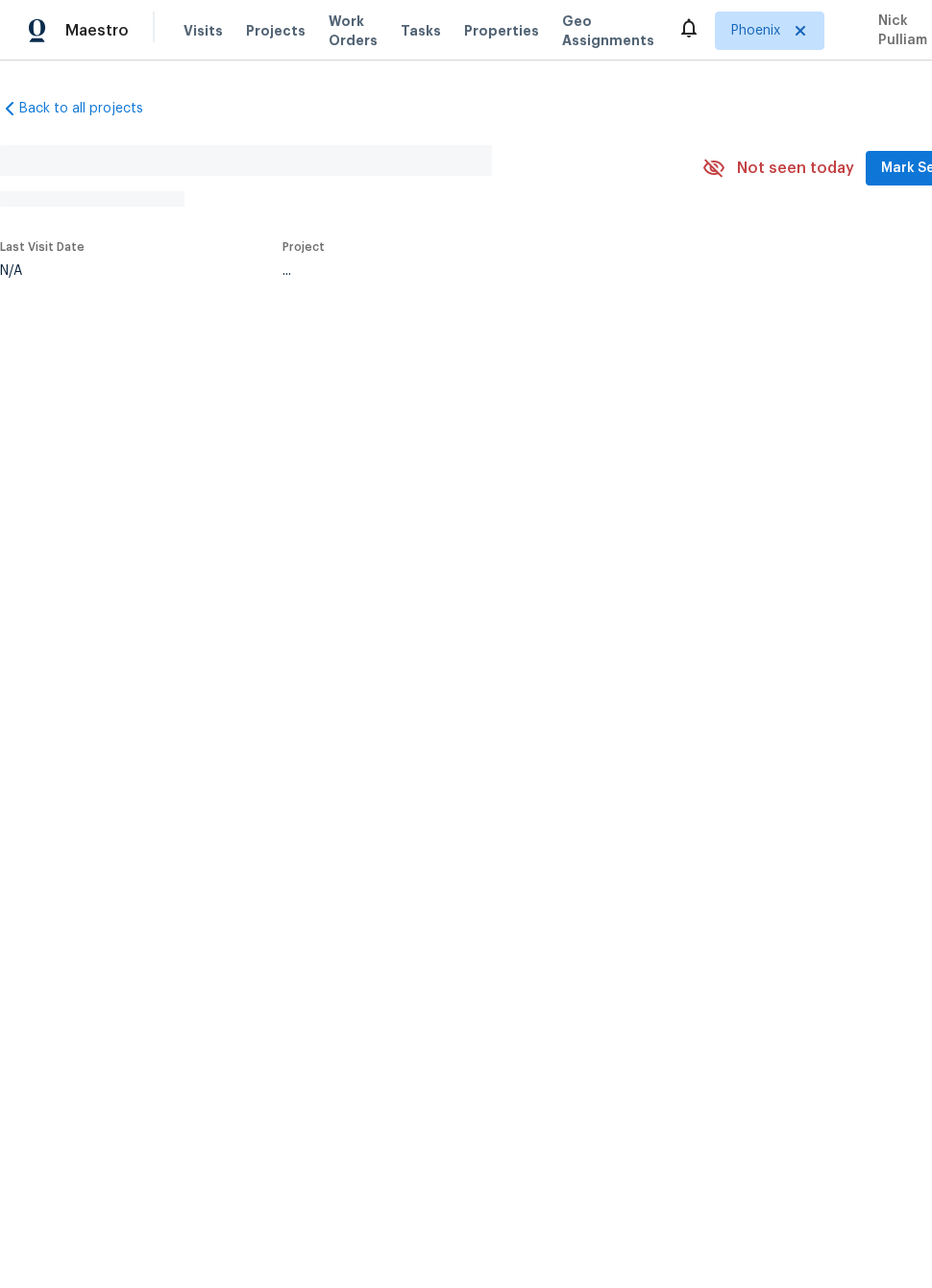 scroll, scrollTop: 0, scrollLeft: 0, axis: both 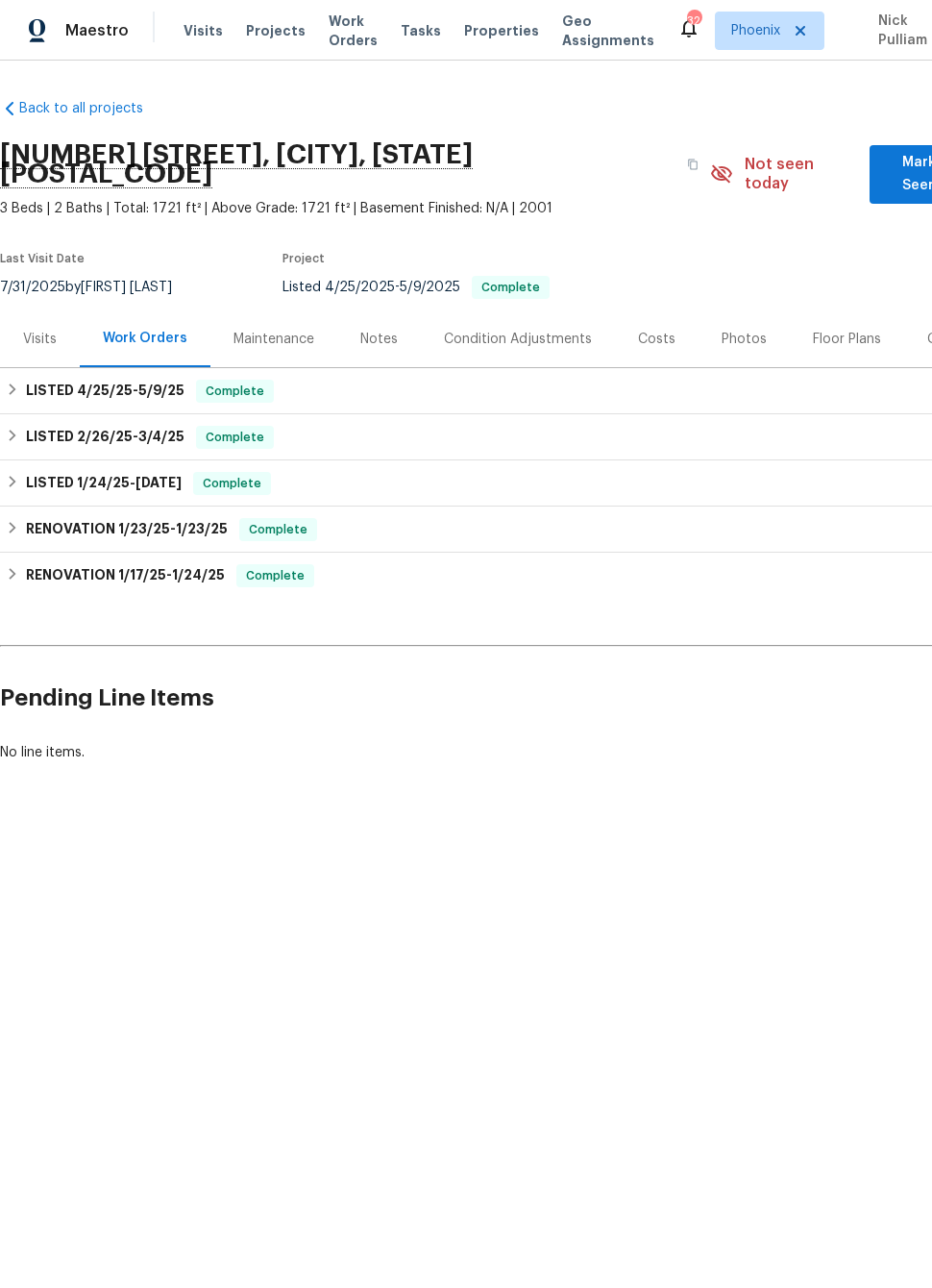 click on "Visits" at bounding box center (39, 339) 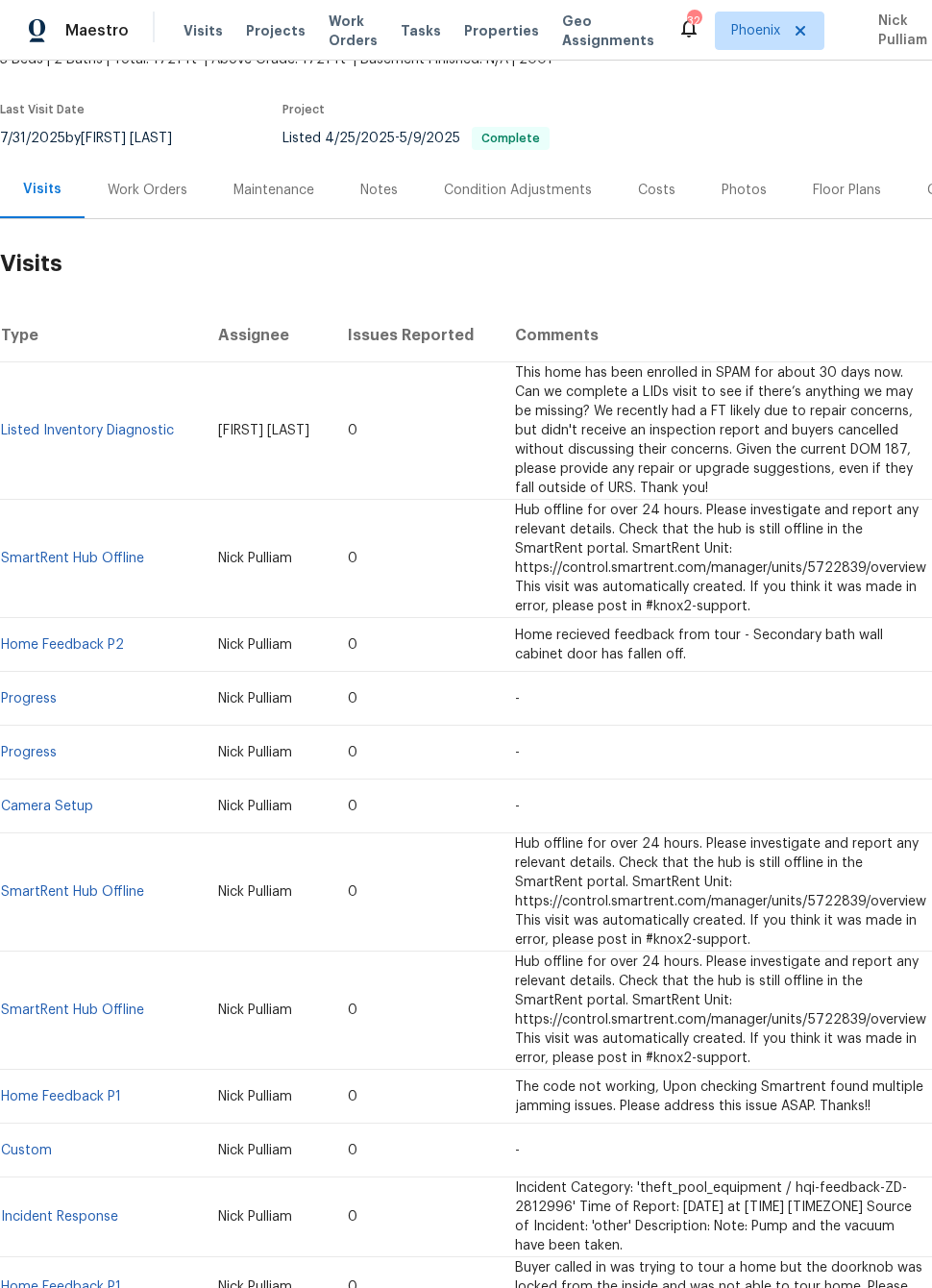 scroll, scrollTop: 149, scrollLeft: 0, axis: vertical 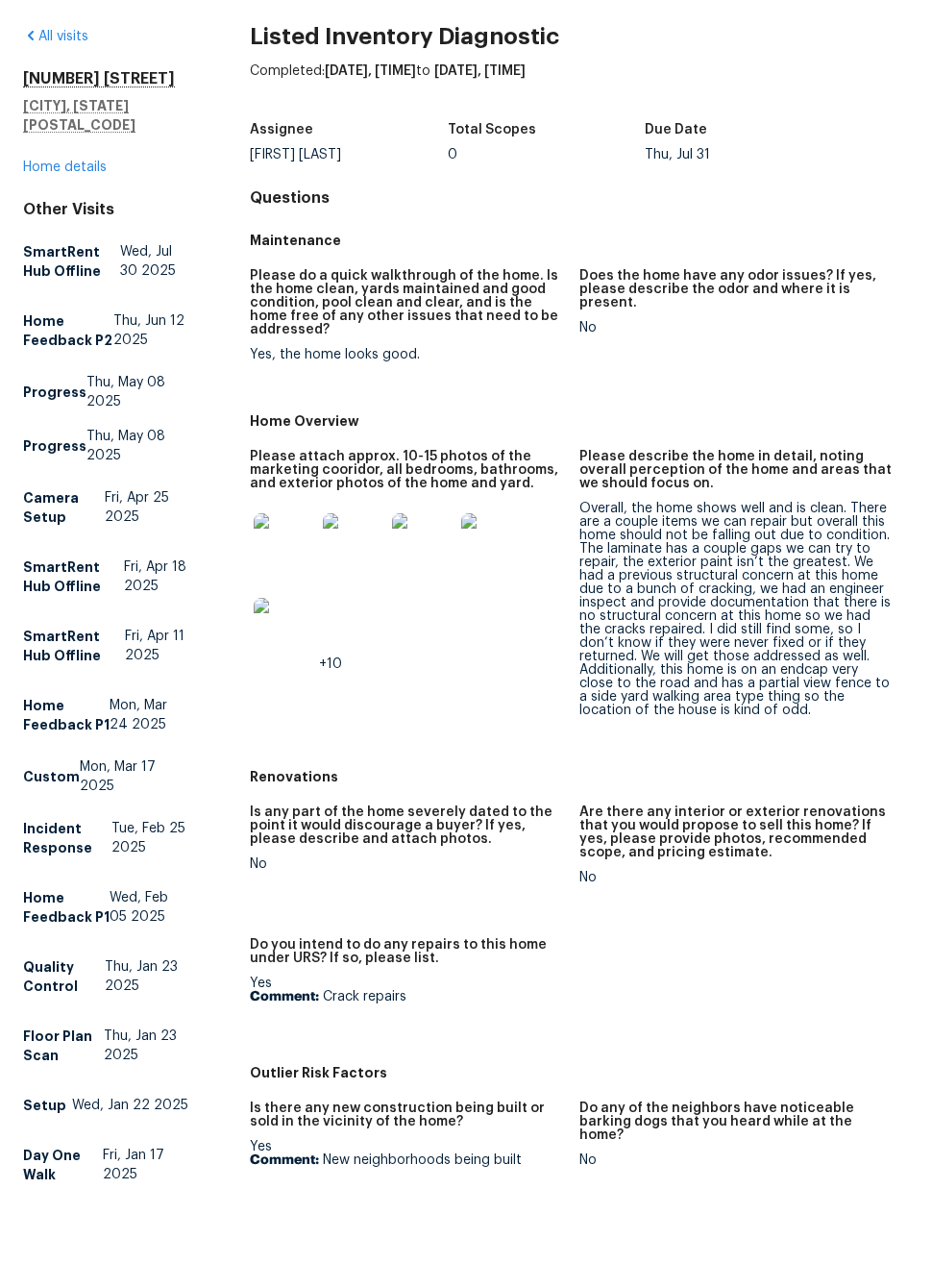 click at bounding box center [284, 616] 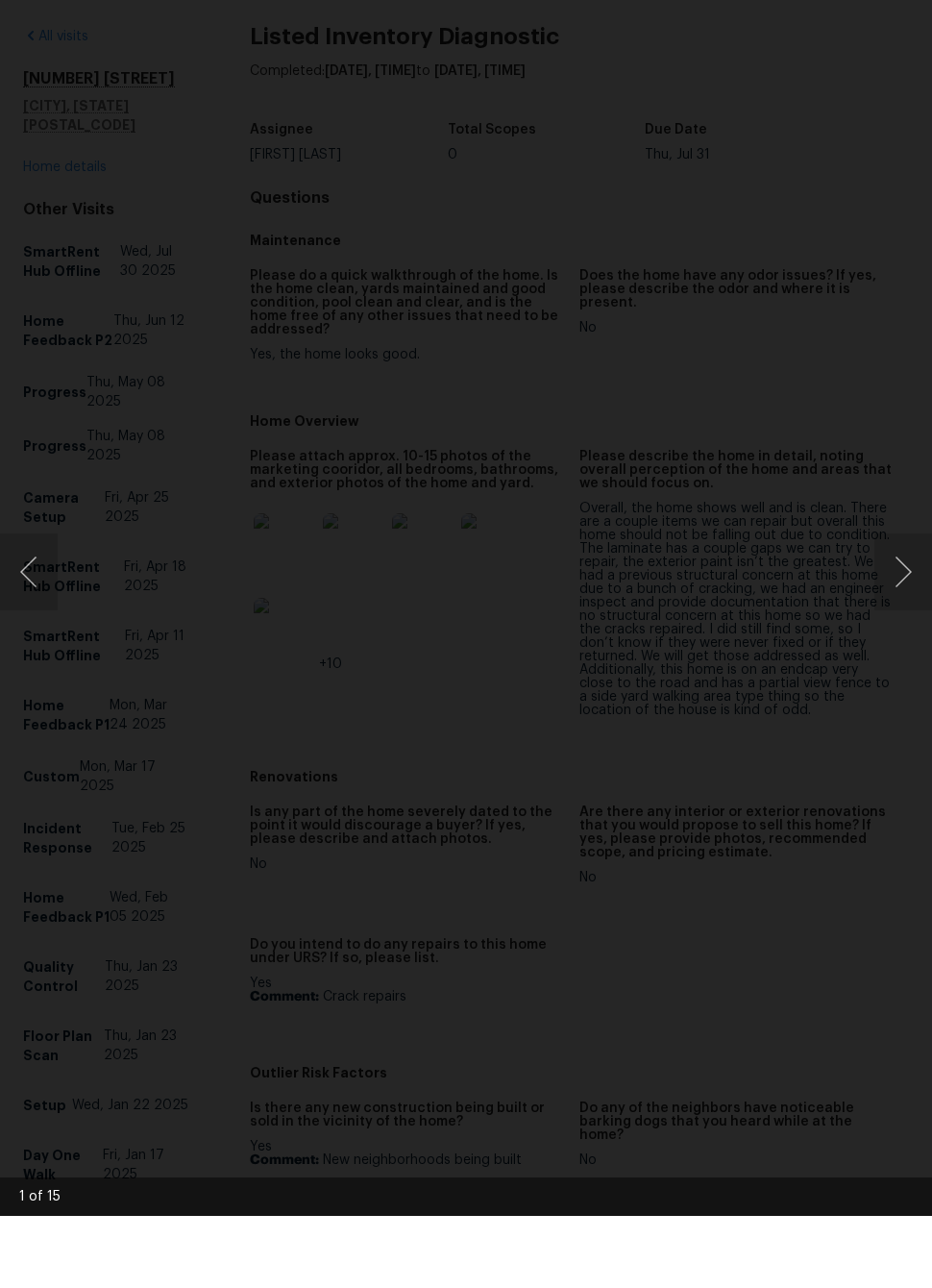 click at bounding box center (903, 644) 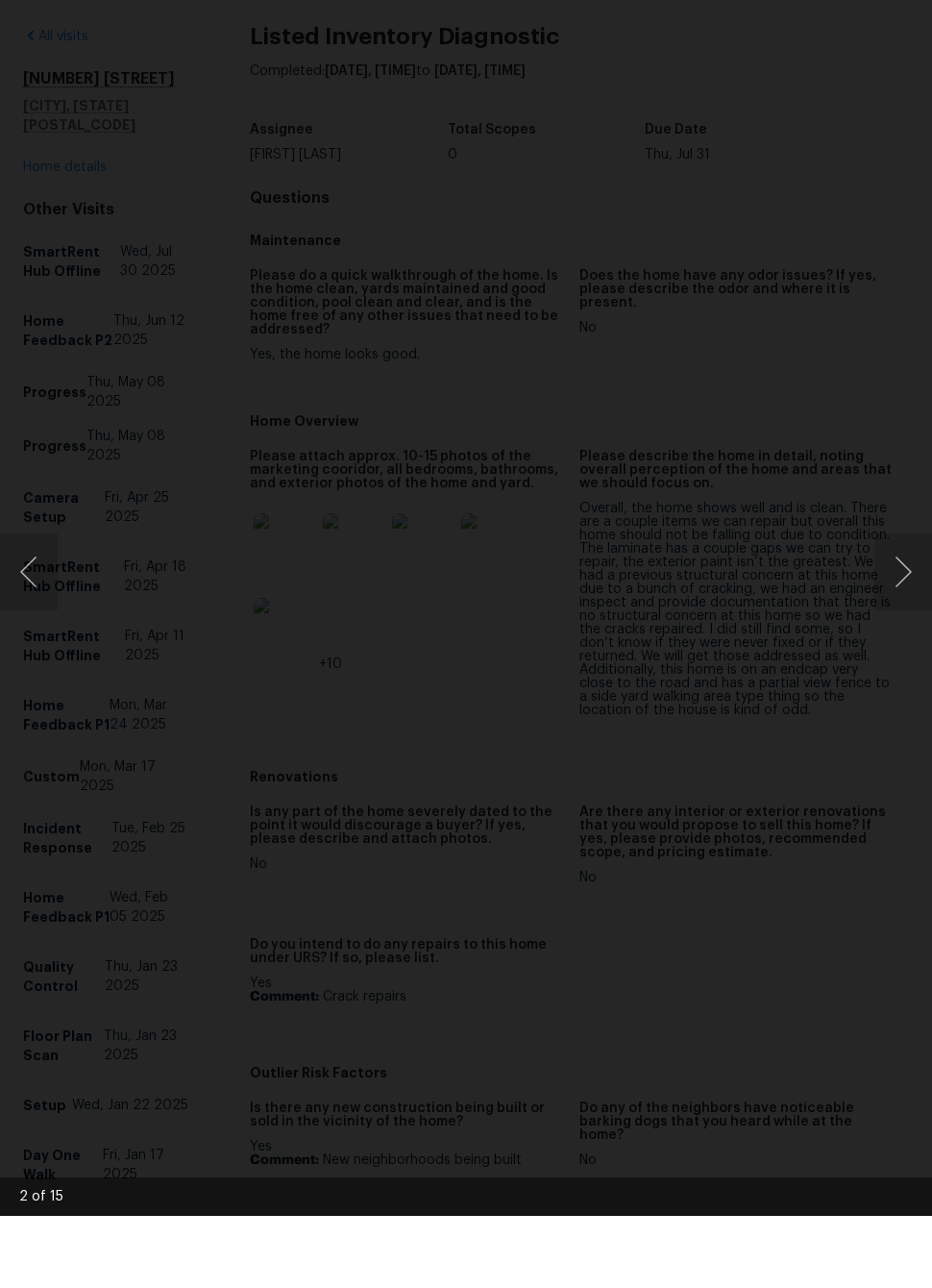 click at bounding box center [903, 644] 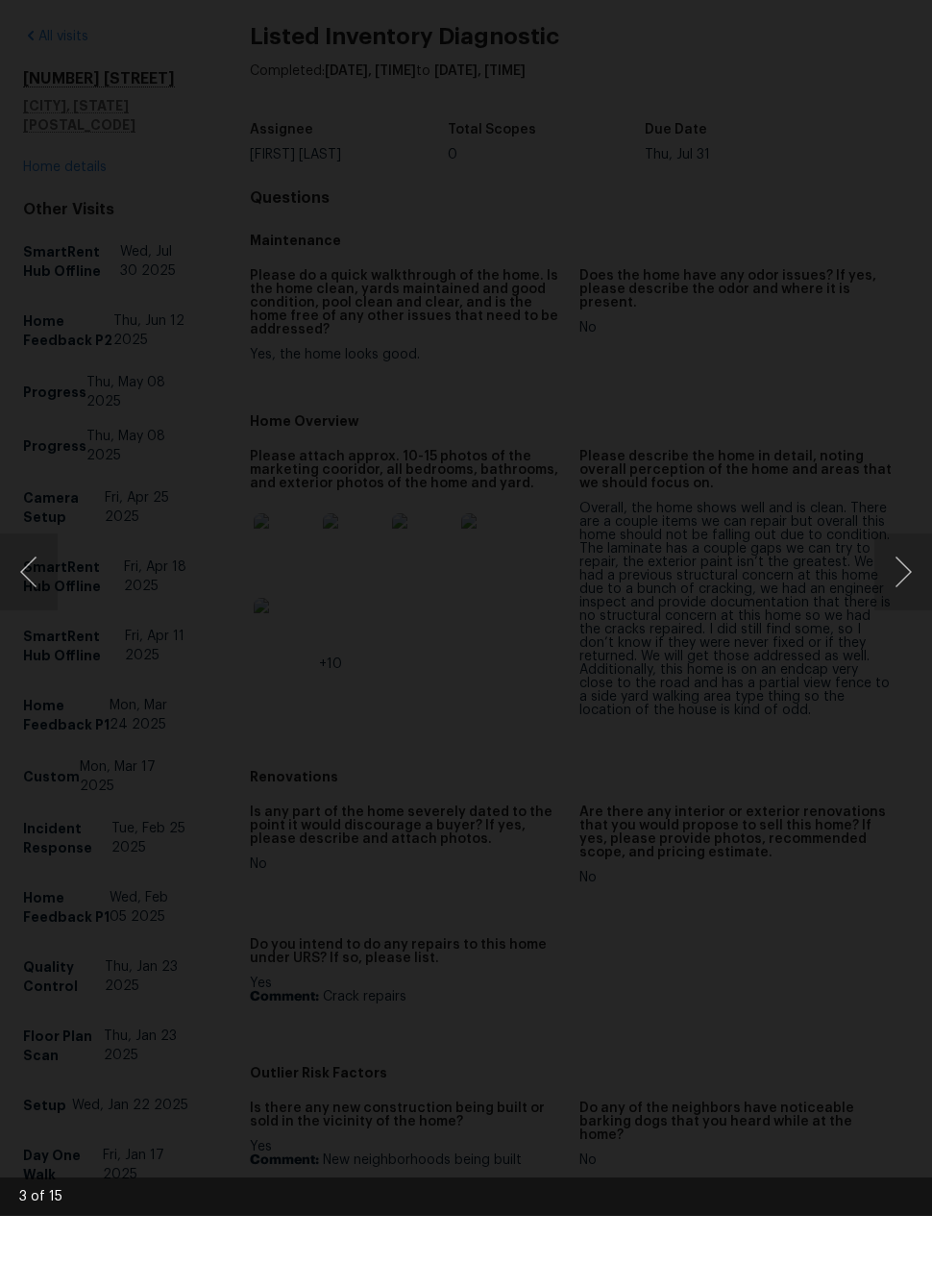 click at bounding box center [903, 644] 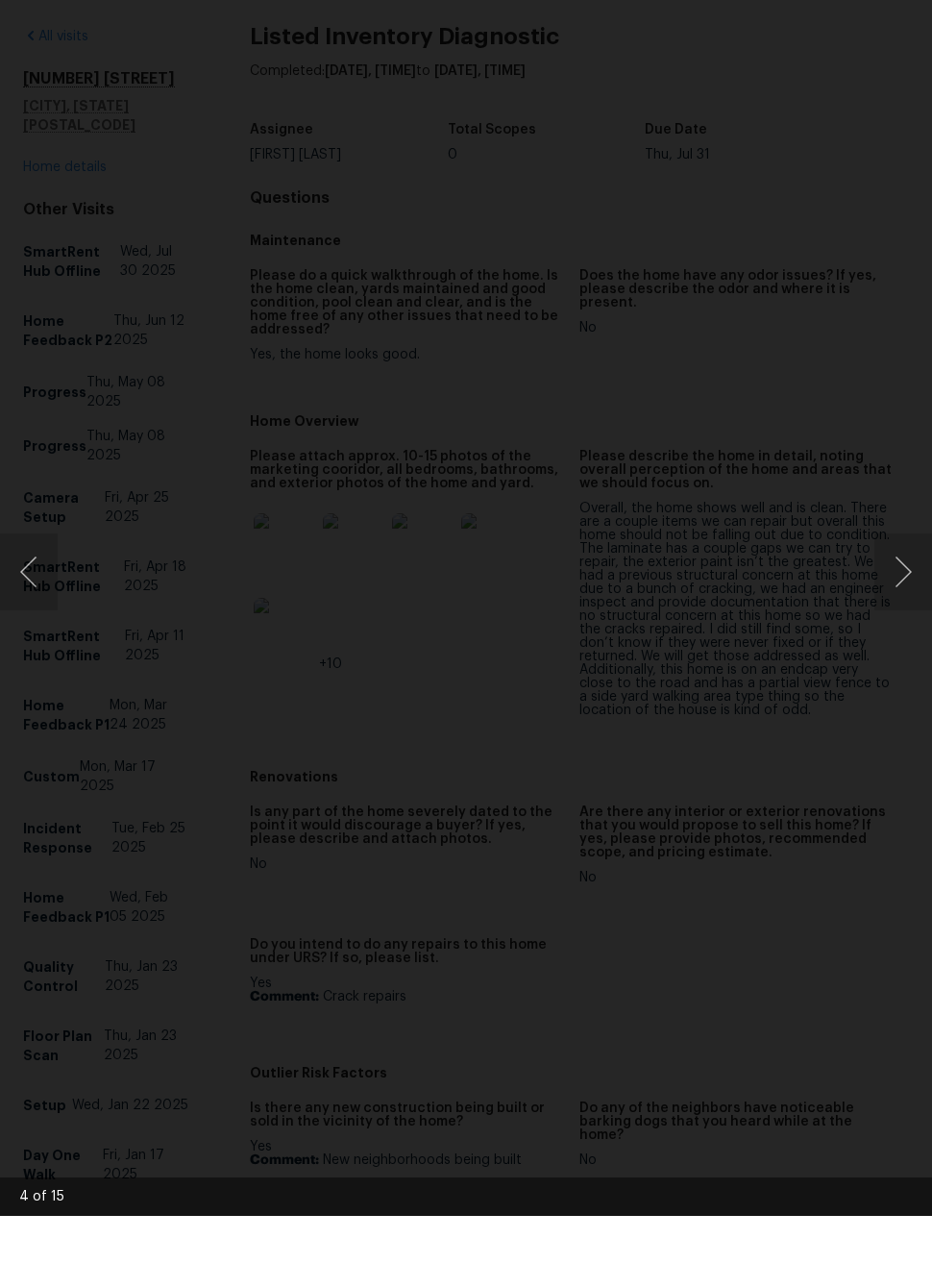 click at bounding box center (903, 644) 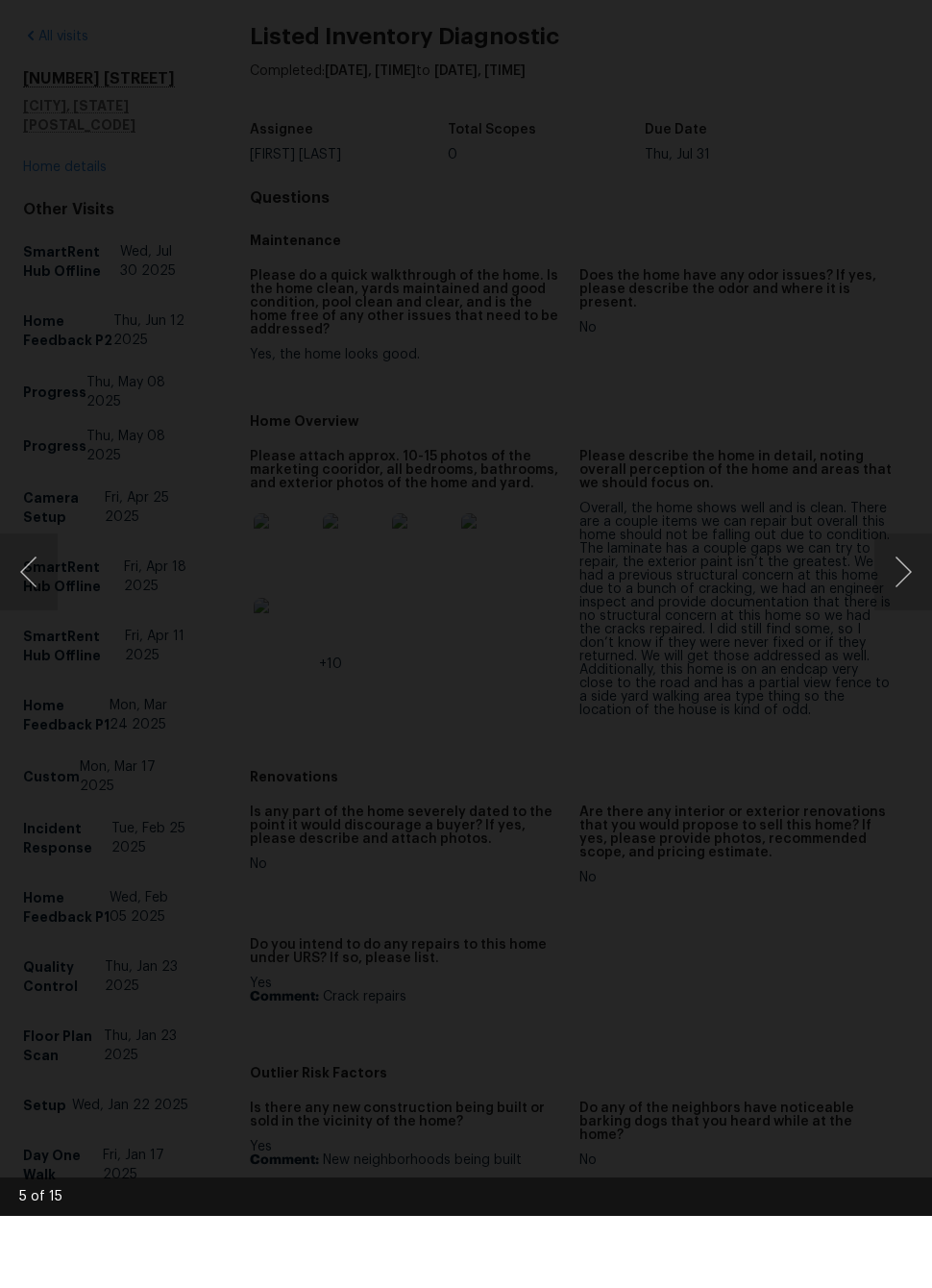 click at bounding box center [903, 644] 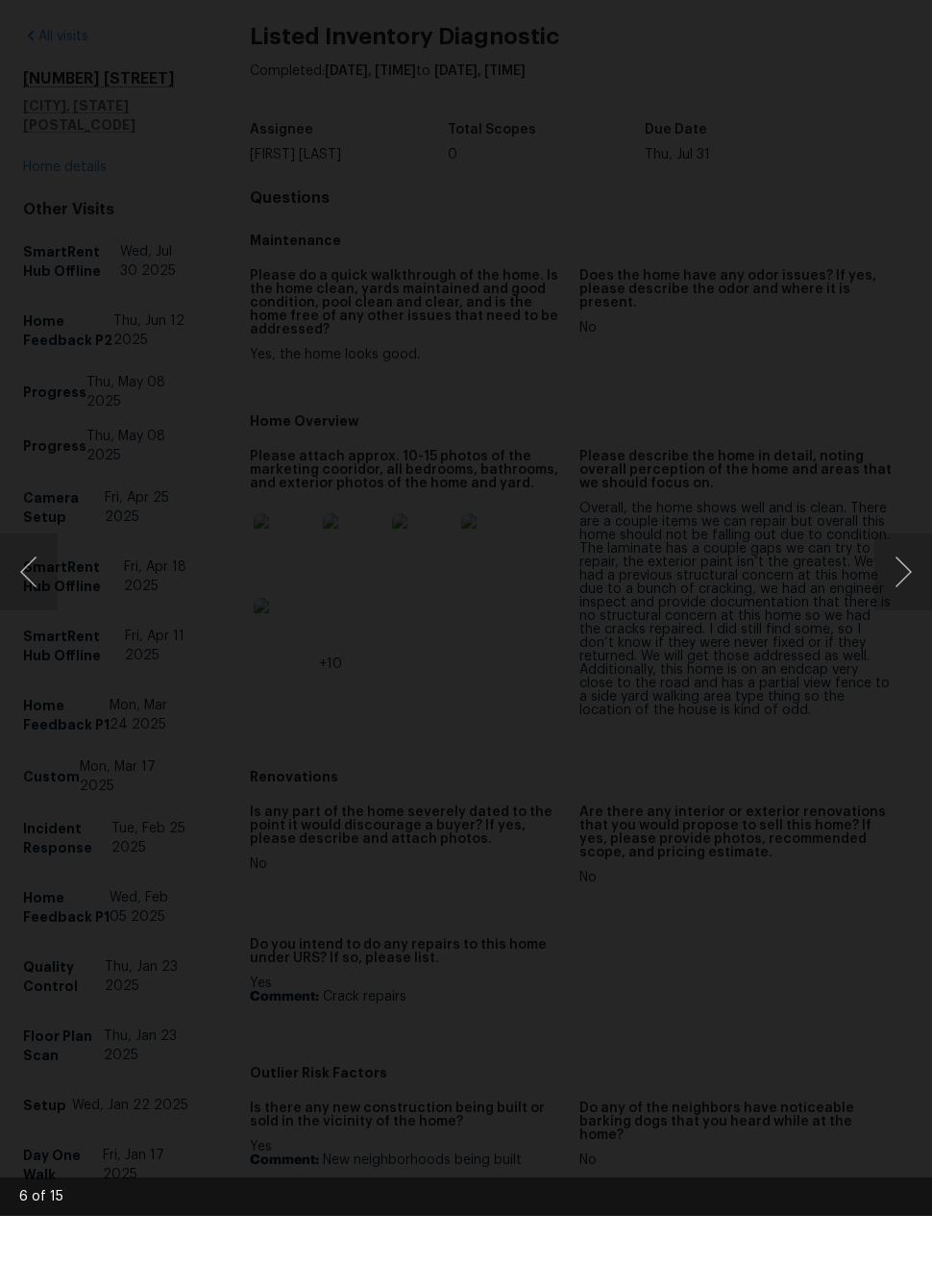 click at bounding box center (903, 644) 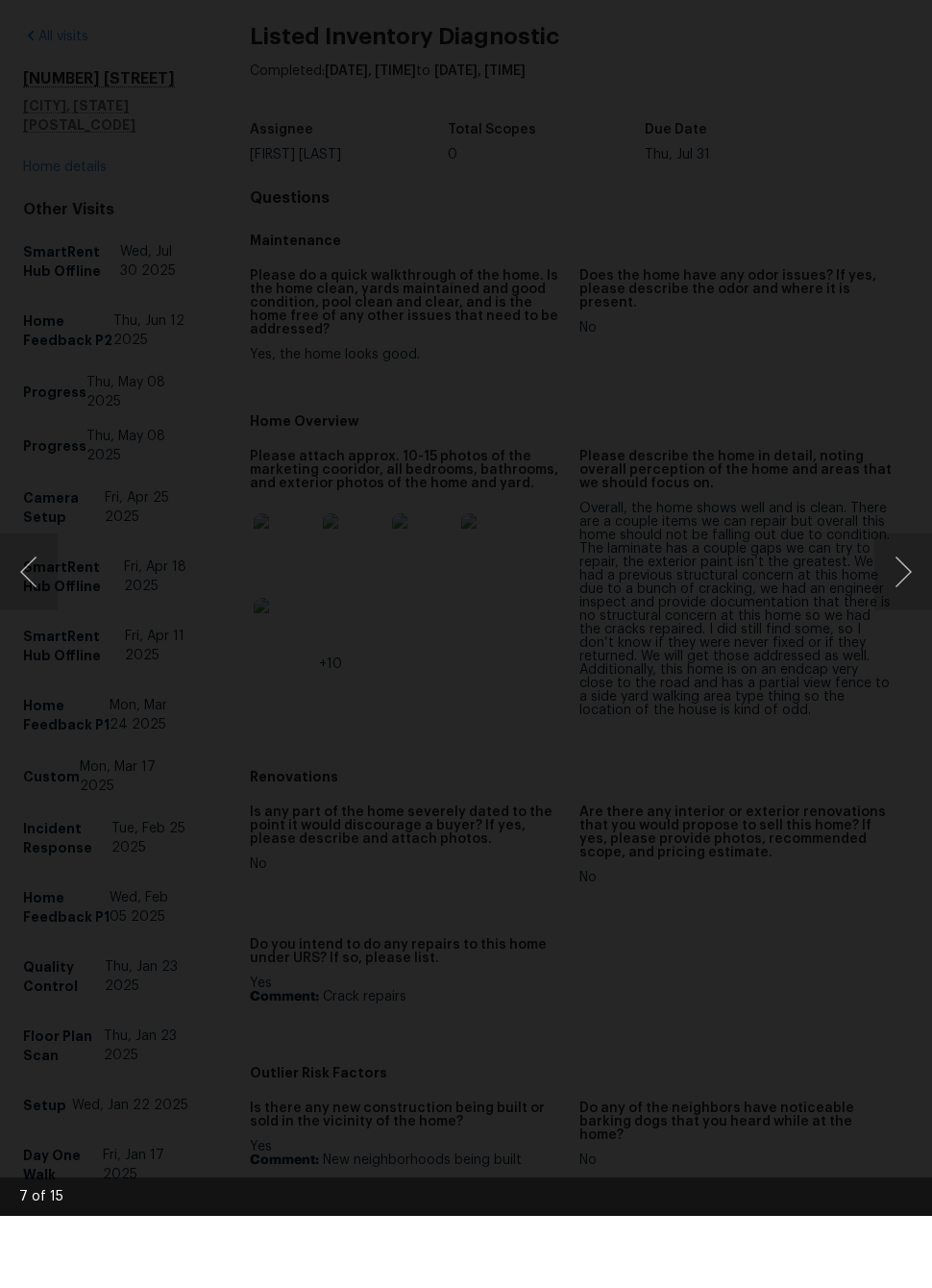 click at bounding box center [903, 644] 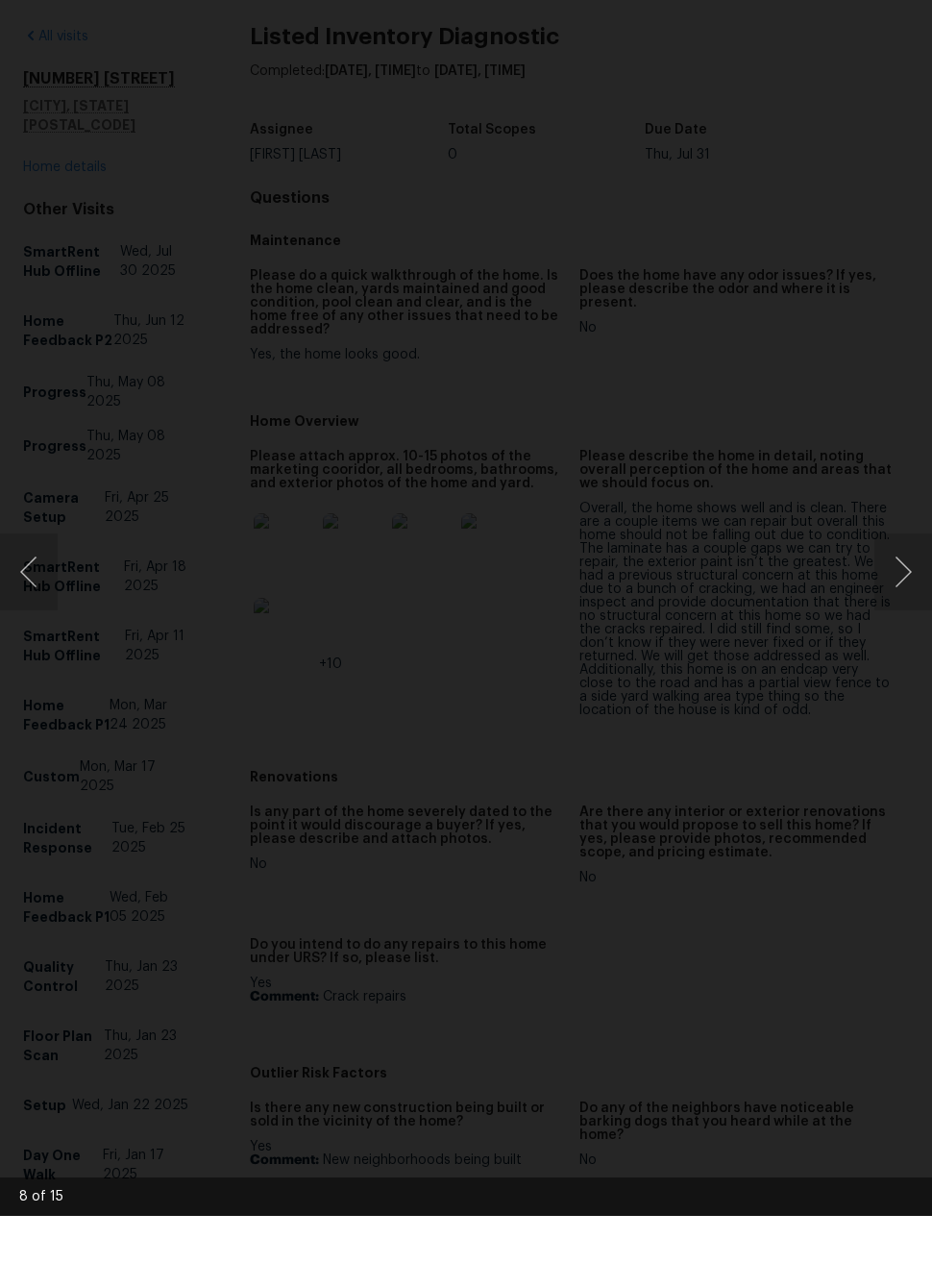 click at bounding box center (903, 644) 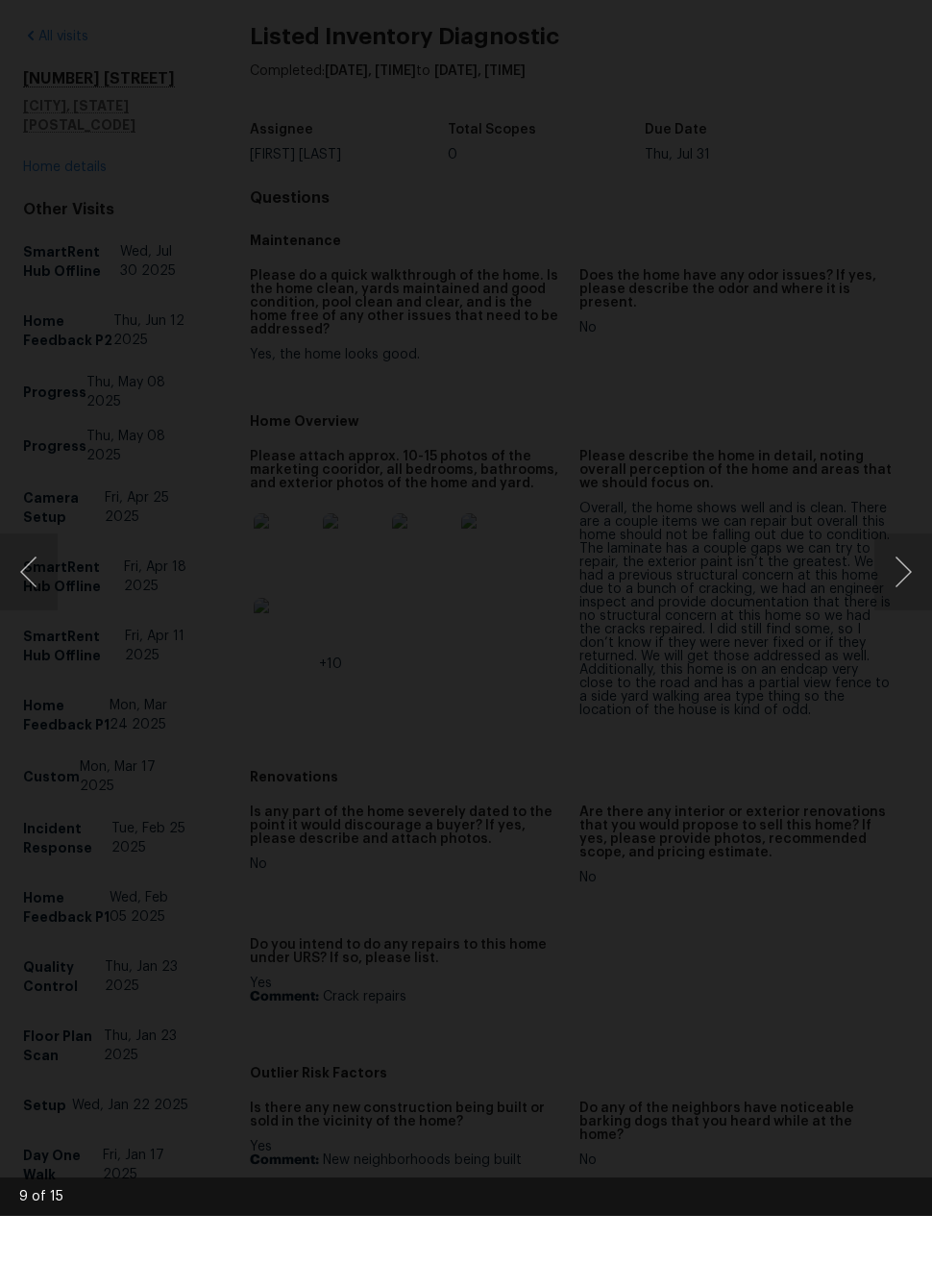click at bounding box center [903, 644] 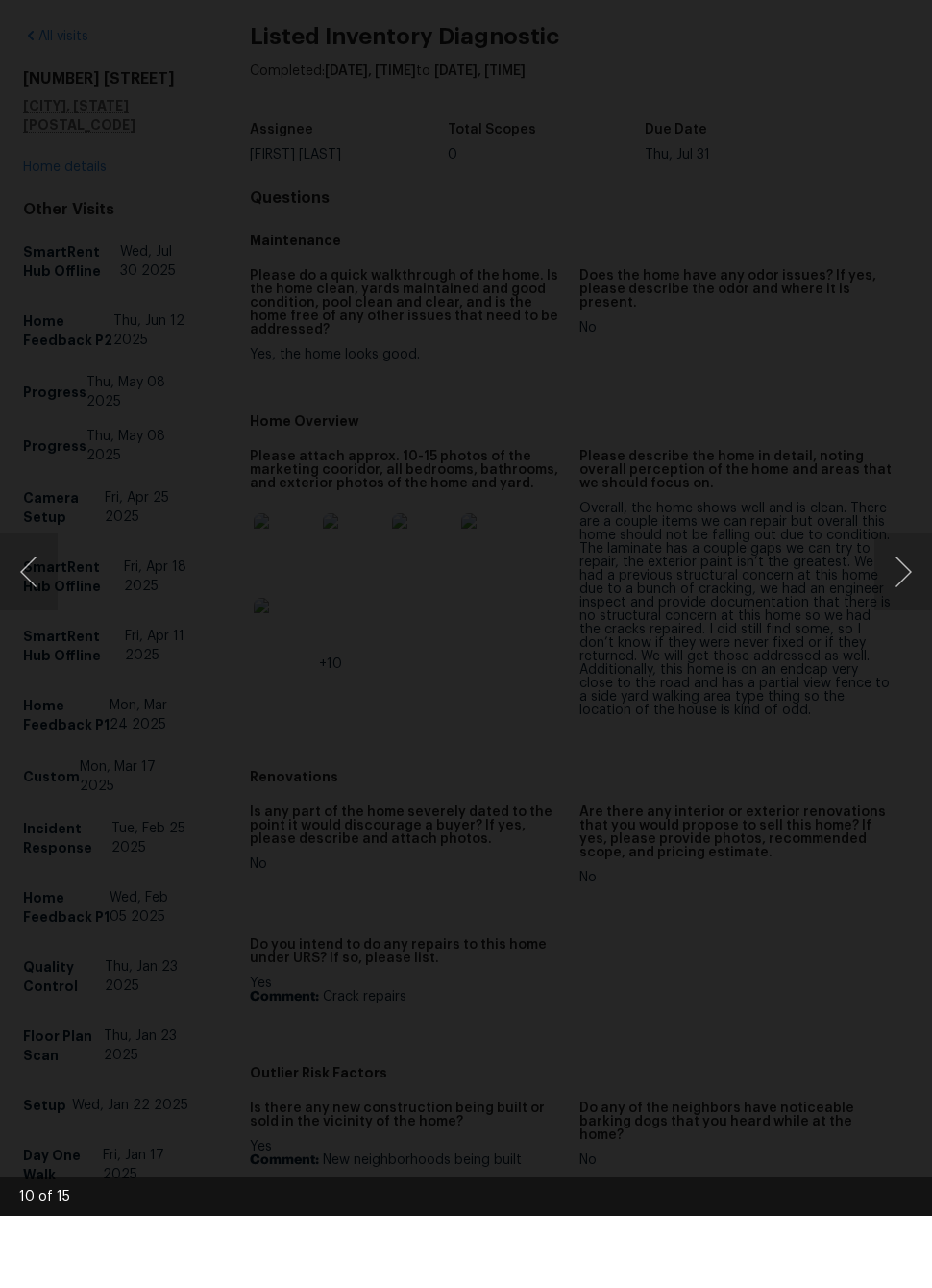 click at bounding box center (903, 644) 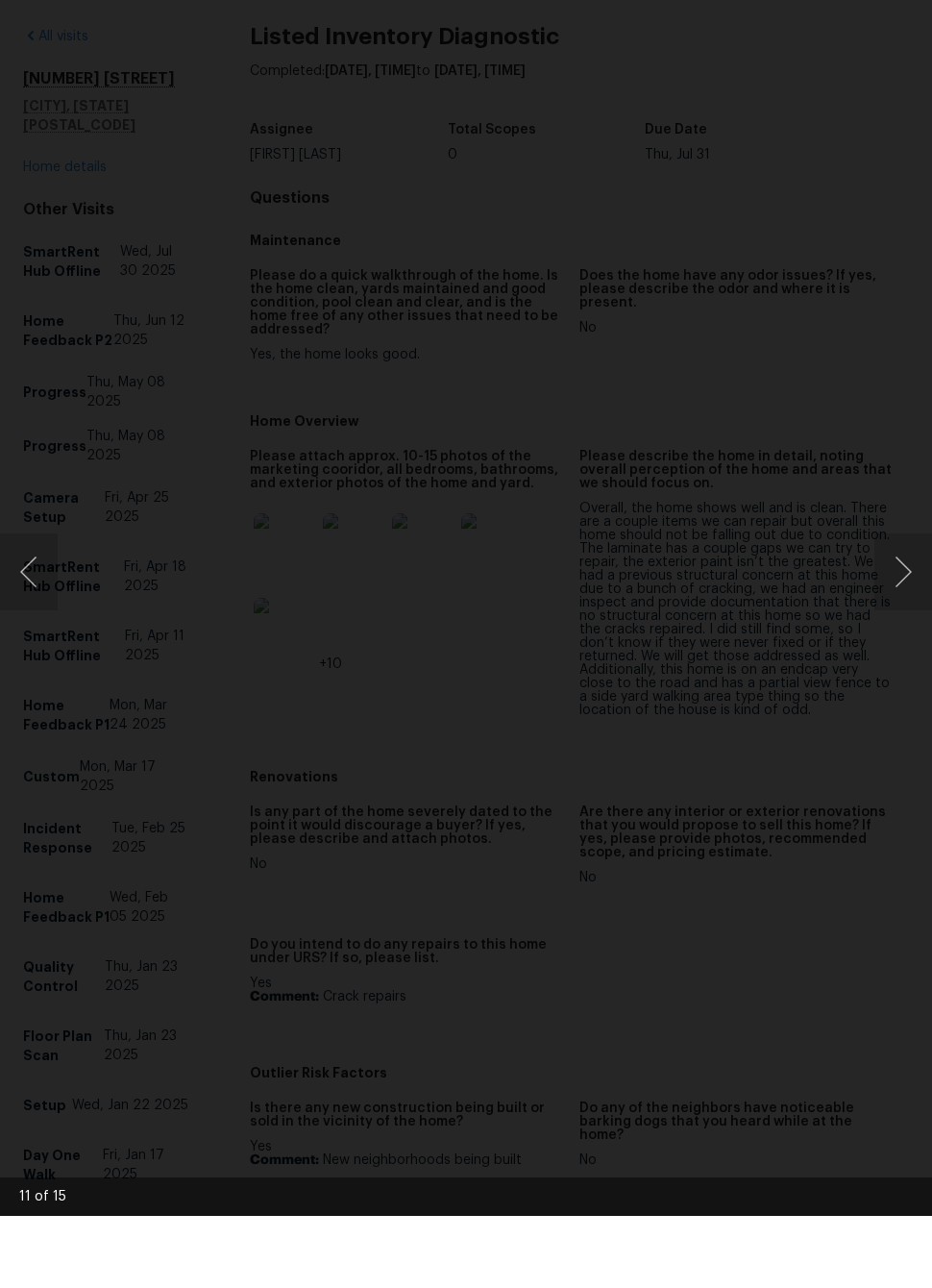 click at bounding box center [903, 644] 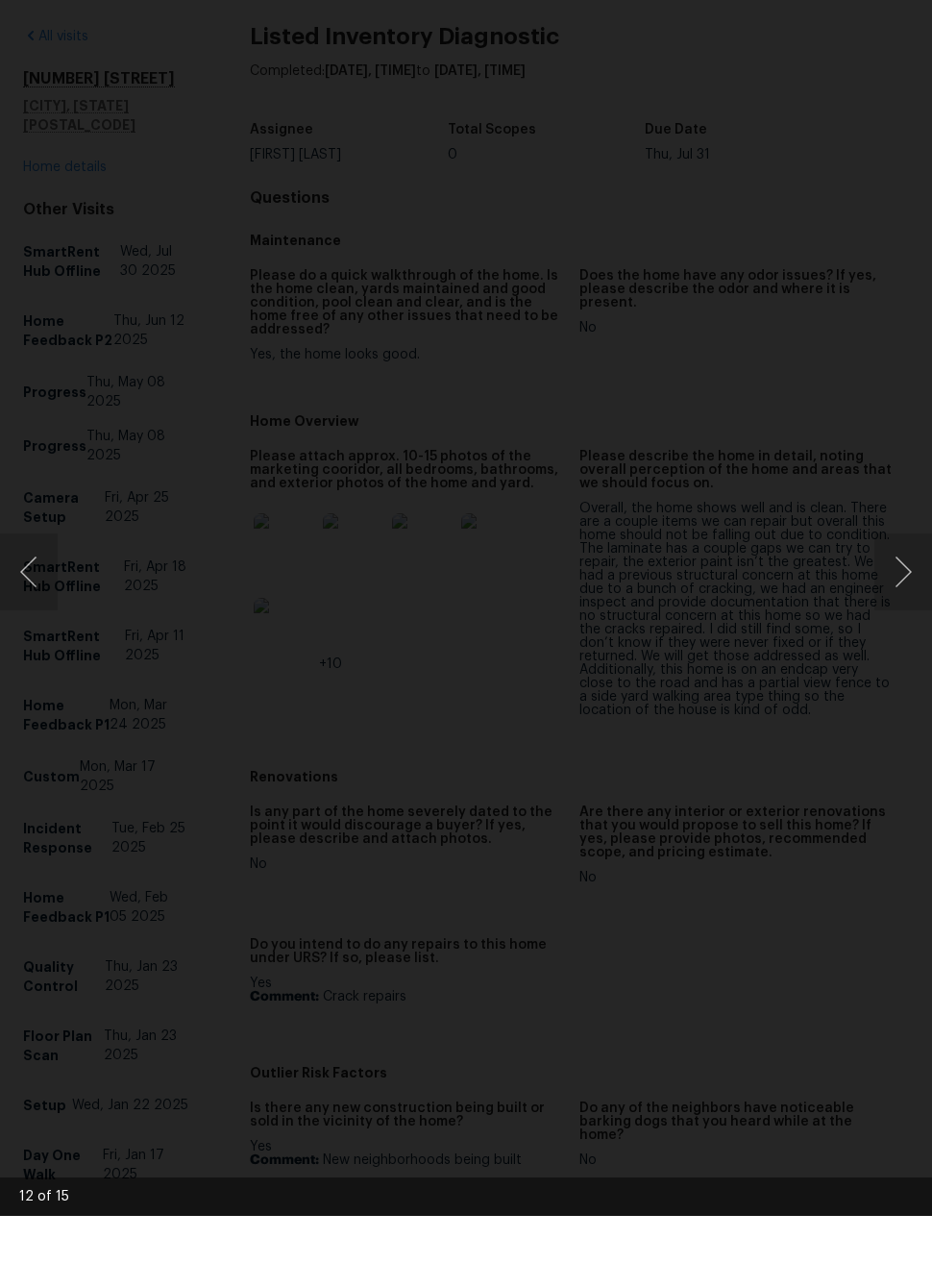click at bounding box center [903, 644] 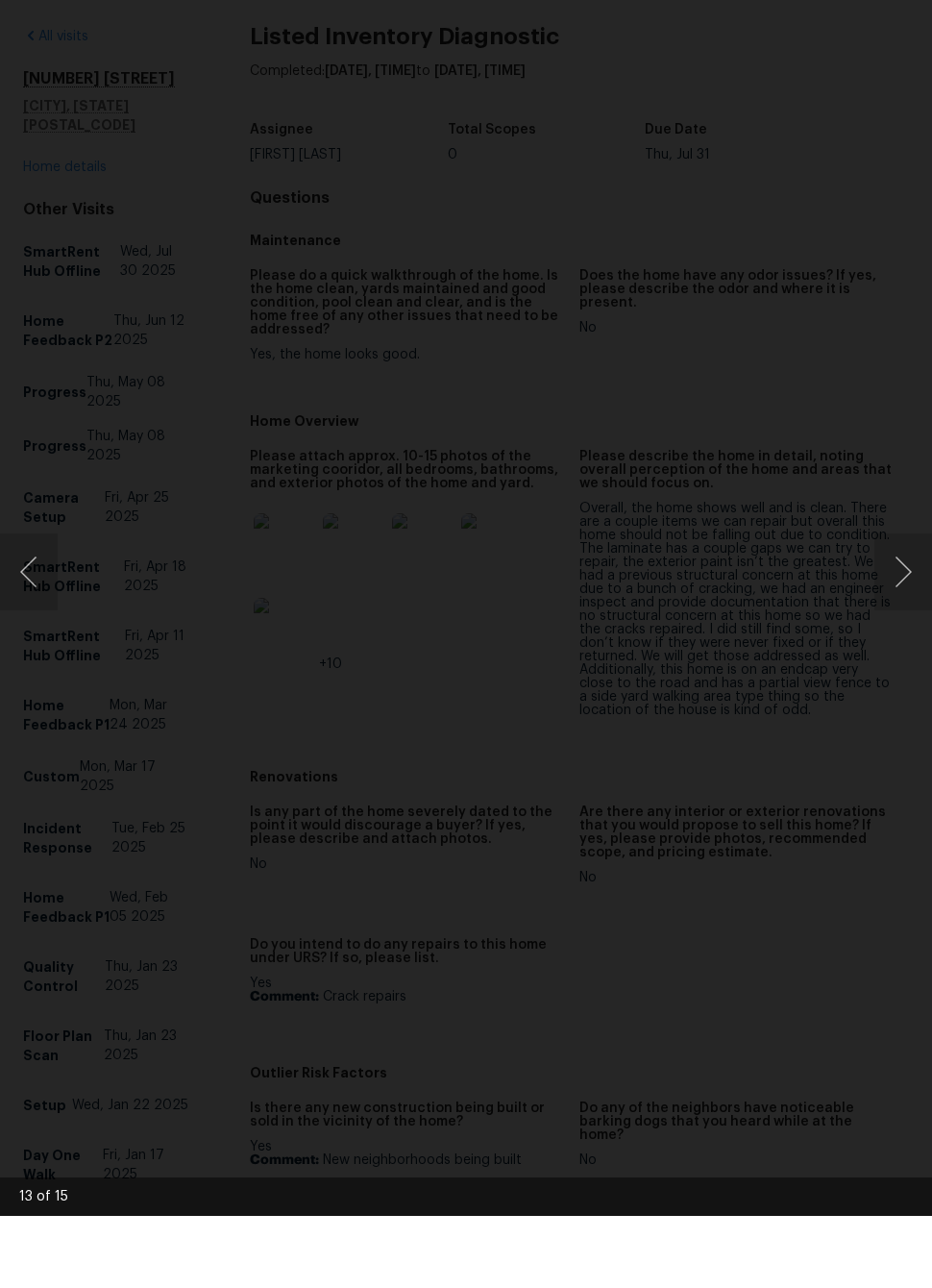 click at bounding box center [903, 644] 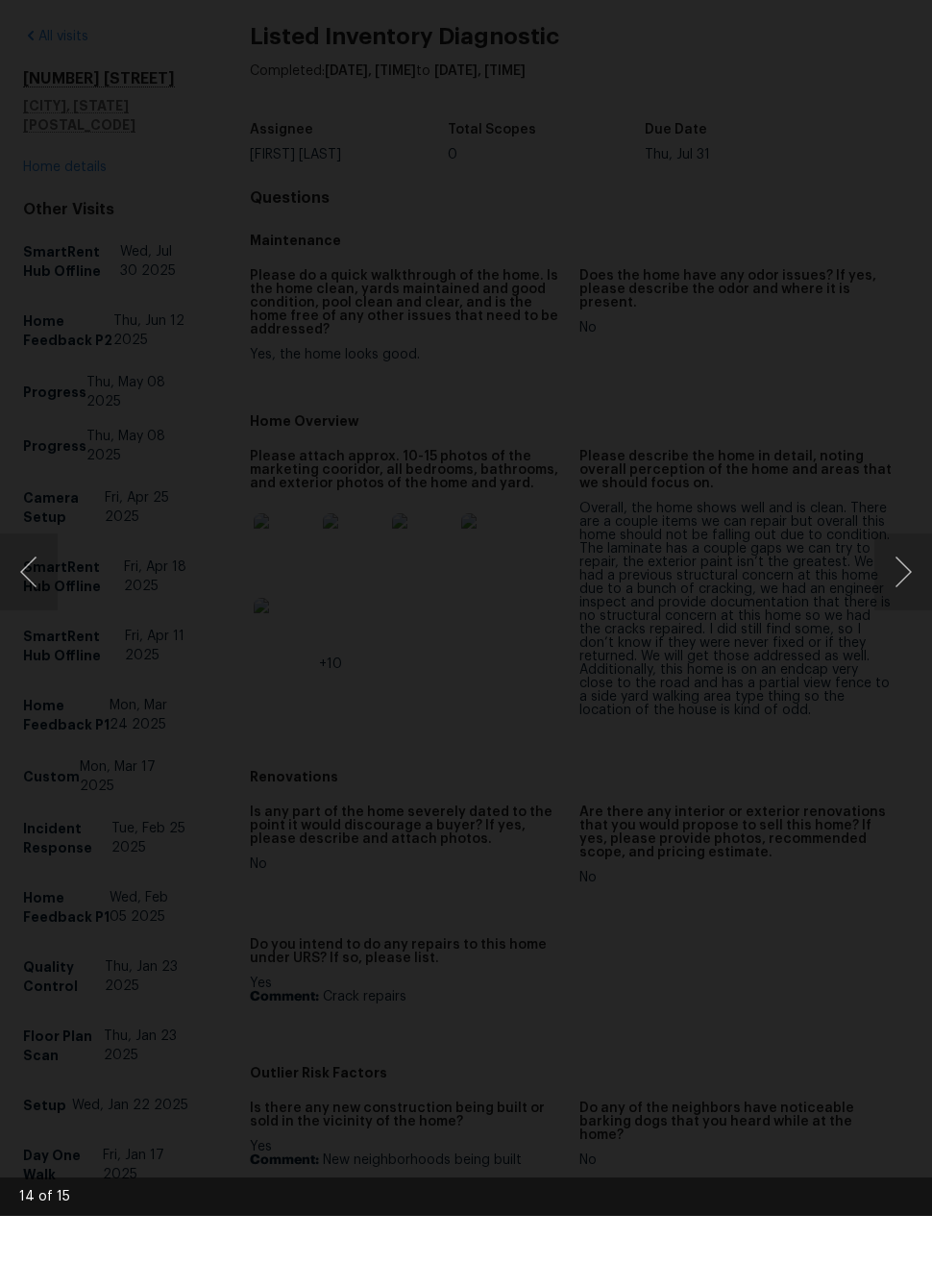 click at bounding box center (903, 644) 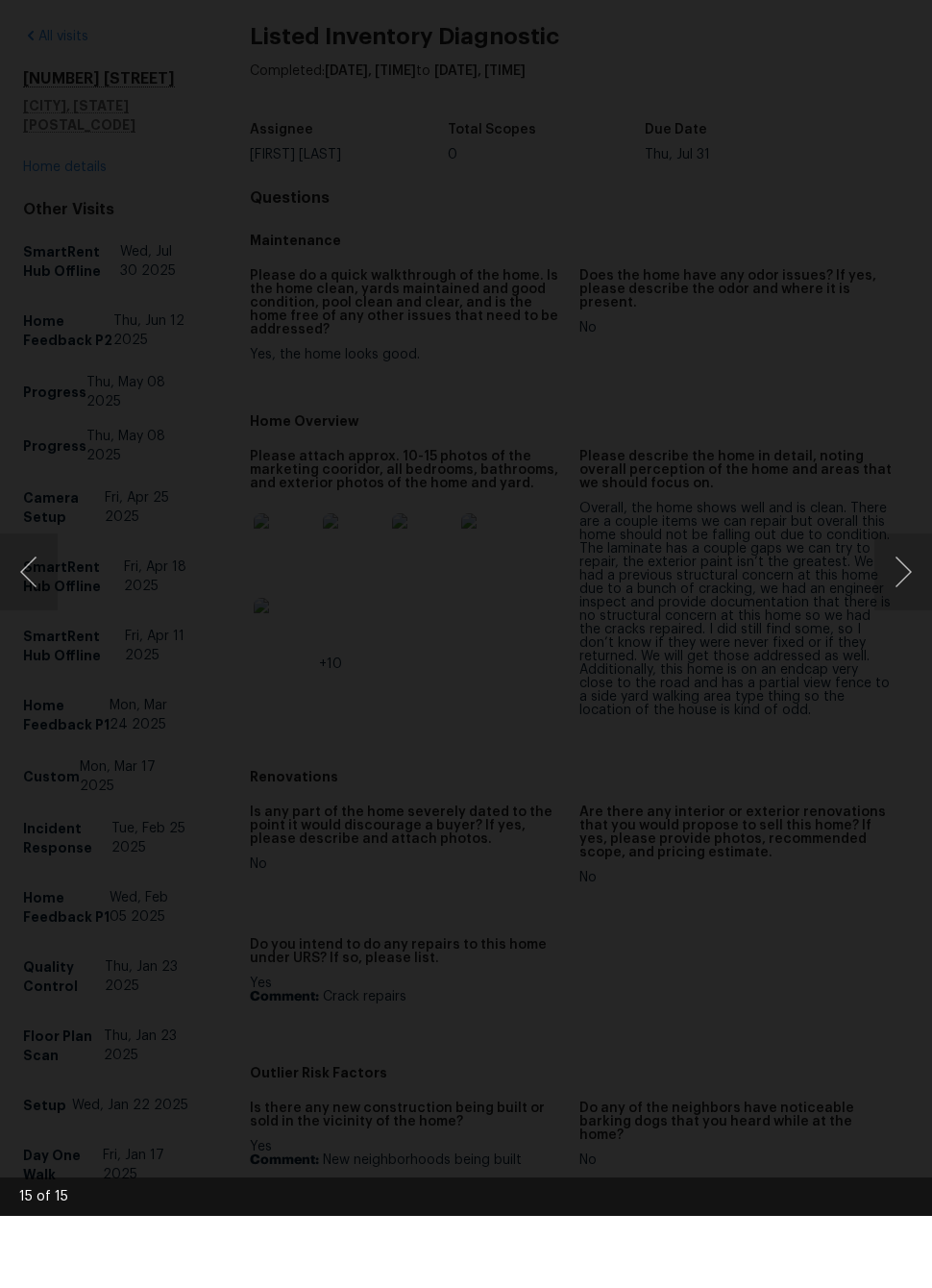 click at bounding box center [903, 644] 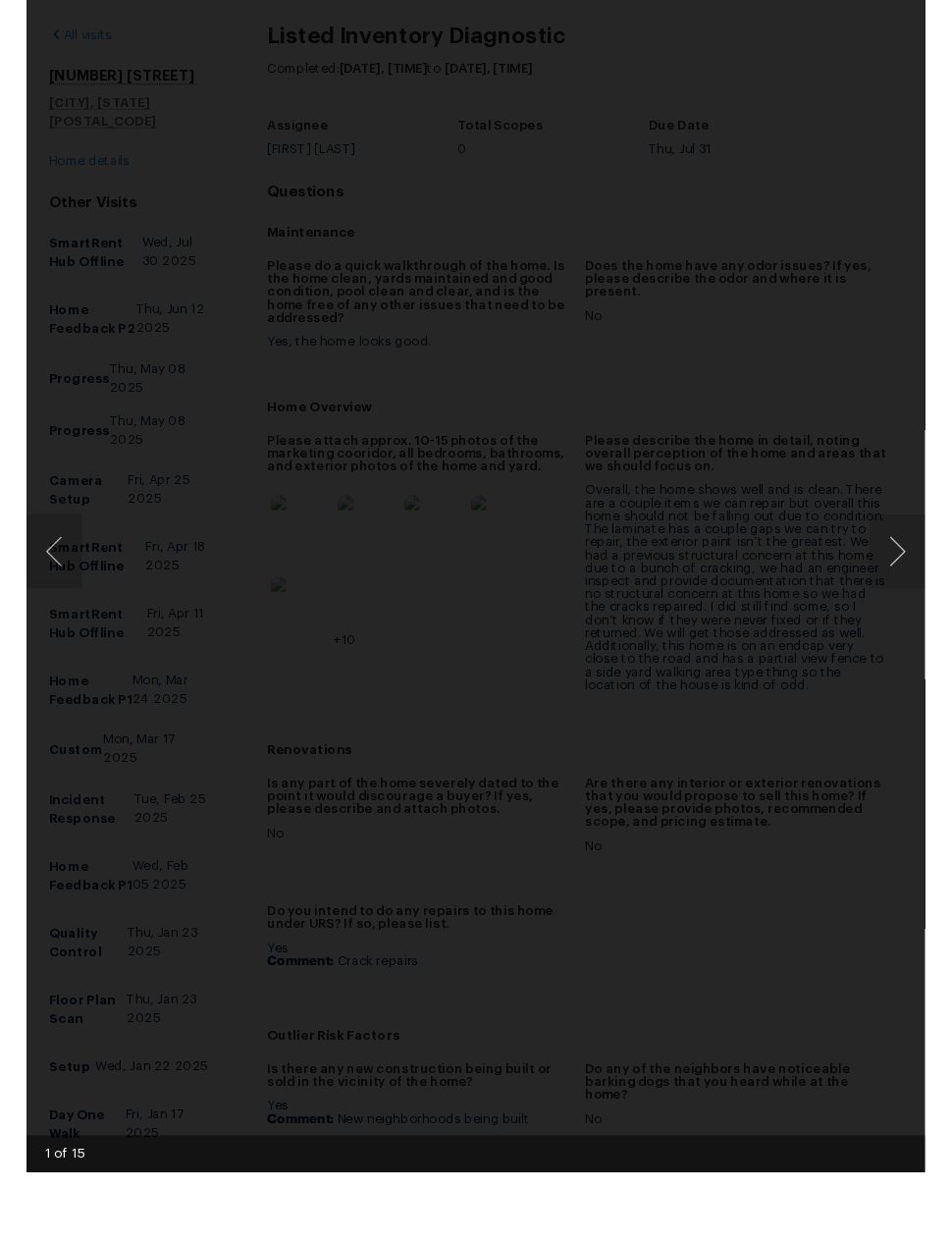 scroll, scrollTop: 79, scrollLeft: 0, axis: vertical 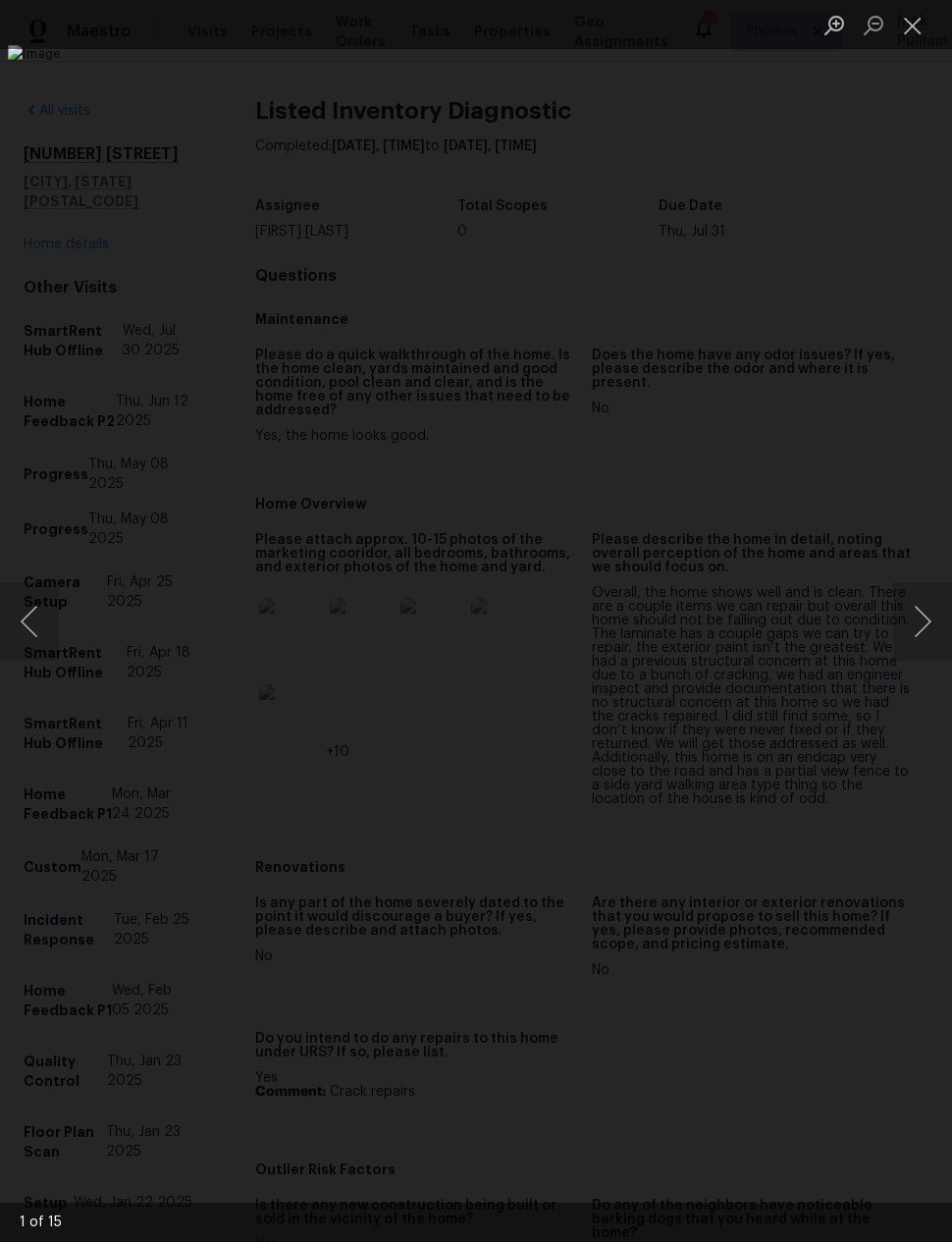 click at bounding box center [913, 25] 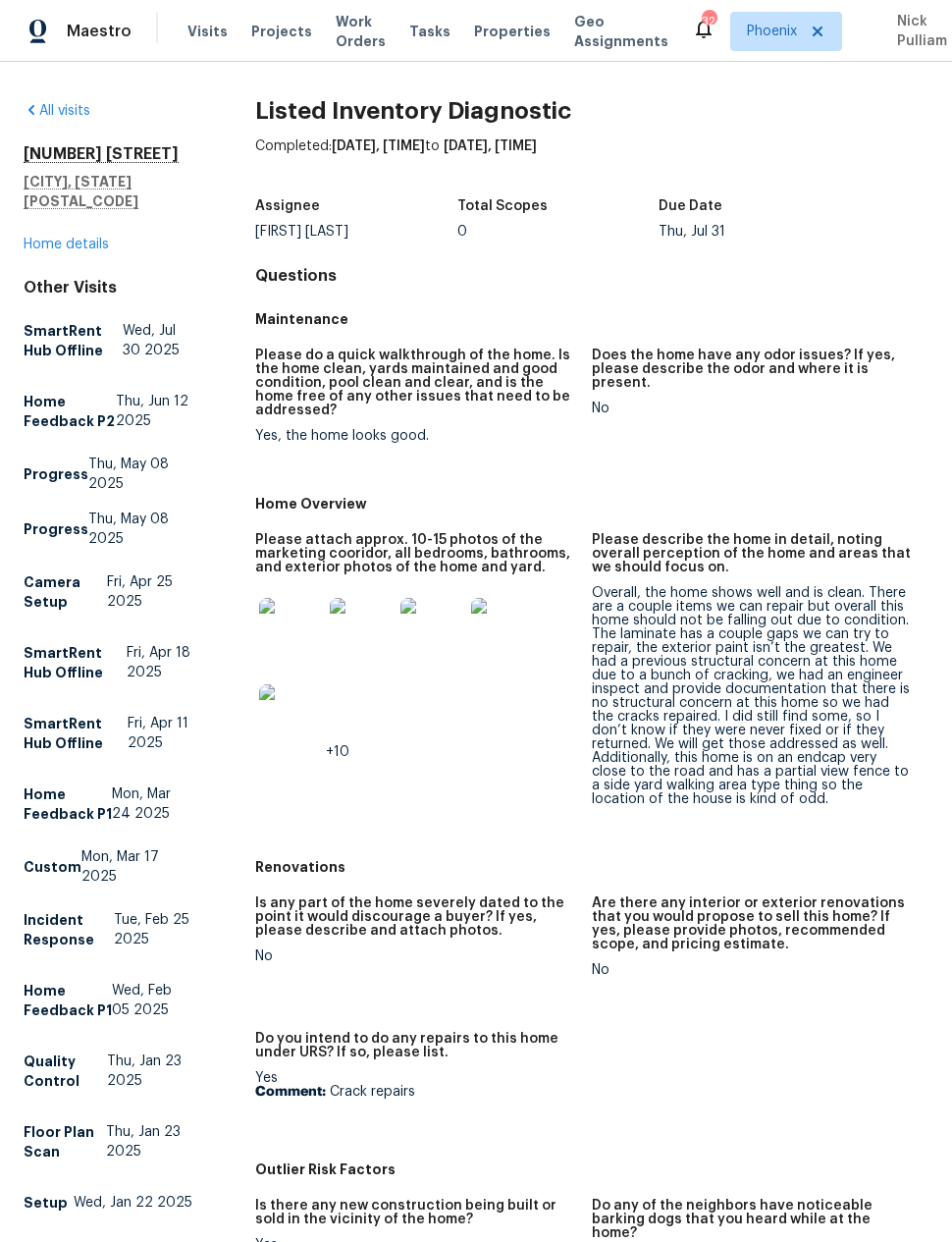 click on "Home details" at bounding box center [66, 244] 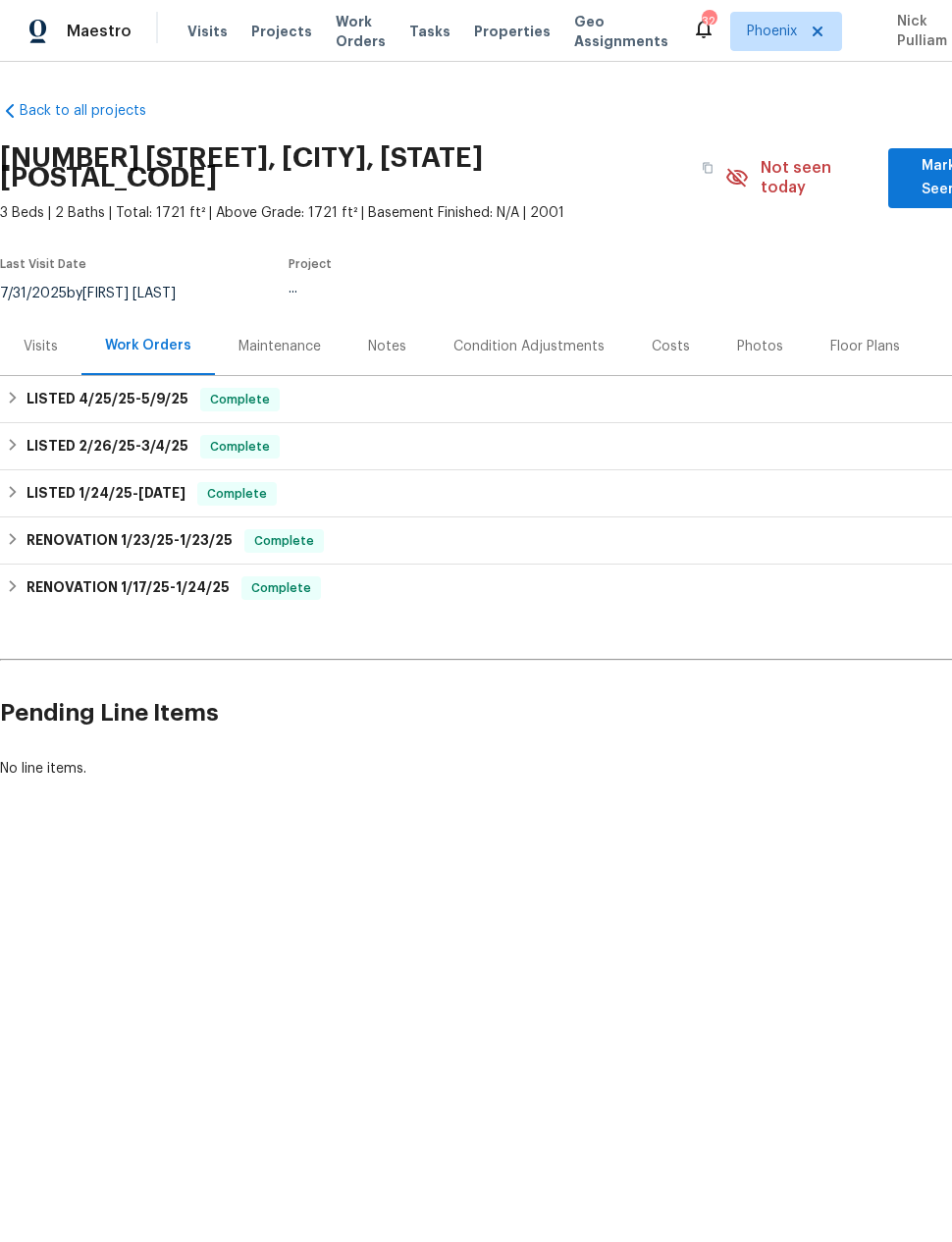 scroll, scrollTop: 0, scrollLeft: 0, axis: both 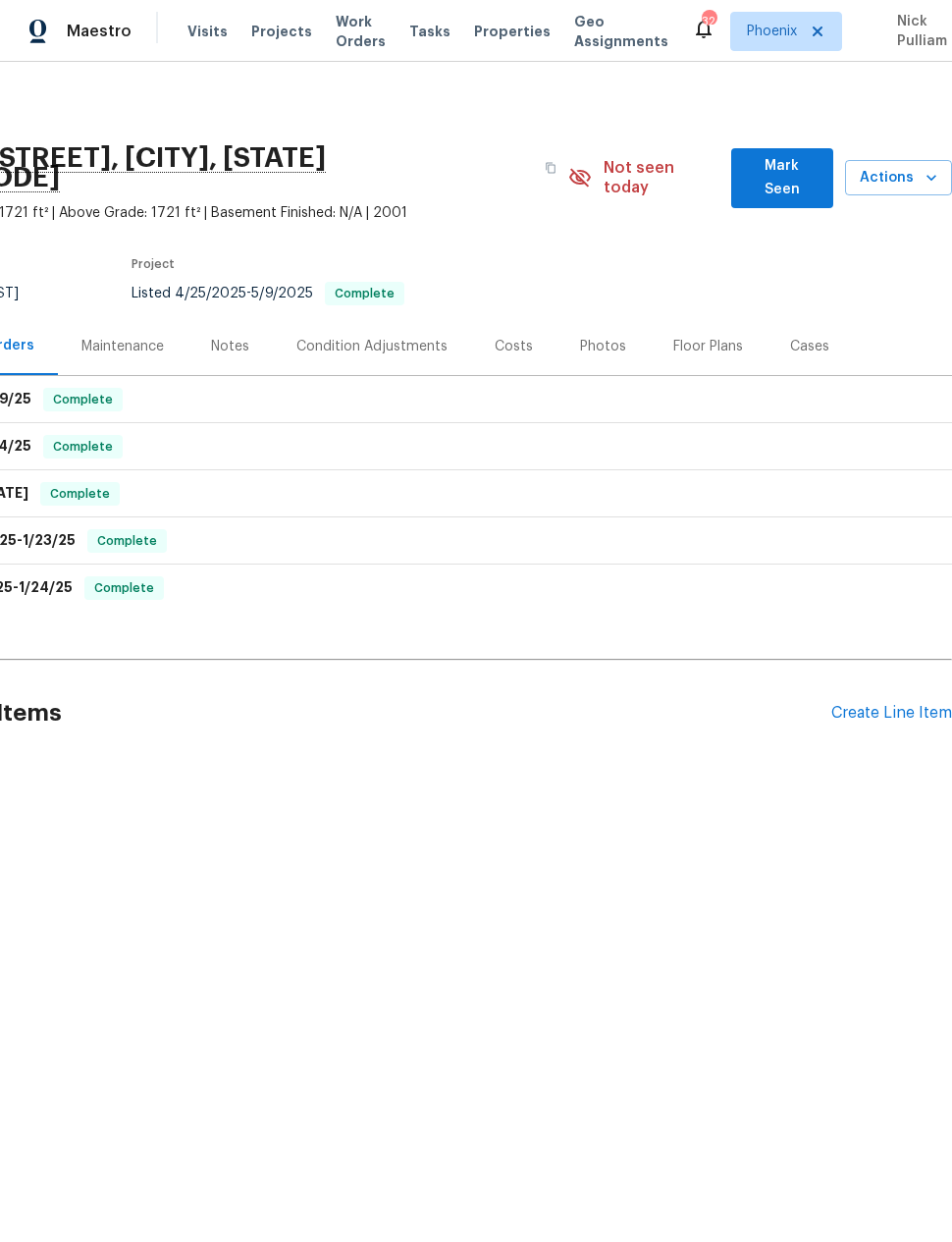 click on "Create Line Item" at bounding box center [891, 713] 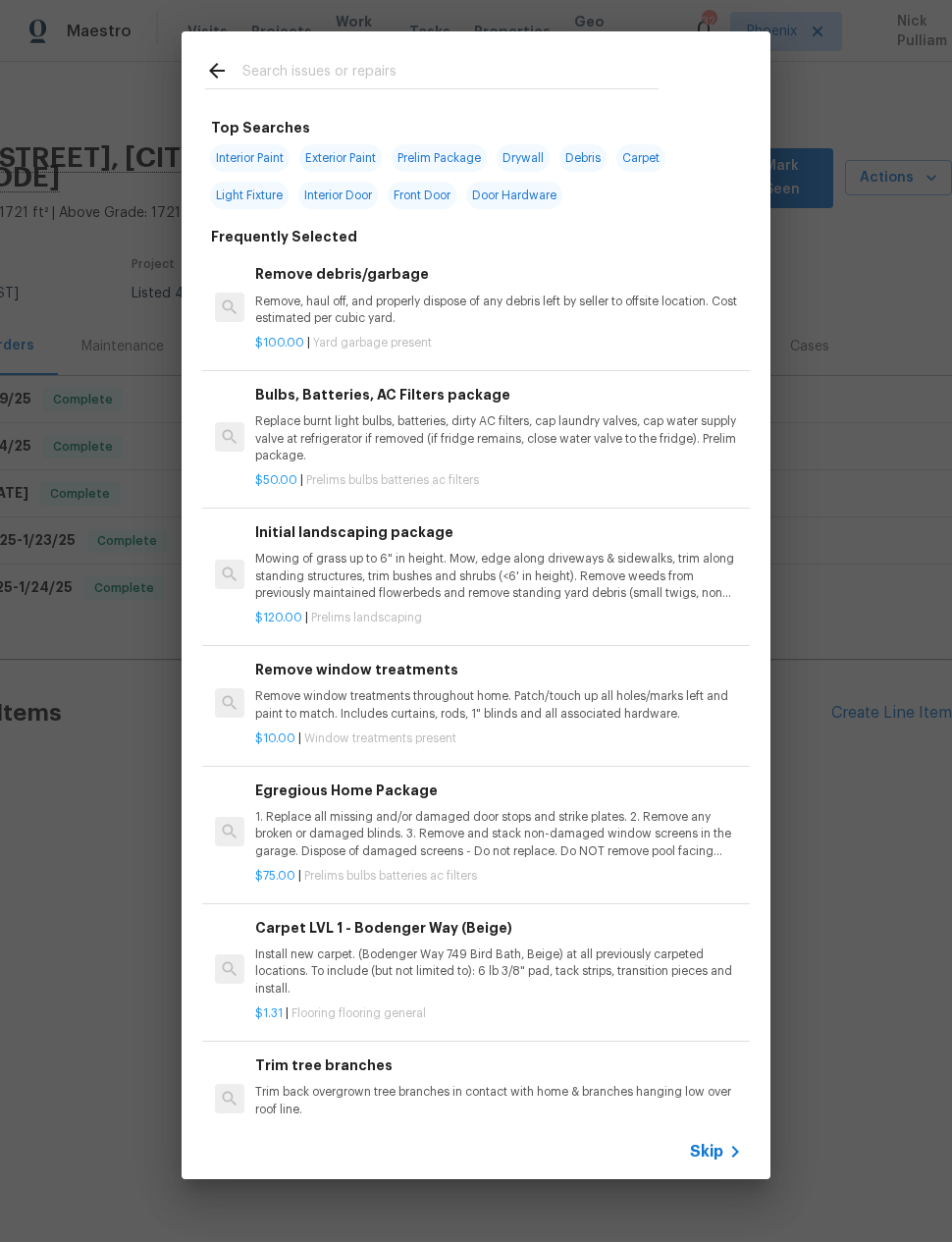 click at bounding box center (450, 74) 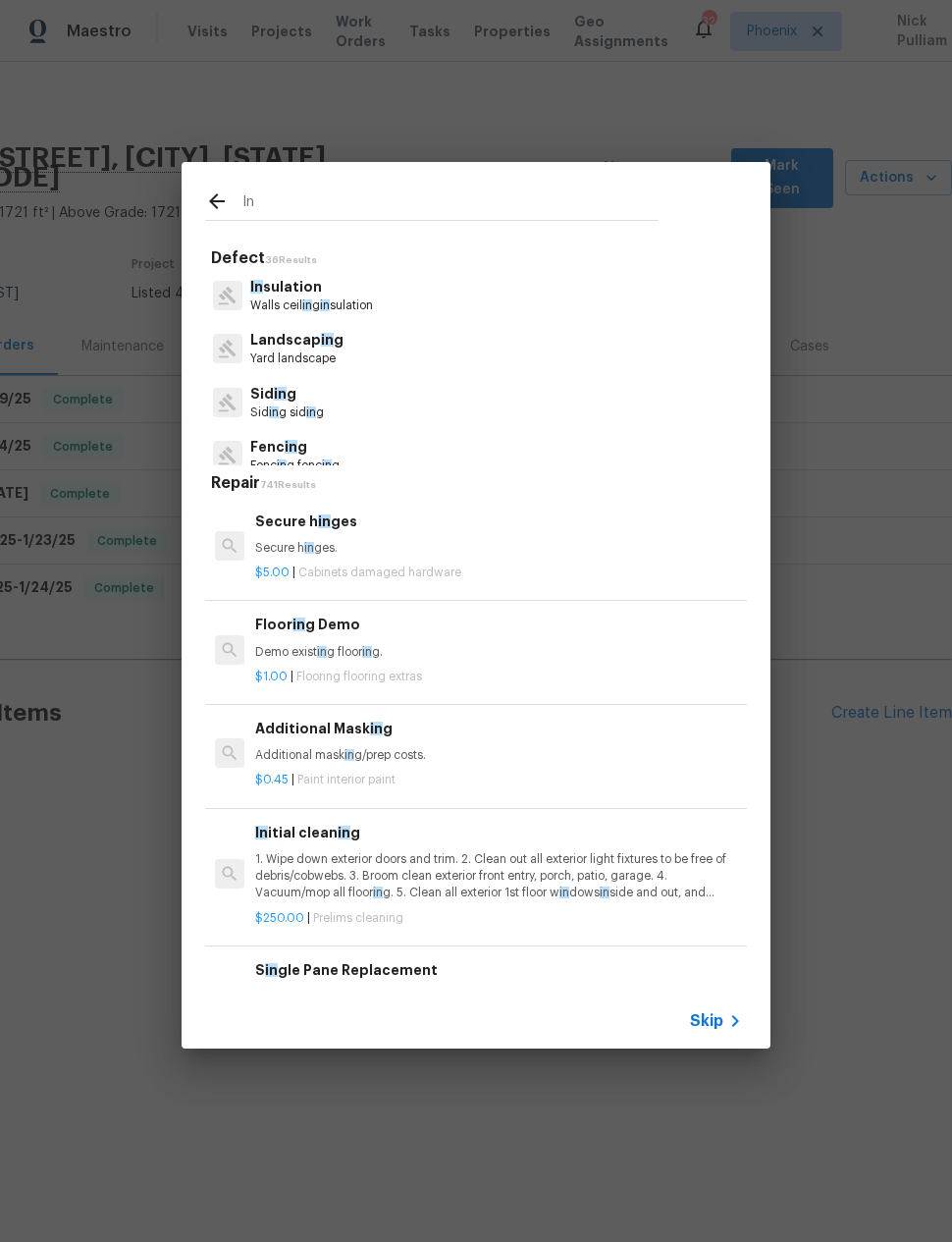 type on "I" 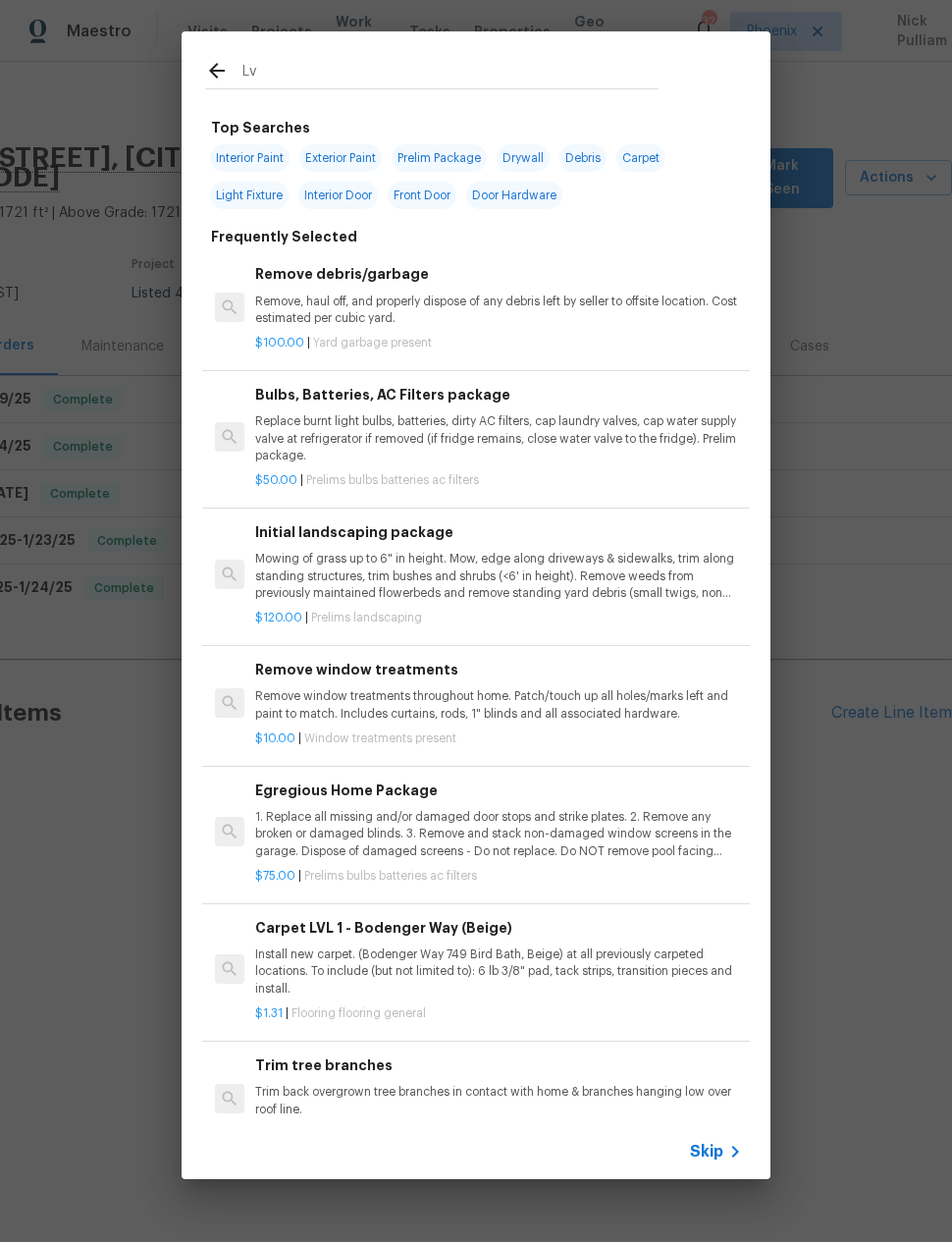 type on "Lvp" 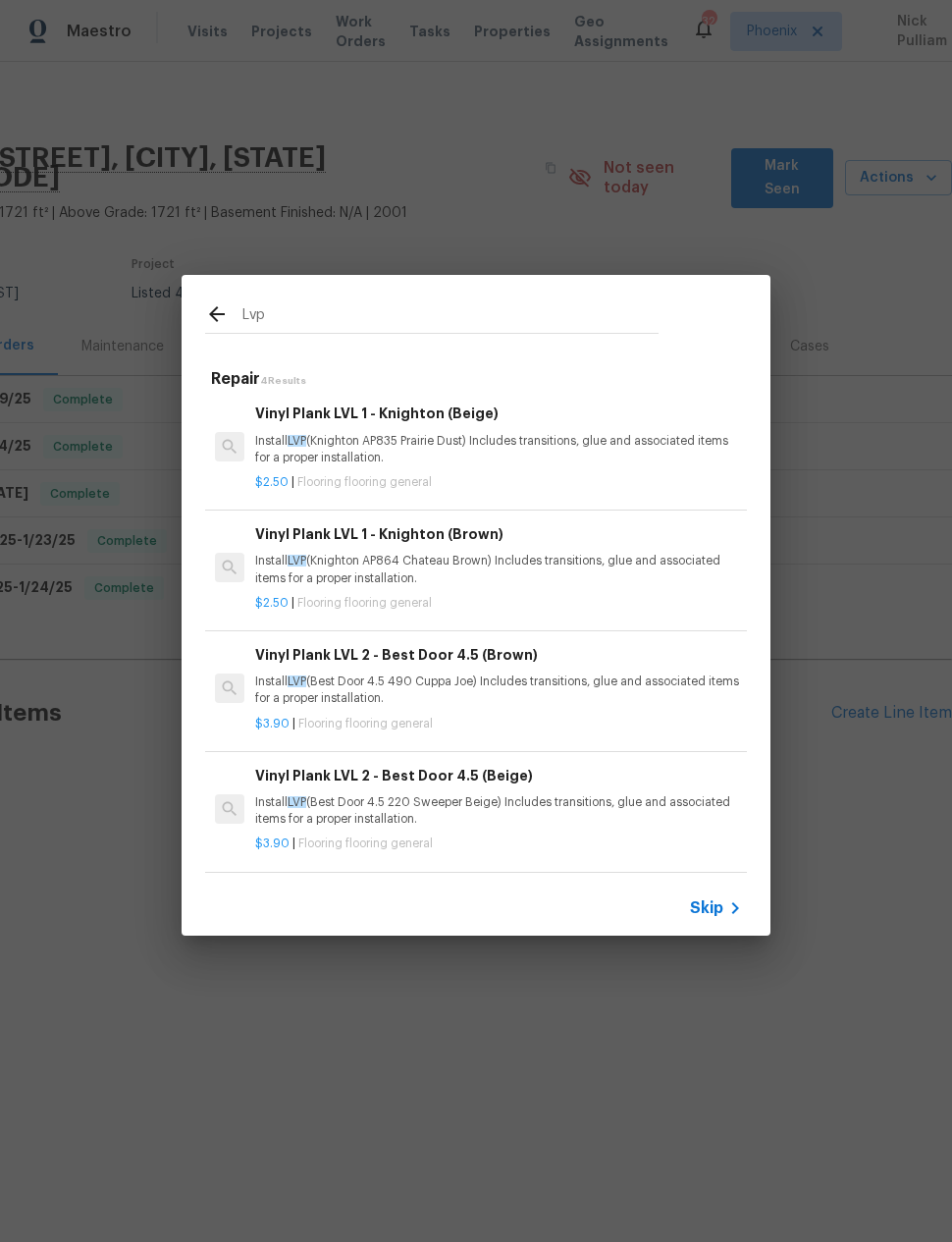 scroll, scrollTop: 3, scrollLeft: 0, axis: vertical 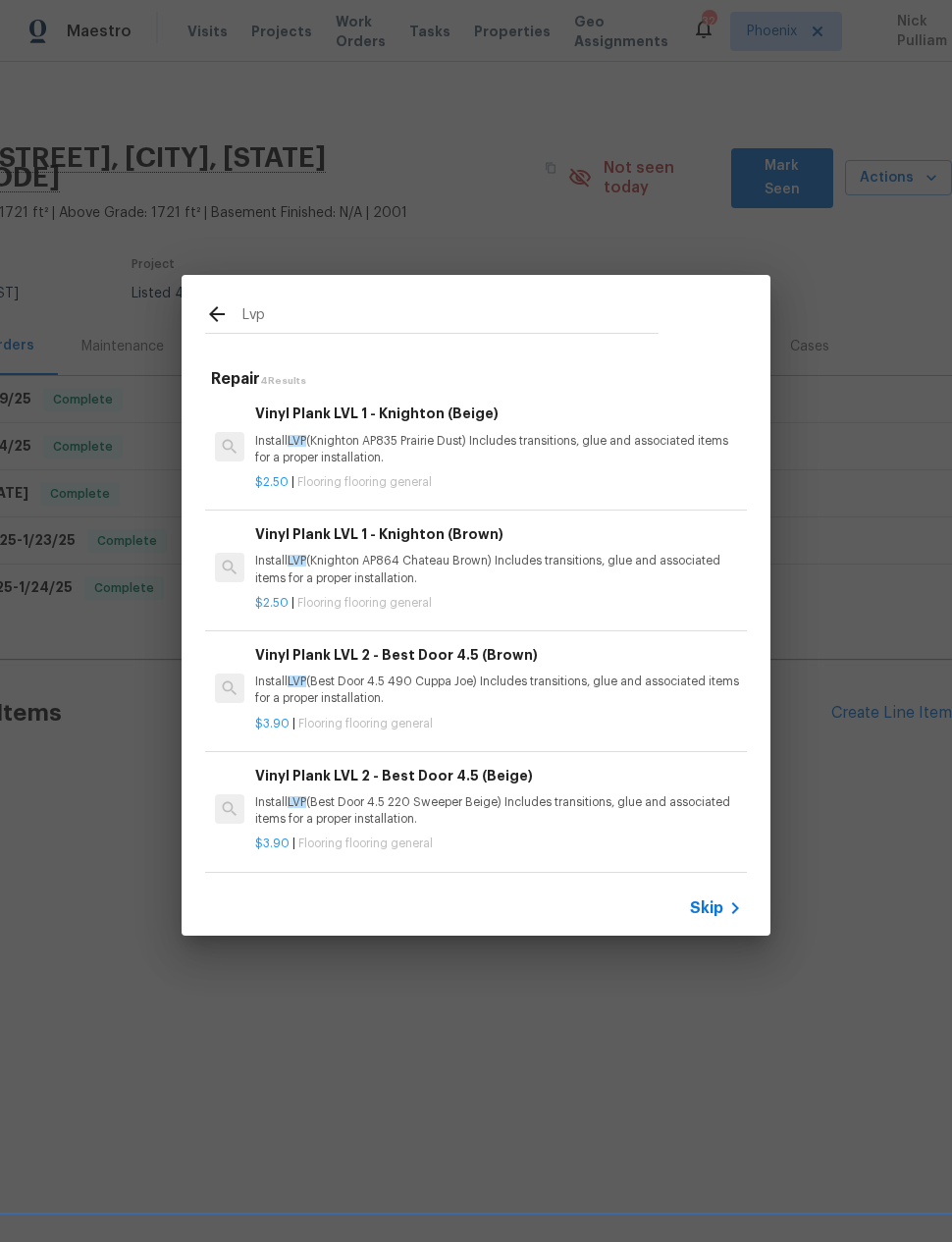 click on "Vinyl Plank LVL 2 - Best Door 4.5 (Beige) Install  LVP  (Best Door 4.5 220 Sweeper Beige) Includes transitions, glue and associated items for a proper installation." at bounding box center (499, 796) 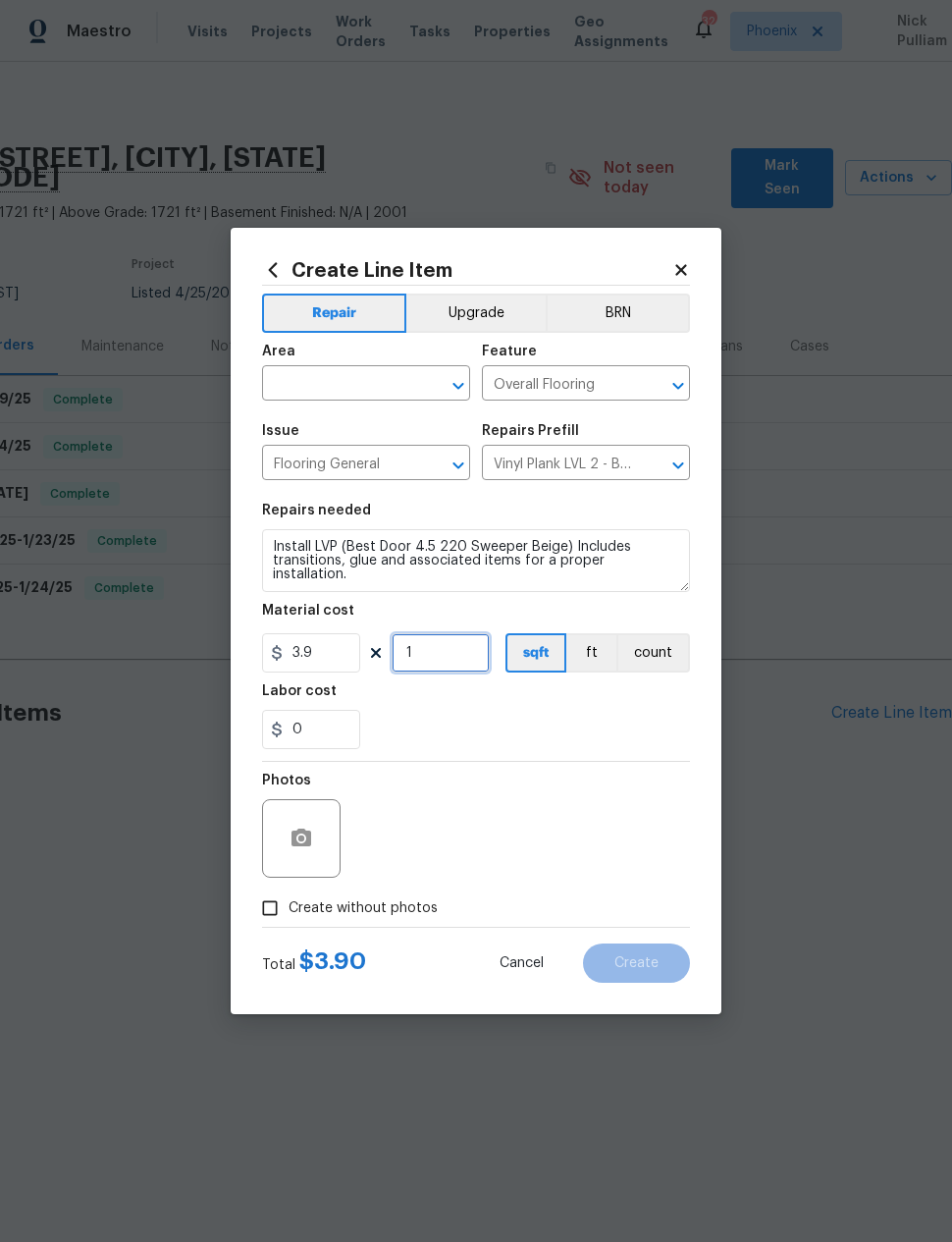 click on "1" at bounding box center (441, 653) 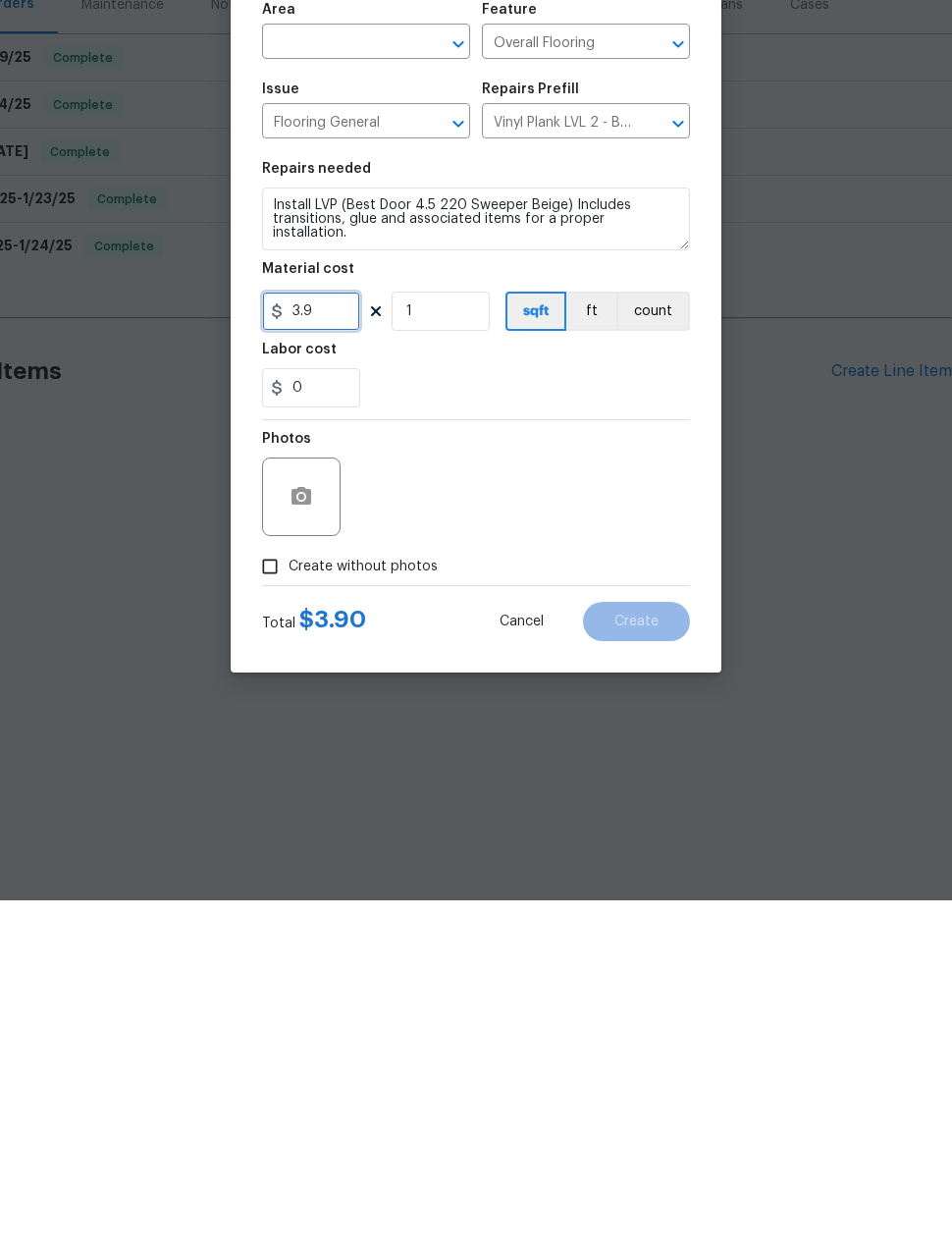 click on "3.9" at bounding box center (311, 653) 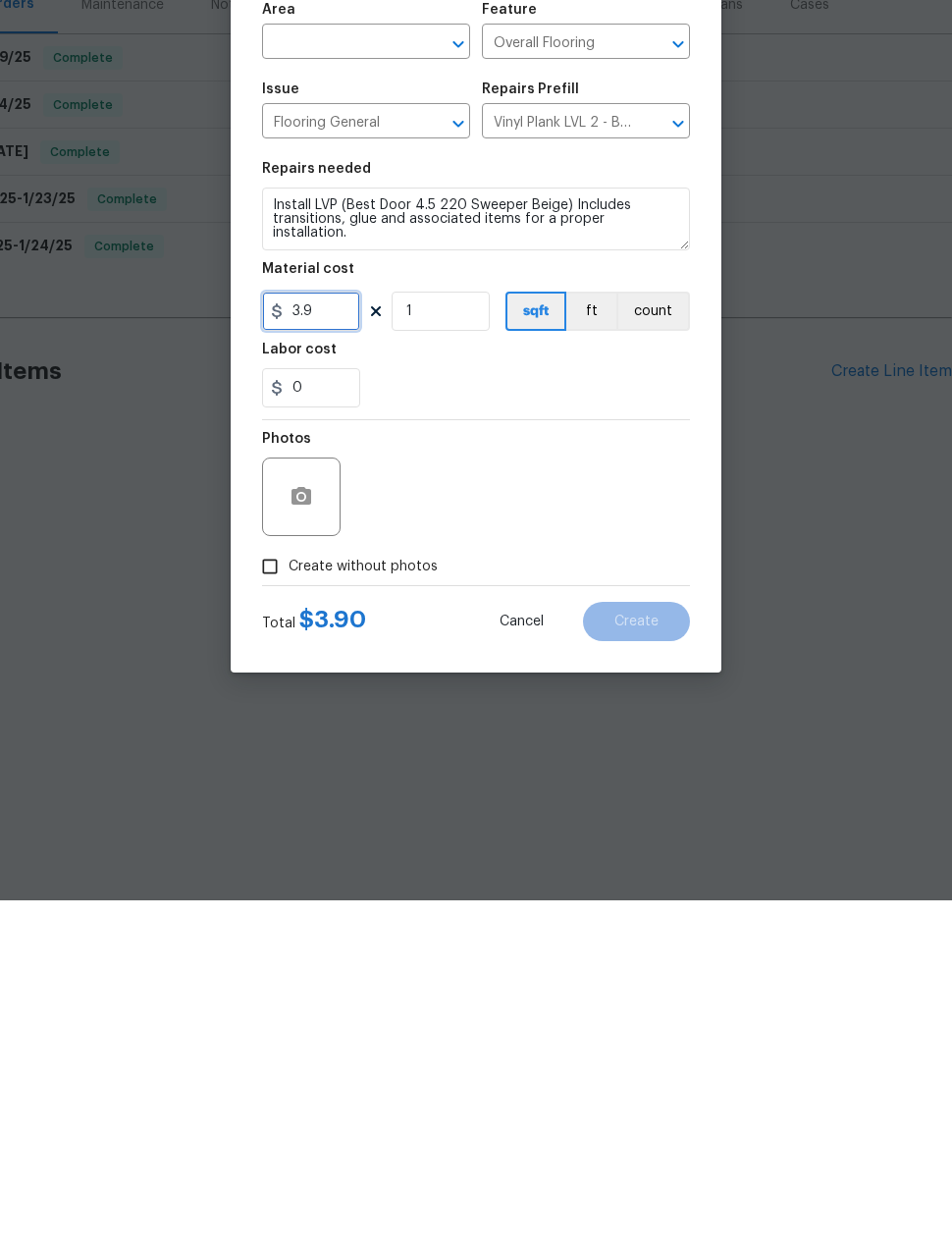 click on "3.9" at bounding box center [311, 653] 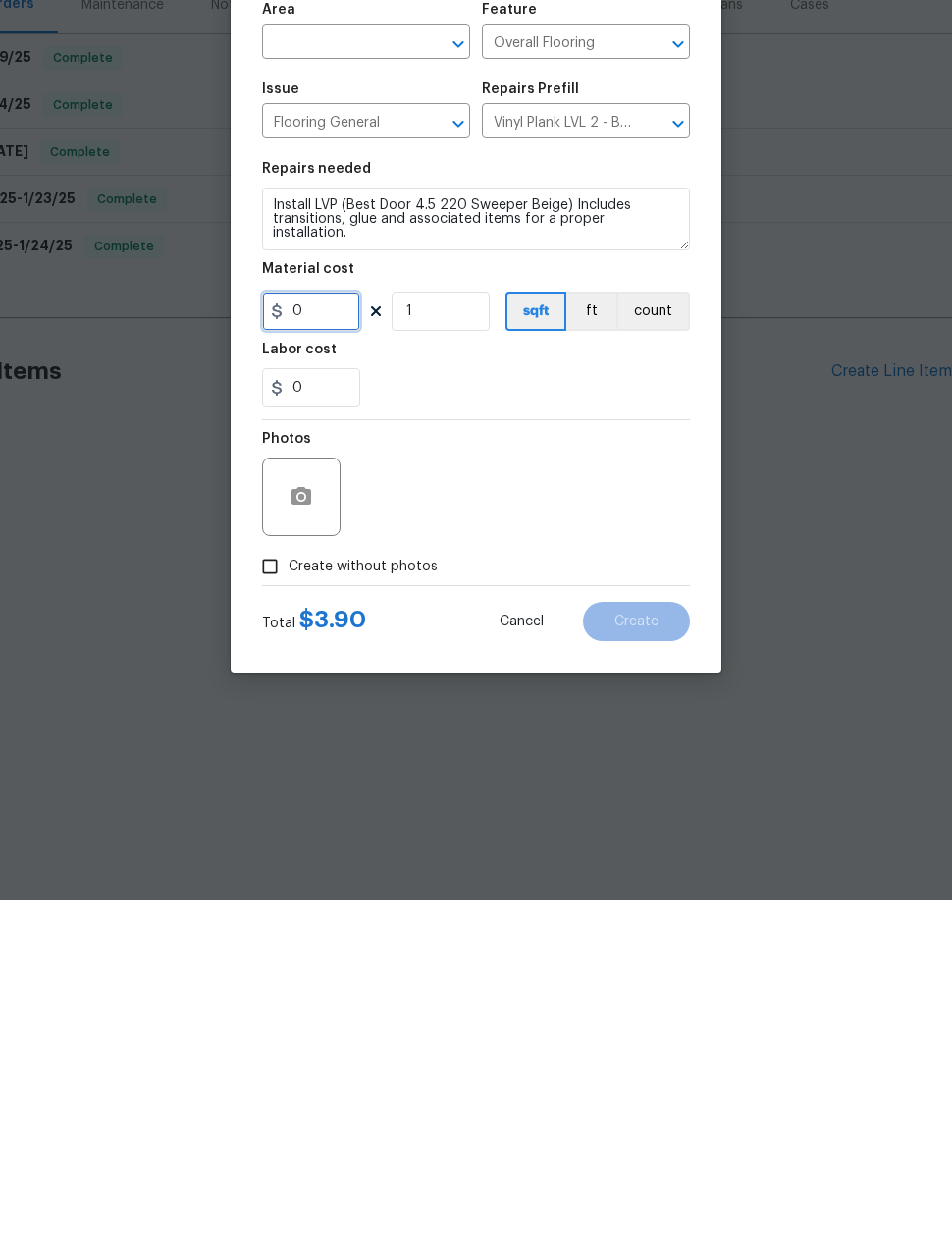 type on "1" 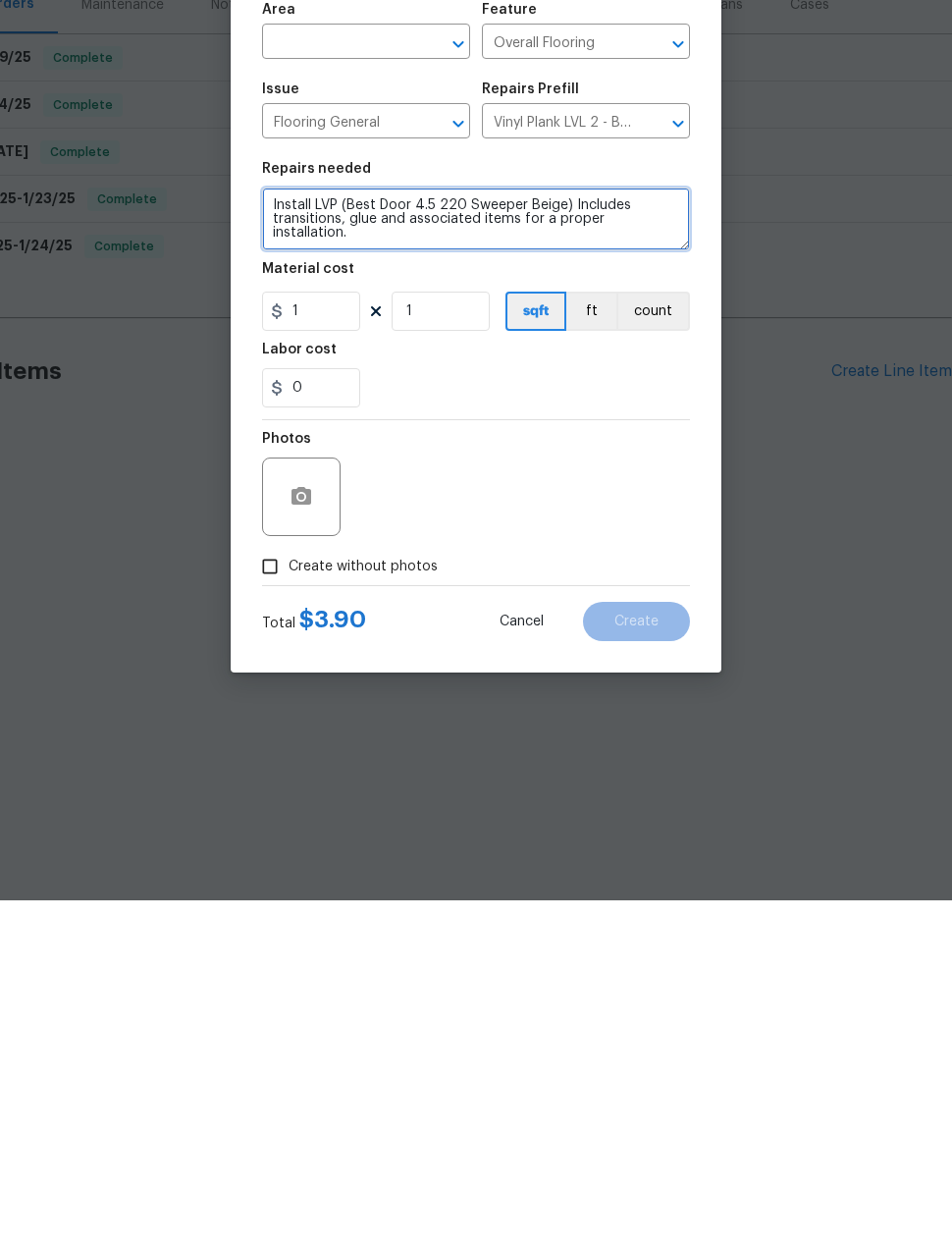 click on "Install LVP (Best Door 4.5 220 Sweeper Beige) Includes transitions, glue and associated items for a proper installation." at bounding box center [476, 561] 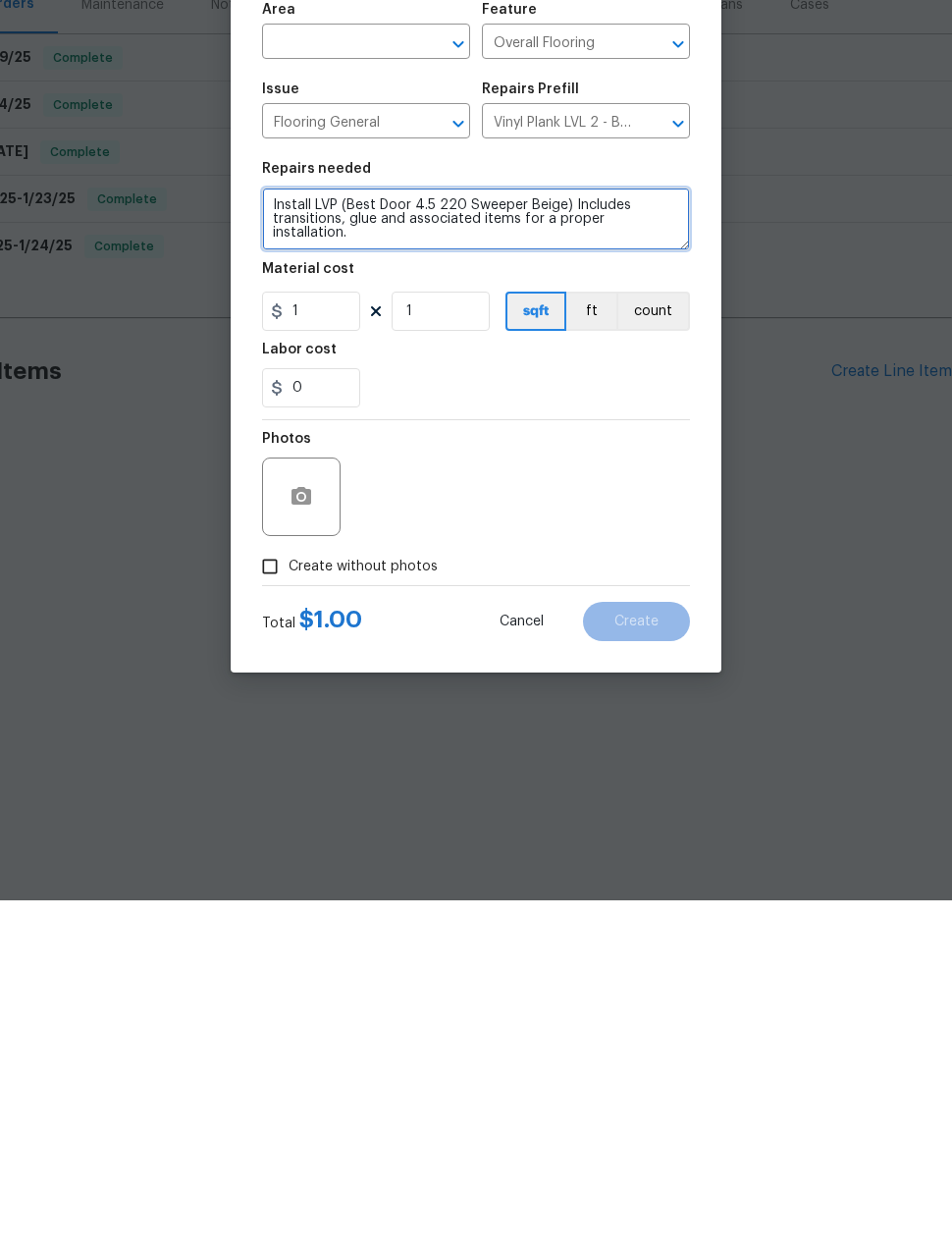 click on "Install LVP (Best Door 4.5 220 Sweeper Beige) Includes transitions, glue and associated items for a proper installation." at bounding box center [476, 561] 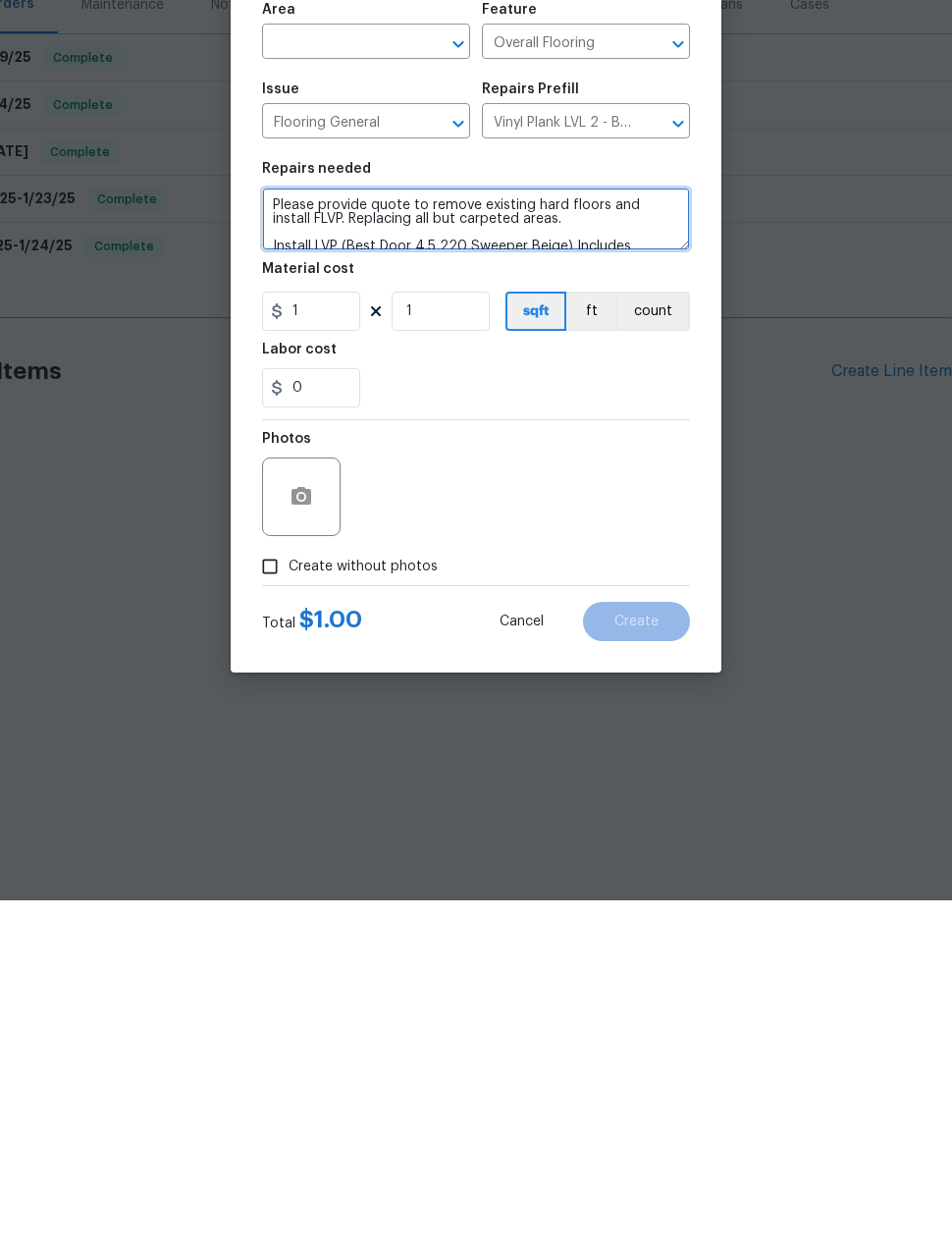 type on "Please provide quote to remove existing hard floors and install FLVP. Replacing all but carpeted areas.
Install LVP (Best Door 4.5 220 Sweeper Beige) Includes transitions, glue and associated items for a proper installation." 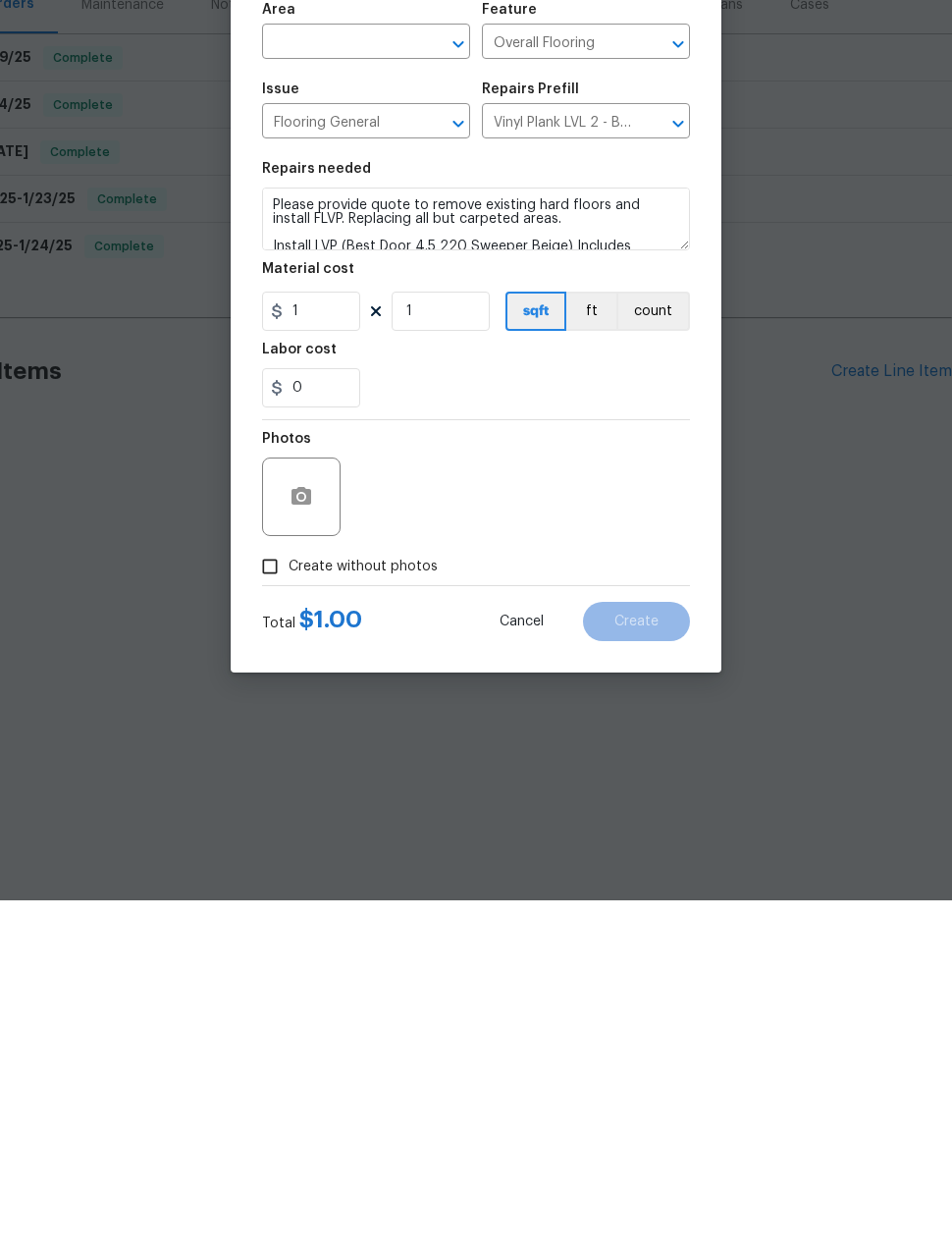 click at bounding box center (339, 385) 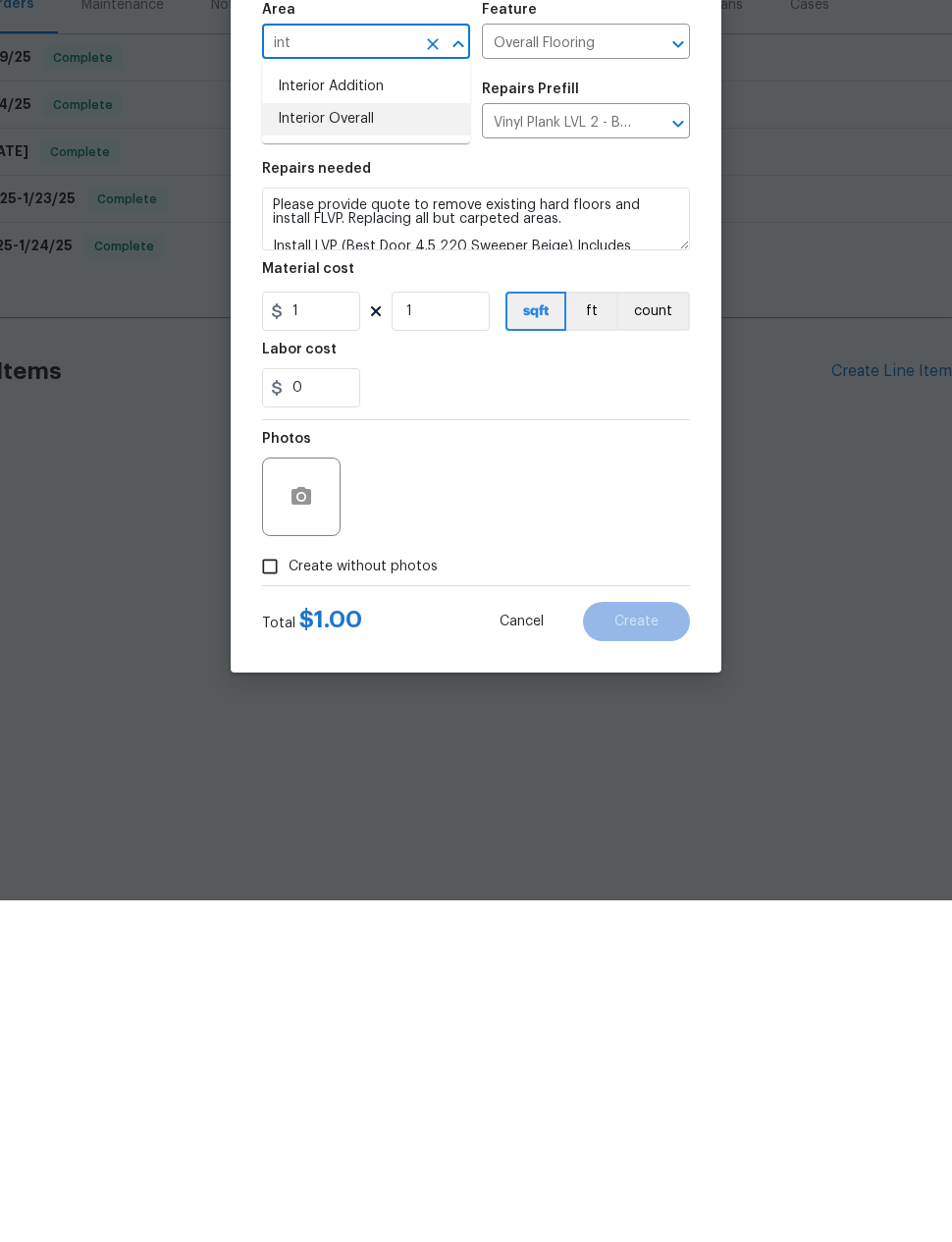 click on "Interior Overall" at bounding box center [366, 460] 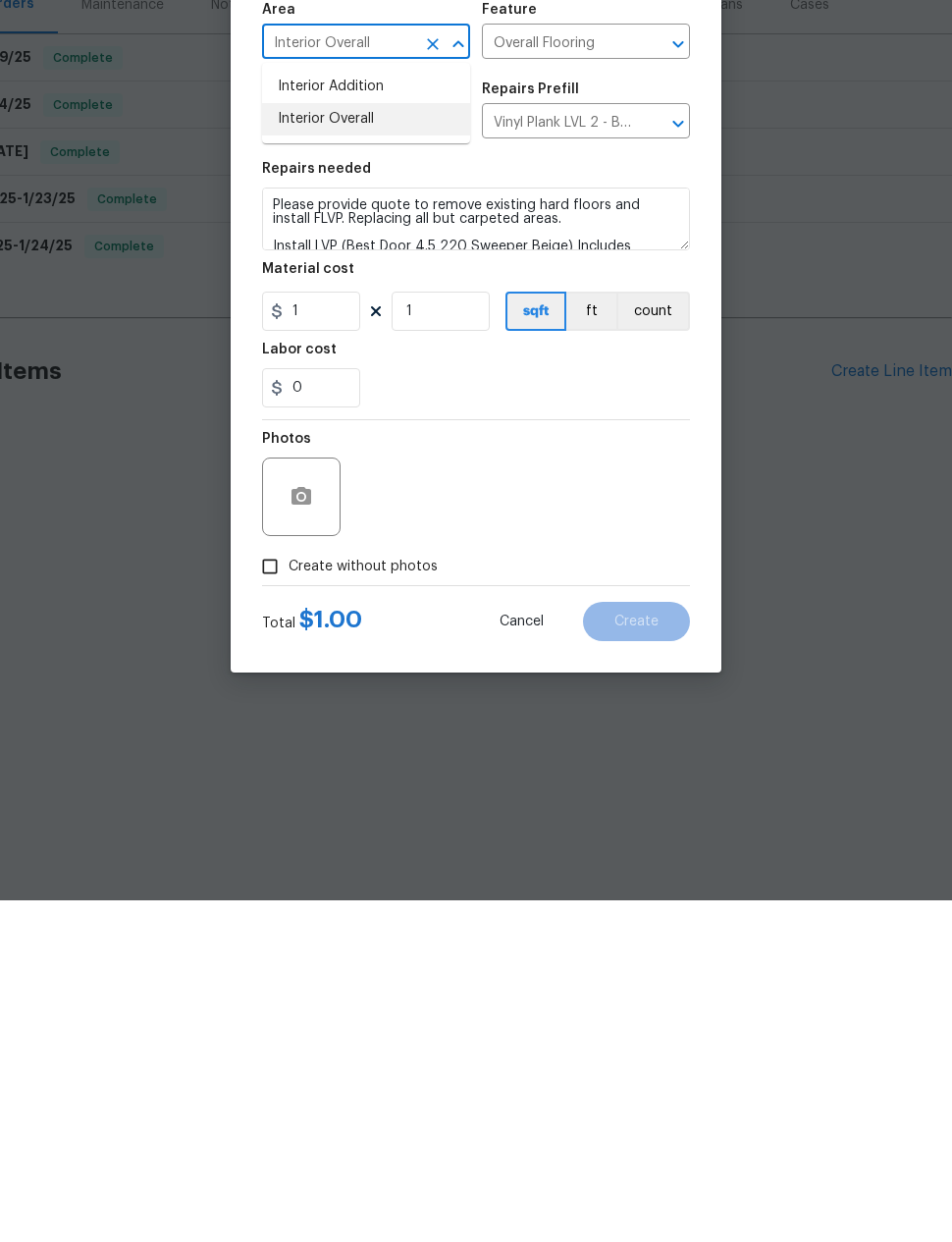 click on "Flooring General" at bounding box center [339, 464] 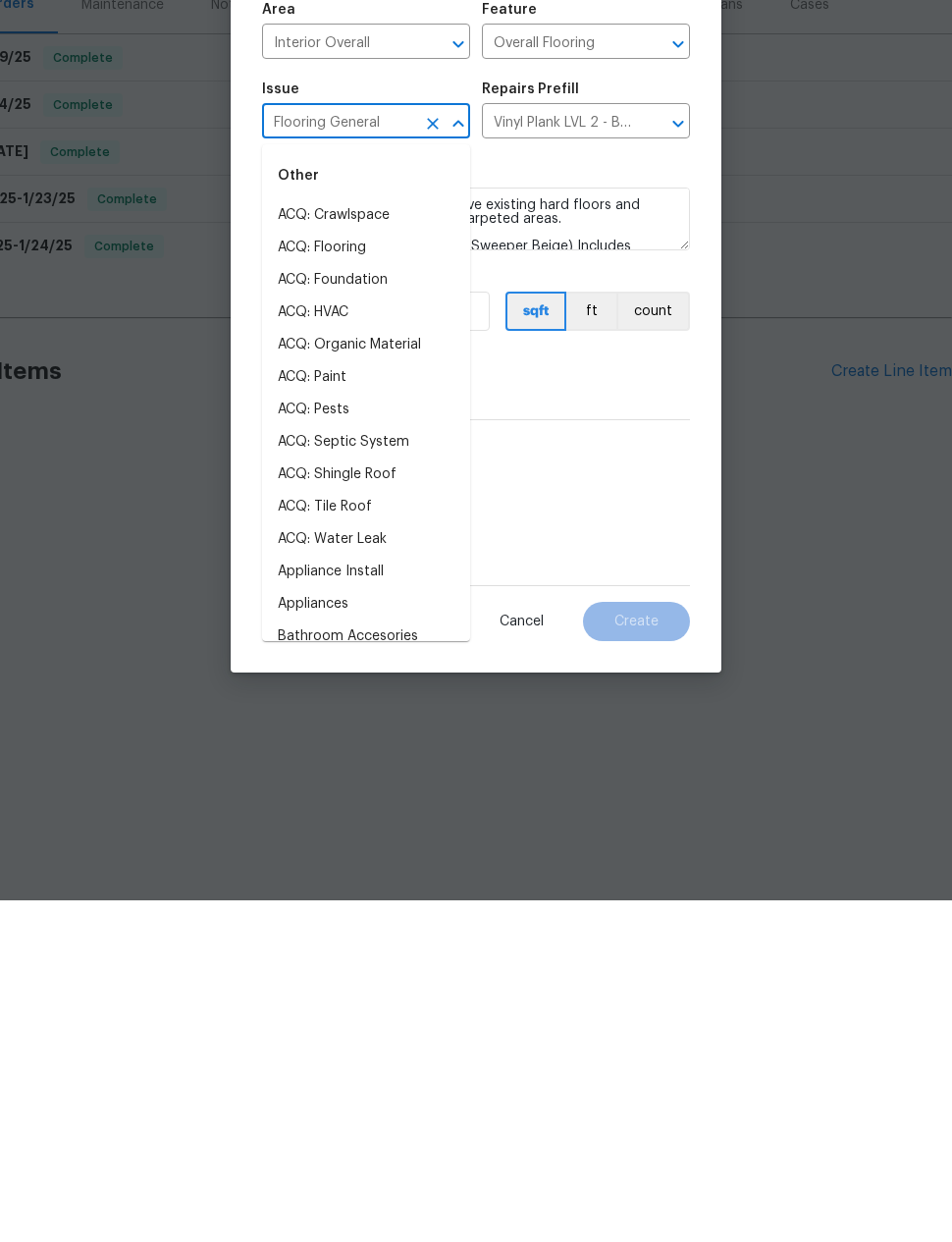click on "Photos" at bounding box center [476, 826] 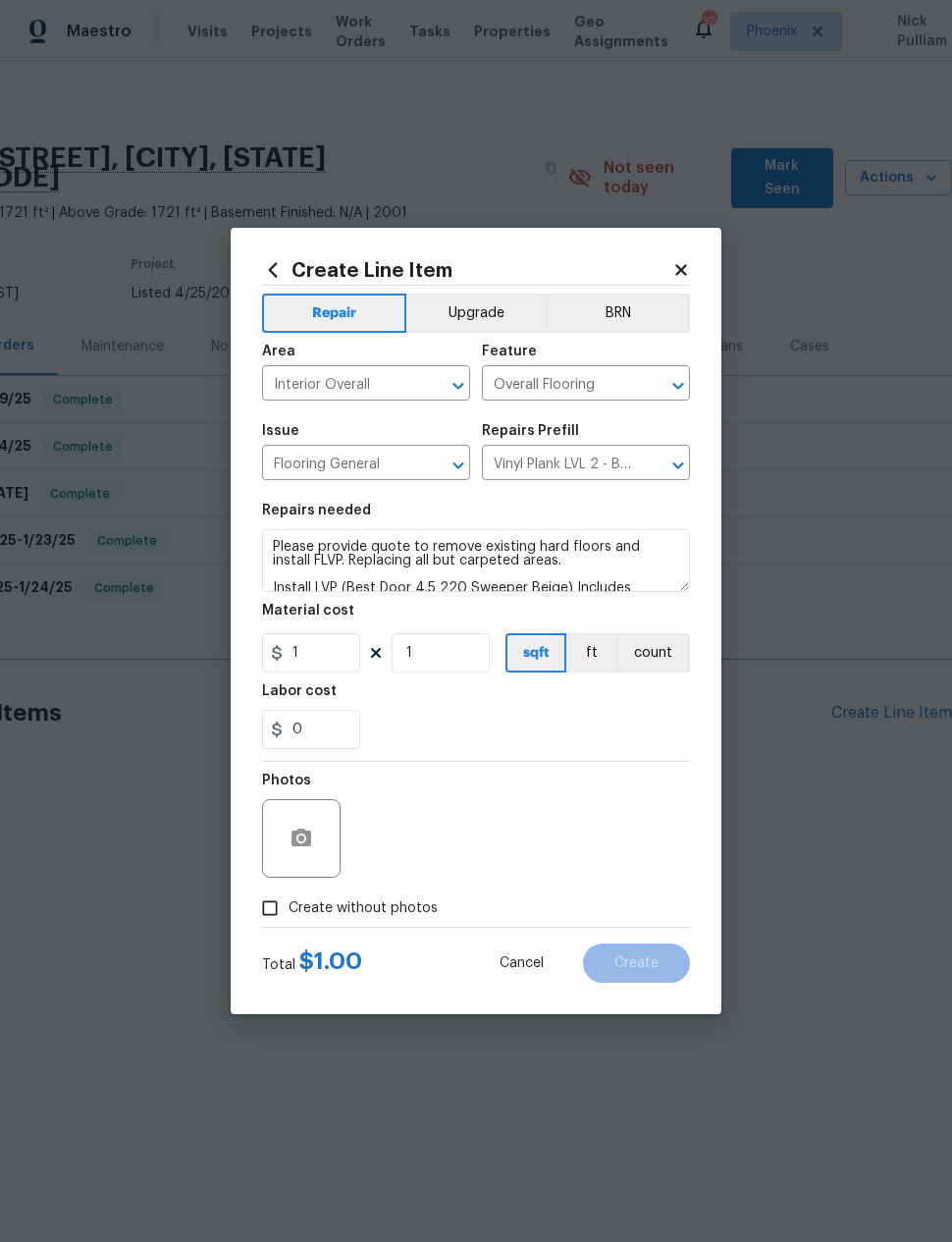 click on "Create without photos" at bounding box center (270, 908) 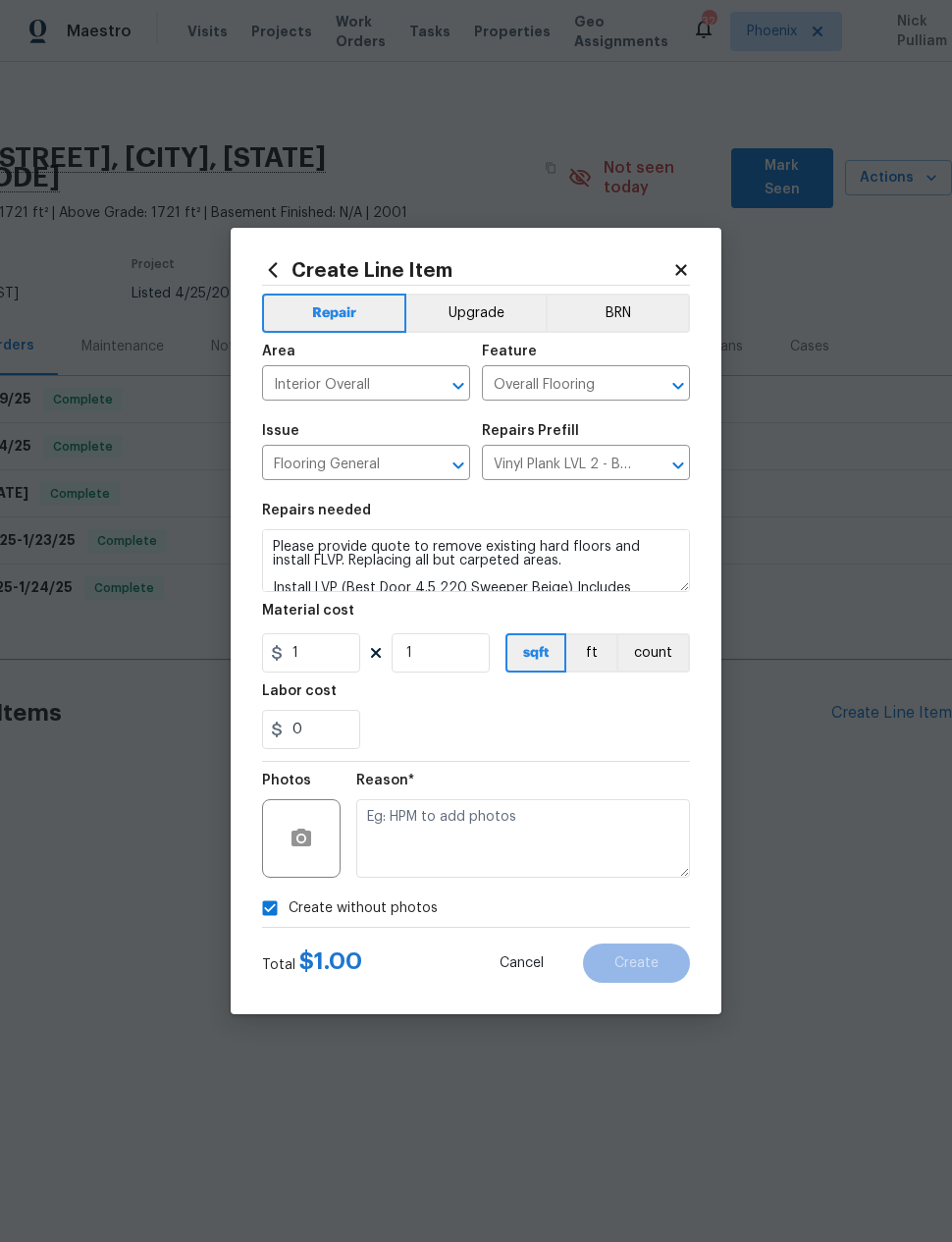 click on "Create without photos" at bounding box center [270, 908] 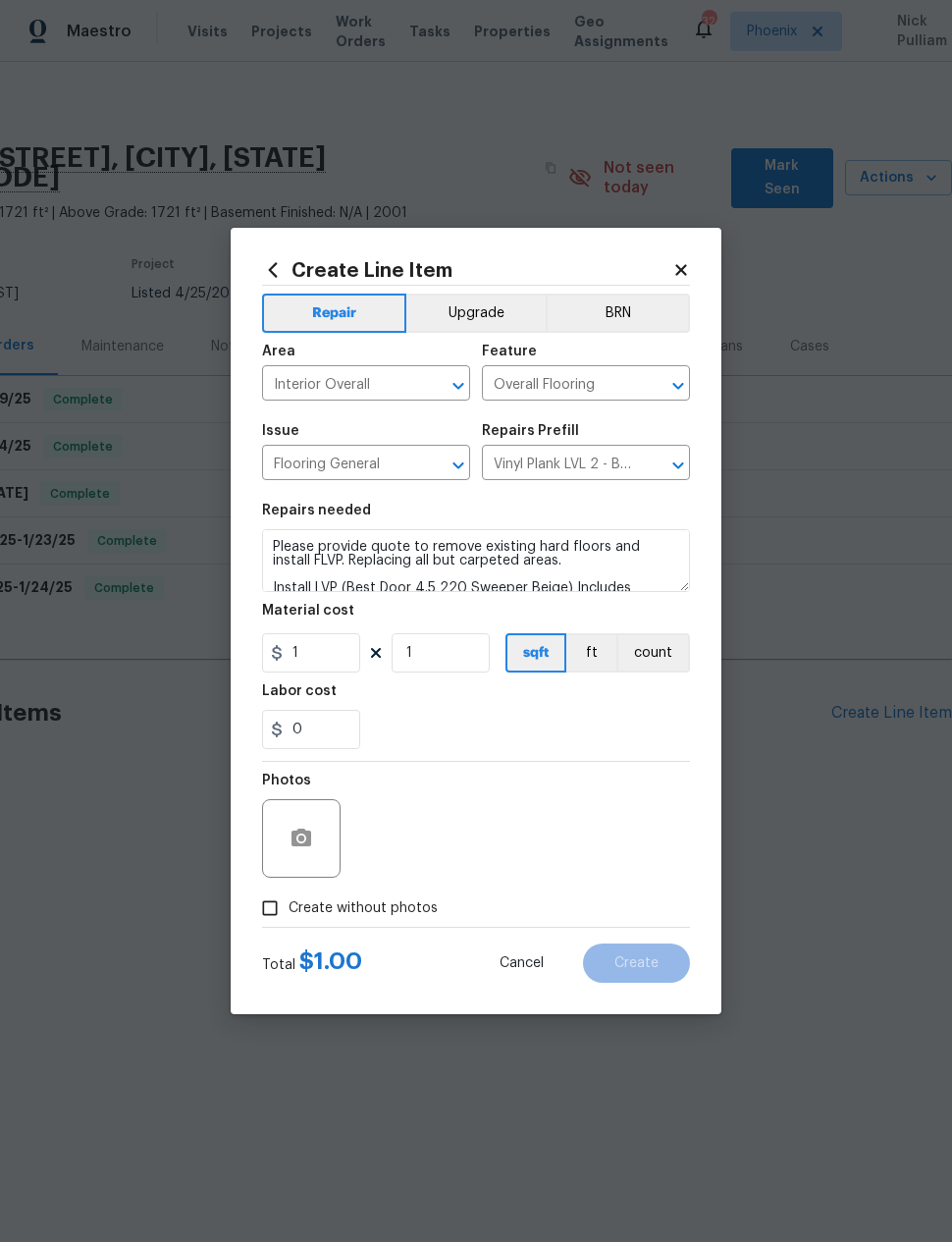 click at bounding box center (301, 838) 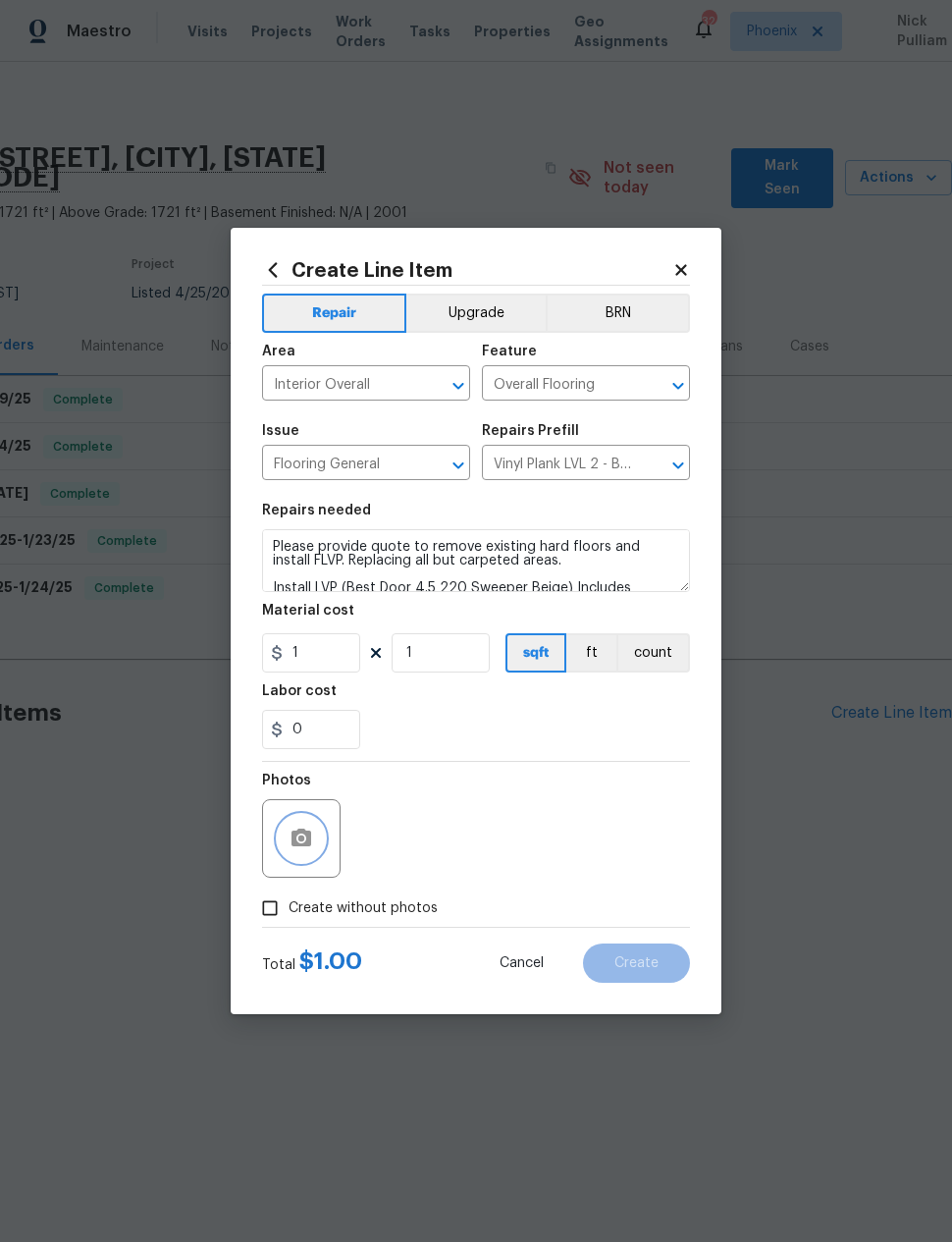 click 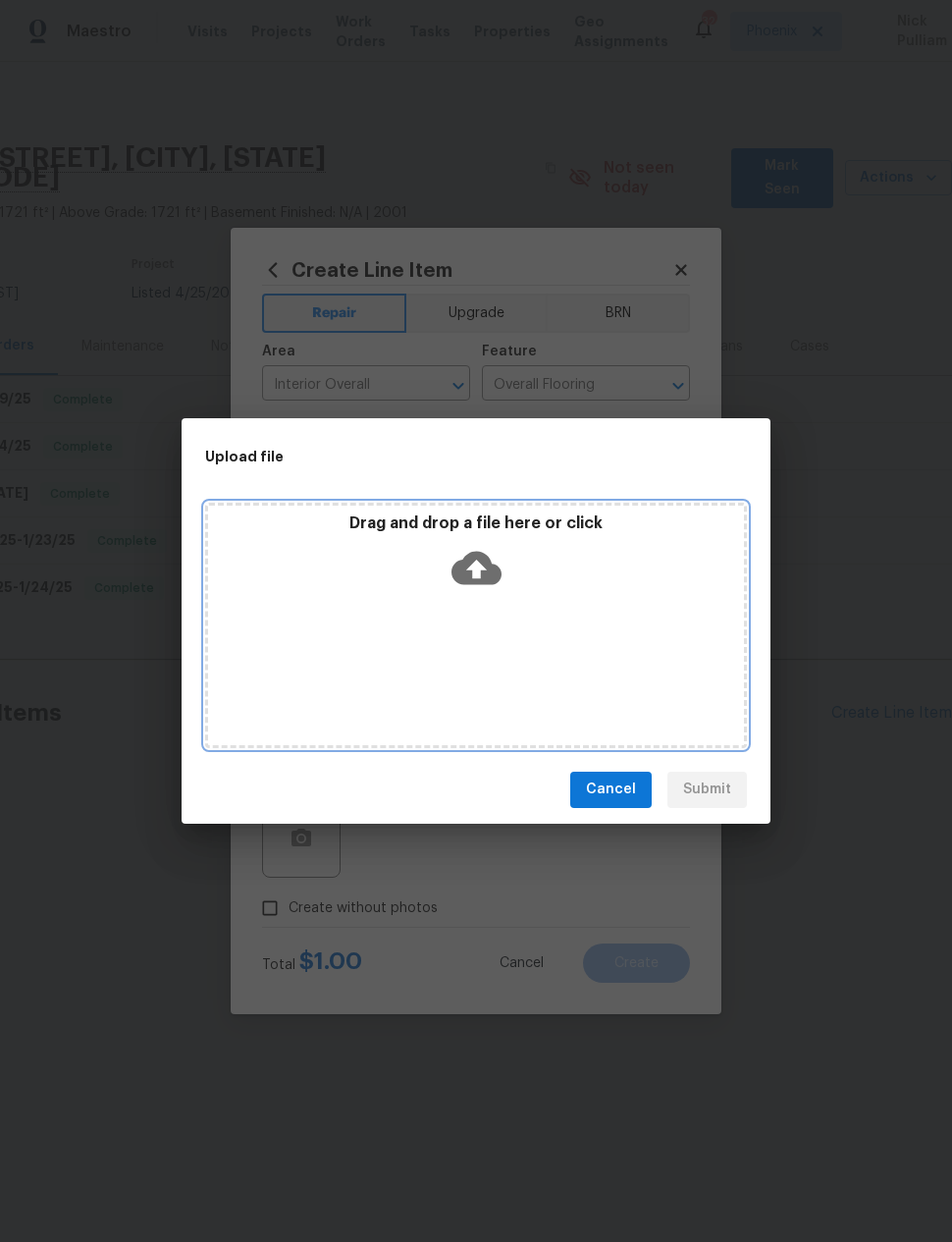 click 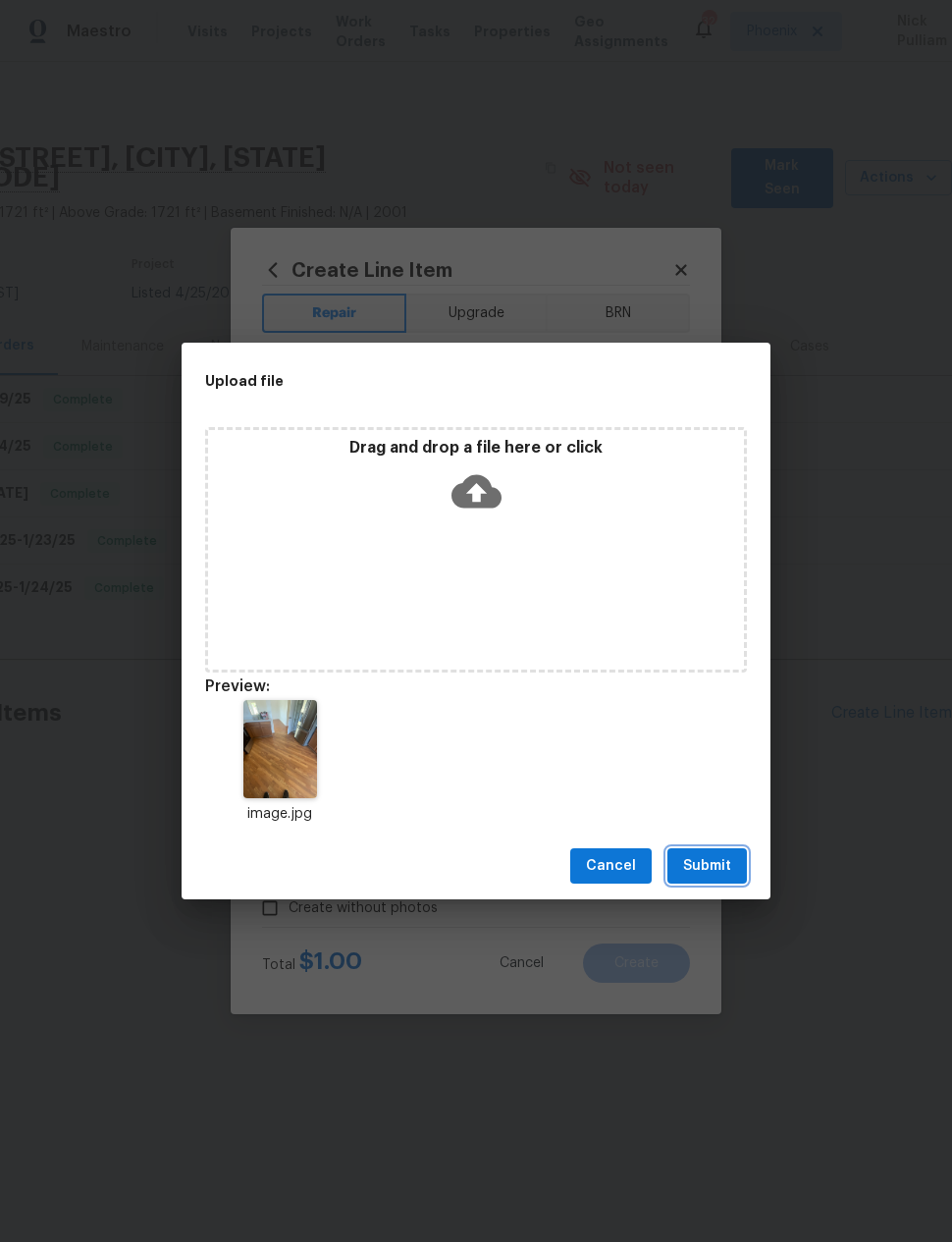 click on "Submit" at bounding box center (707, 866) 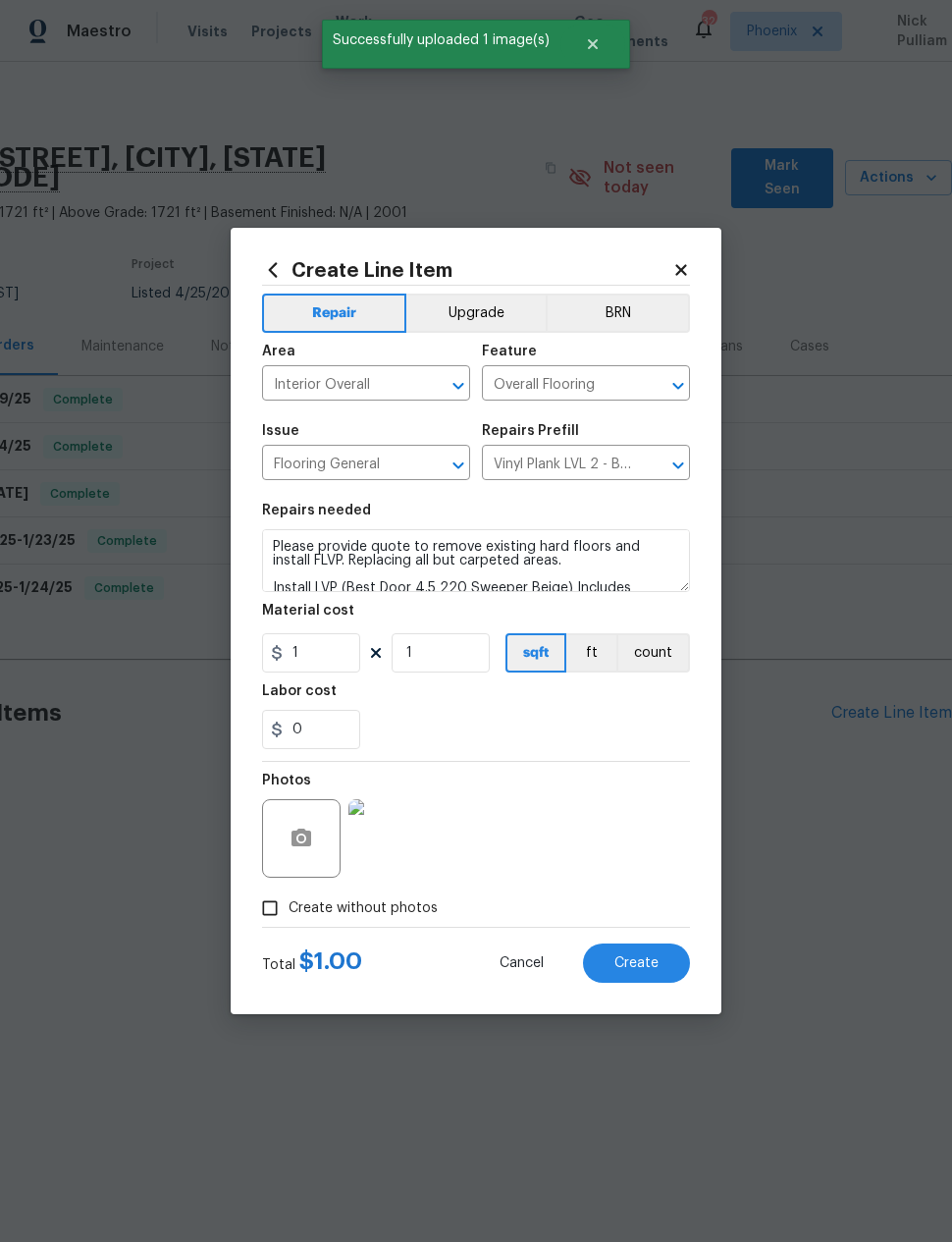 click on "Create" at bounding box center [636, 963] 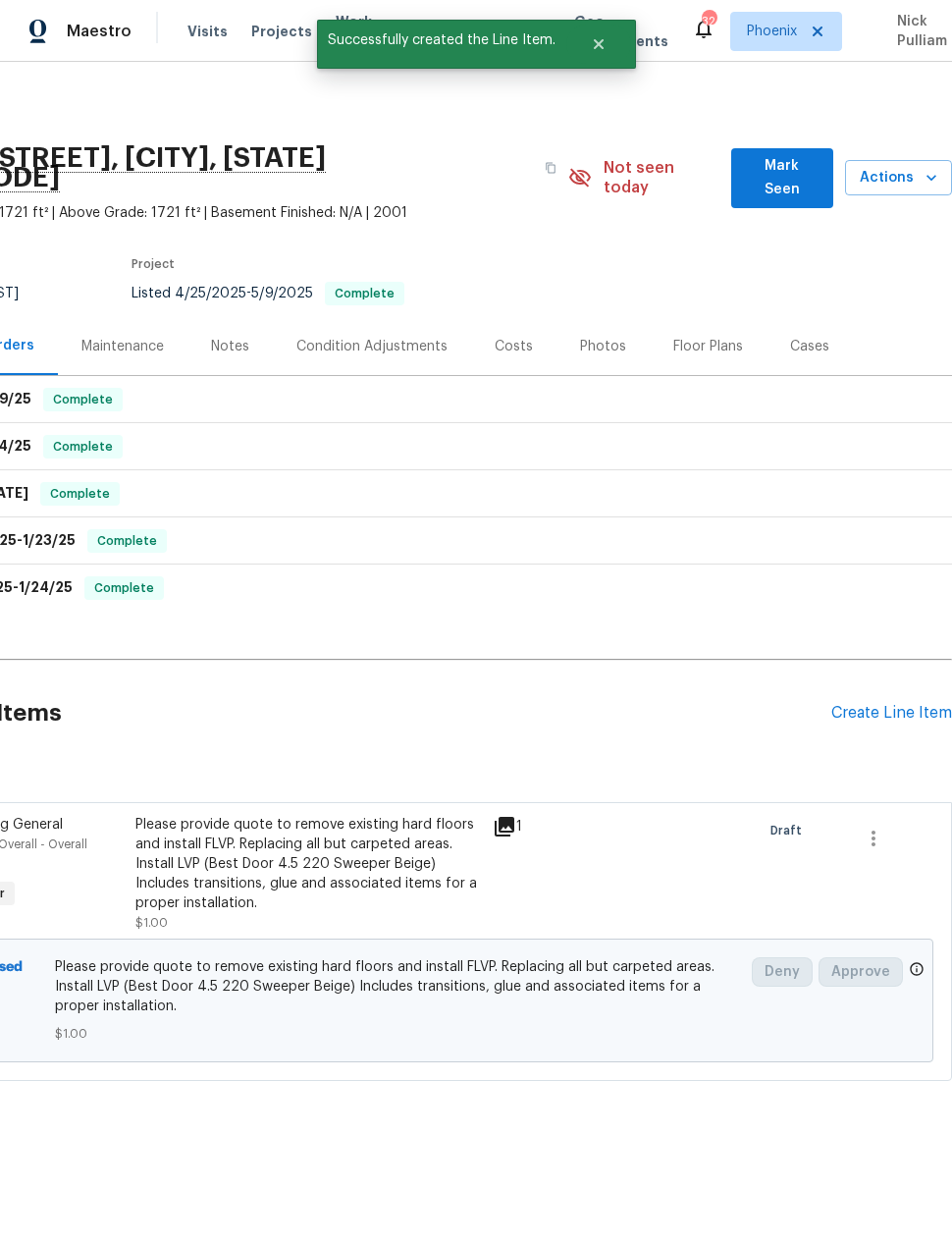 click on "Create Line Item" at bounding box center (891, 713) 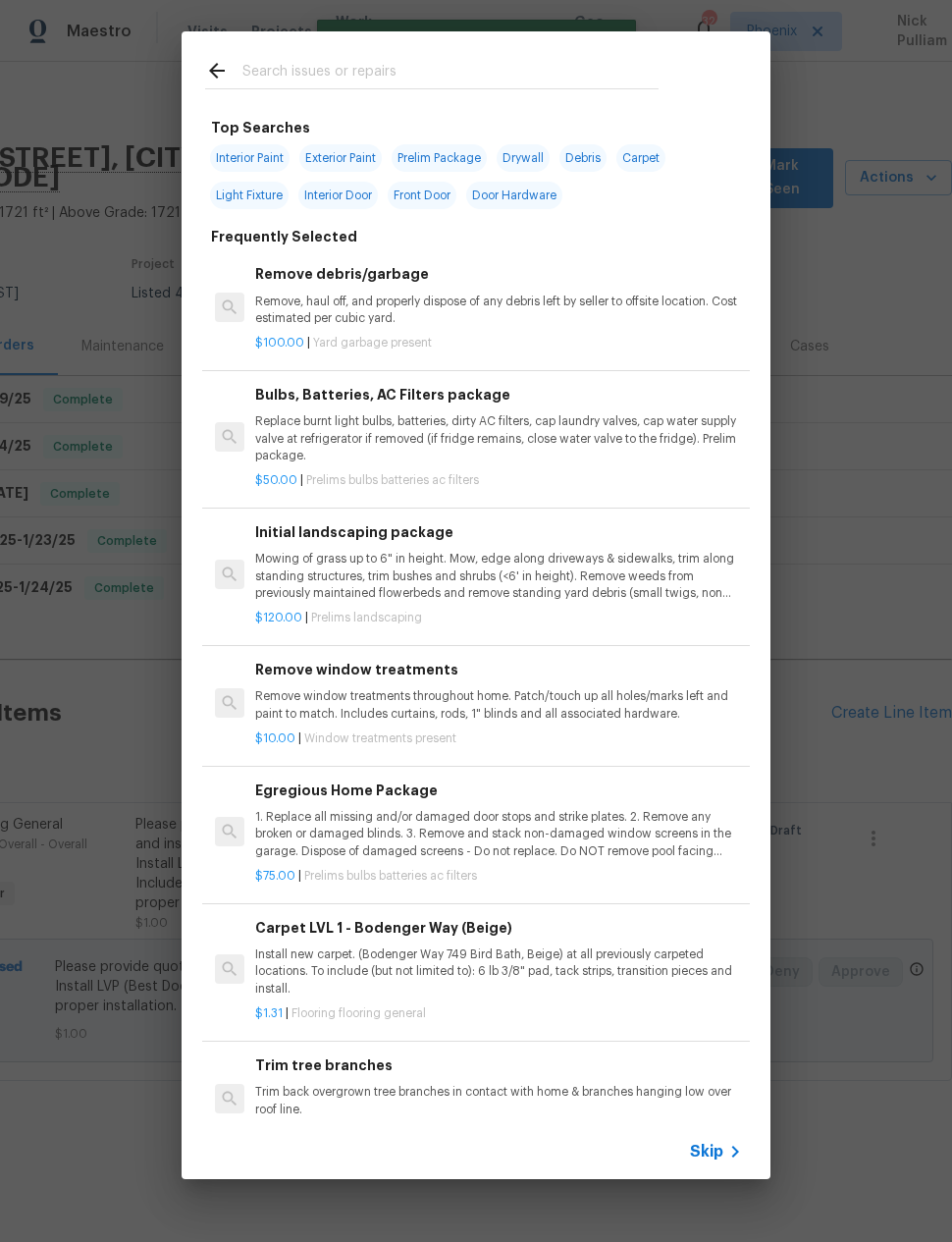 click at bounding box center [432, 70] 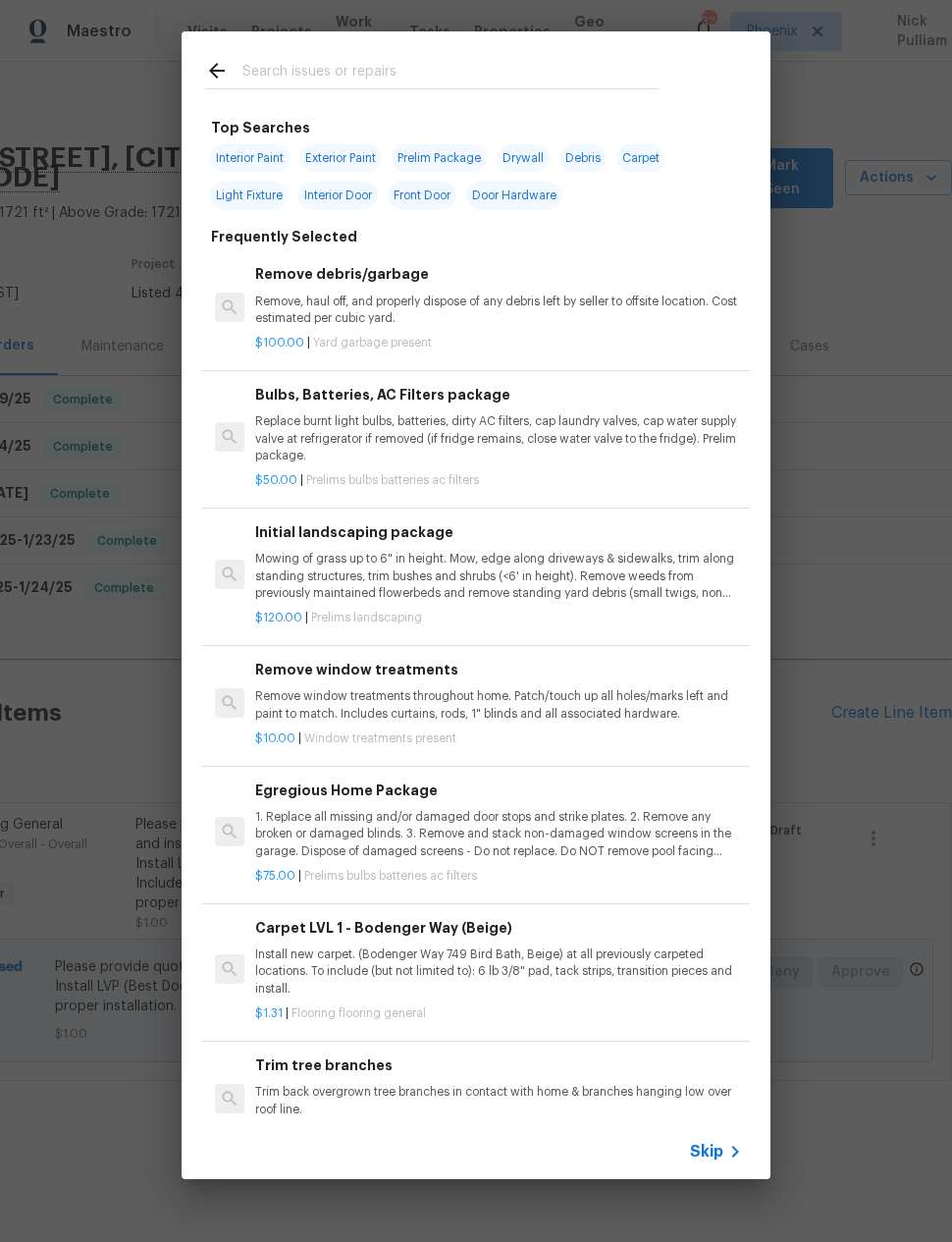 click on "Remove, haul off, and properly dispose of any debris left by seller to offsite location. Cost estimated per cubic yard." at bounding box center [499, 310] 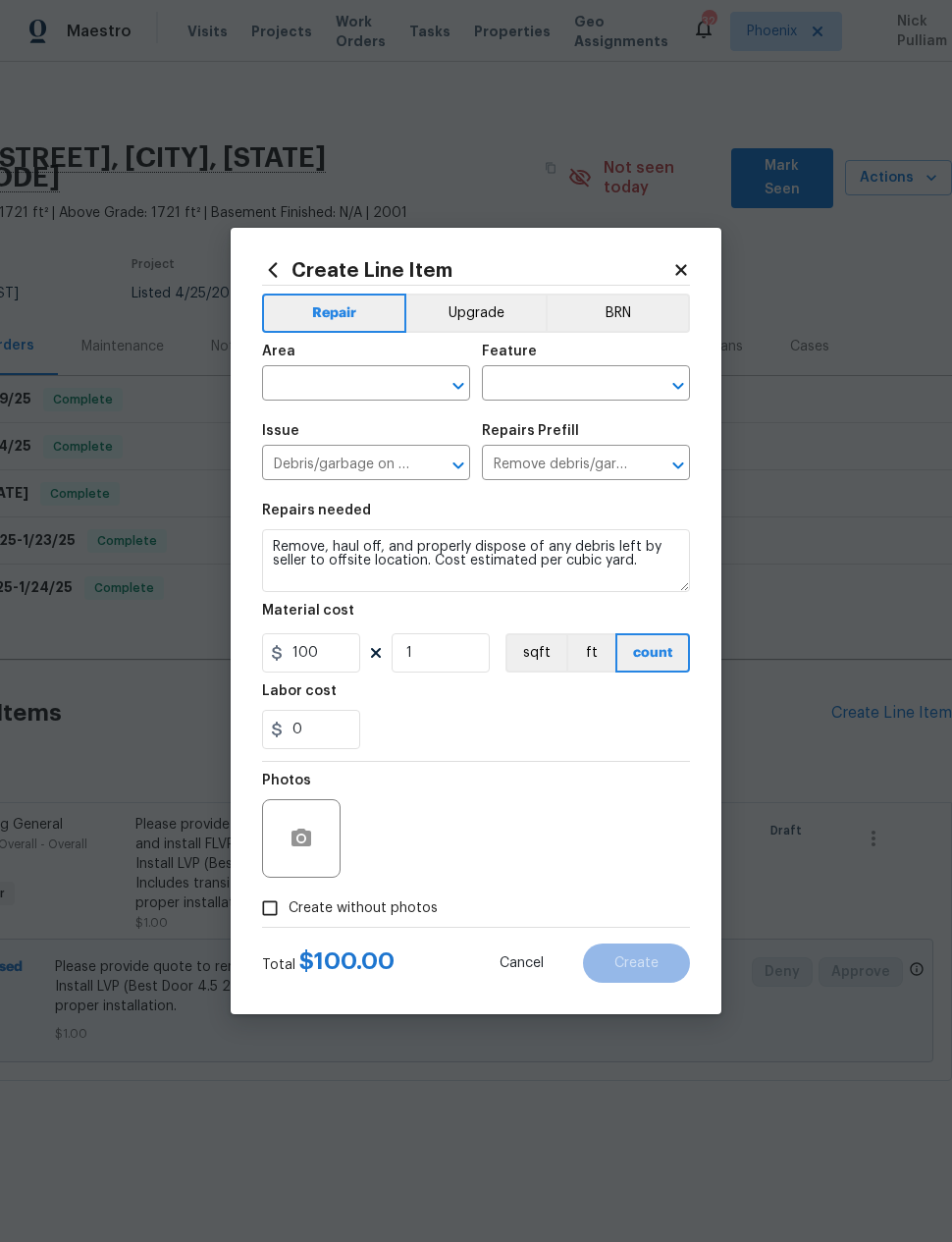 click at bounding box center [339, 385] 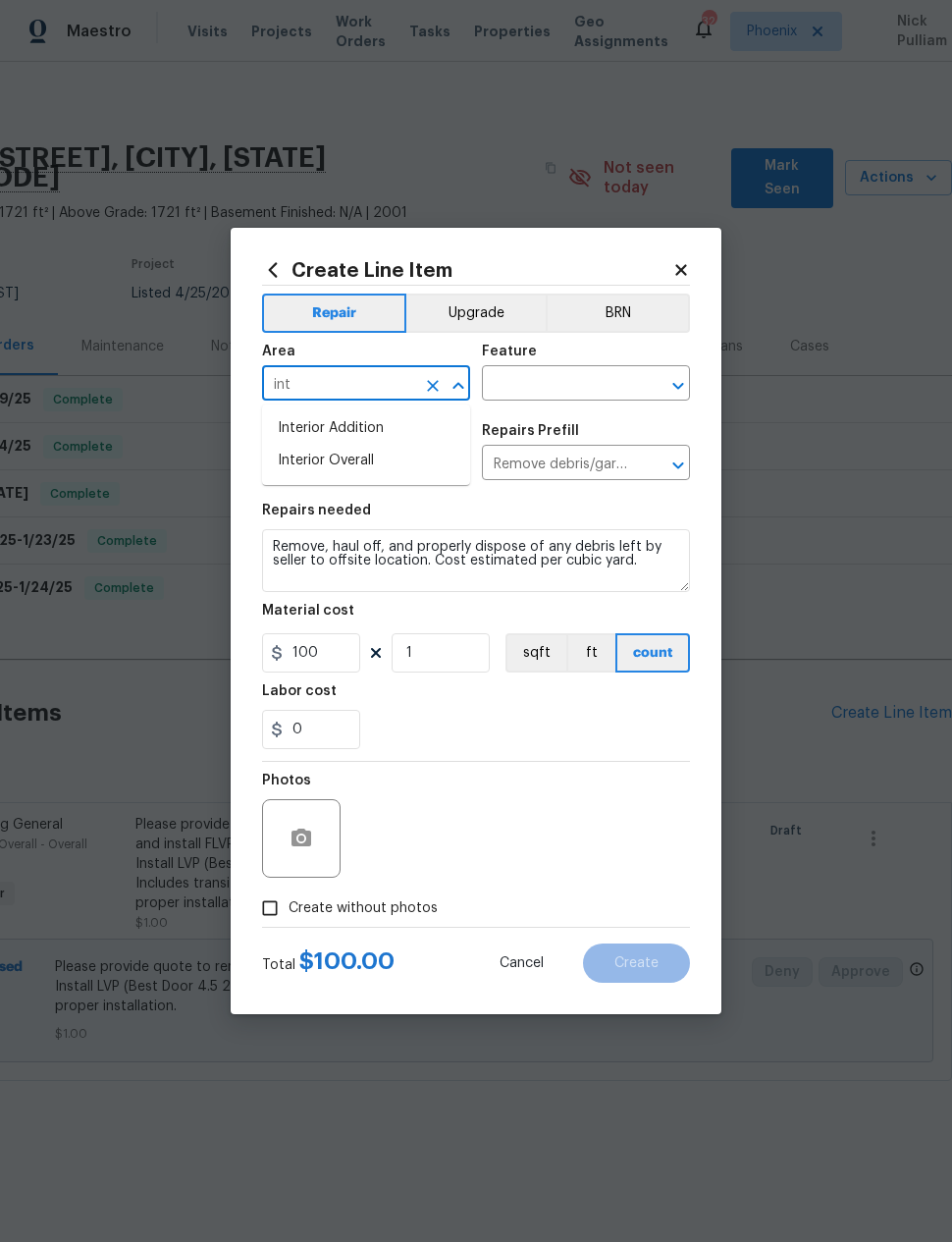 click on "Interior Overall" at bounding box center [366, 460] 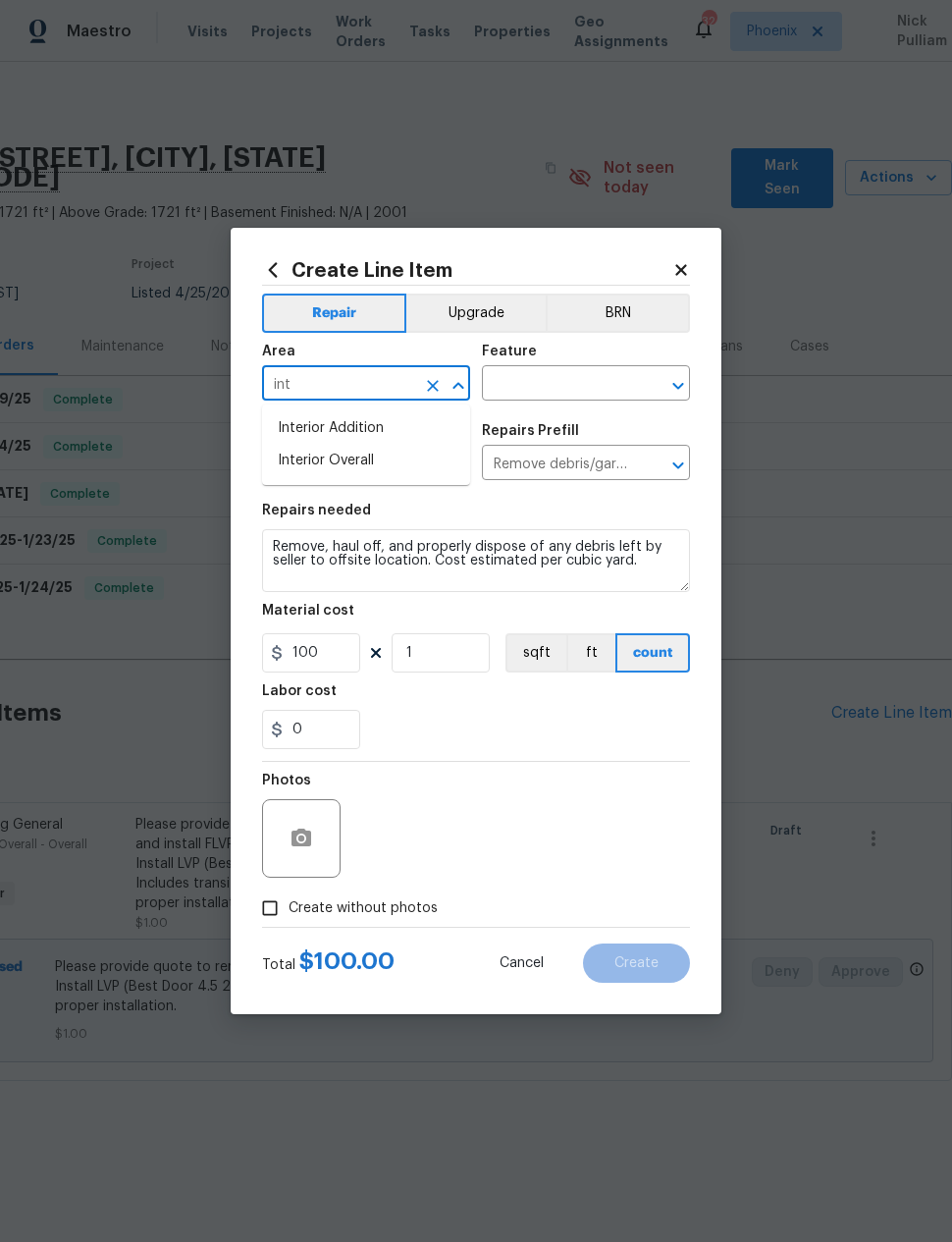 type on "Interior Overall" 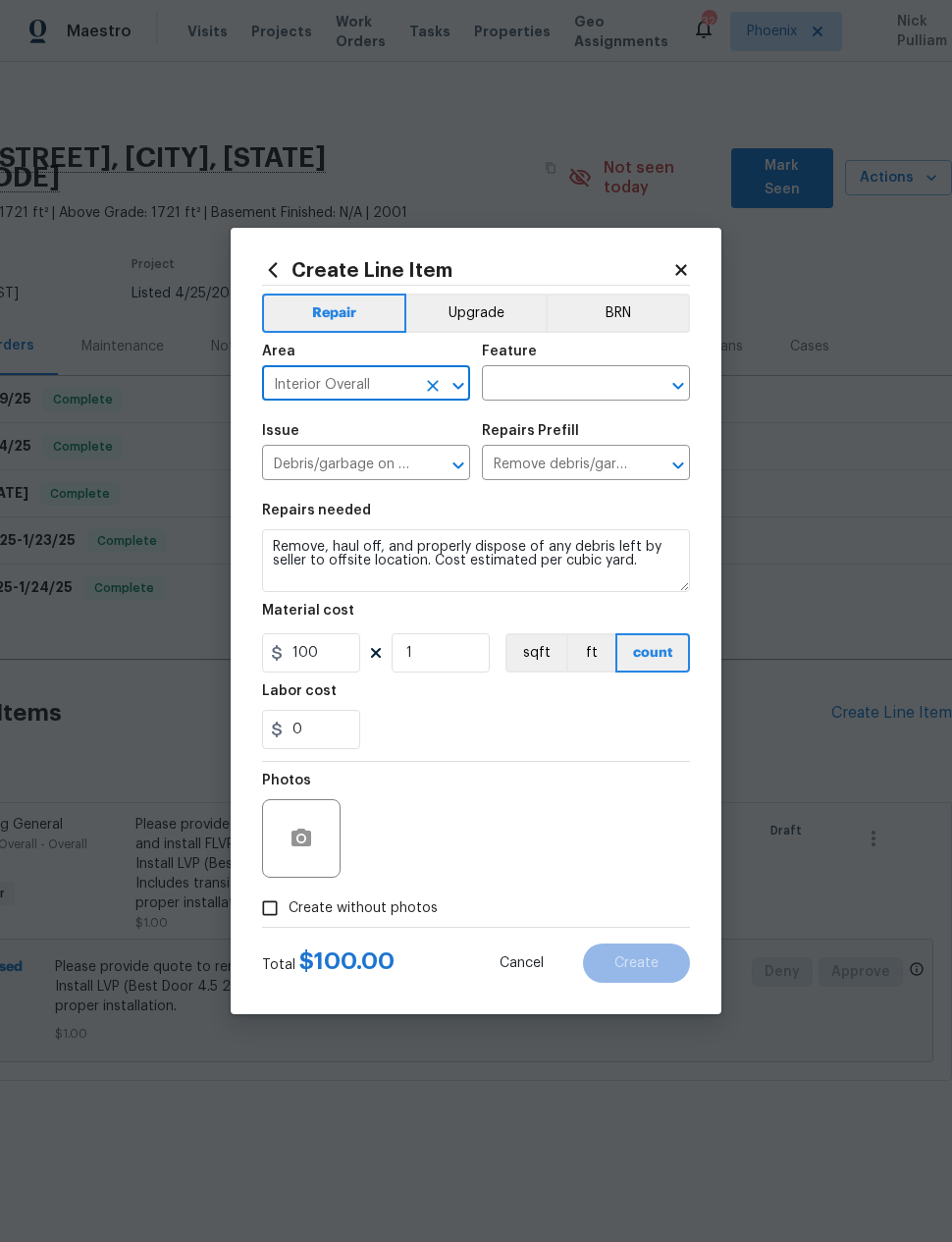 click at bounding box center [558, 385] 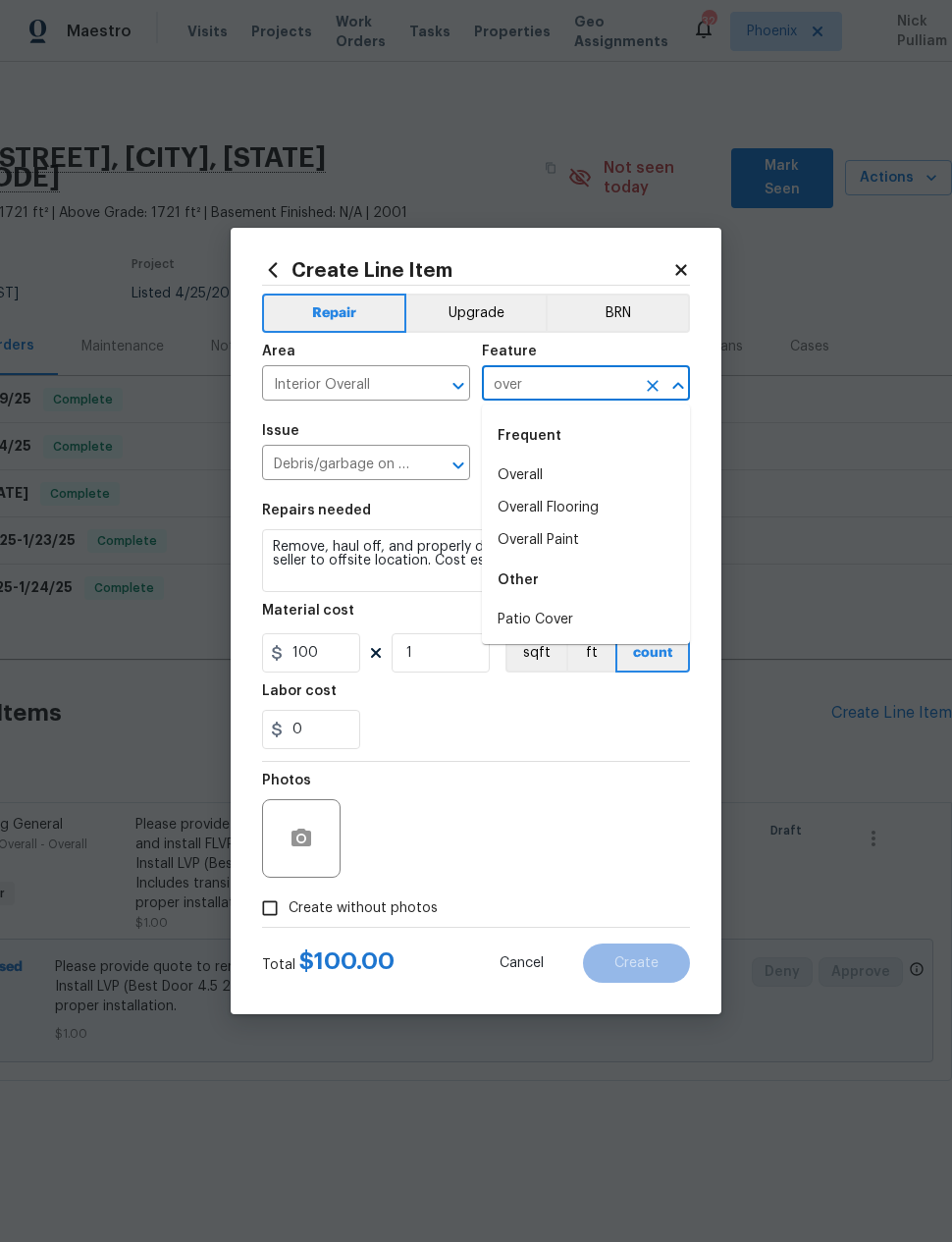 click on "Overall" at bounding box center (586, 475) 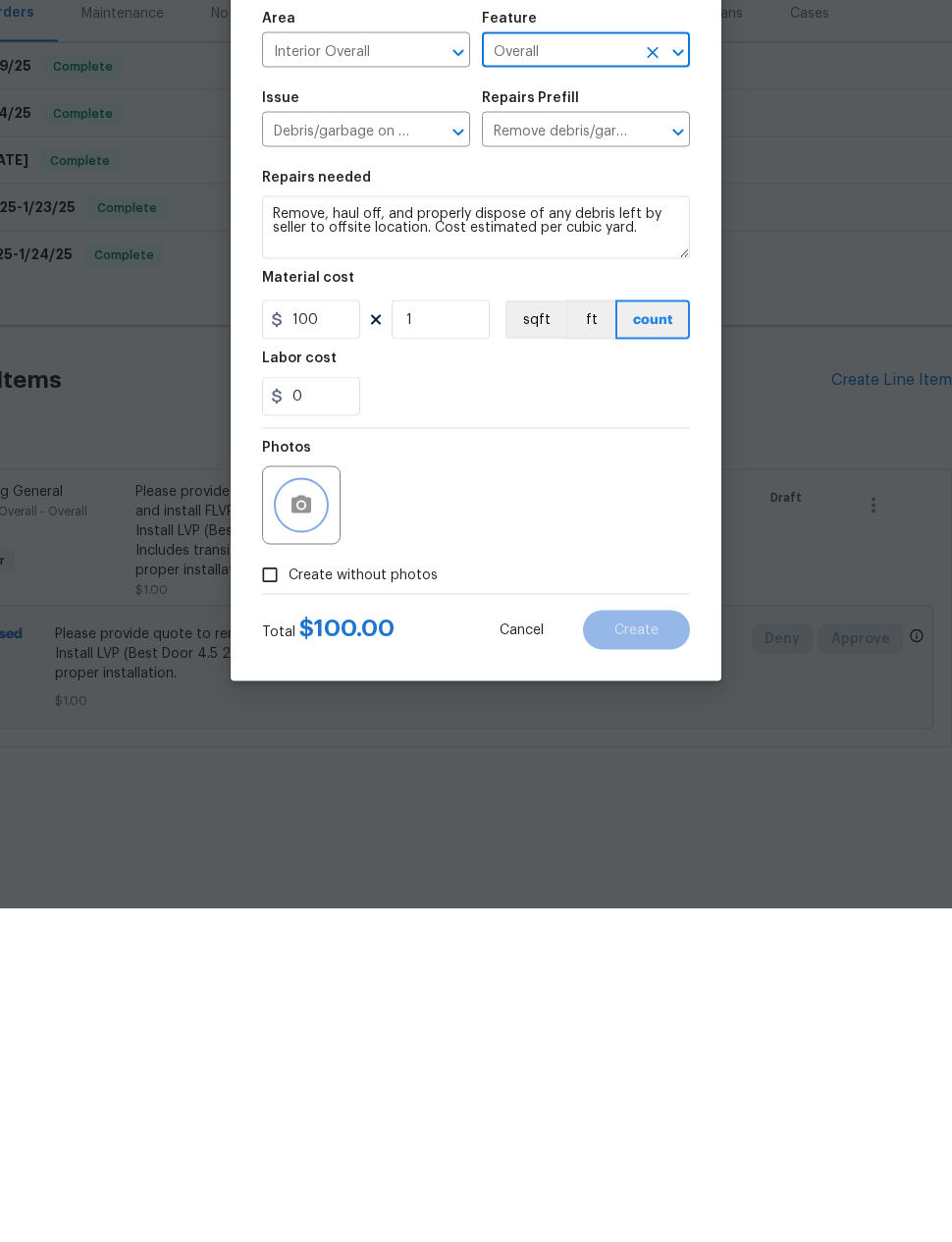 click 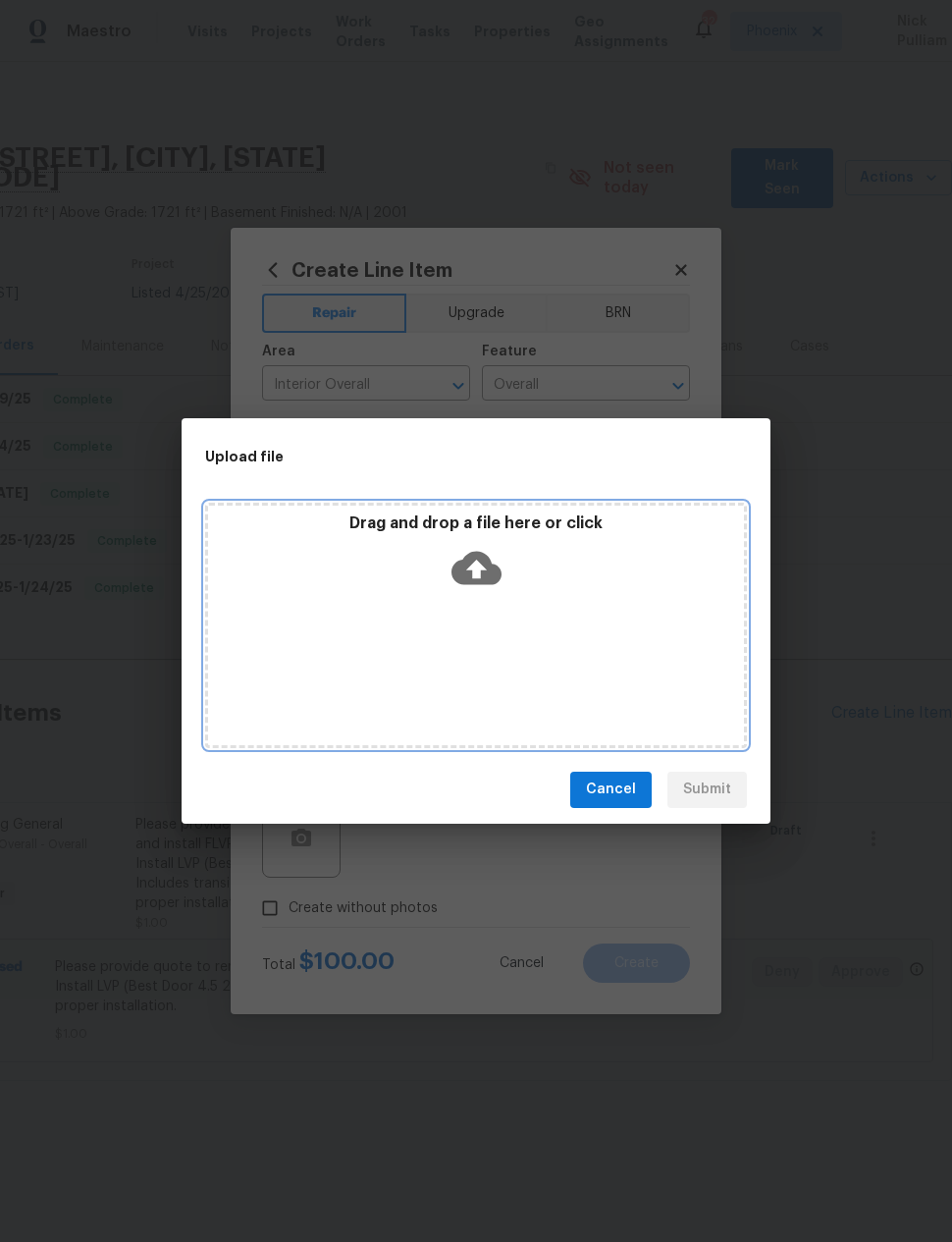 click 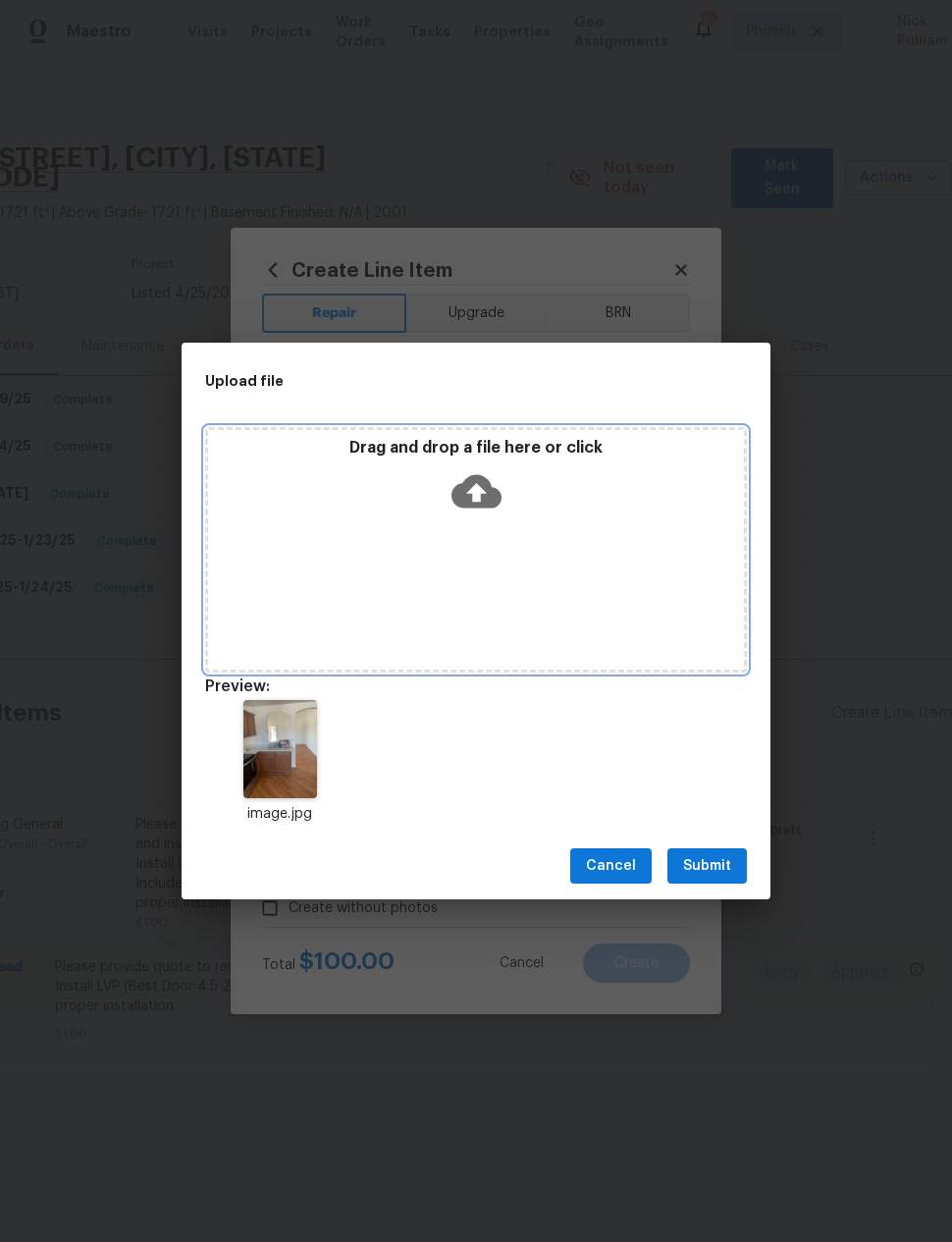 click 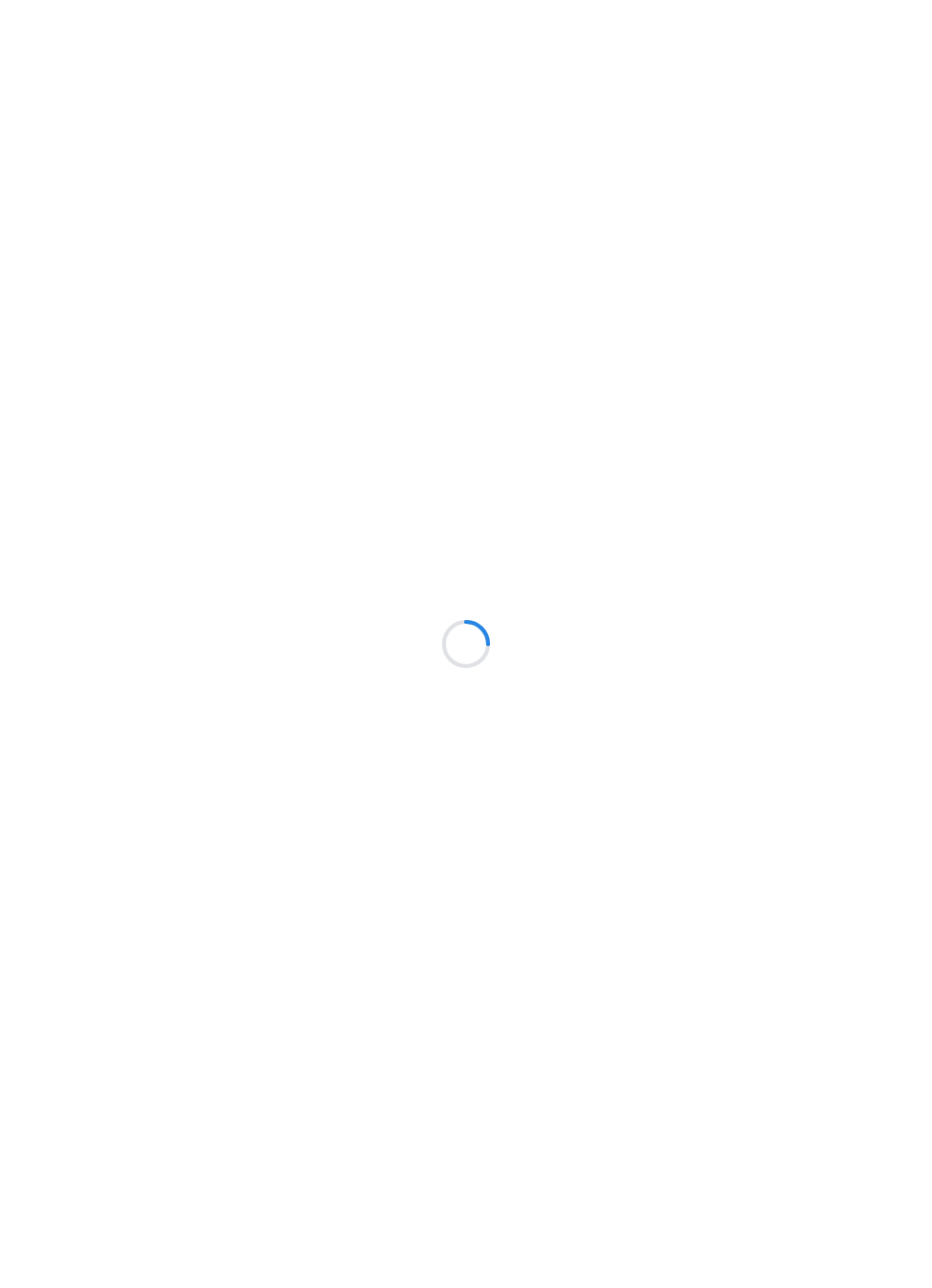 scroll, scrollTop: 0, scrollLeft: 0, axis: both 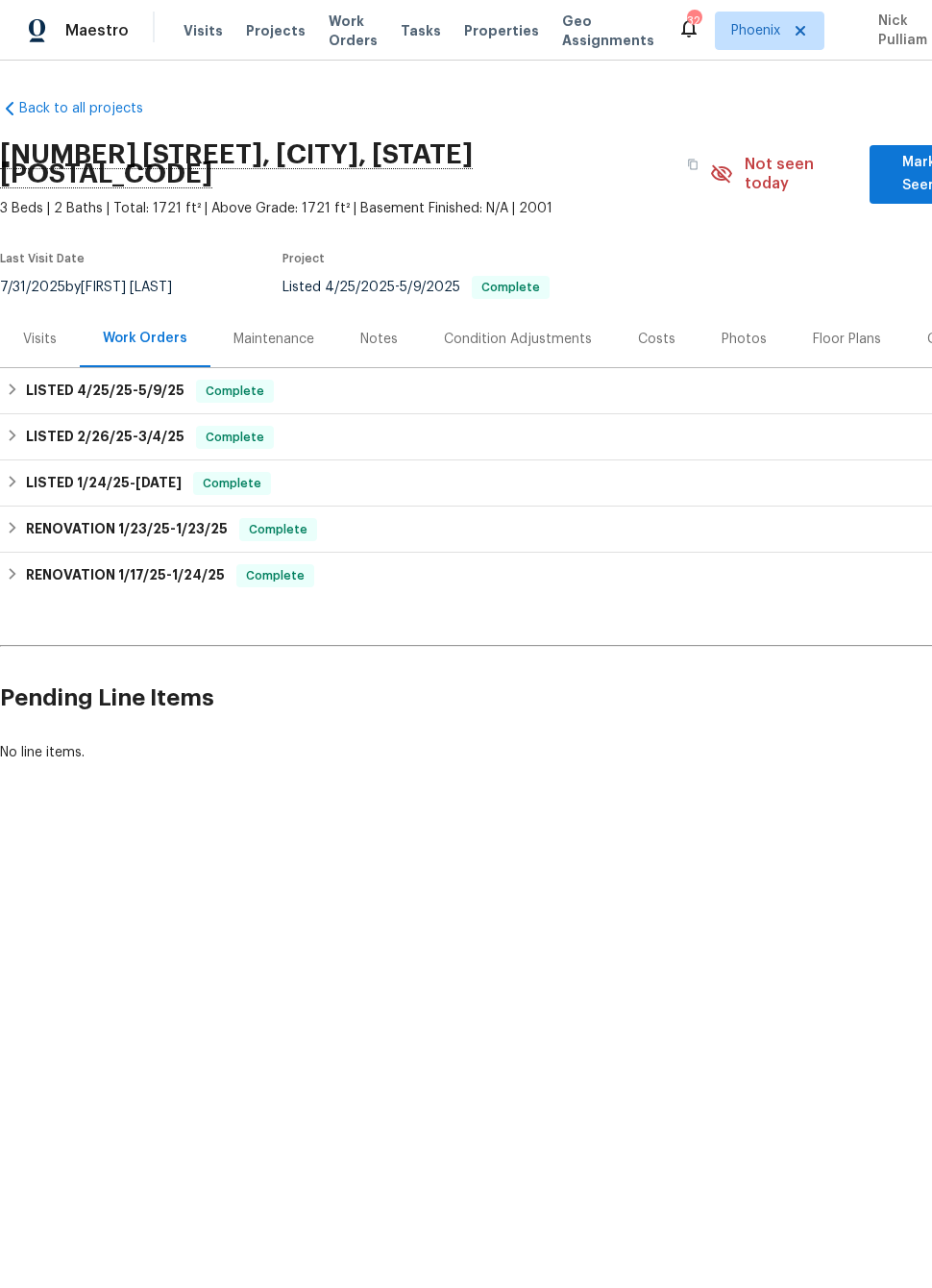 click on "Floor Plans" at bounding box center (846, 339) 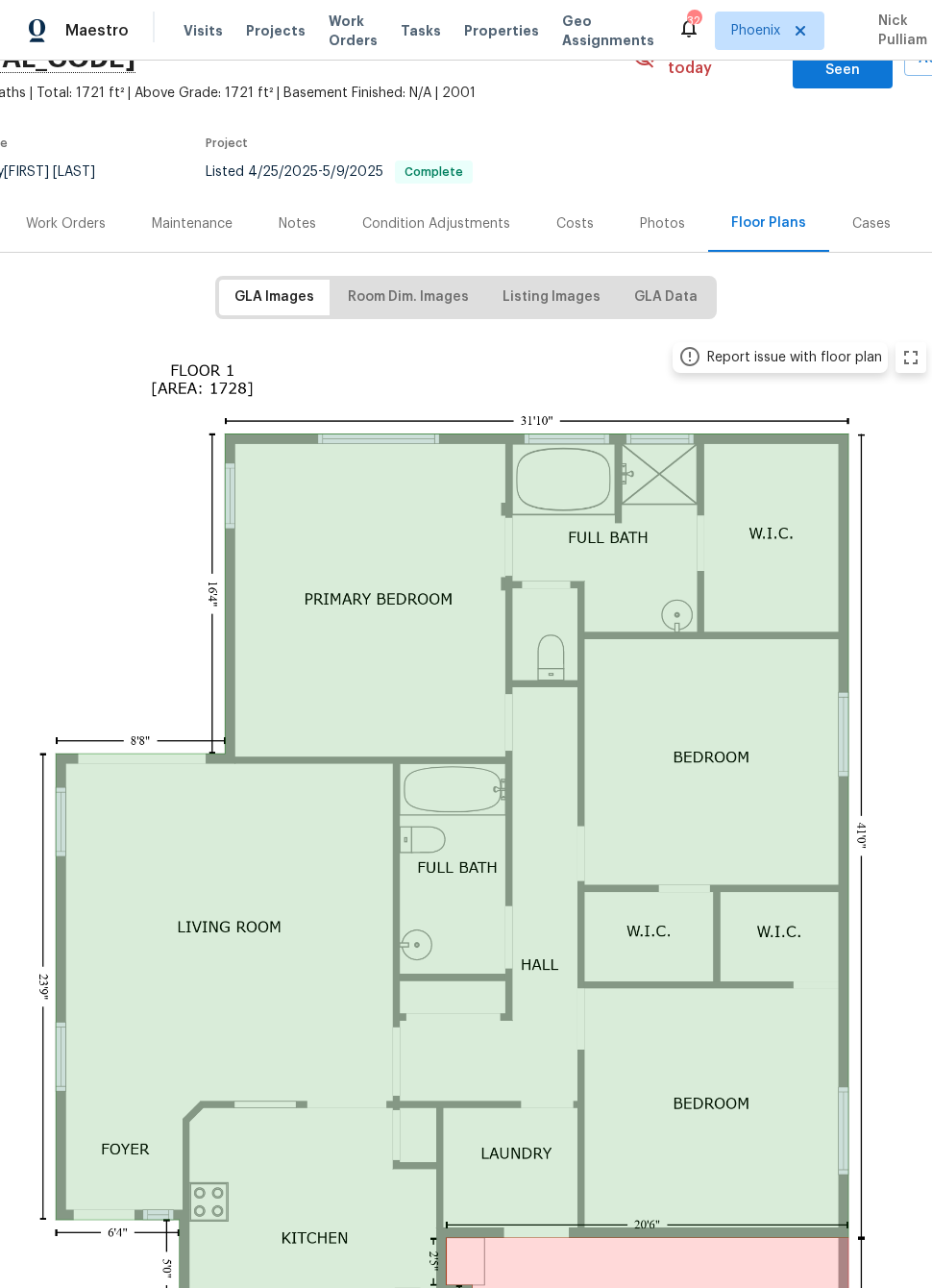 scroll, scrollTop: 120, scrollLeft: 78, axis: both 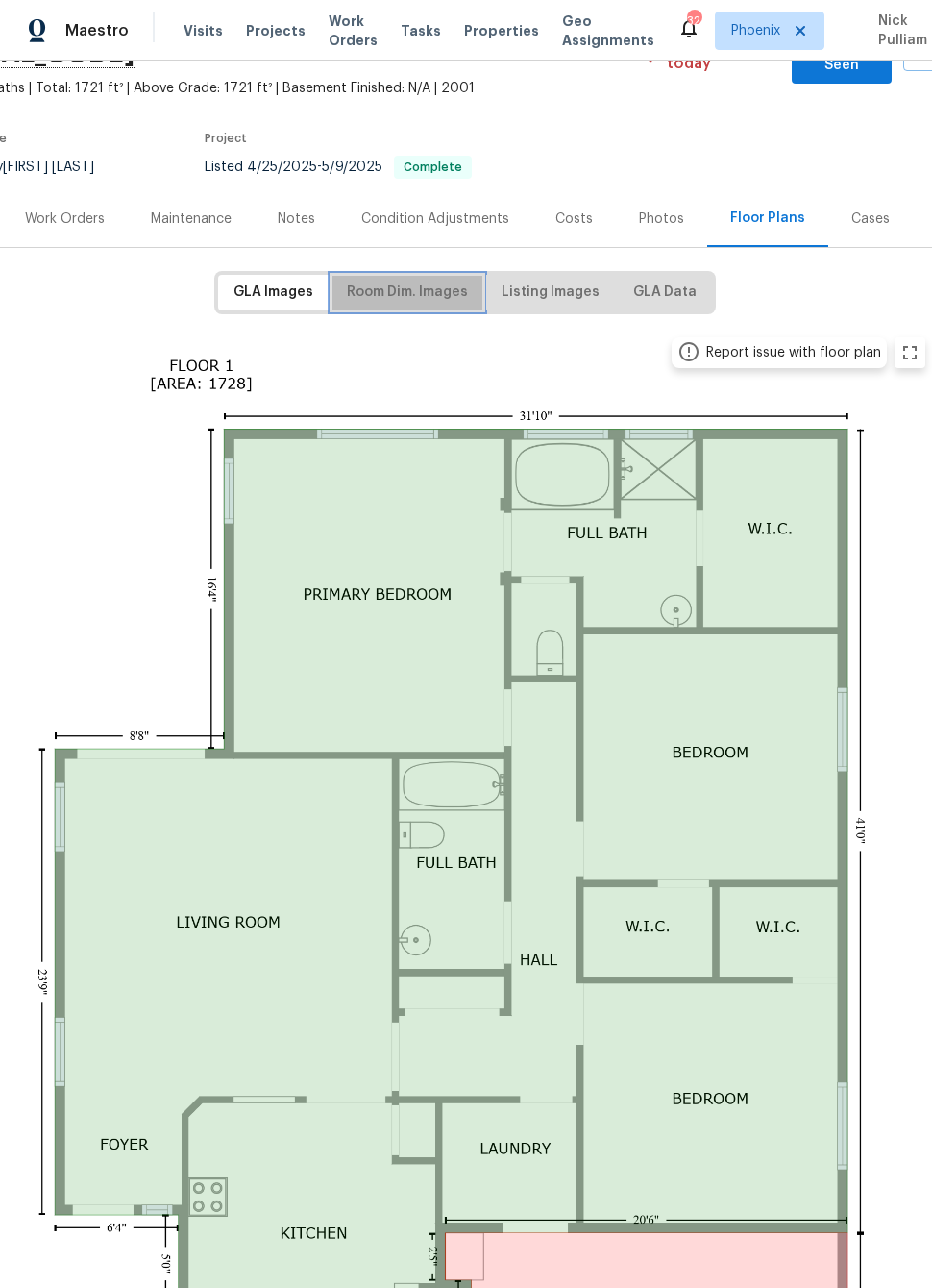 click on "Room Dim. Images" at bounding box center [407, 292] 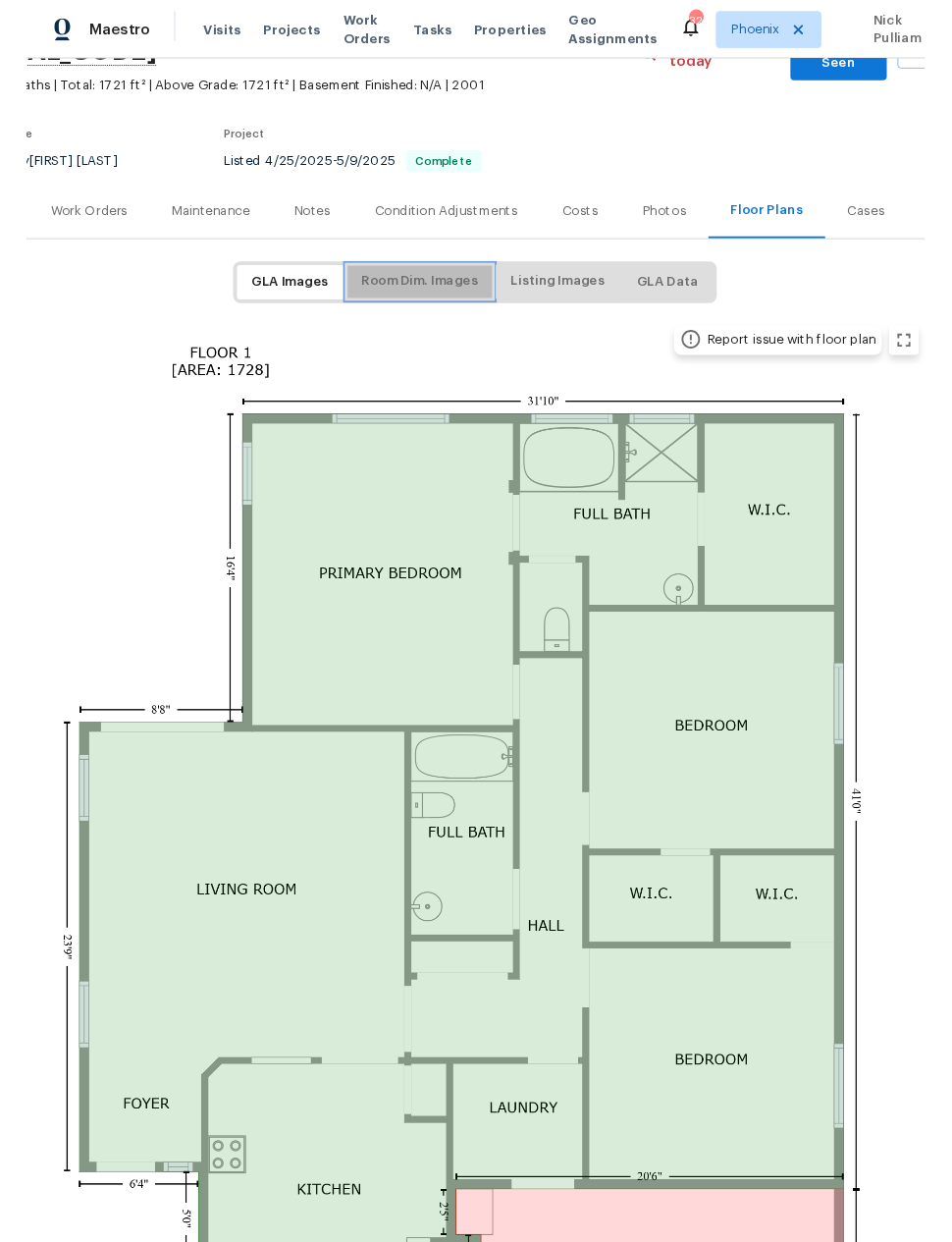 scroll, scrollTop: 0, scrollLeft: 79, axis: horizontal 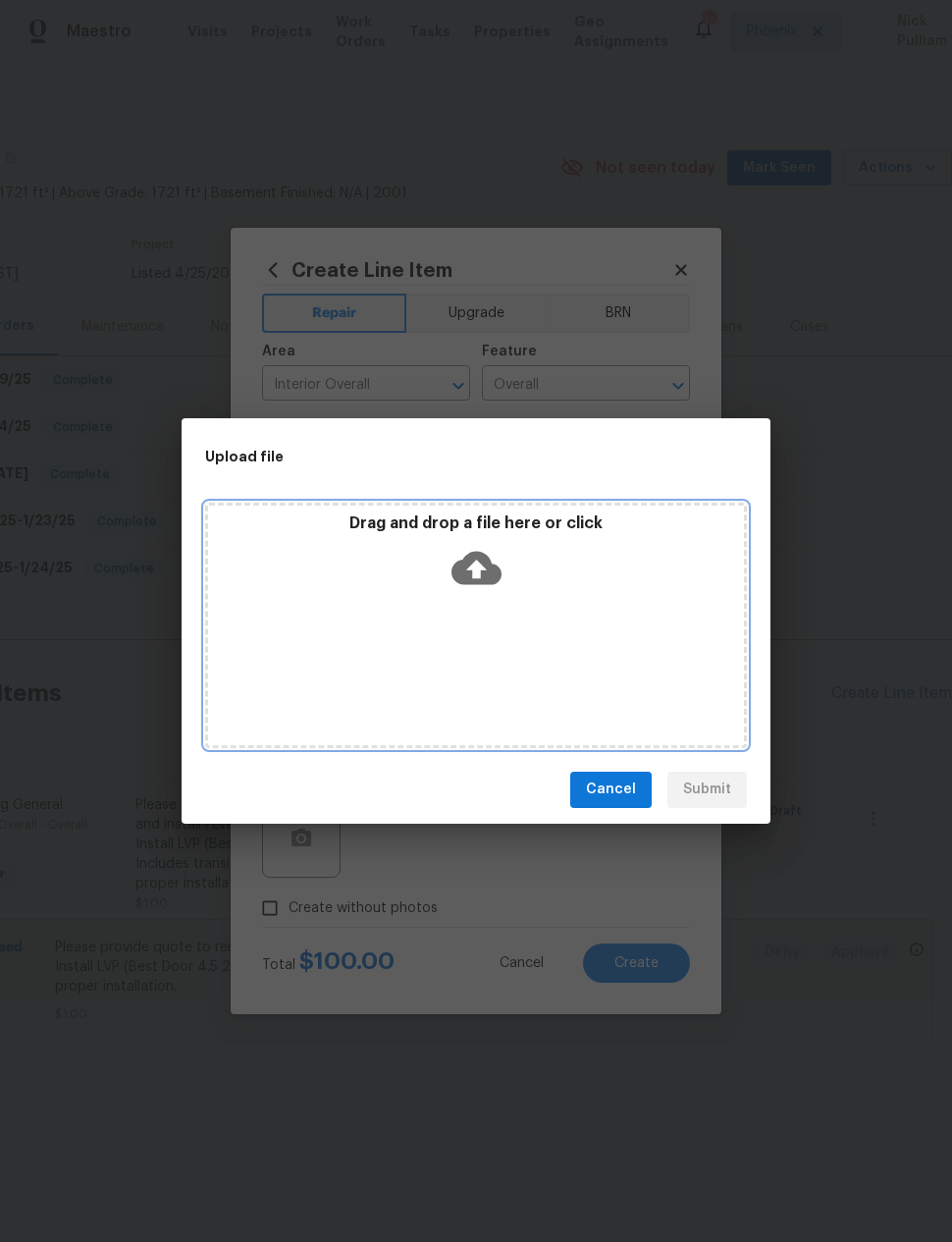 click 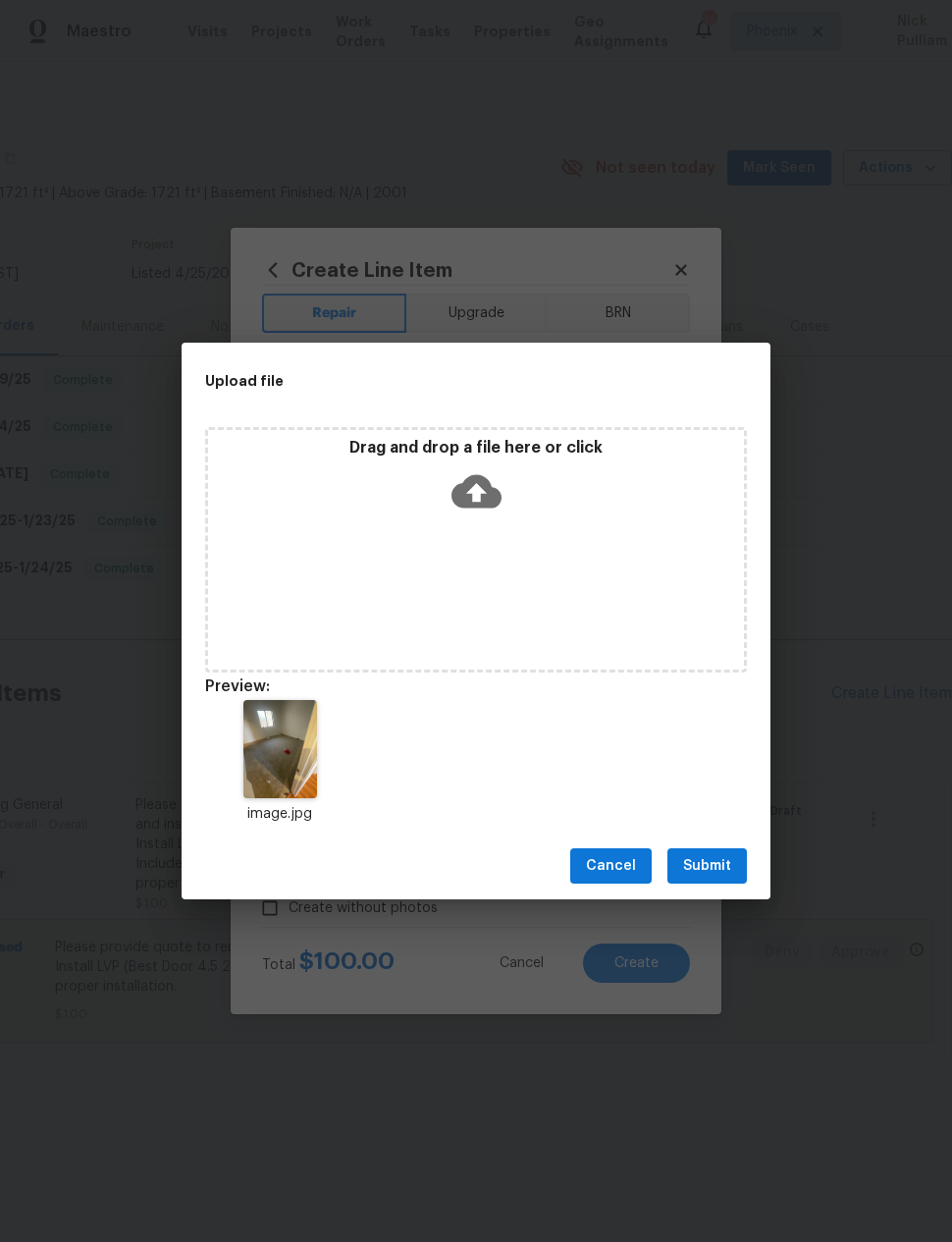 click on "Submit" at bounding box center [707, 866] 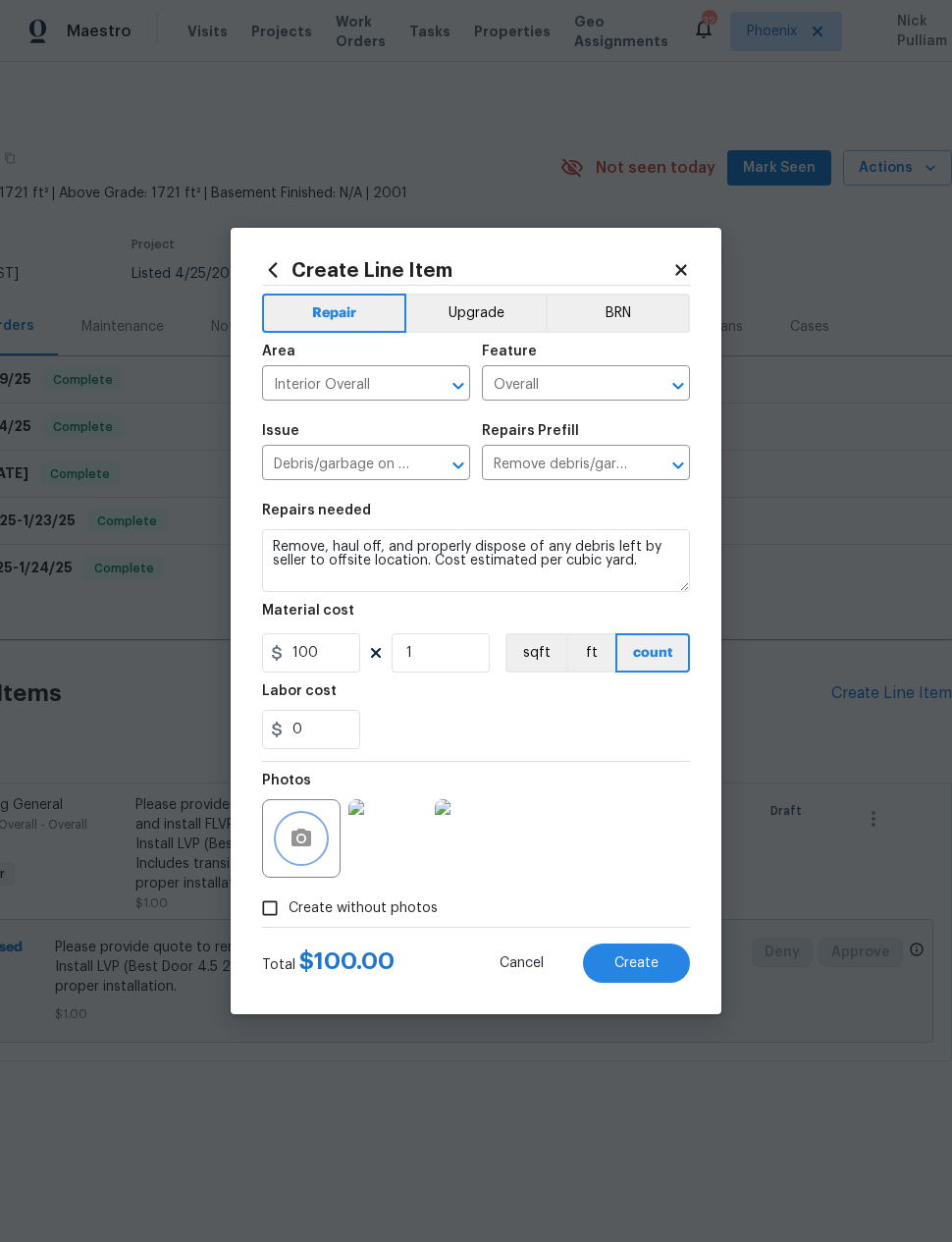 click 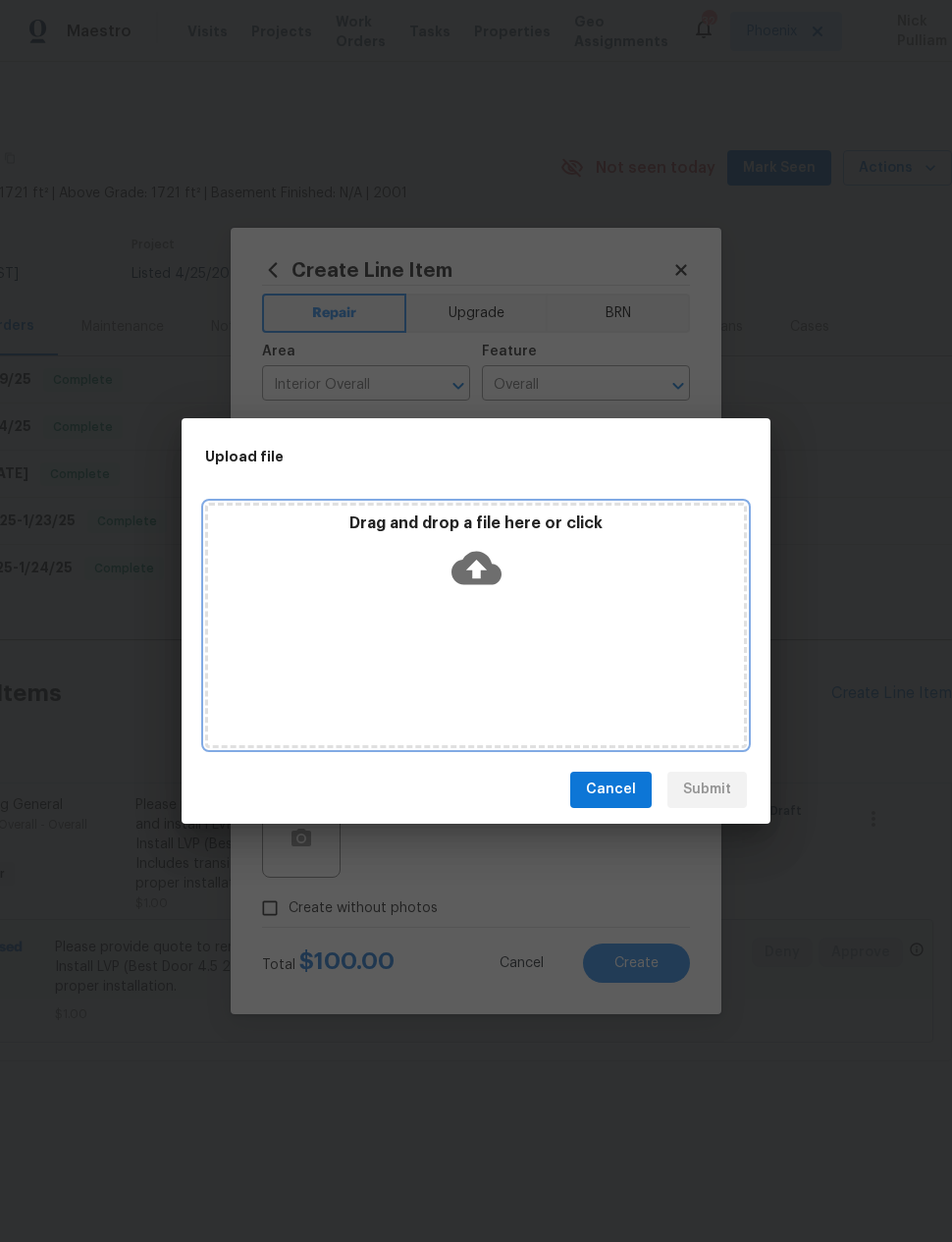 click 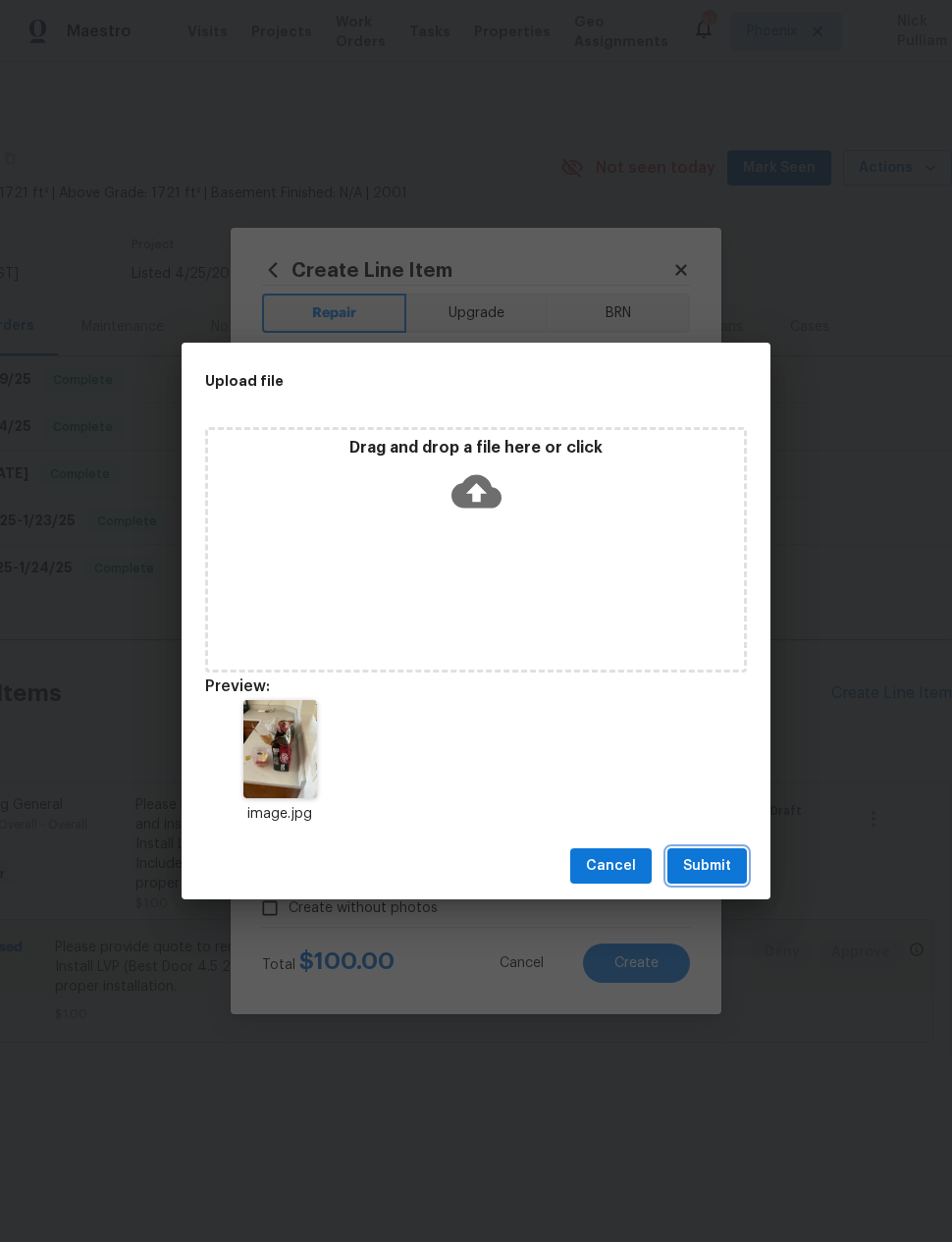 click on "Submit" at bounding box center [707, 866] 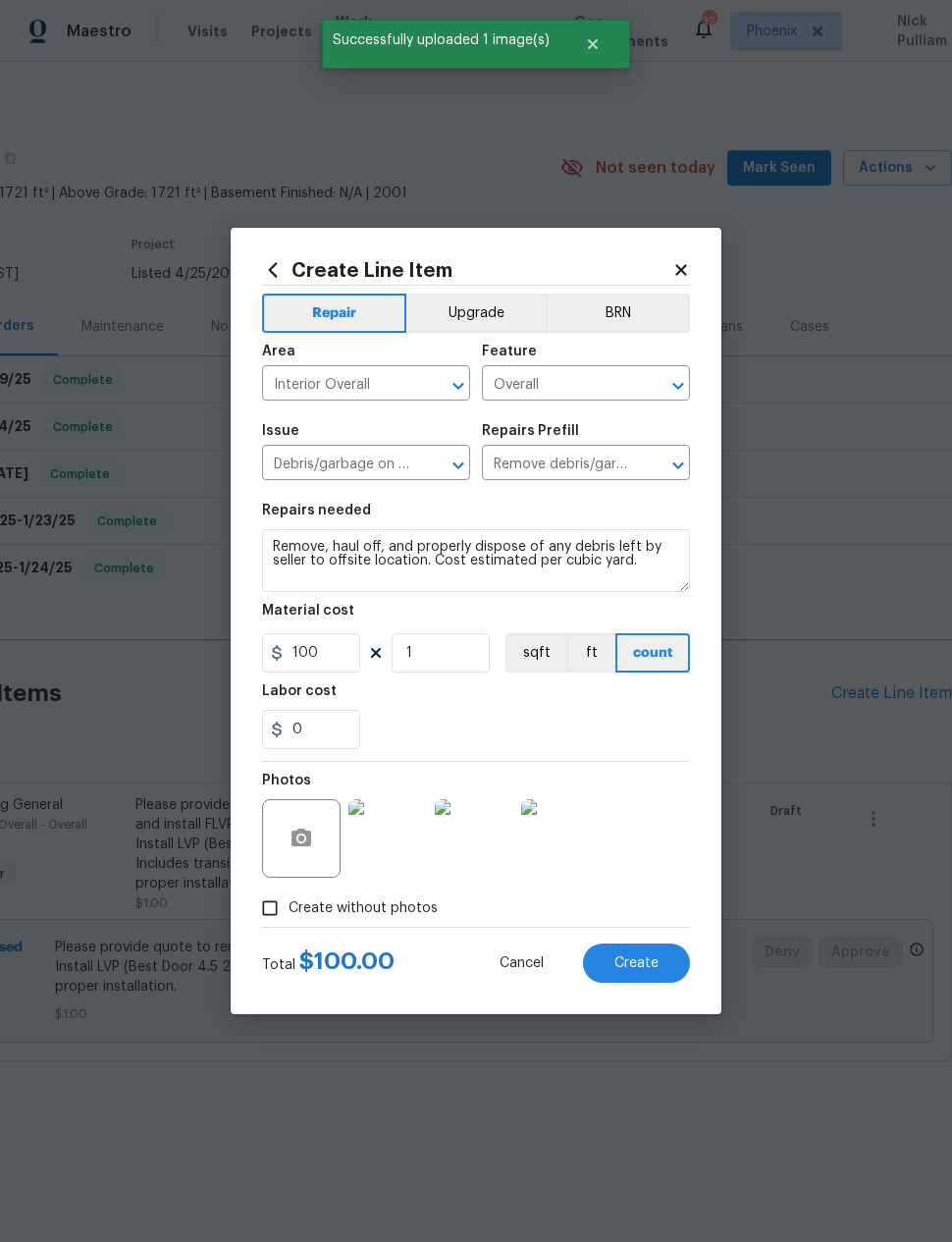 click on "Create" at bounding box center [636, 963] 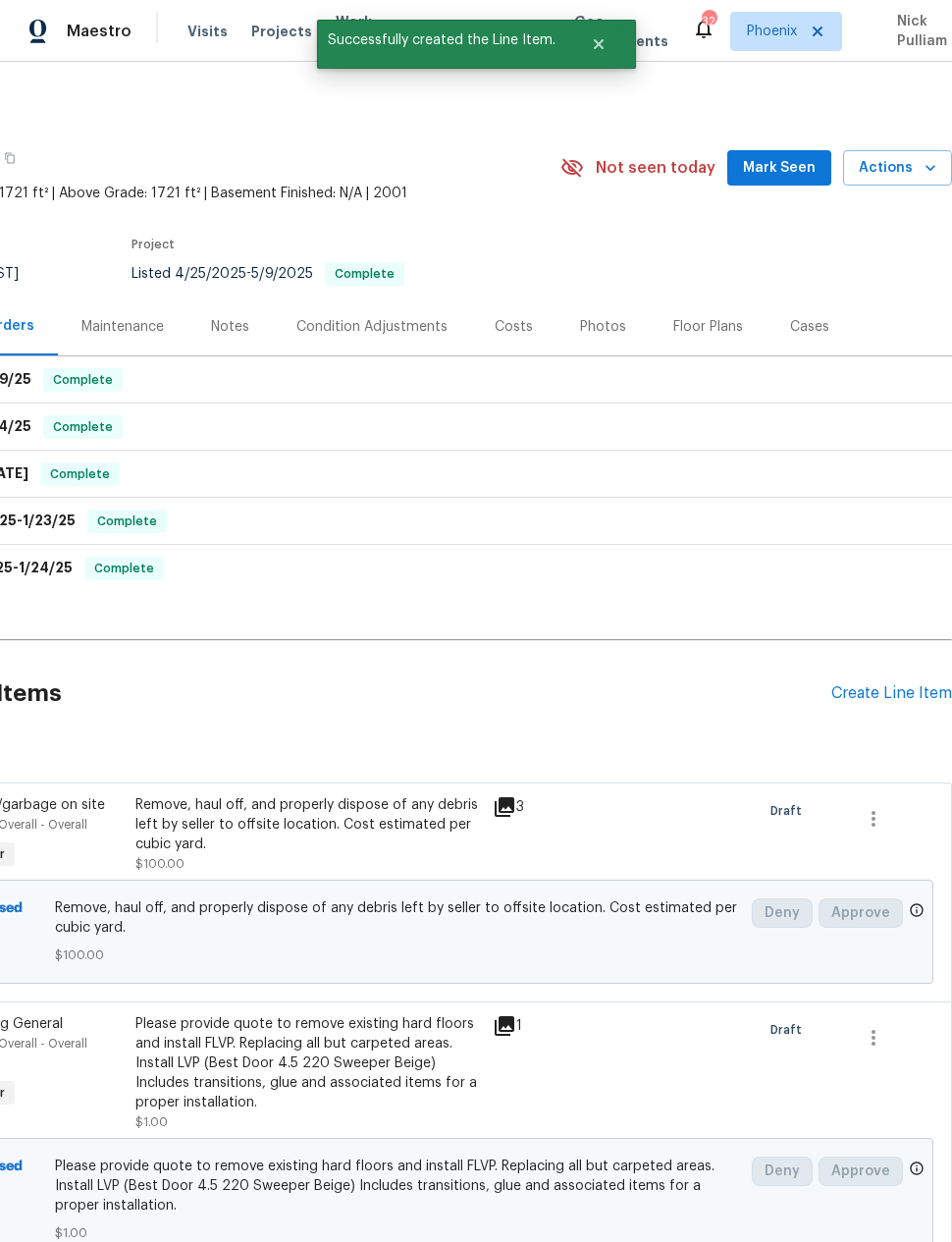 click on "Create Line Item" at bounding box center [891, 693] 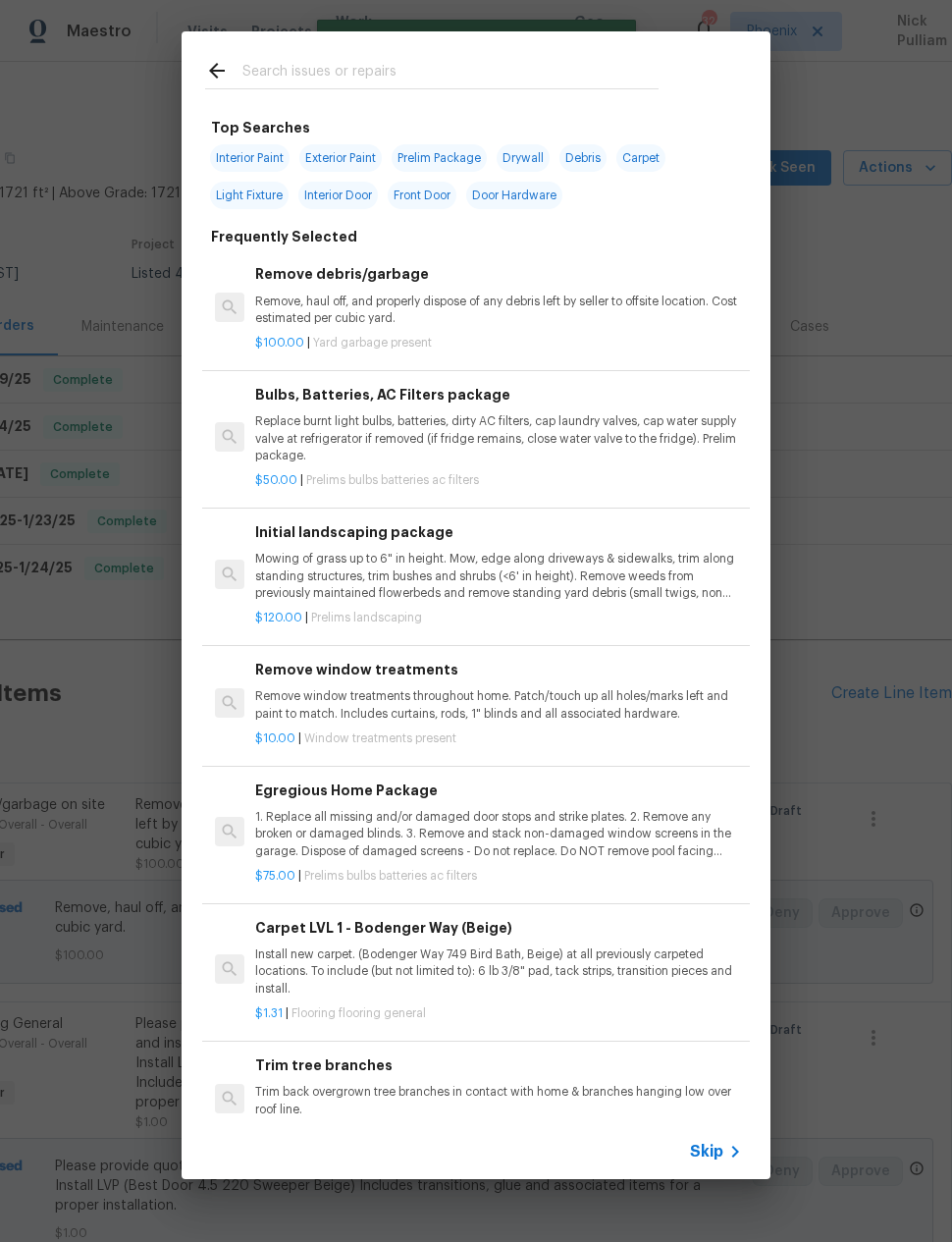 click at bounding box center (450, 74) 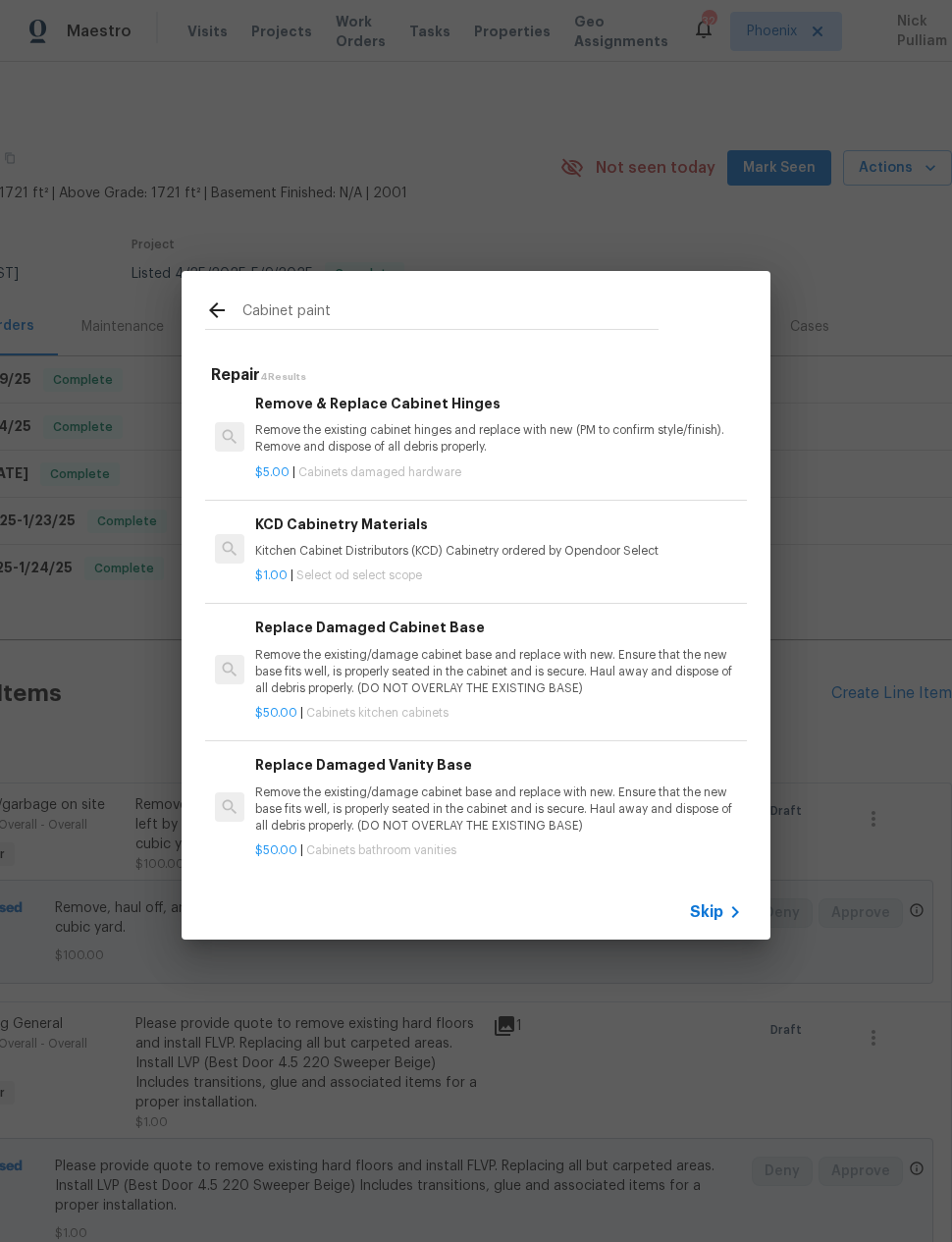 scroll, scrollTop: 8, scrollLeft: 0, axis: vertical 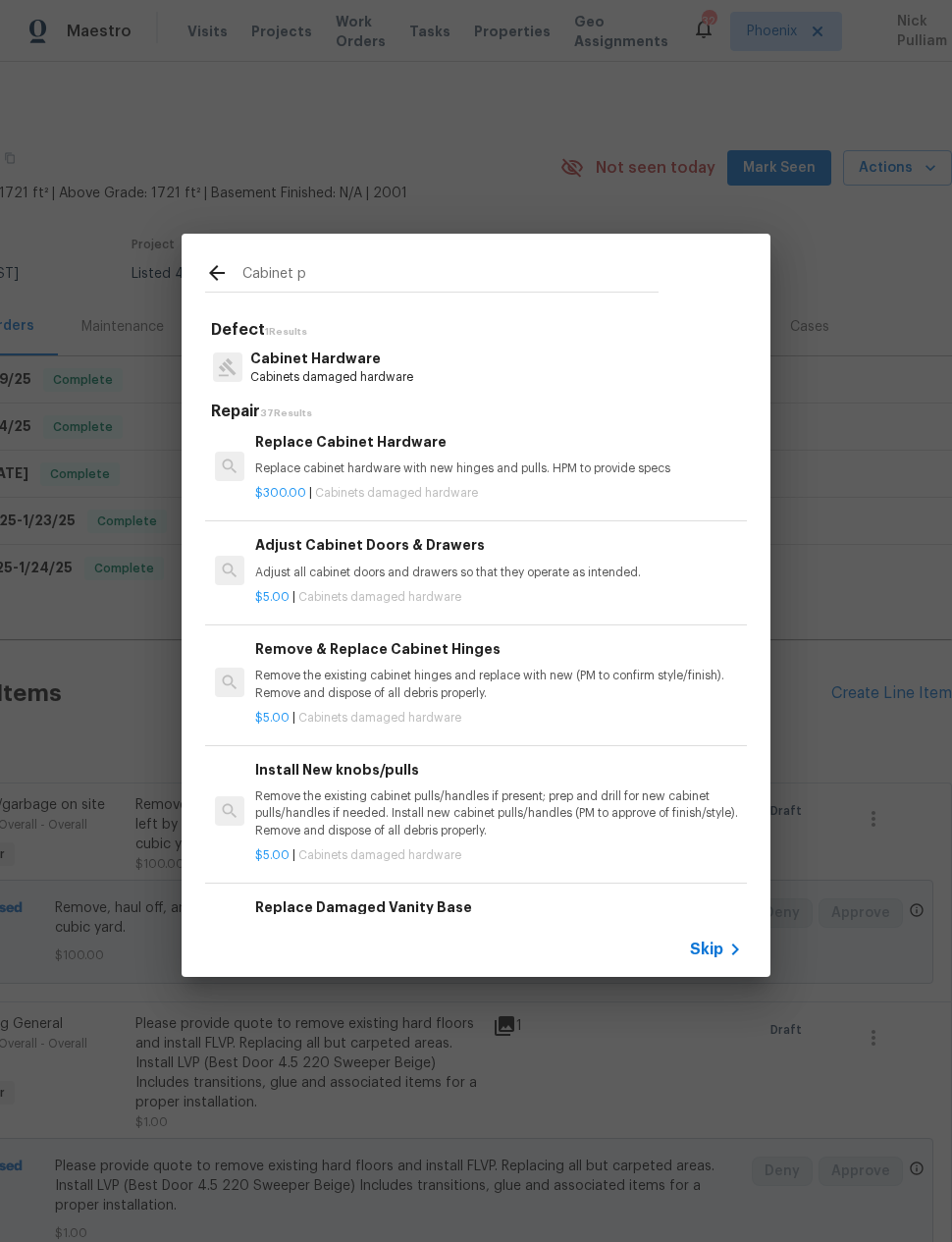 type on "Cabinet" 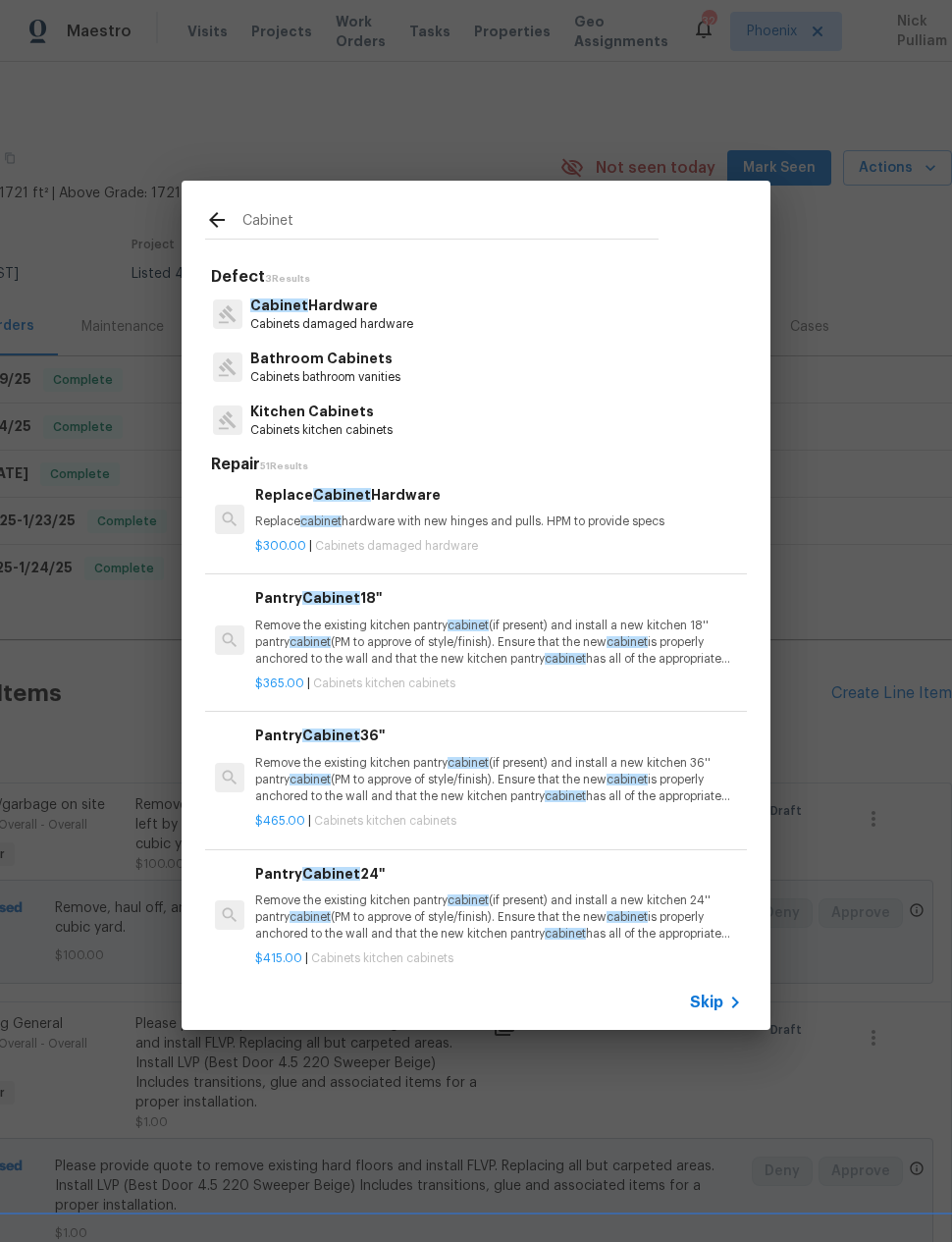 click on "Kitchen Cabinets" at bounding box center [321, 411] 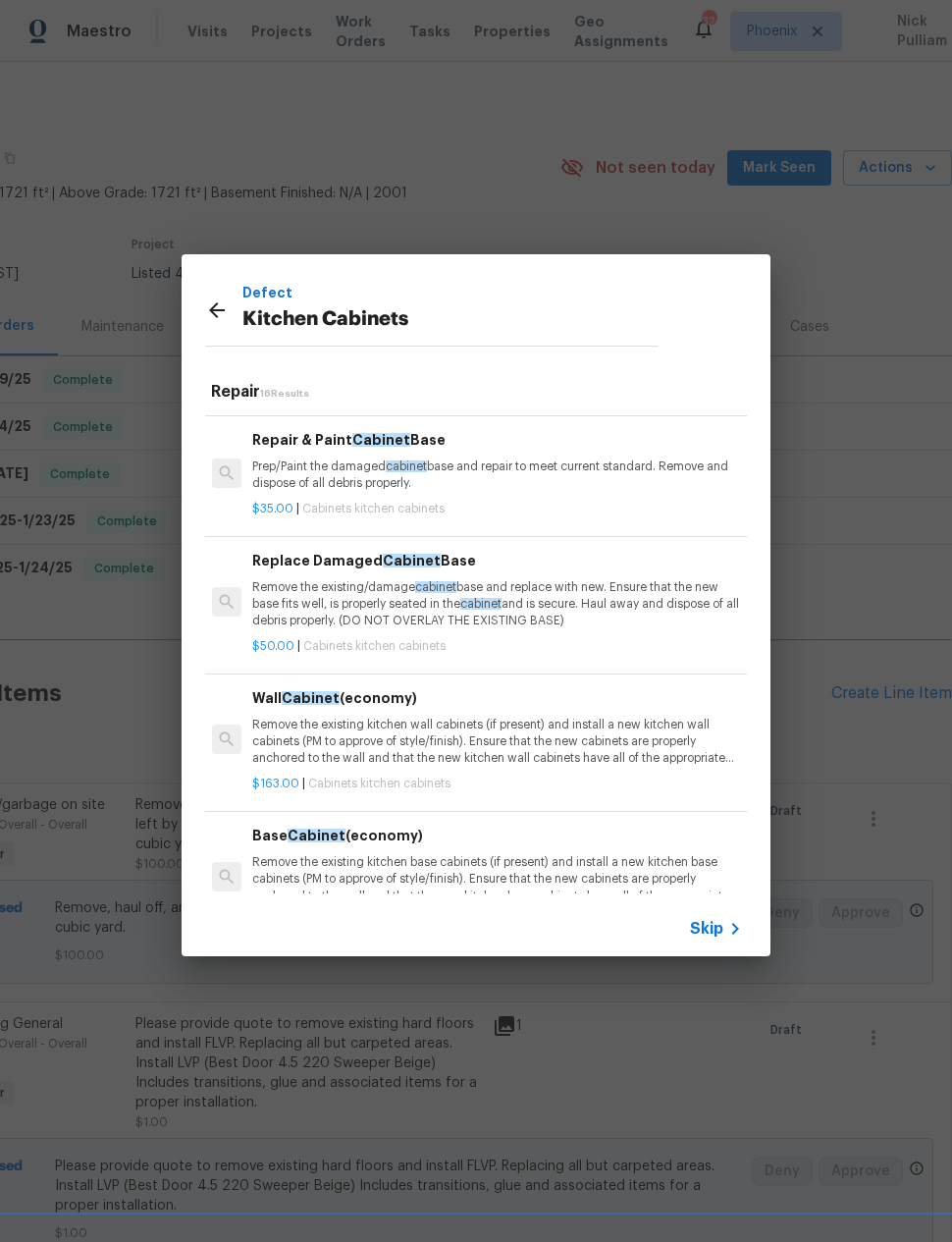 scroll, scrollTop: 404, scrollLeft: 3, axis: both 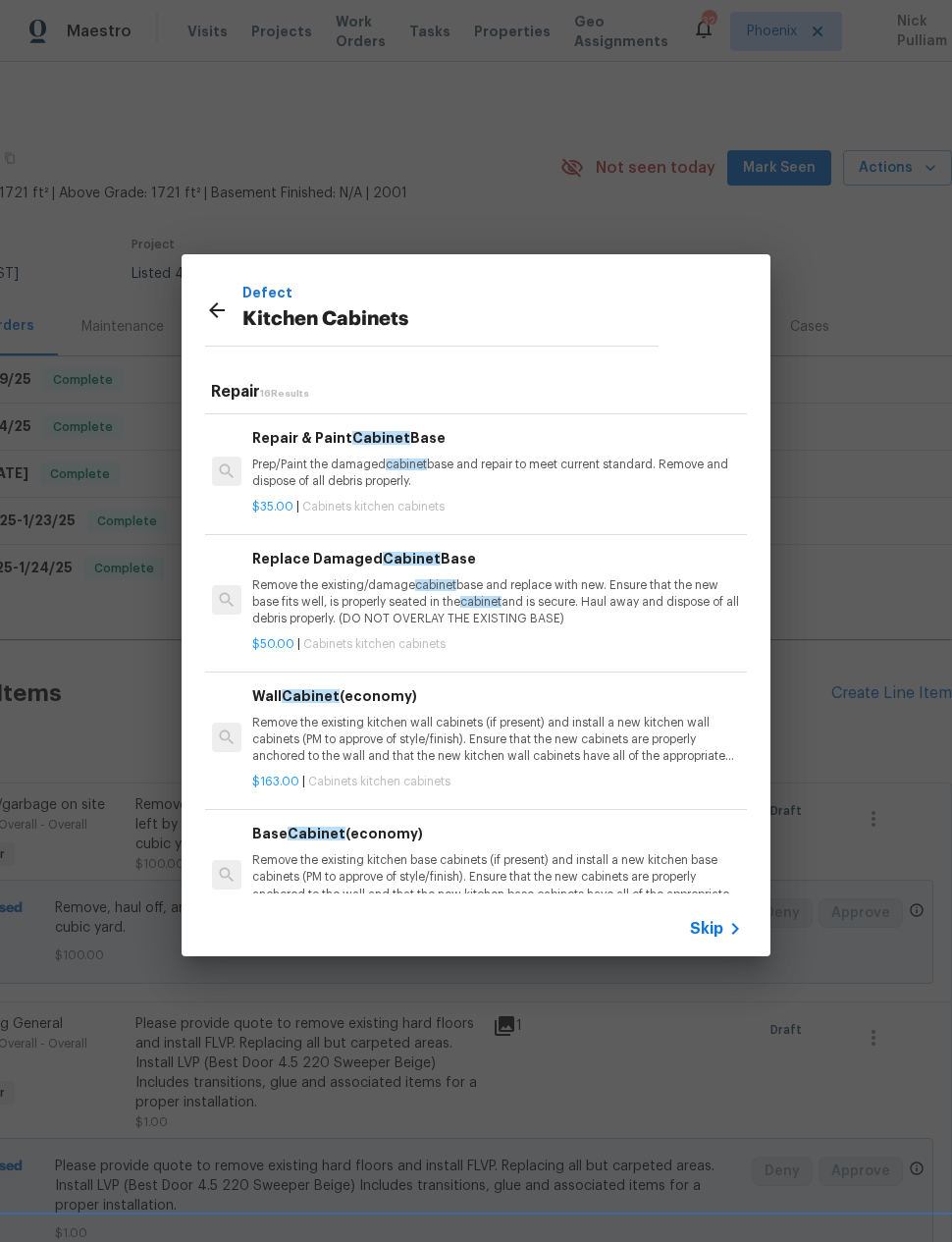 click on "Prep/Paint the damaged  cabinet  base and repair to meet current standard. Remove and dispose of all debris properly." at bounding box center (496, 473) 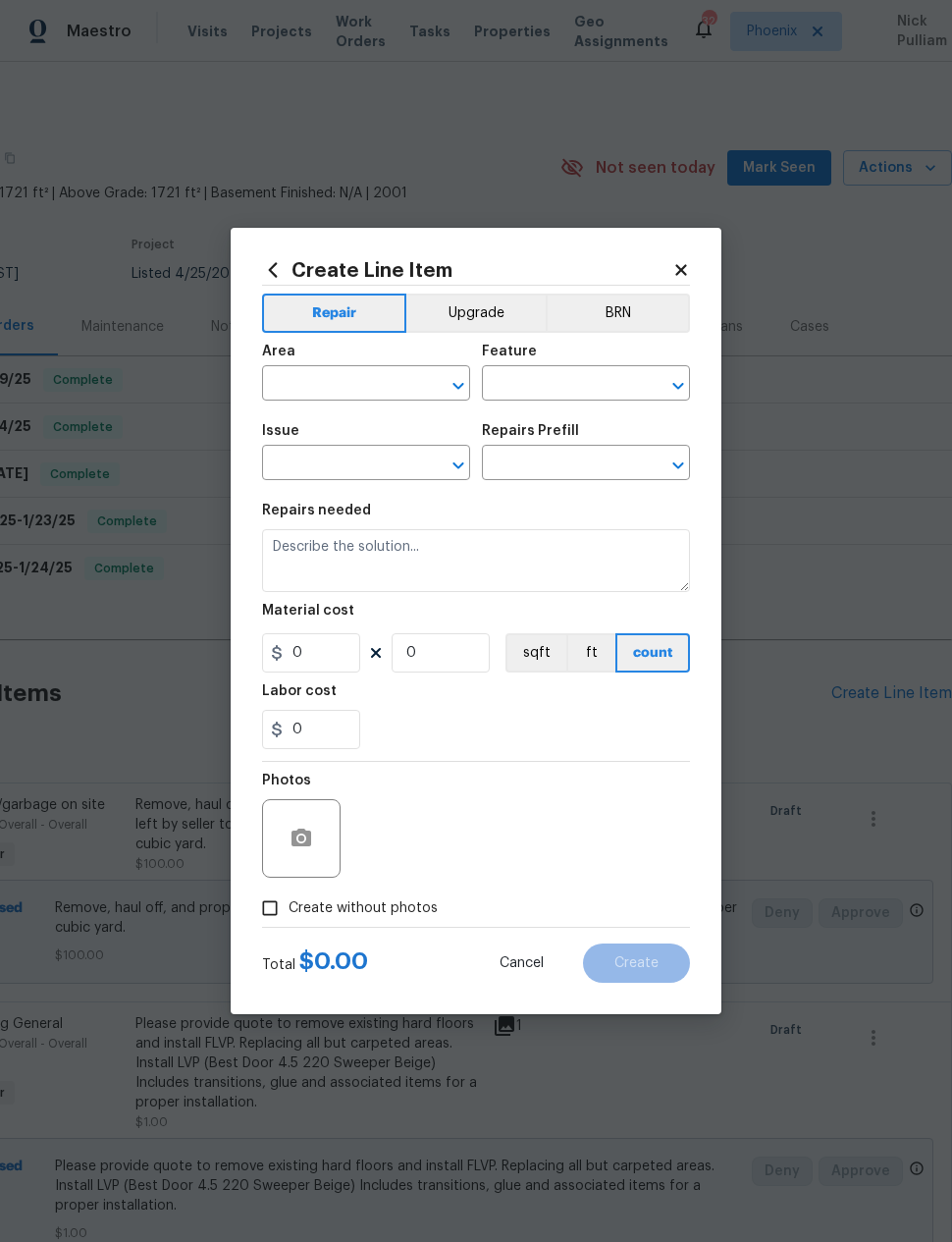 type on "Cabinets" 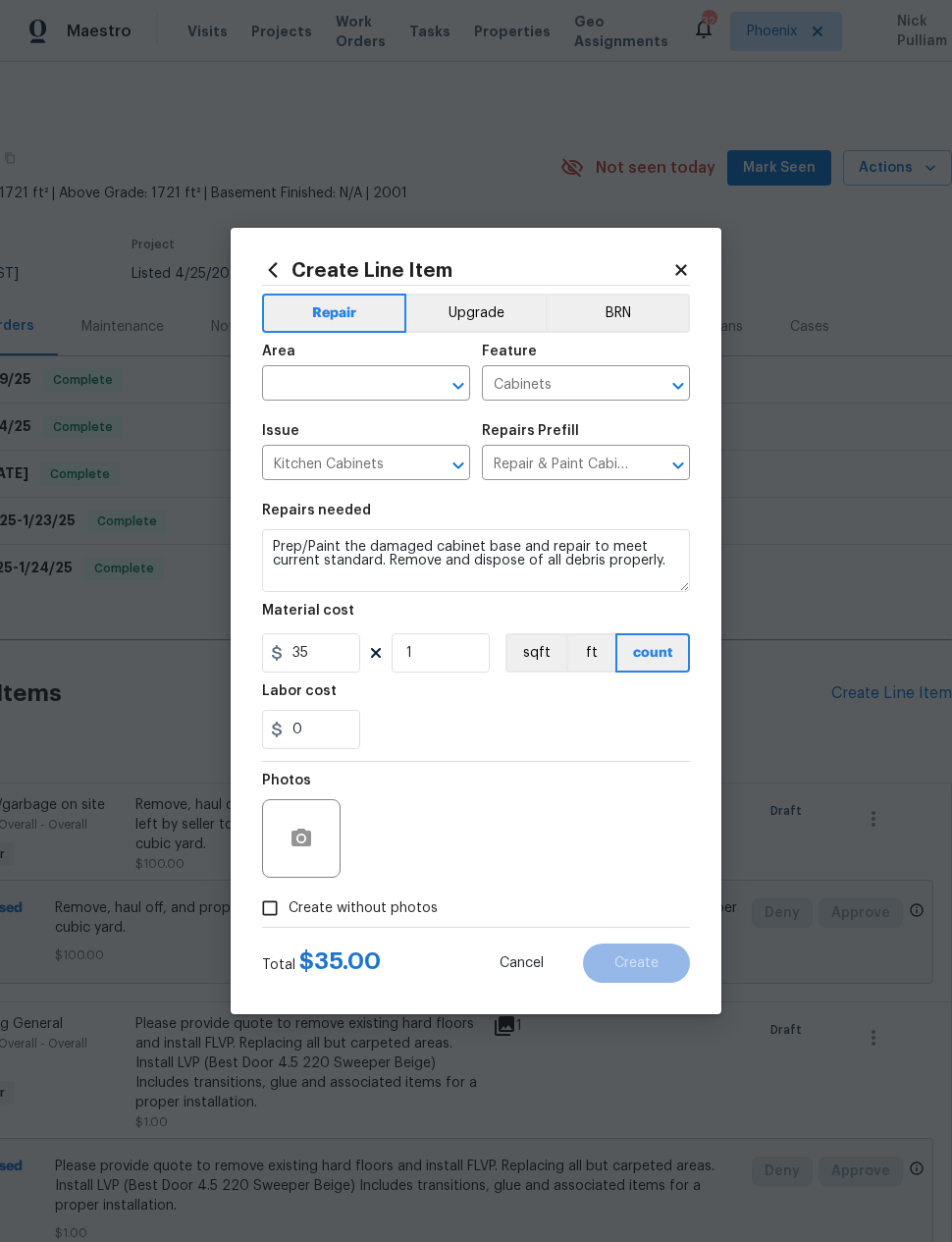 click 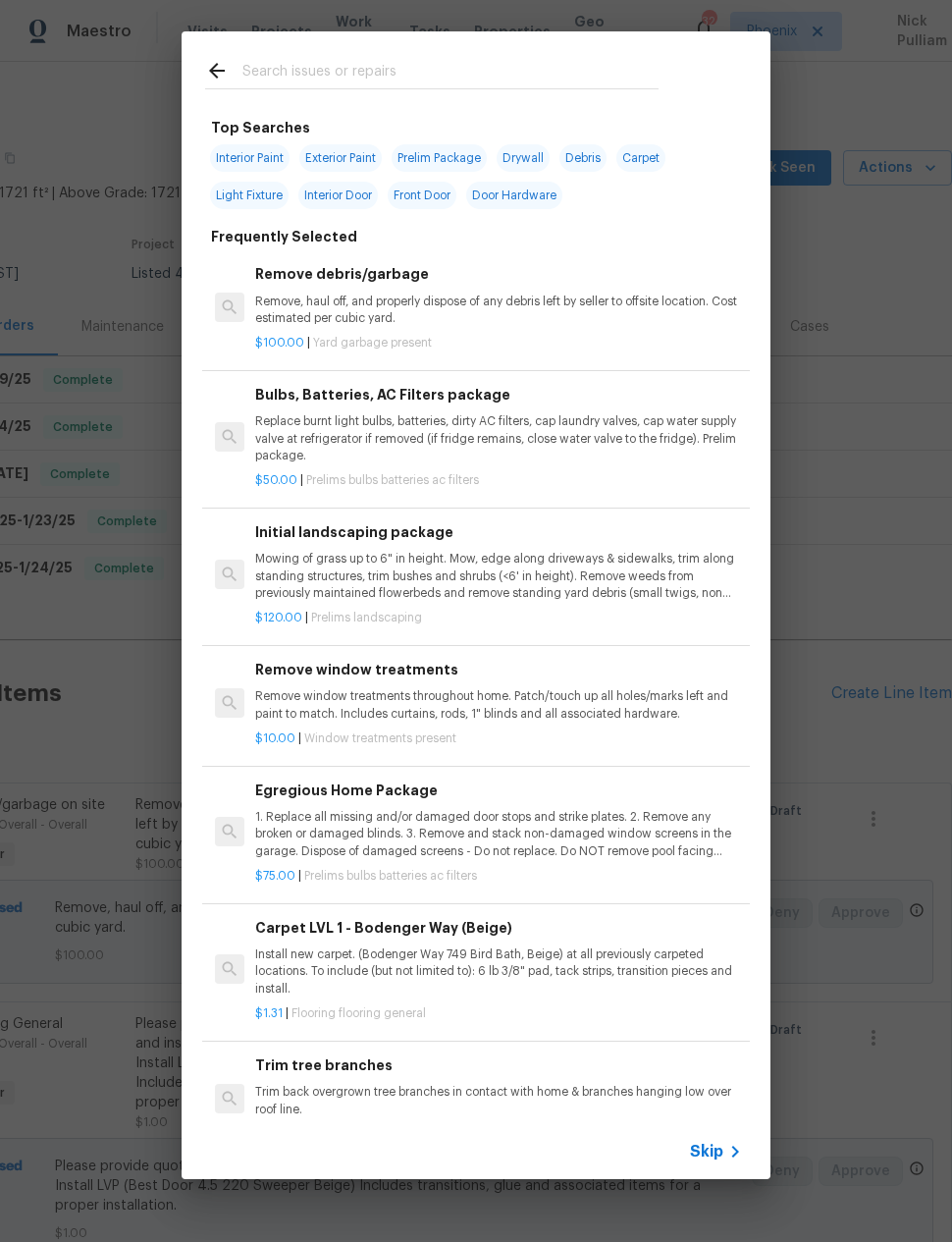click at bounding box center [450, 74] 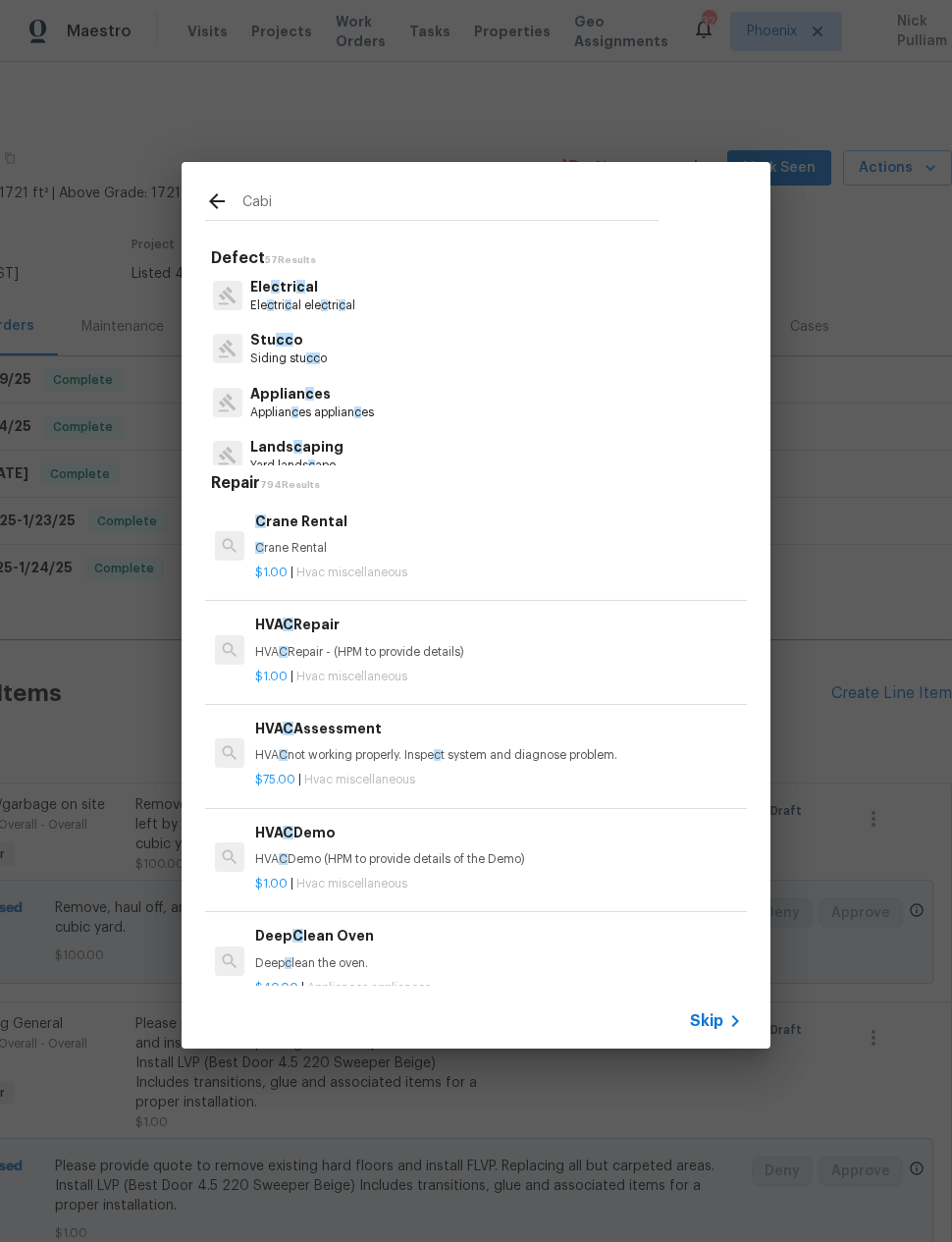 type on "Cabin" 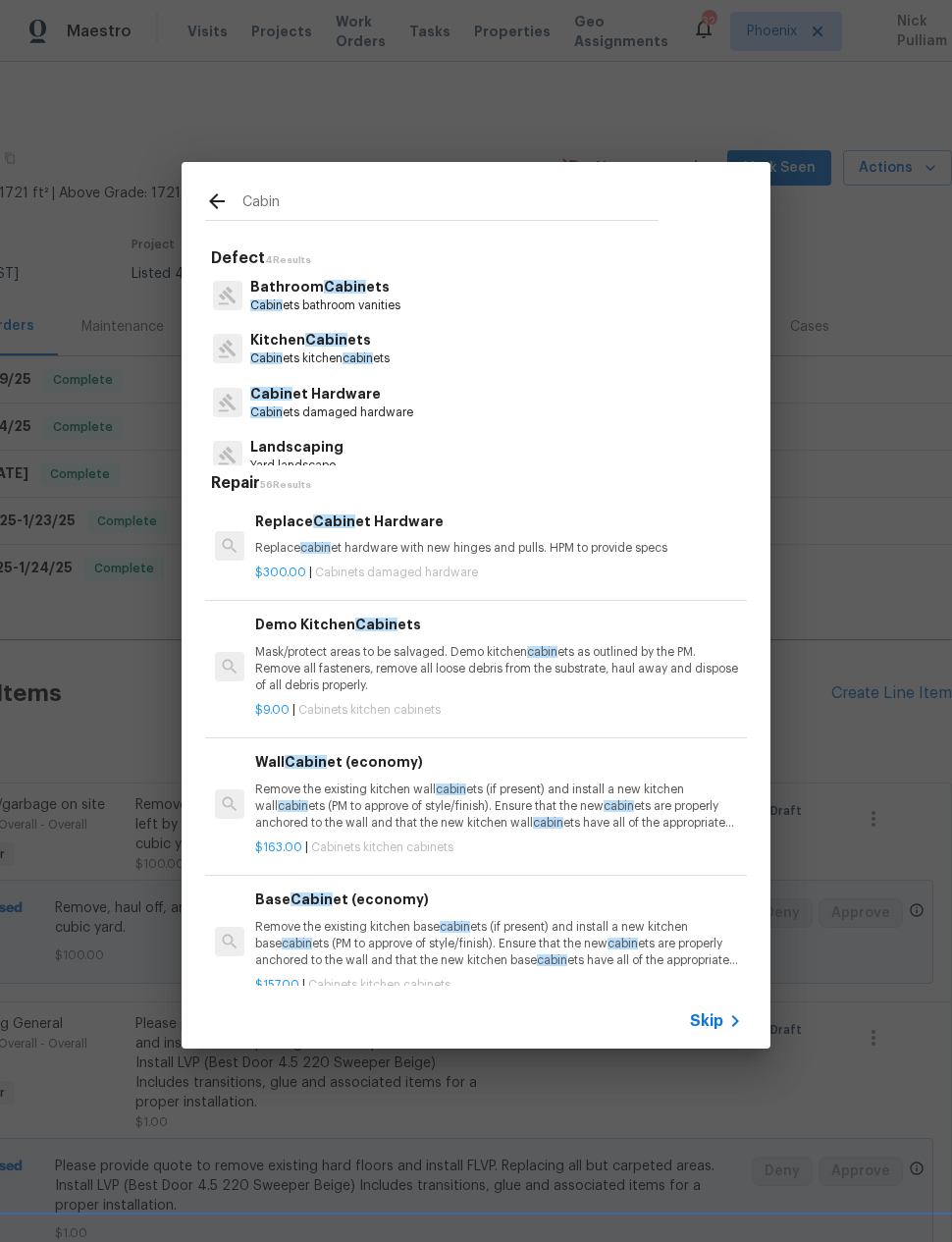 click on "Kitchen  Cabin ets" at bounding box center (320, 340) 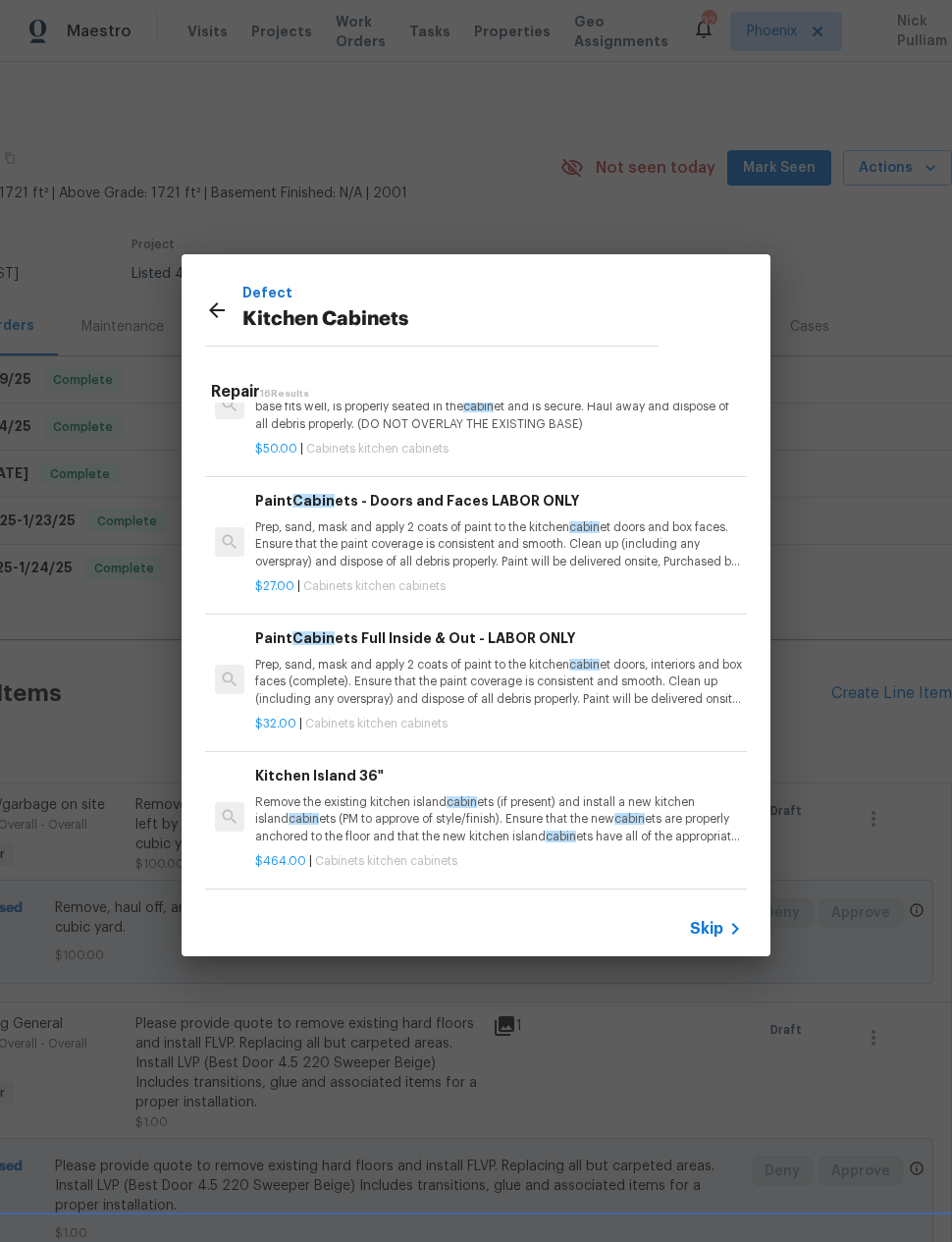 scroll, scrollTop: 1288, scrollLeft: 0, axis: vertical 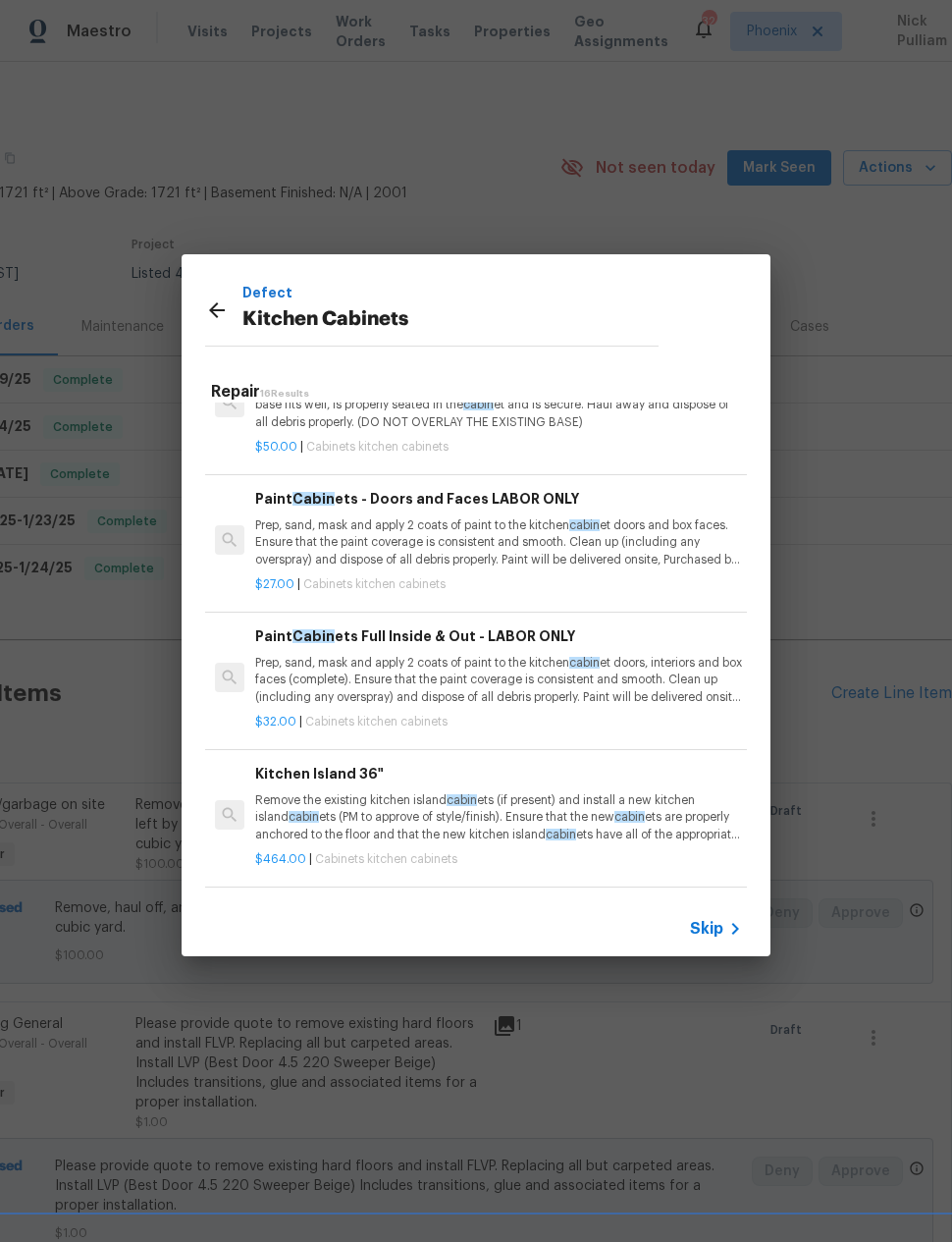 click on "Prep, sand, mask and apply 2 coats of paint to the kitchen  cabin et doors and box faces. Ensure that the paint coverage is consistent and smooth. Clean up (including any overspray) and dispose of all debris properly. Paint will be delivered onsite, Purchased by Opendoor." at bounding box center (499, 542) 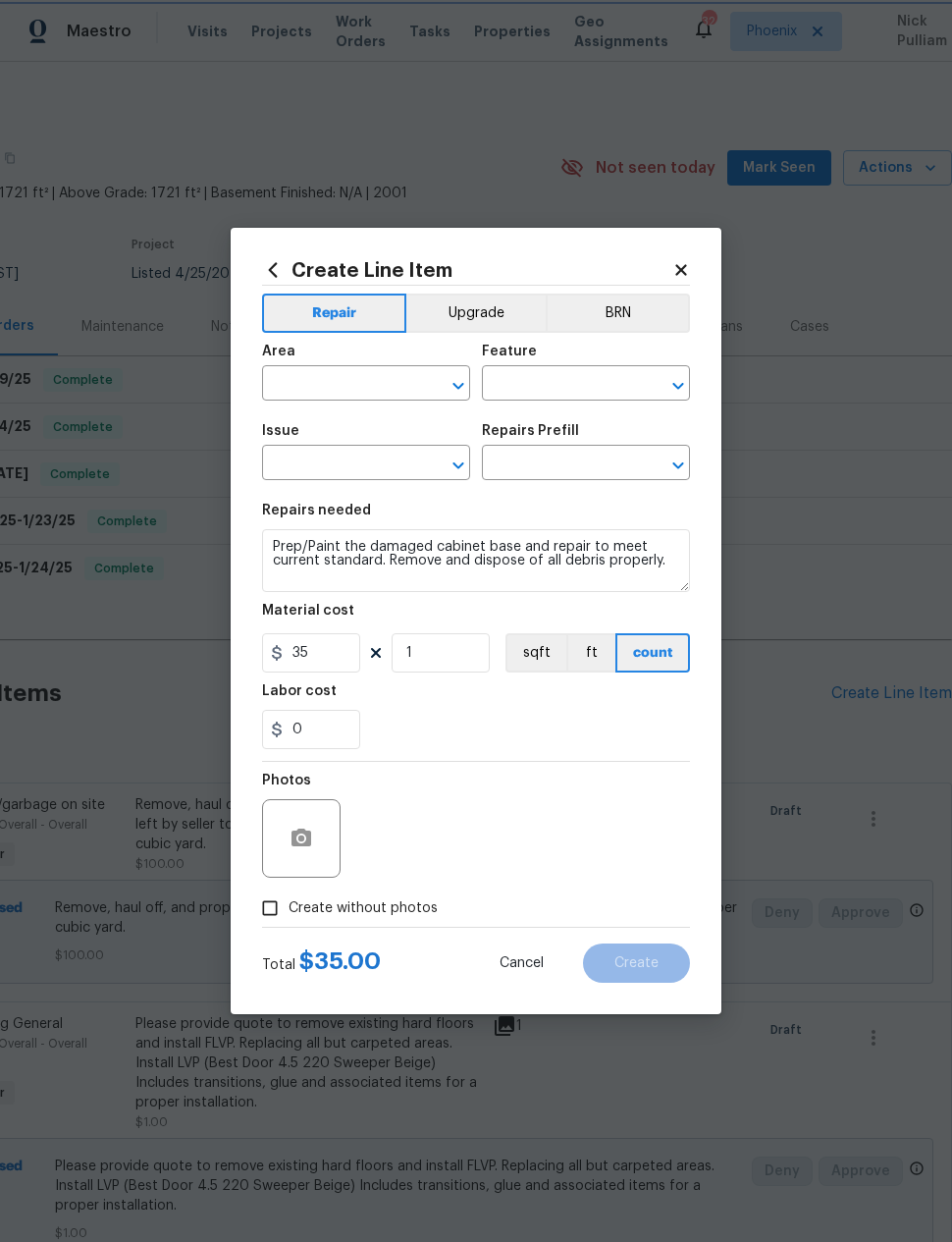 type on "Cabinets" 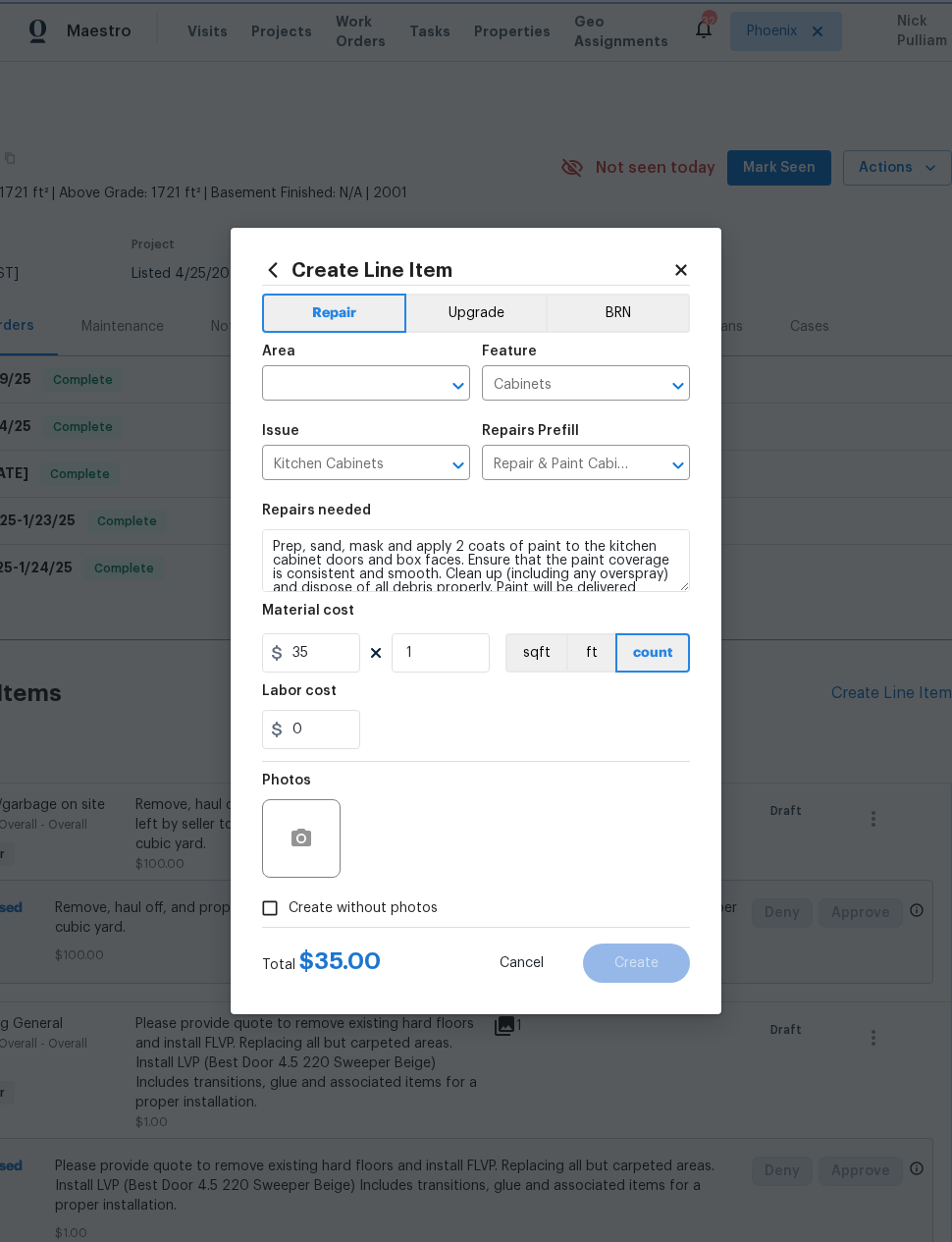 type on "Paint Cabinets - Doors and Faces LABOR ONLY $27.00" 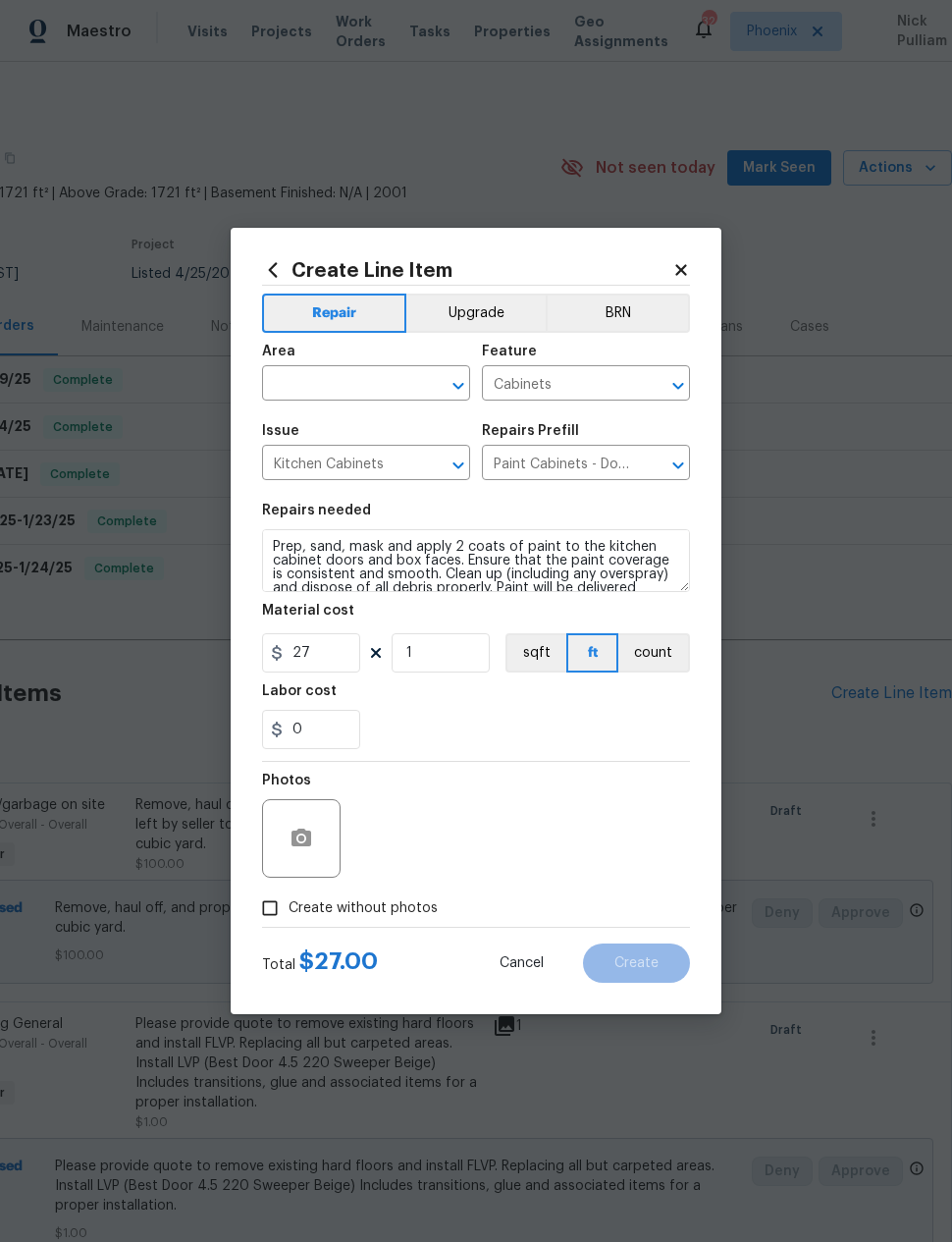 click at bounding box center [339, 385] 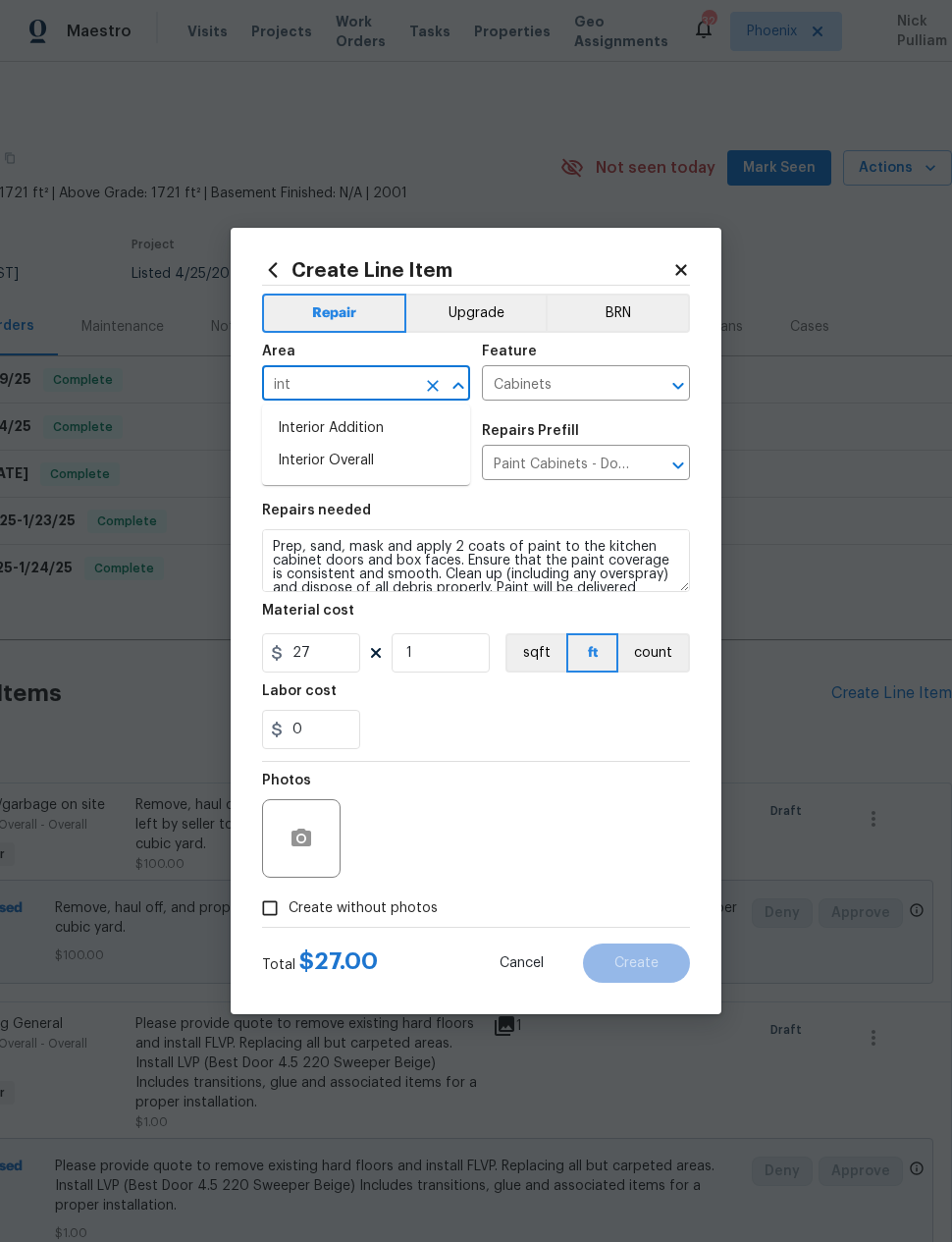 click on "Interior Overall" at bounding box center [366, 460] 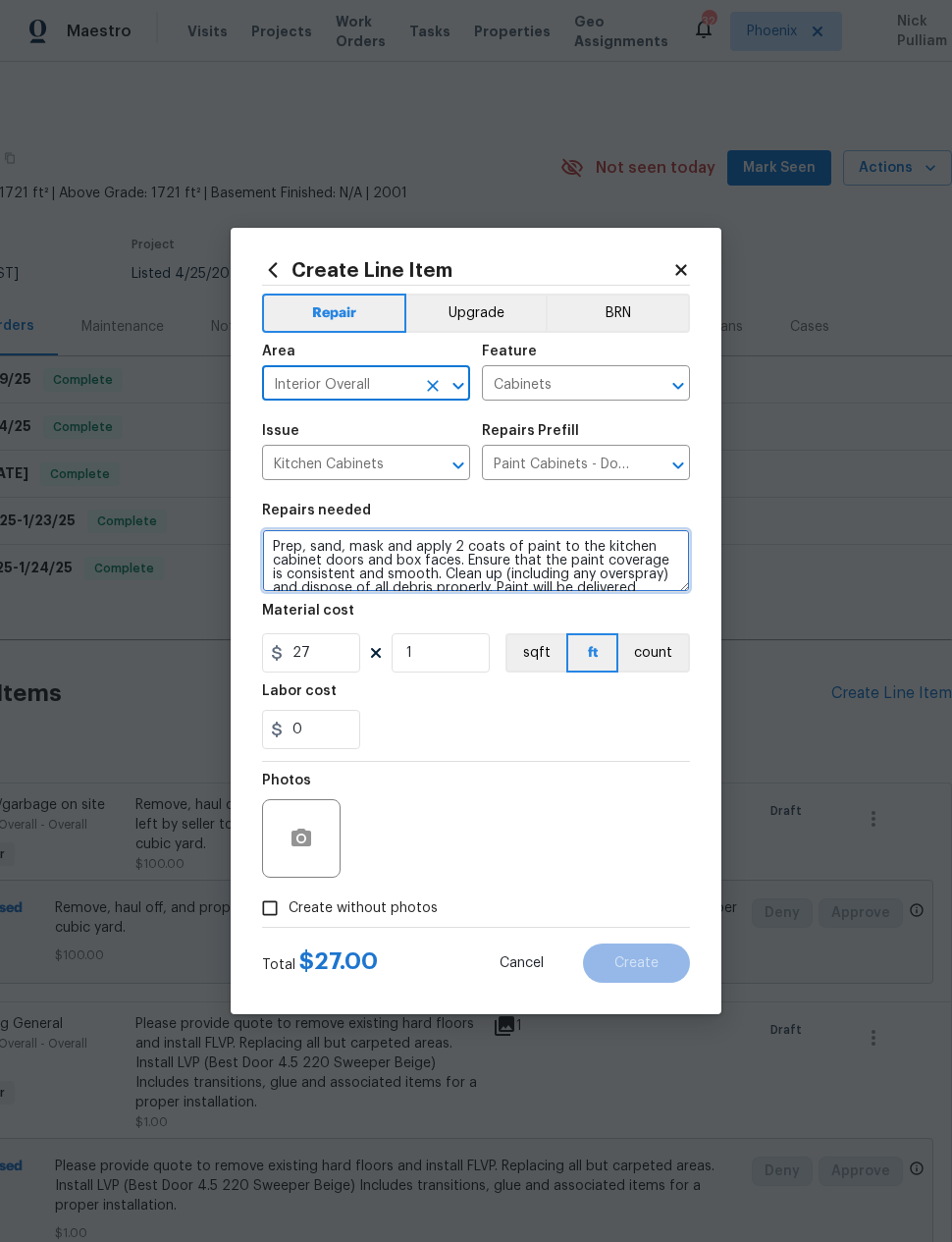 click on "Prep, sand, mask and apply 2 coats of paint to the kitchen cabinet doors and box faces. Ensure that the paint coverage is consistent and smooth. Clean up (including any overspray) and dispose of all debris properly. Paint will be delivered onsite, Purchased by Opendoor." at bounding box center (476, 561) 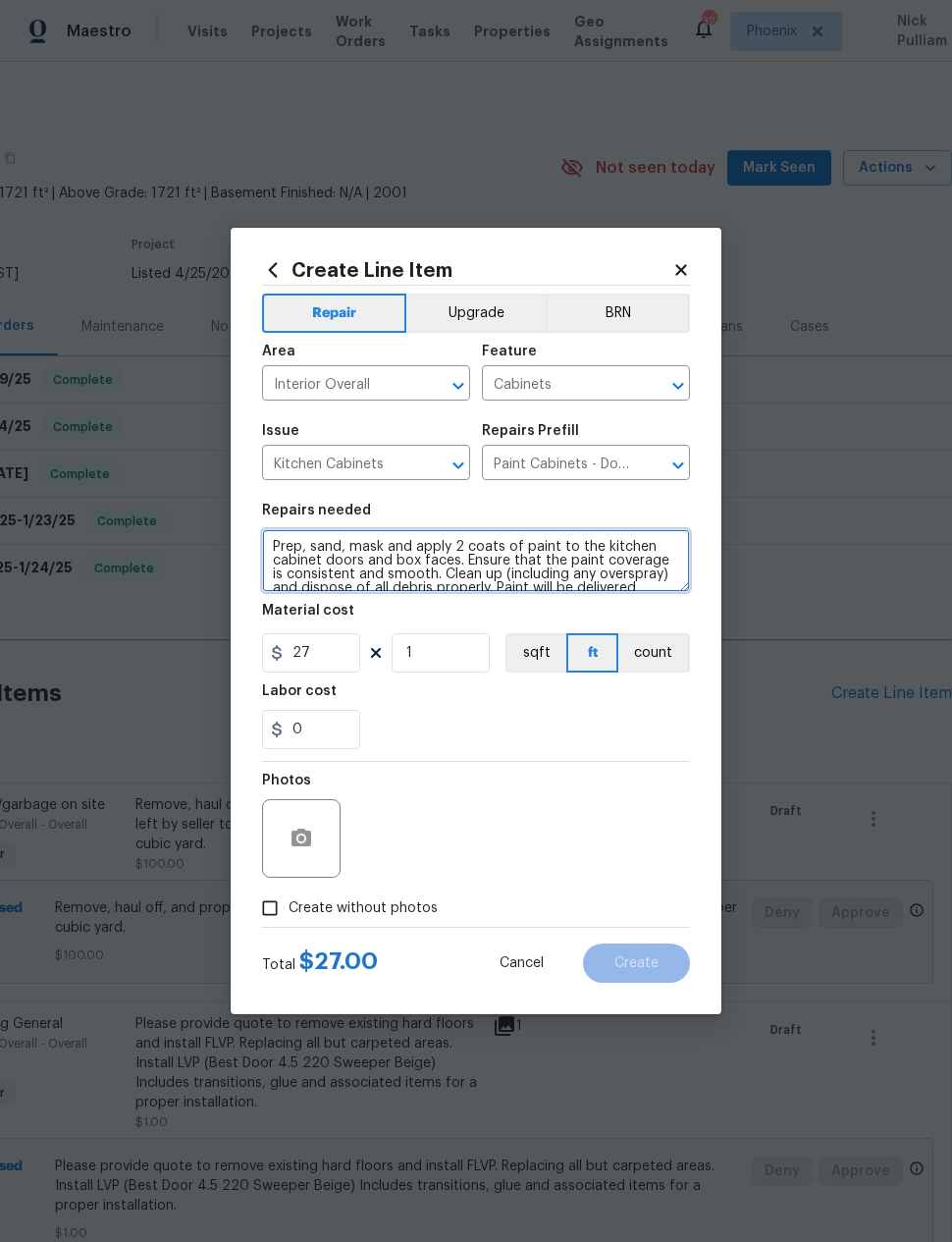 click on "Prep, sand, mask and apply 2 coats of paint to the kitchen cabinet doors and box faces. Ensure that the paint coverage is consistent and smooth. Clean up (including any overspray) and dispose of all debris properly. Paint will be delivered onsite, Purchased by Opendoor." at bounding box center [476, 561] 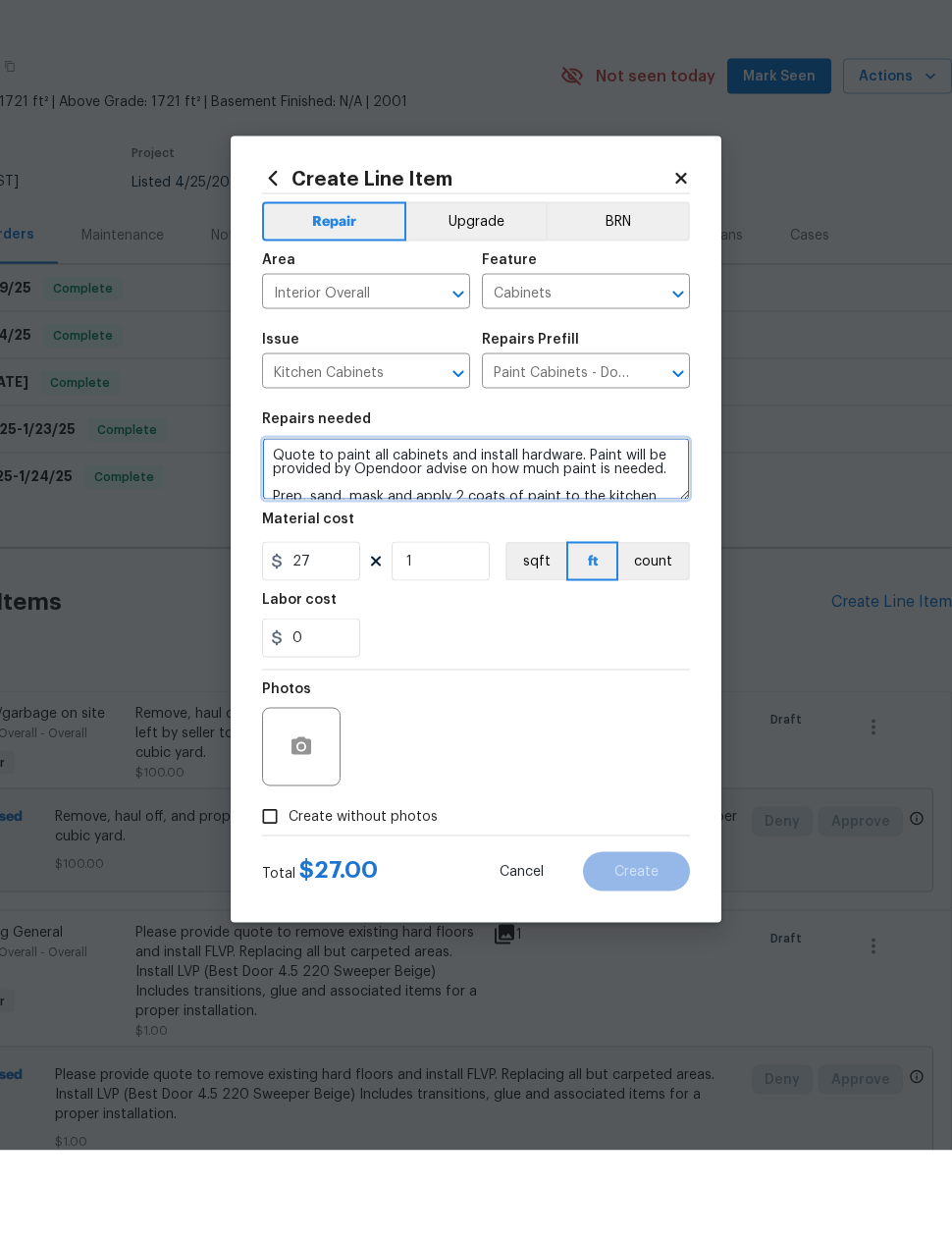 type on "Quote to paint all cabinets and install hardware. Paint will be provided by Opendoor advise on how much paint is needed.
Prep, sand, mask and apply 2 coats of paint to the kitchen cabinet doors and box faces. Ensure that the paint coverage is consistent and smooth. Clean up (including any overspray) and dispose of all debris properly. Paint will be delivered onsite, Purchased by Opendoor." 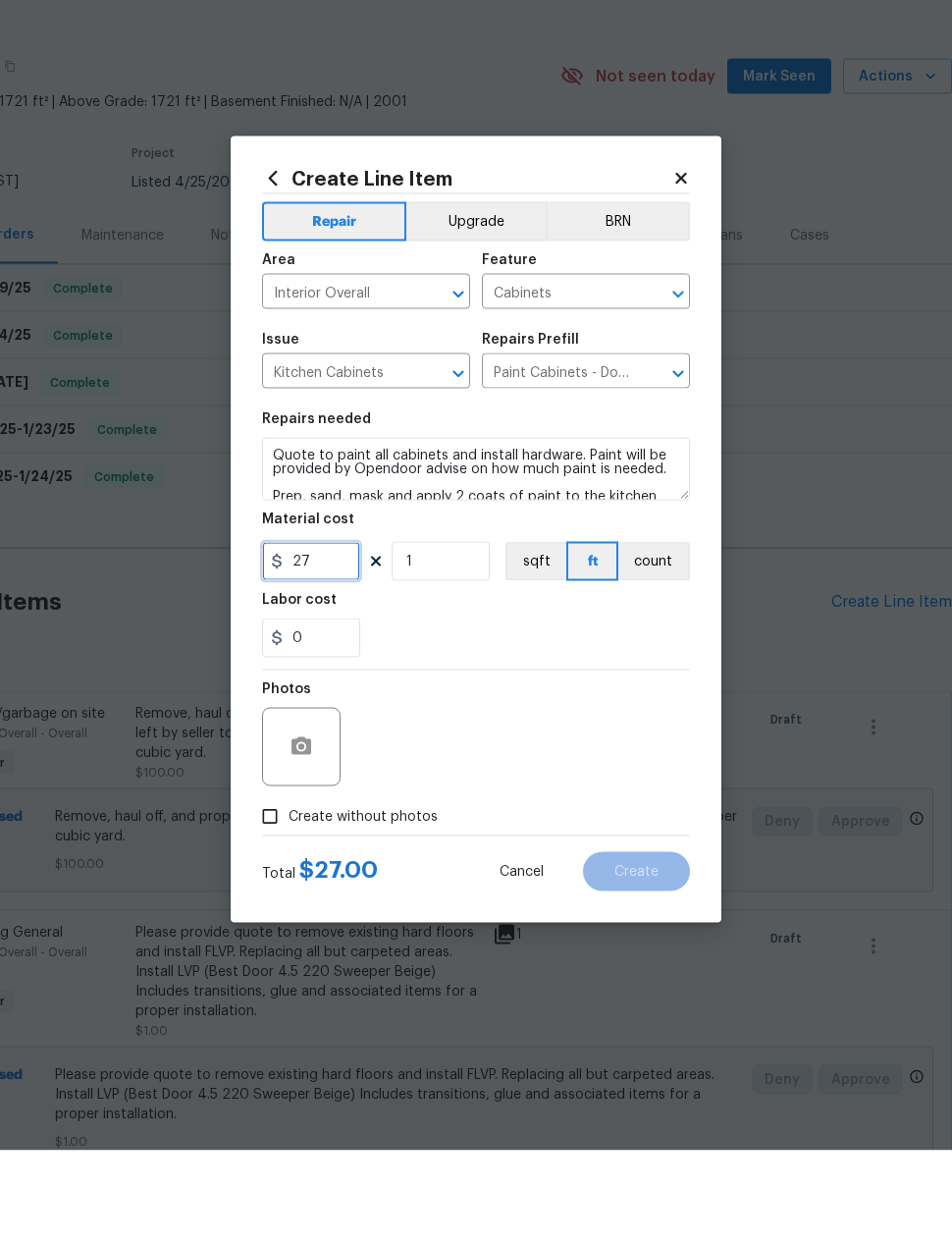 click on "27" at bounding box center [311, 653] 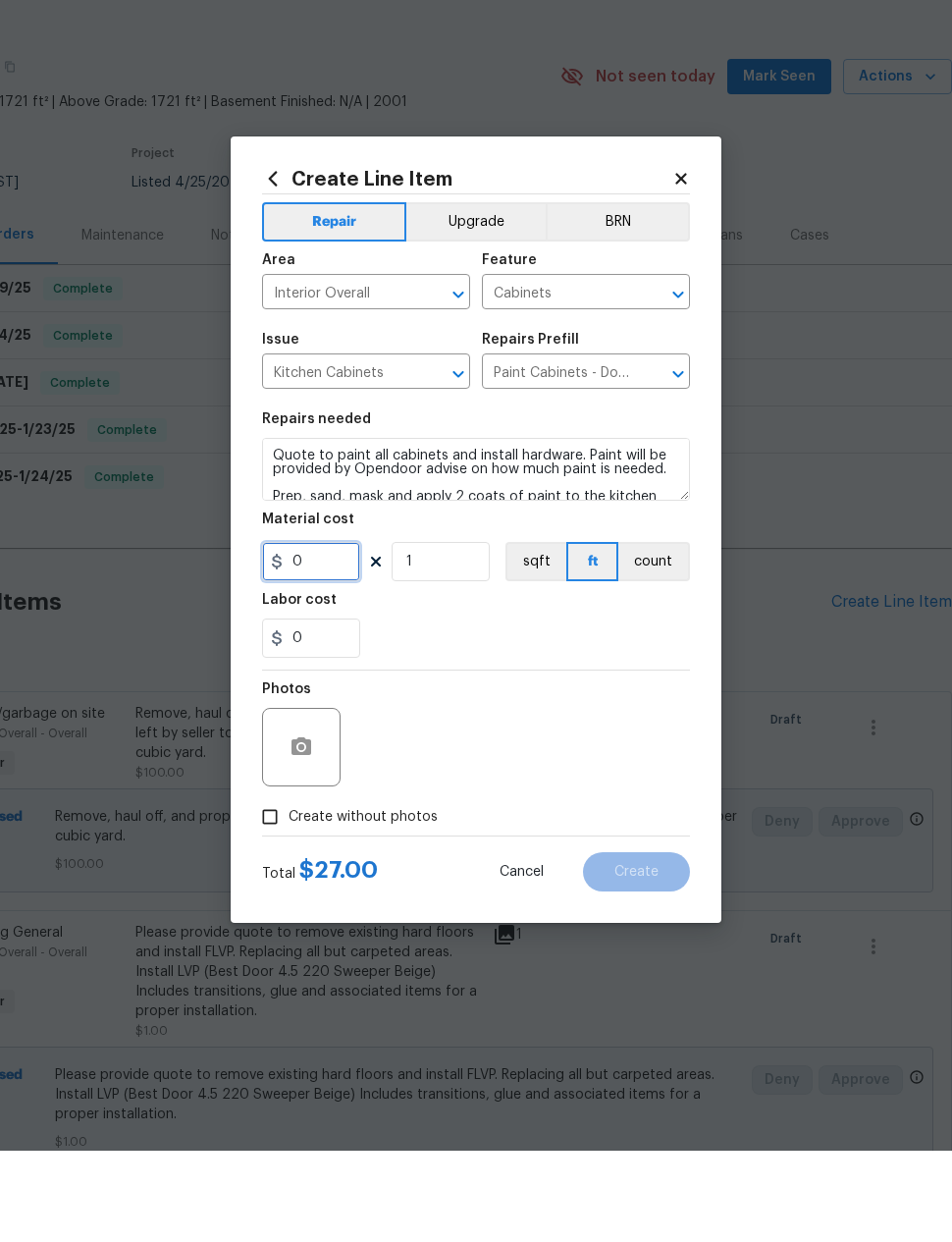 type on "1" 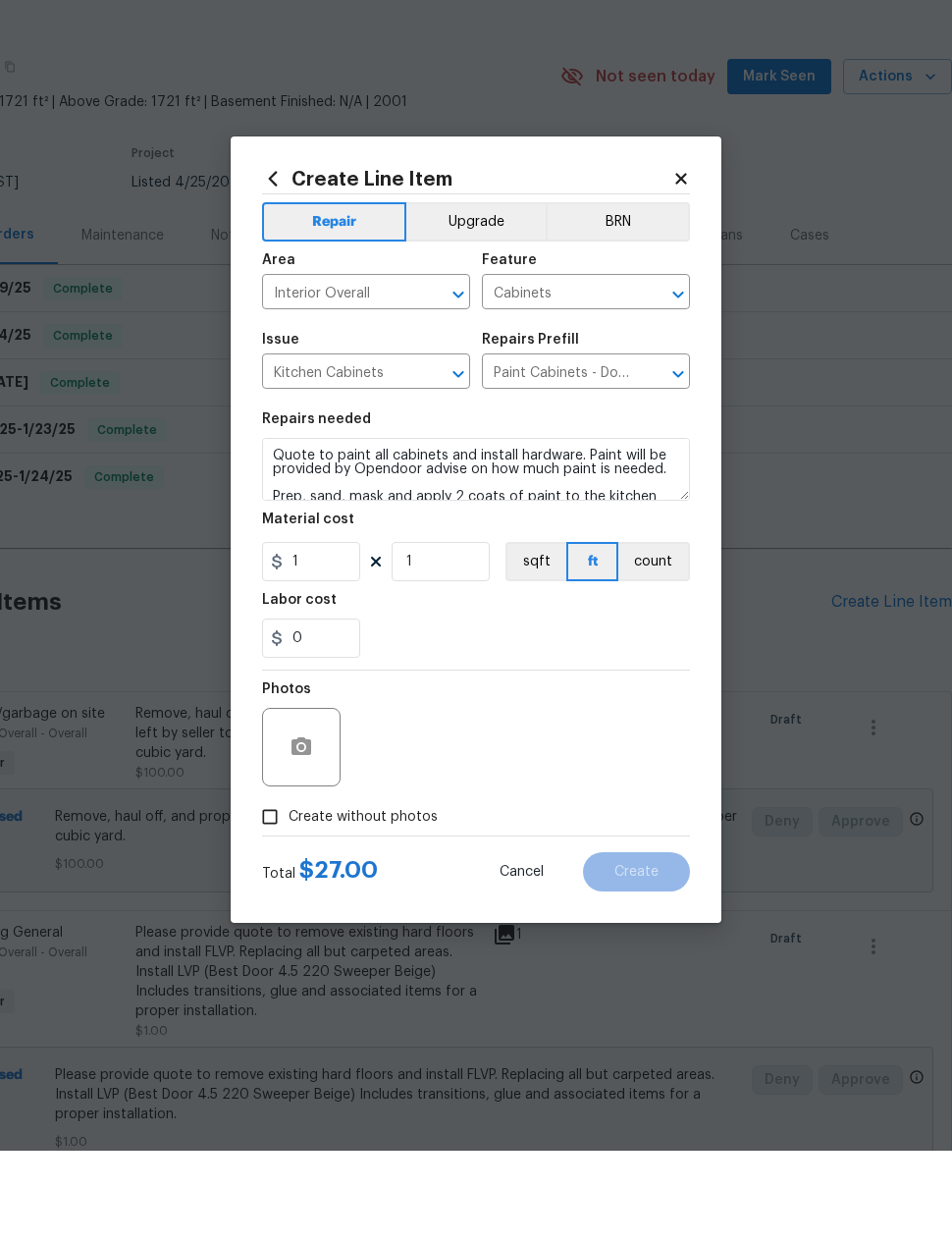 click on "Photos" at bounding box center (476, 826) 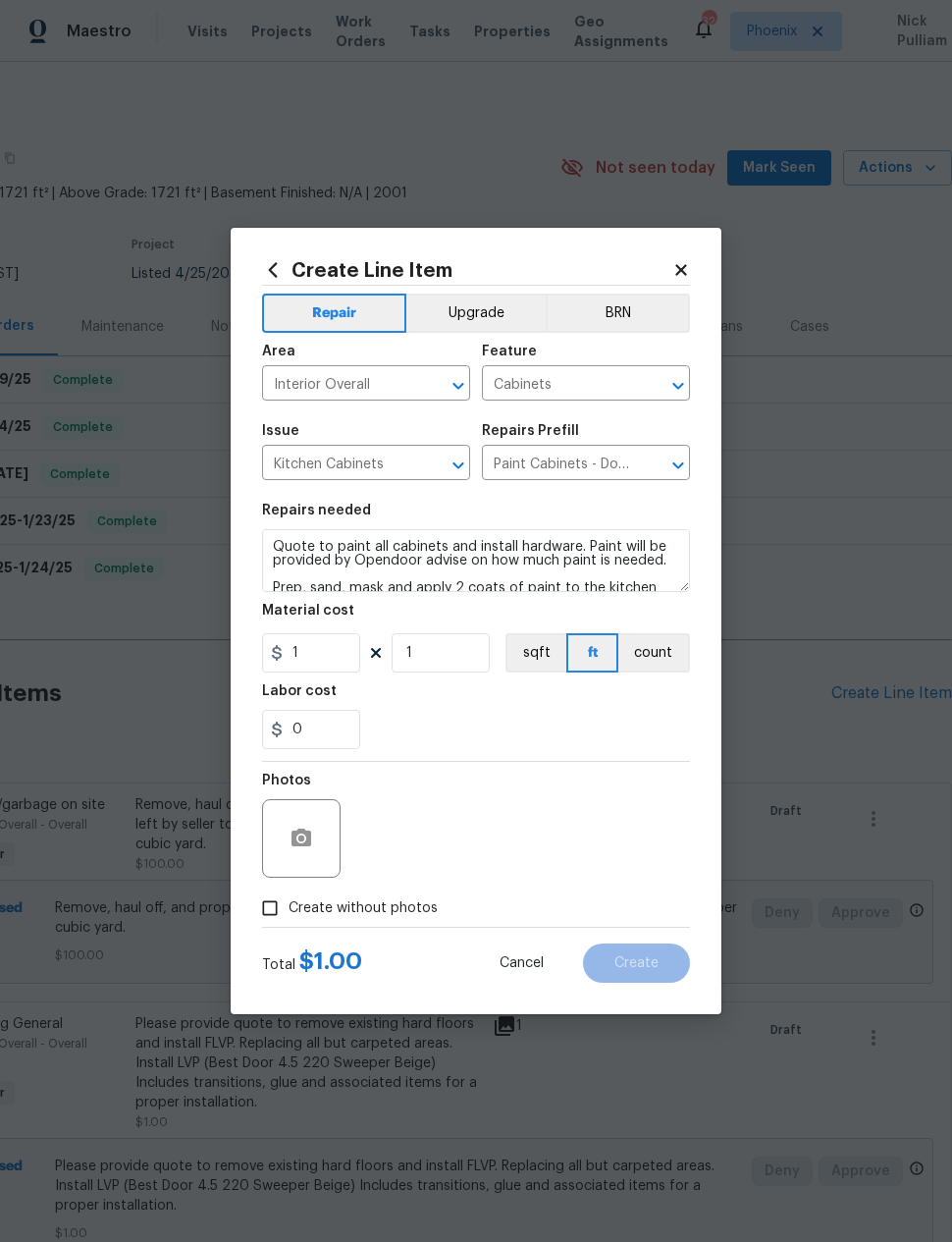 click on "Create without photos" at bounding box center (270, 908) 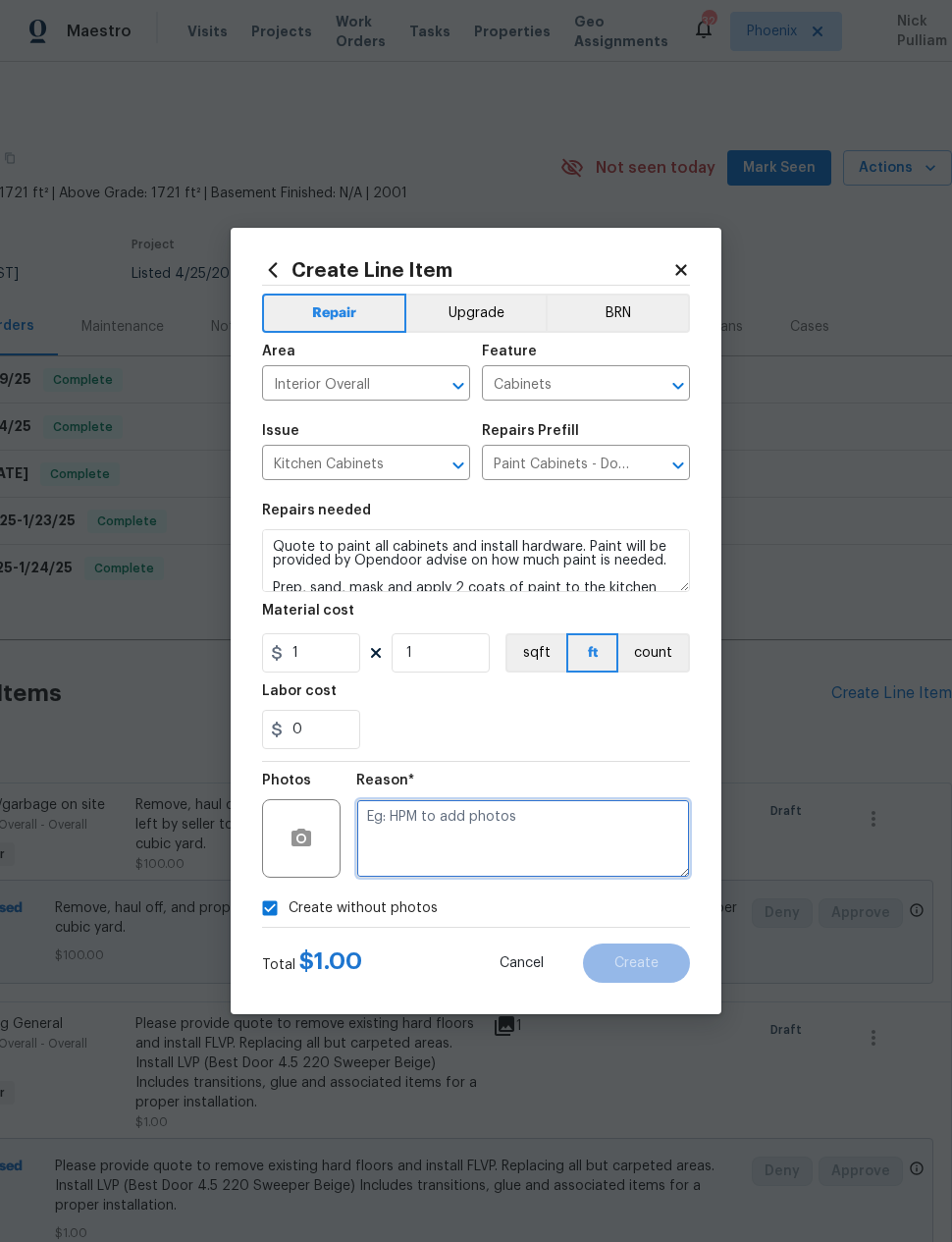 click at bounding box center (523, 838) 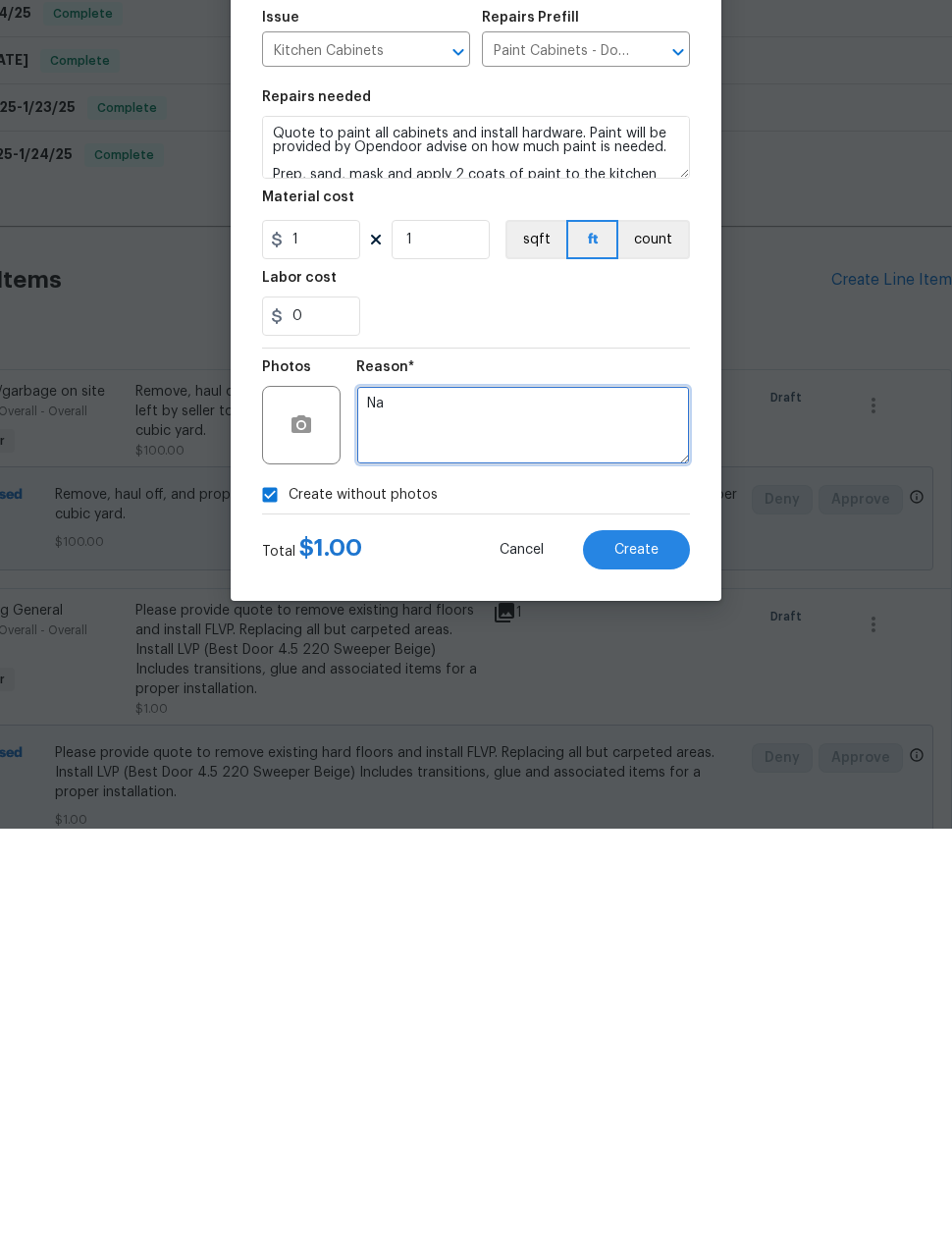 scroll, scrollTop: 79, scrollLeft: 0, axis: vertical 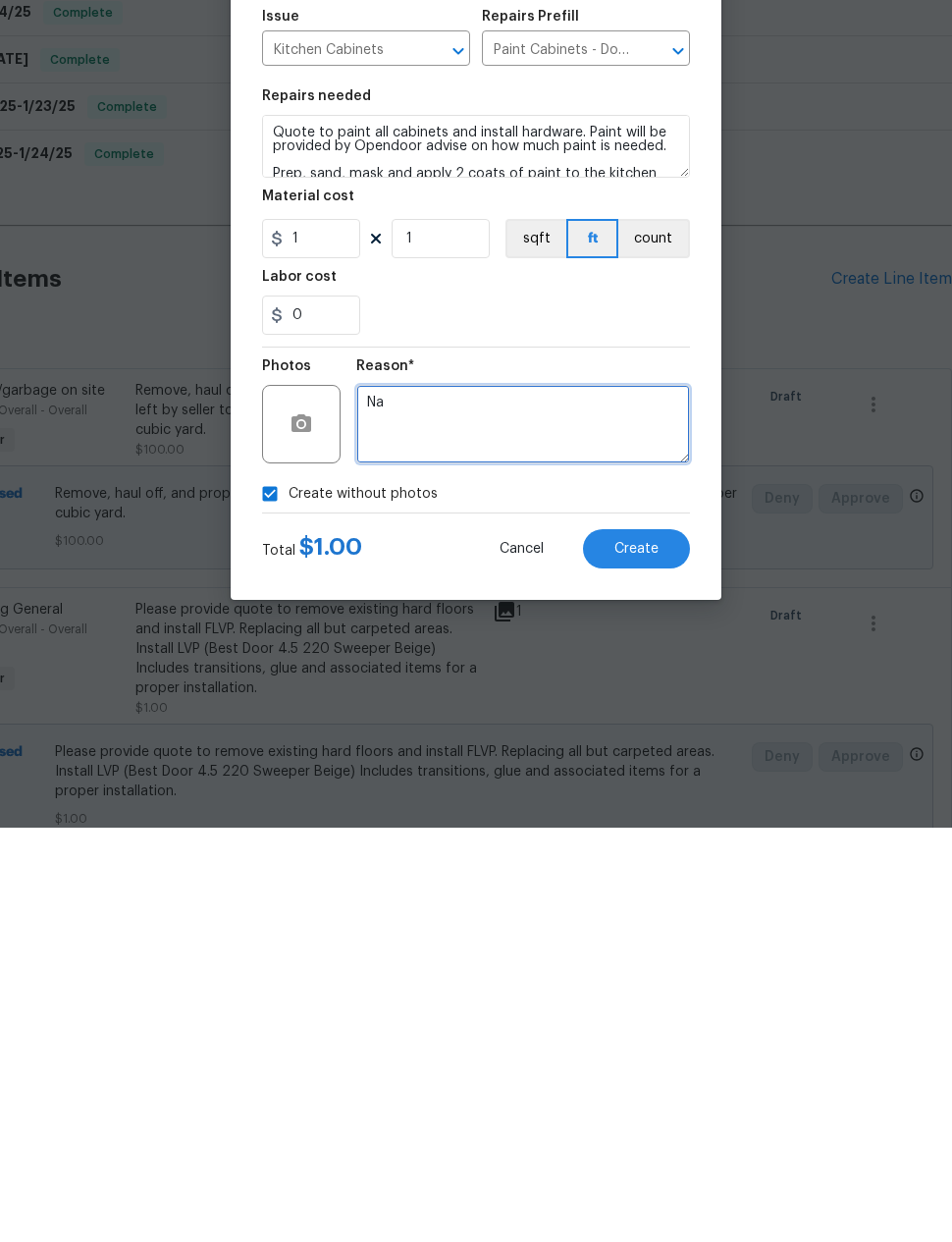 type on "Na" 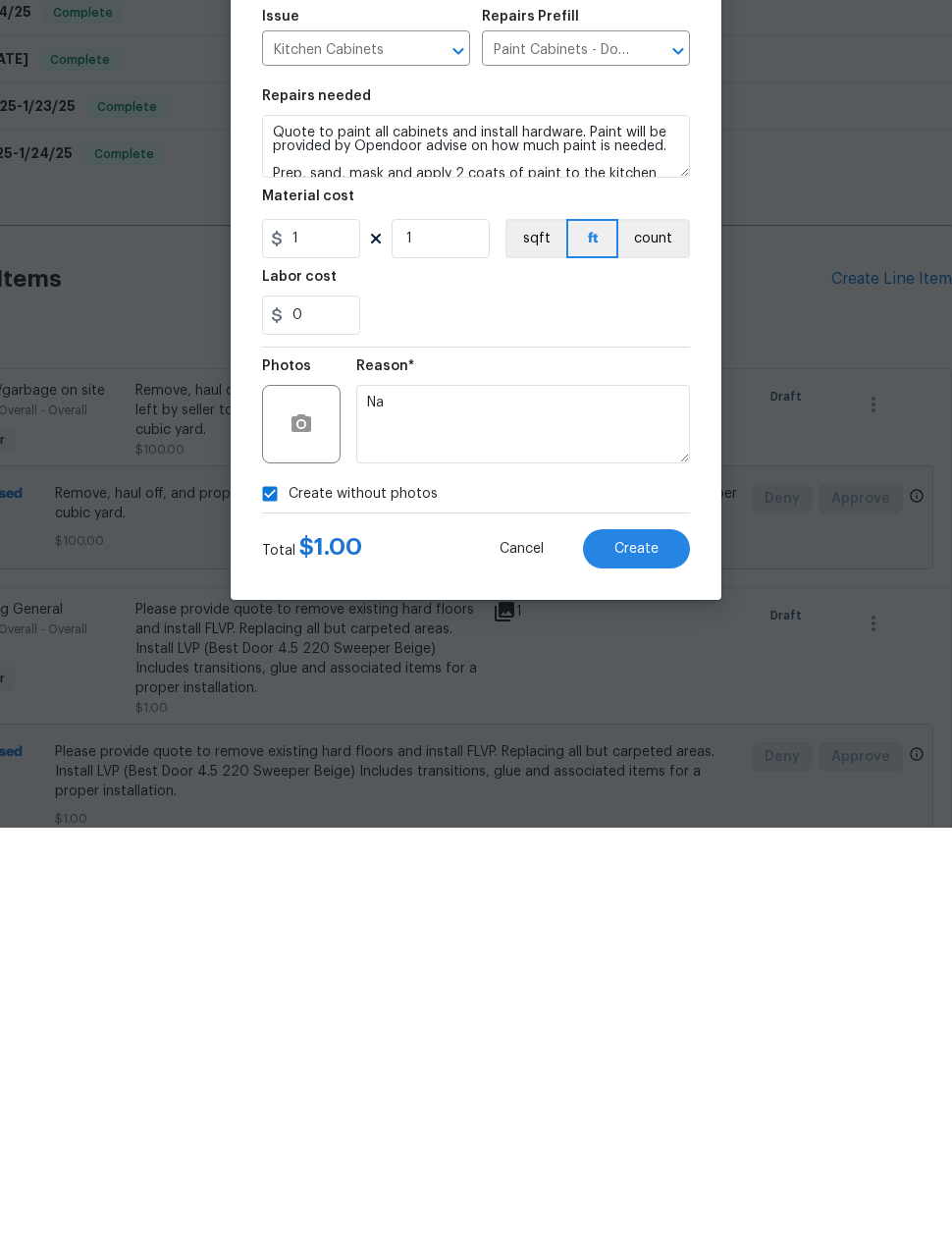 click on "Create" at bounding box center (636, 963) 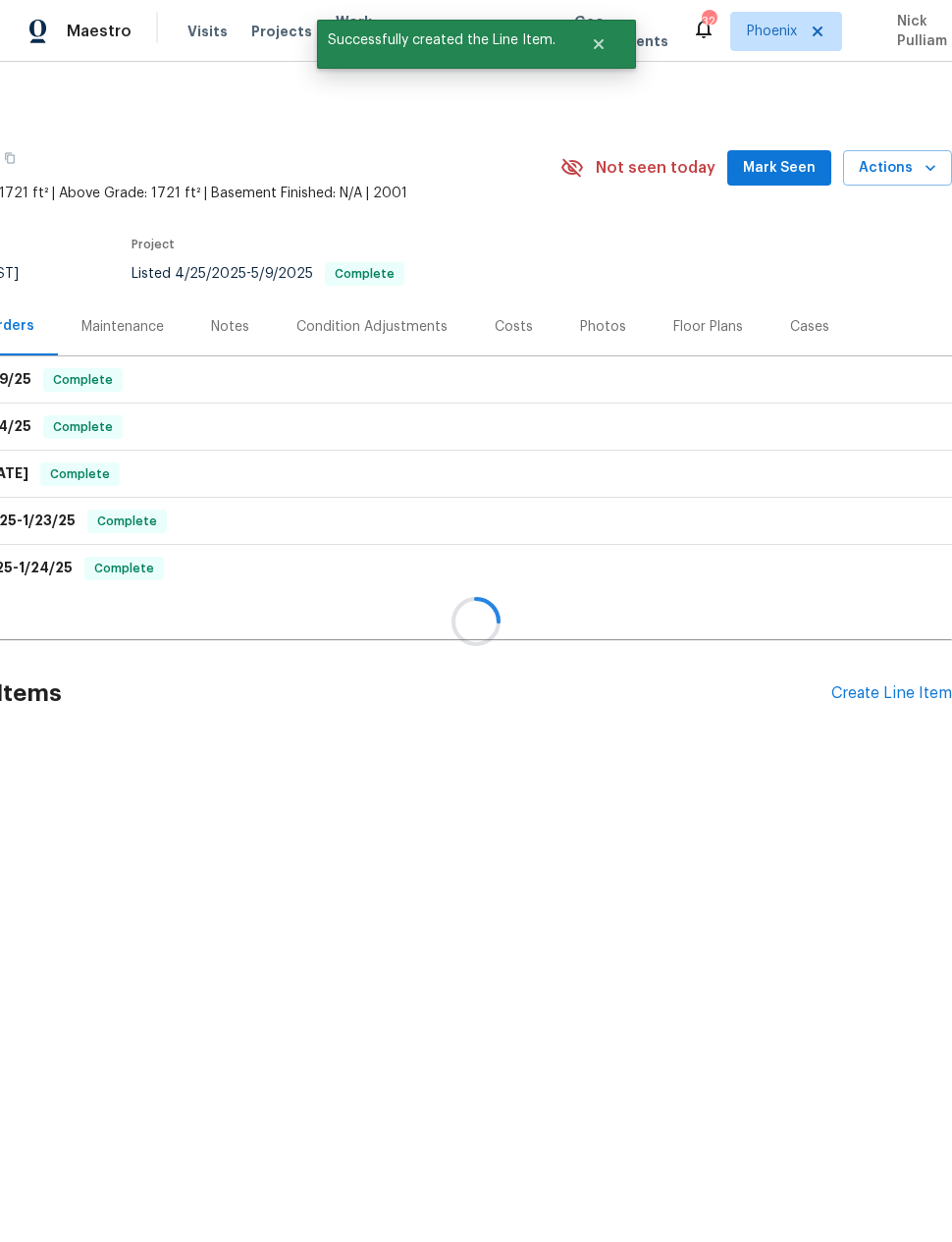 scroll, scrollTop: 0, scrollLeft: 0, axis: both 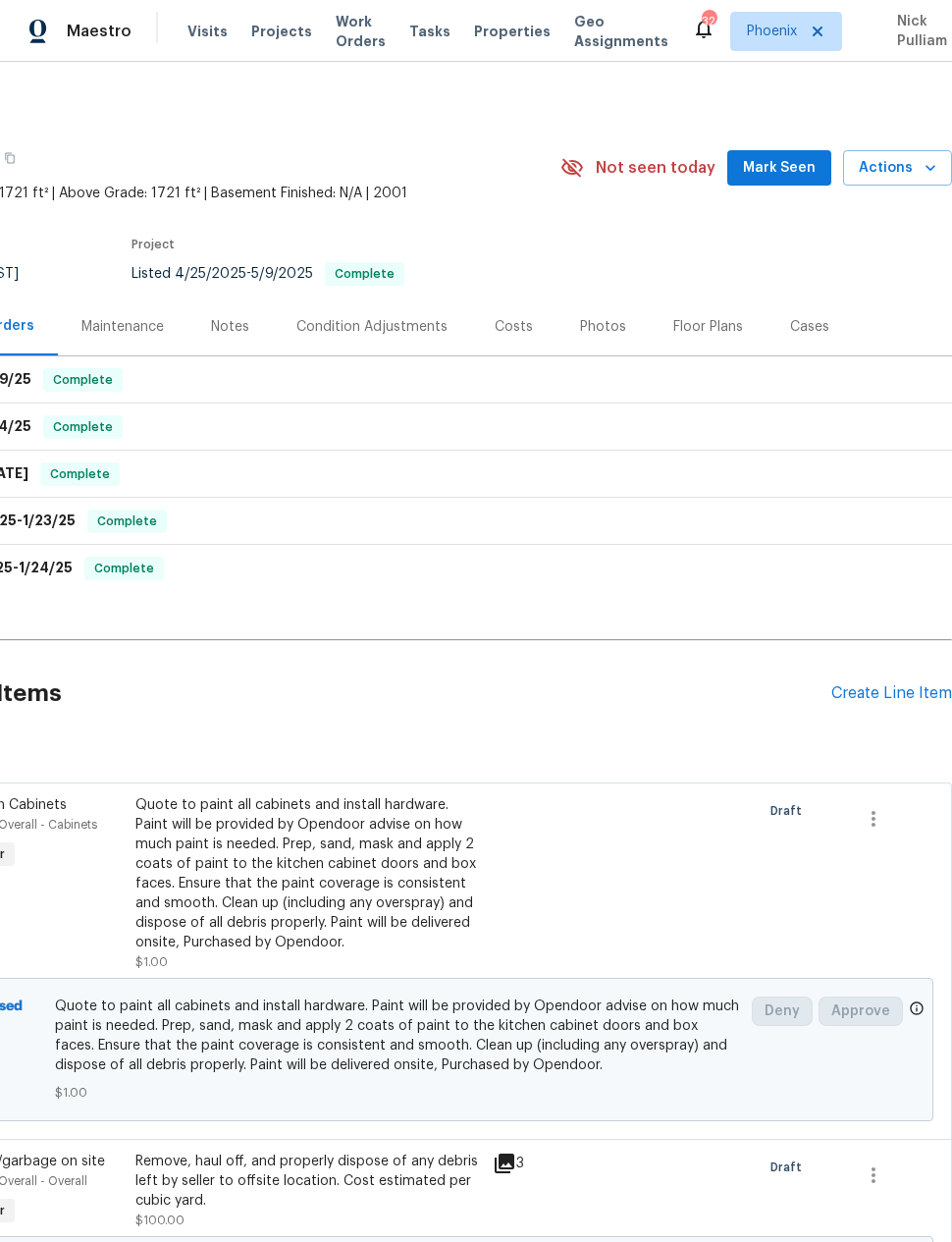 click on "Create Line Item" at bounding box center [891, 693] 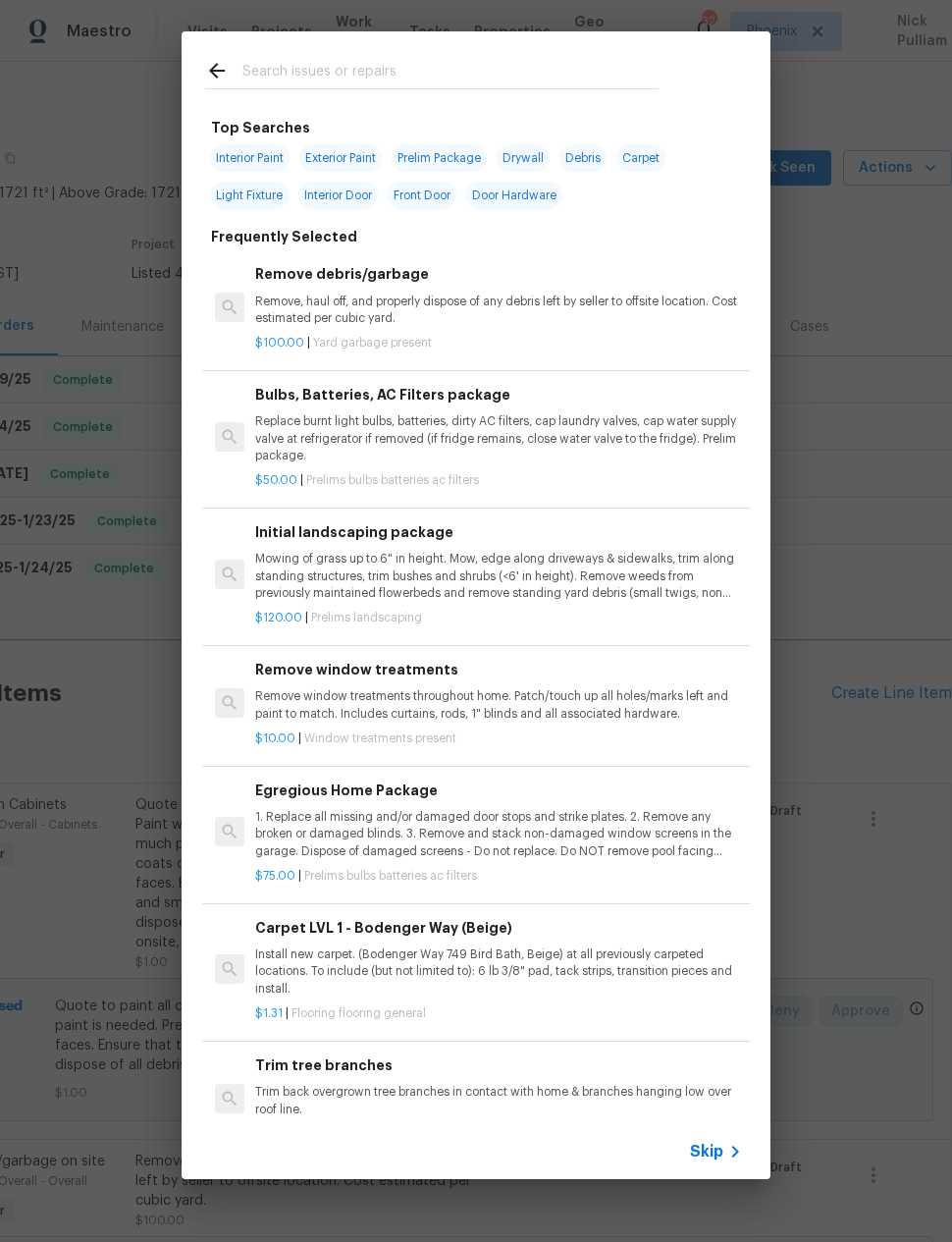 click at bounding box center [450, 74] 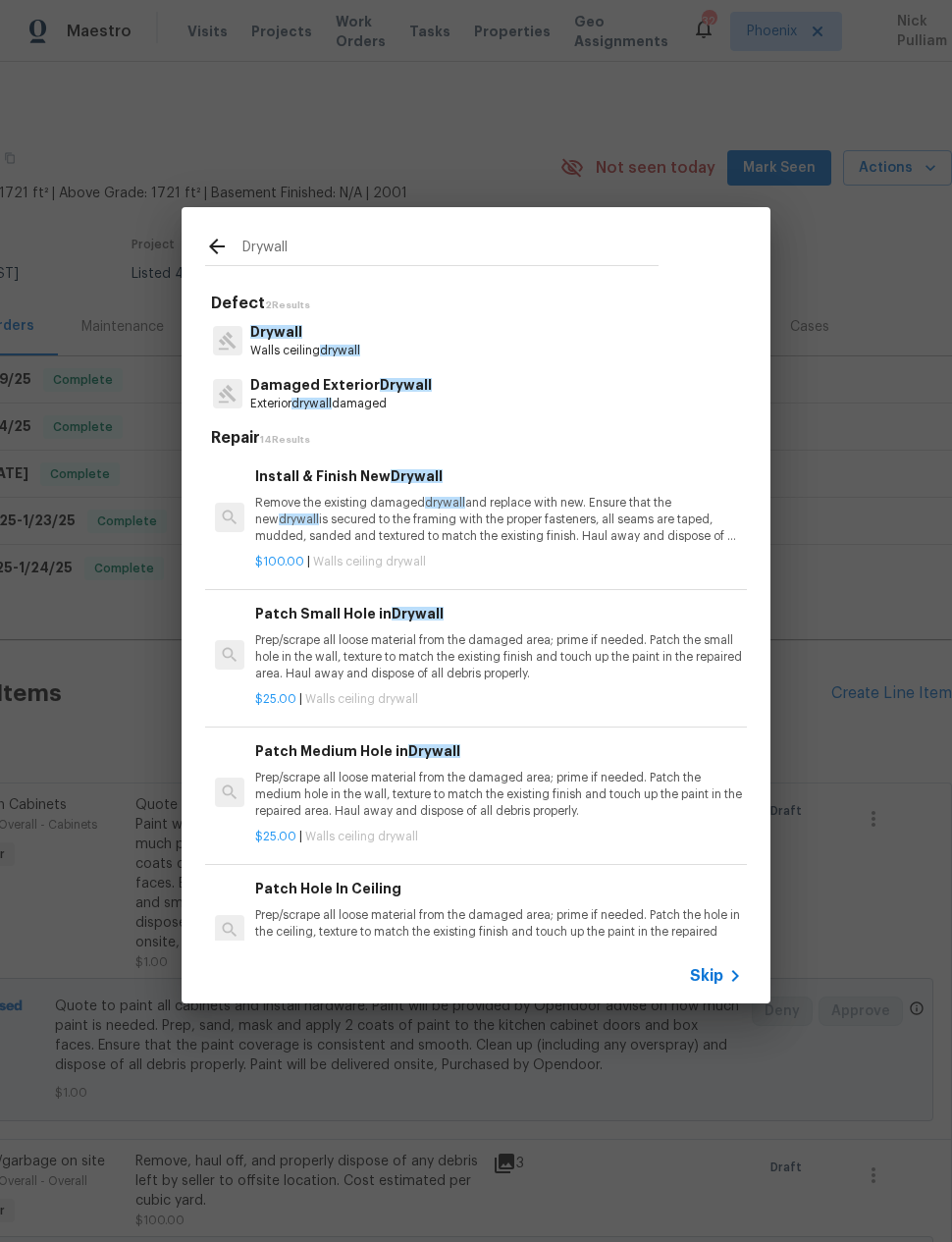 type on "Drywall" 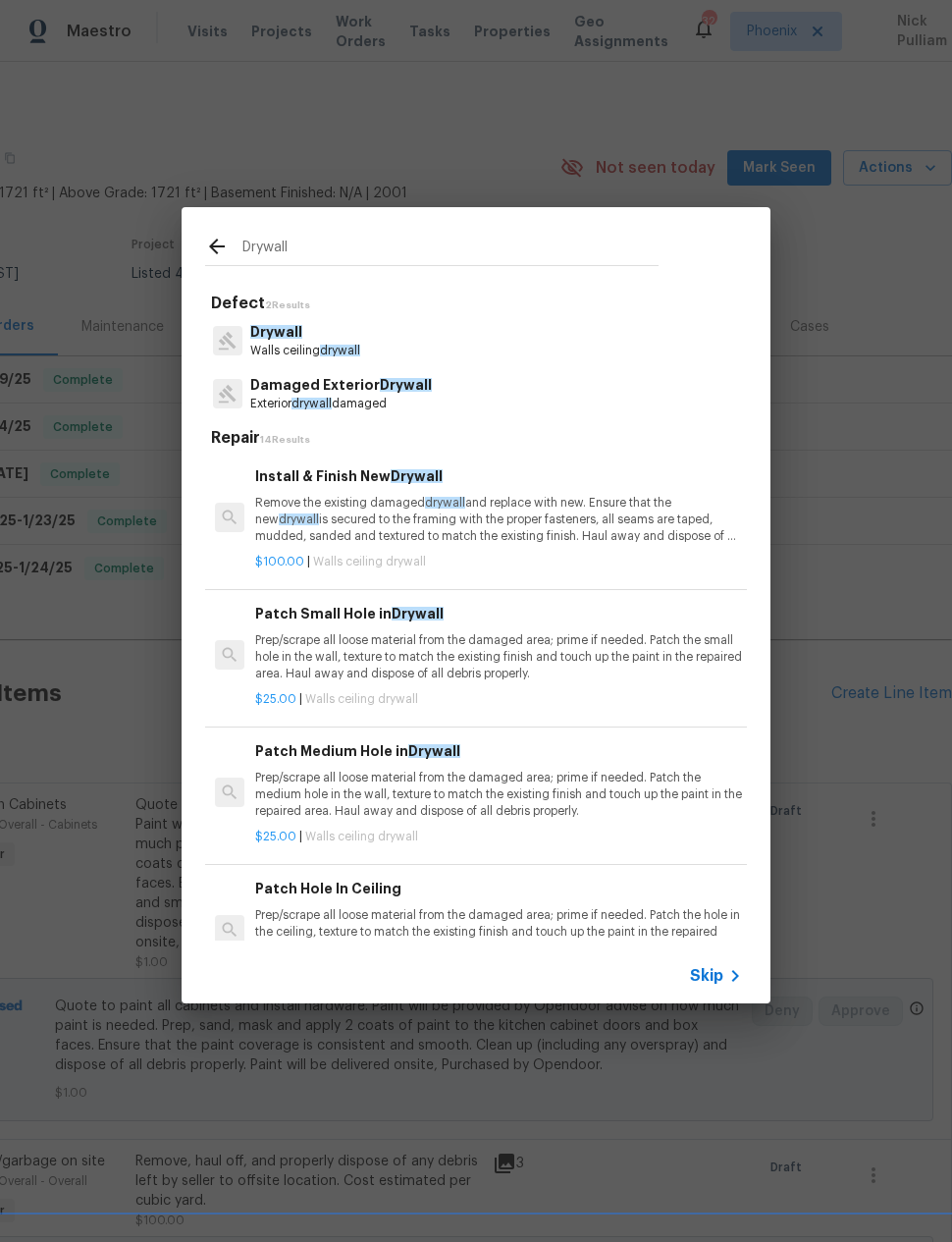 click on "Drywall Walls ceiling  drywall" at bounding box center [476, 341] 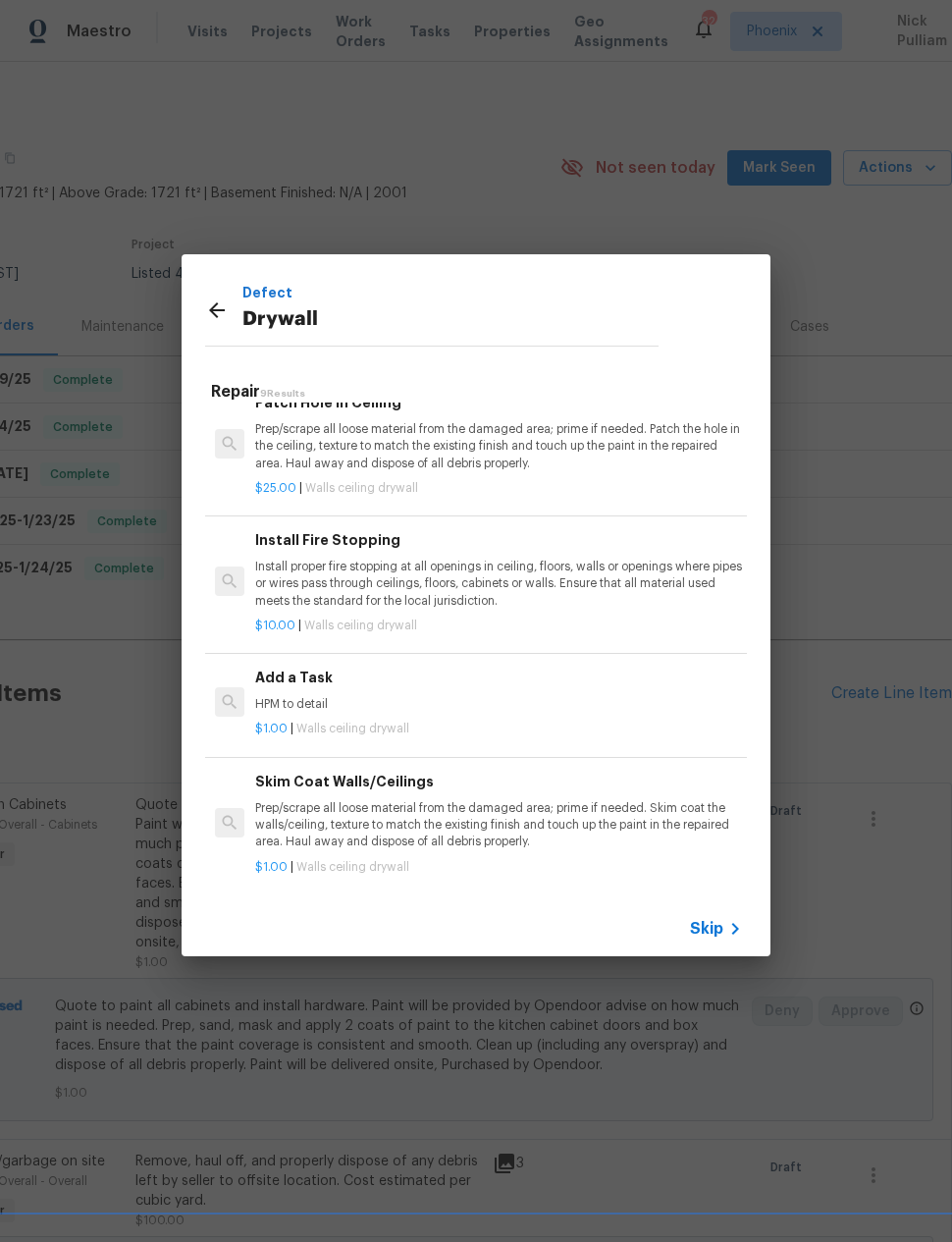scroll, scrollTop: 439, scrollLeft: 0, axis: vertical 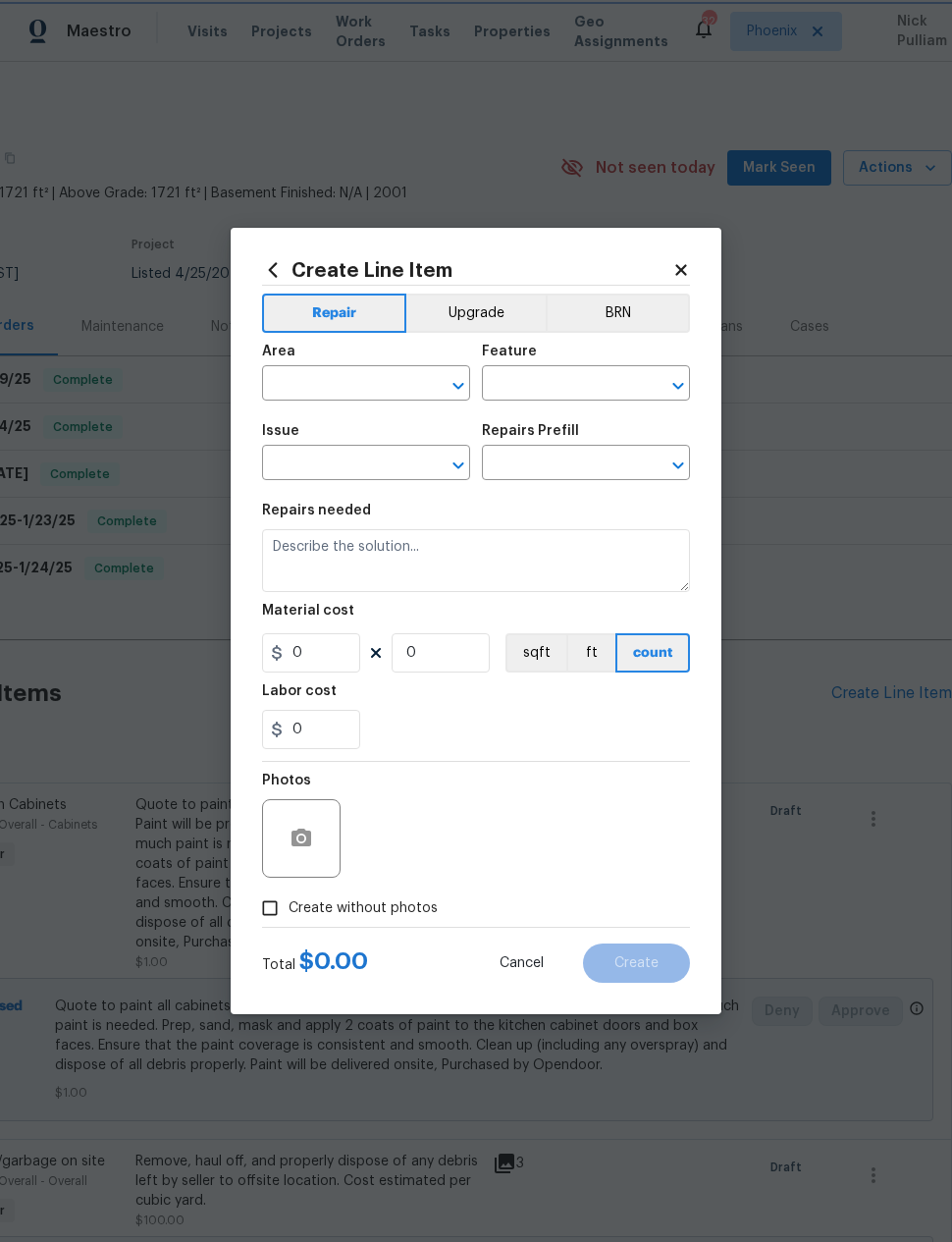 type on "Walls and Ceiling" 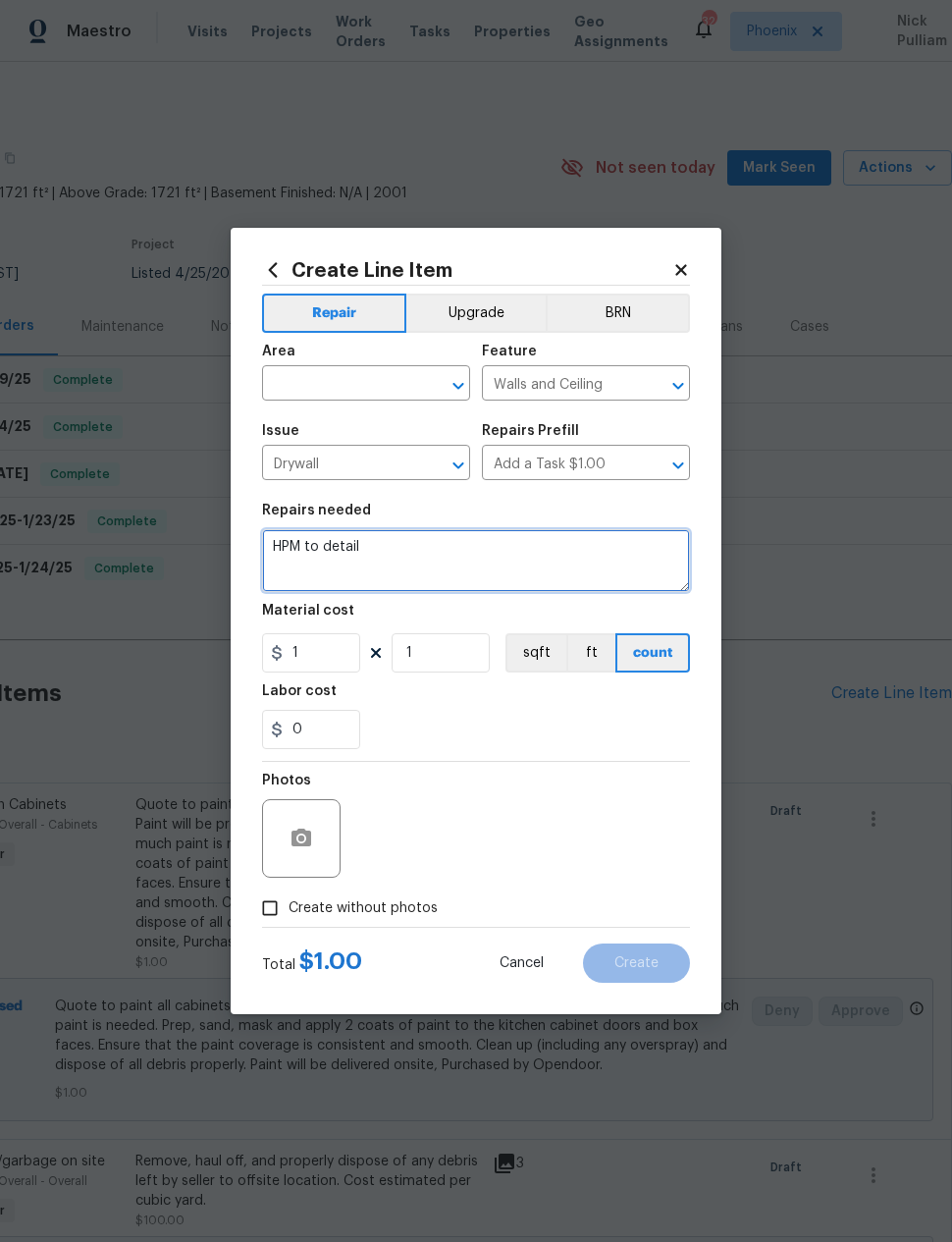 click on "HPM to detail" at bounding box center (476, 561) 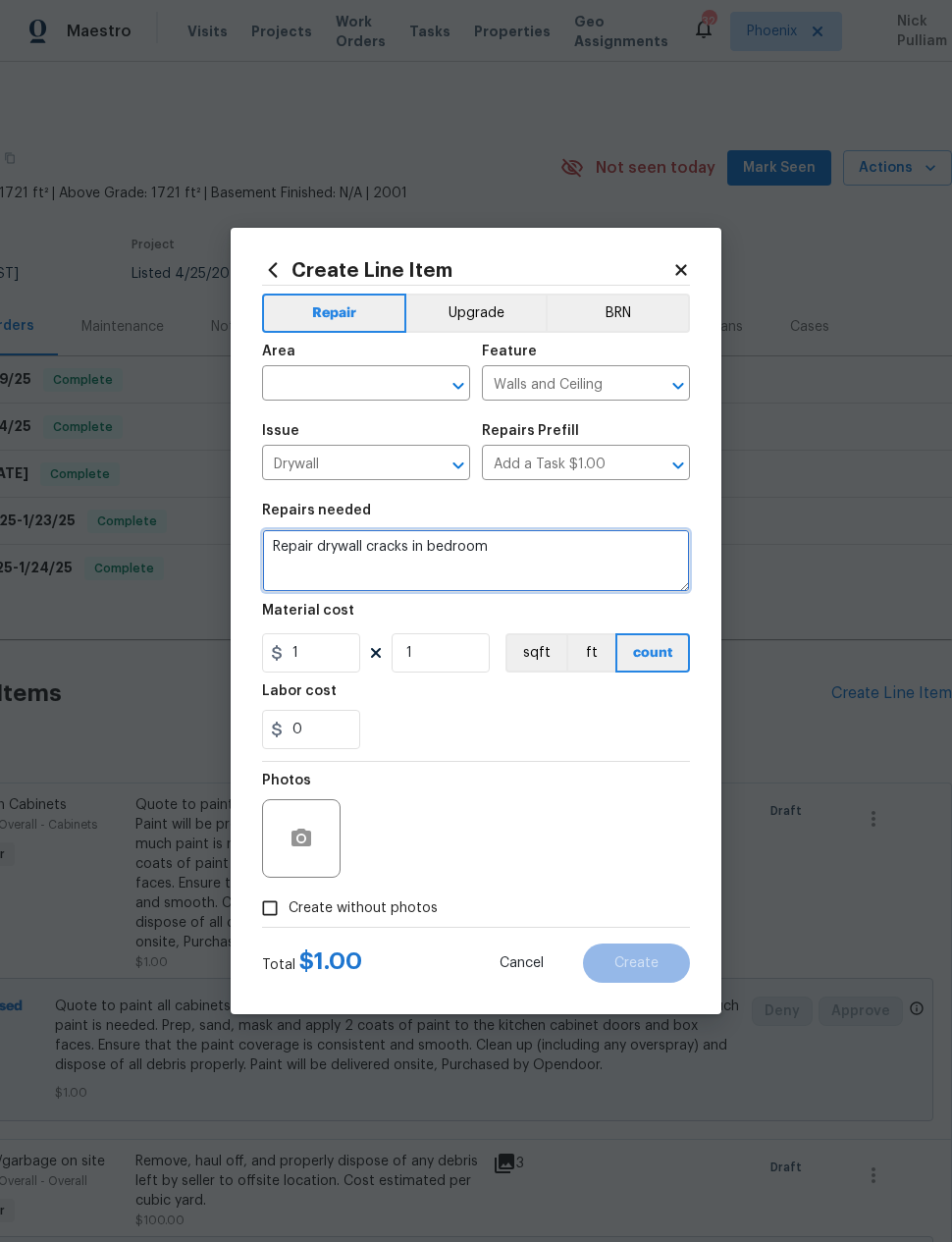 type on "Repair drywall cracks in bedroom" 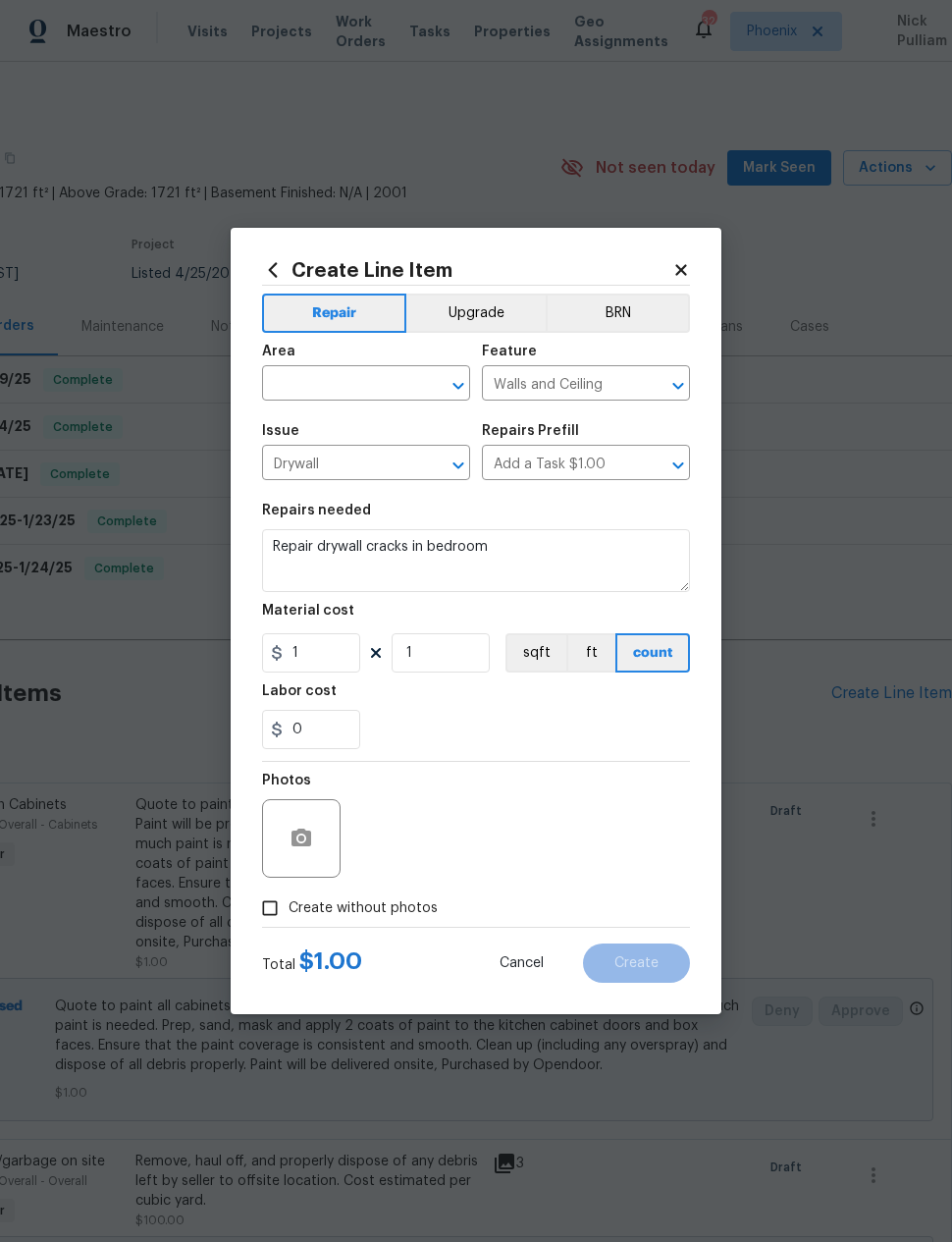 click at bounding box center [339, 385] 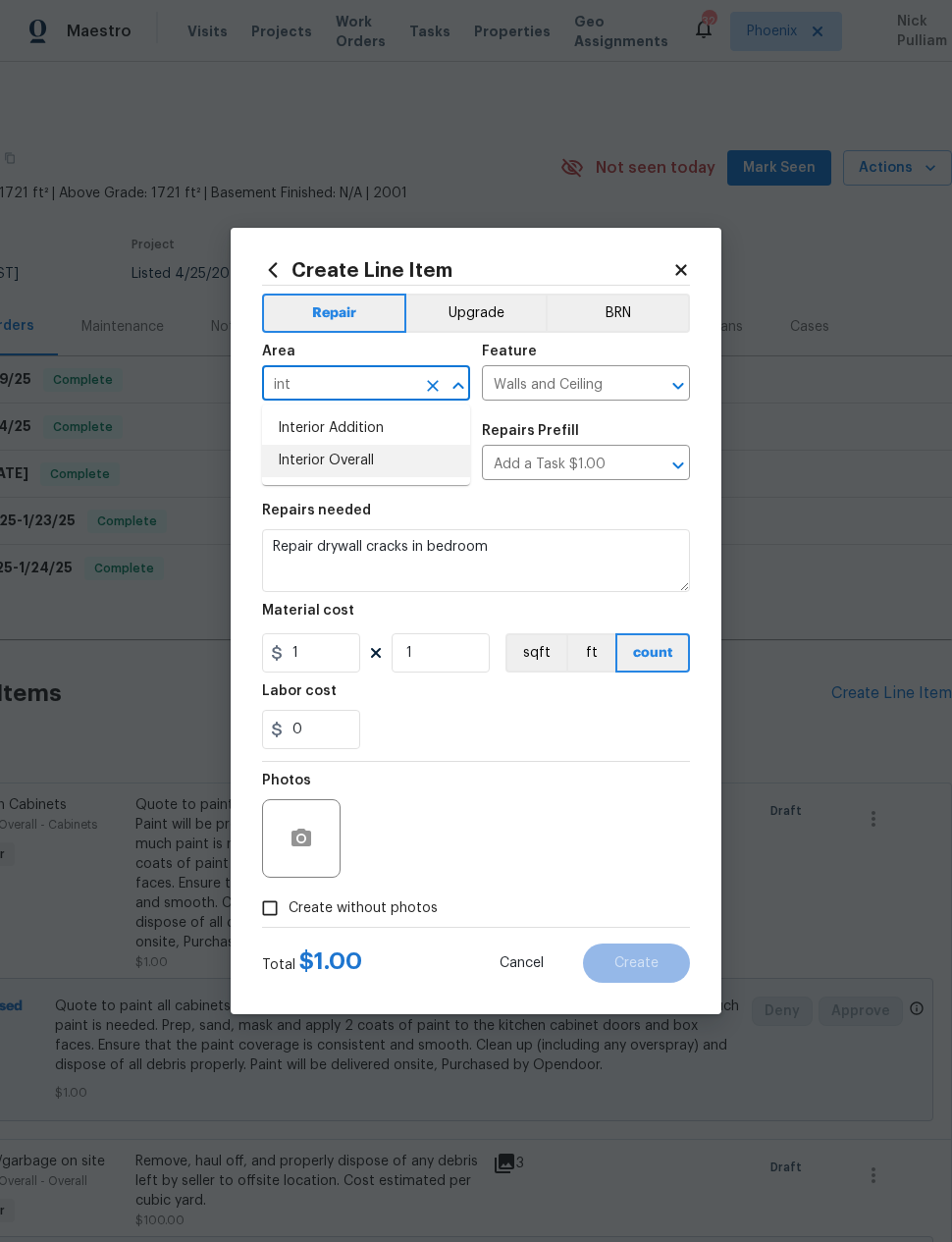 click on "Interior Overall" at bounding box center (366, 460) 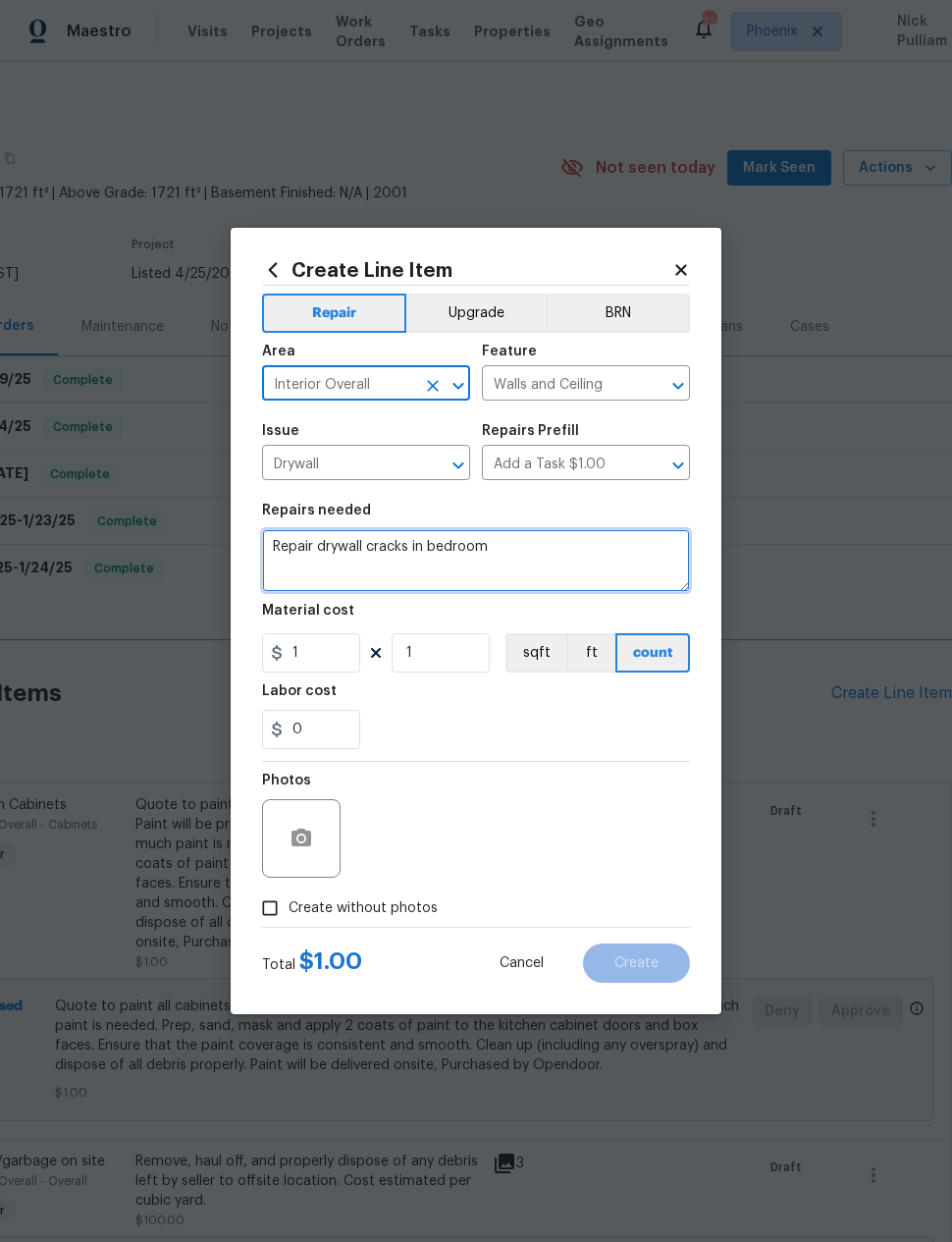 click on "Repair drywall cracks in bedroom" at bounding box center (476, 561) 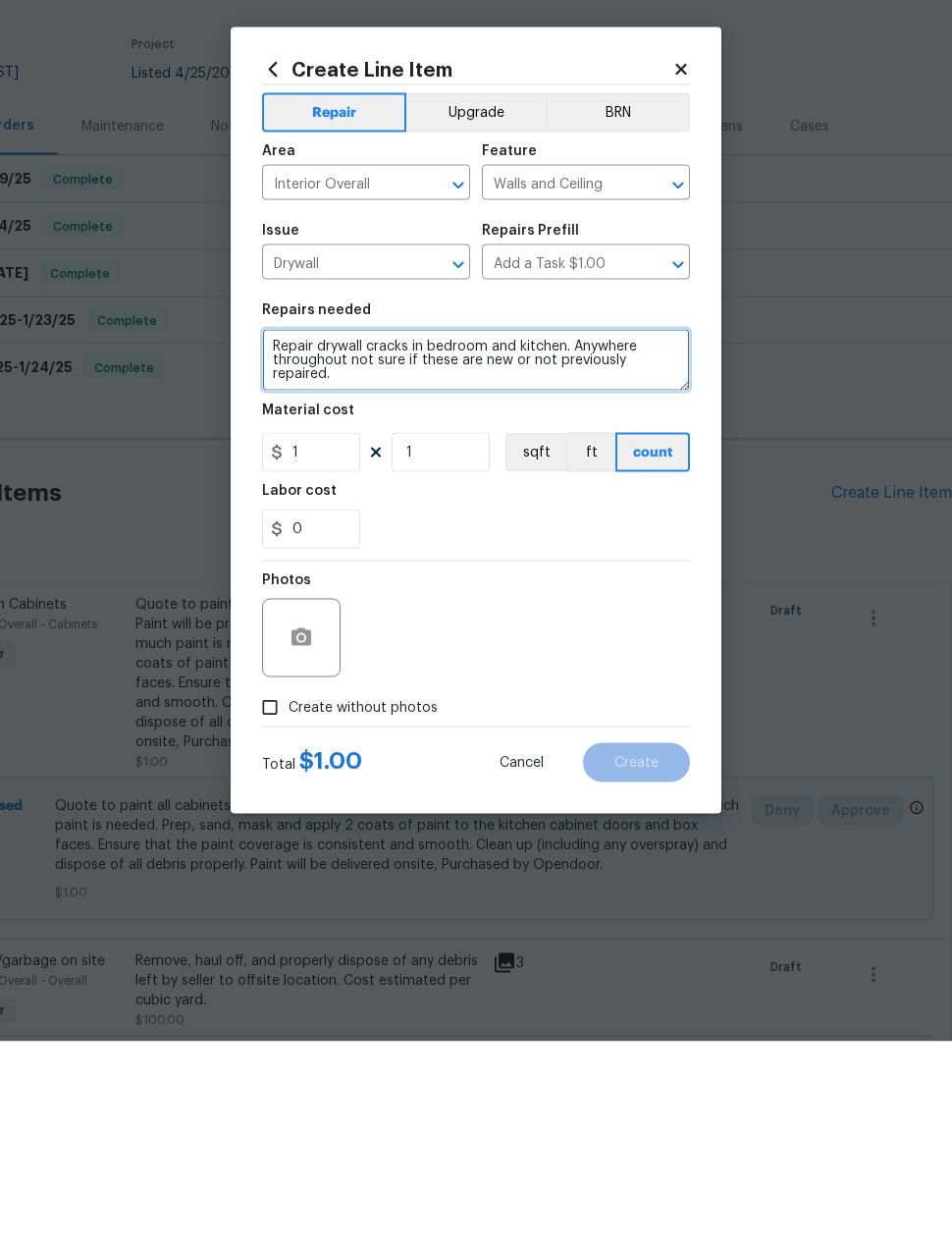 type on "Repair drywall cracks in bedroom and kitchen. Anywhere throughout not sure if these are new or not previously repaired." 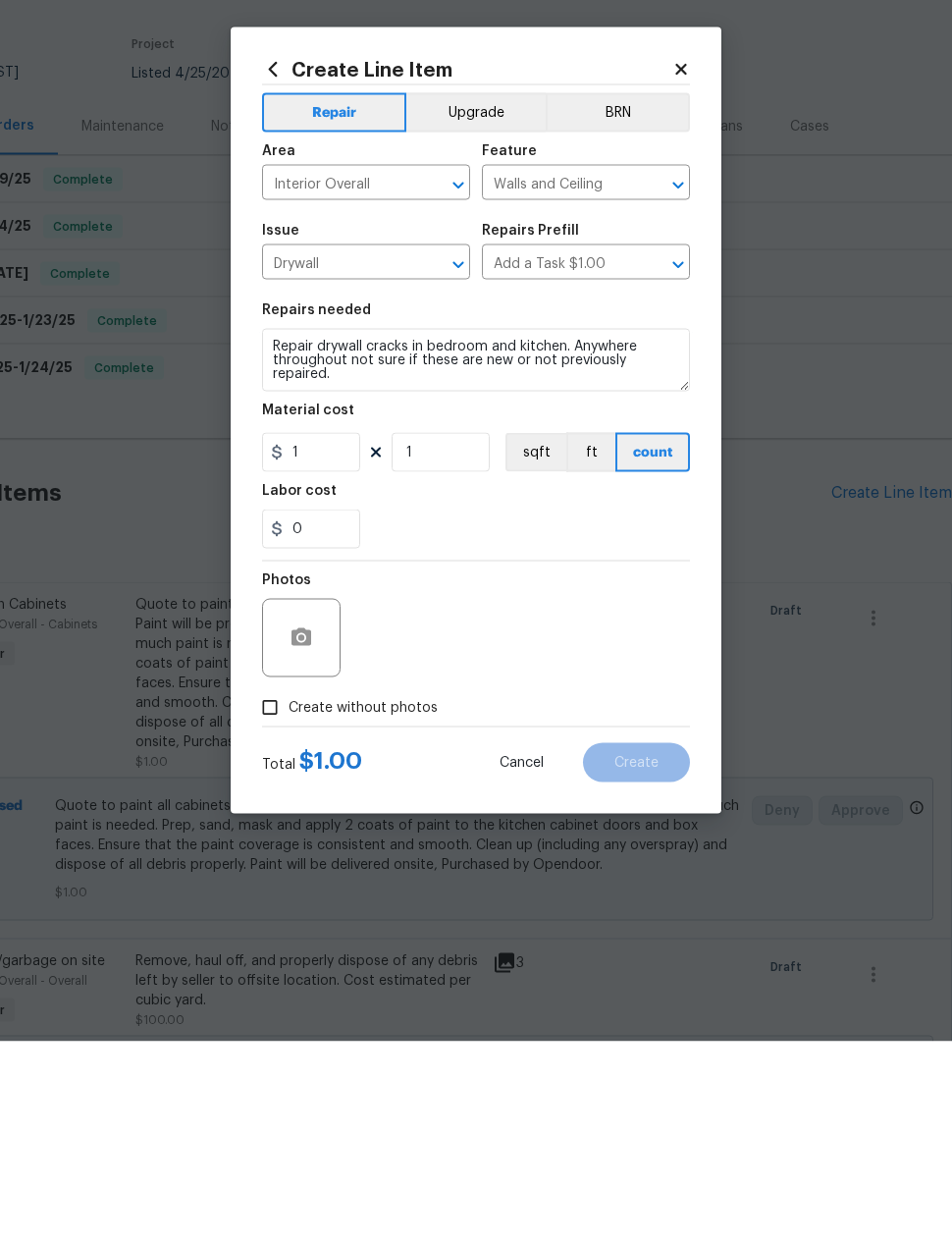 click on "Create without photos" at bounding box center [270, 908] 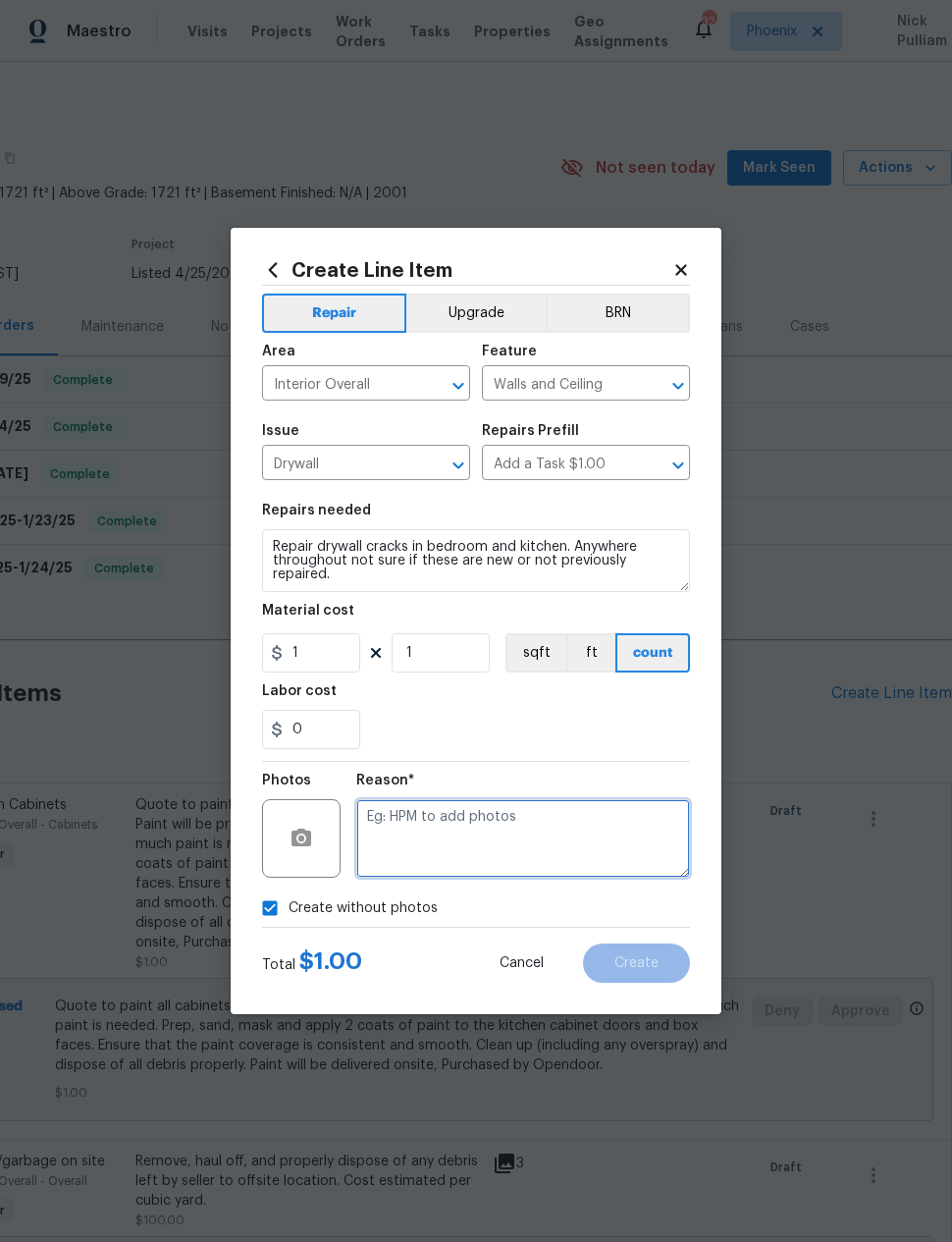 click at bounding box center (523, 838) 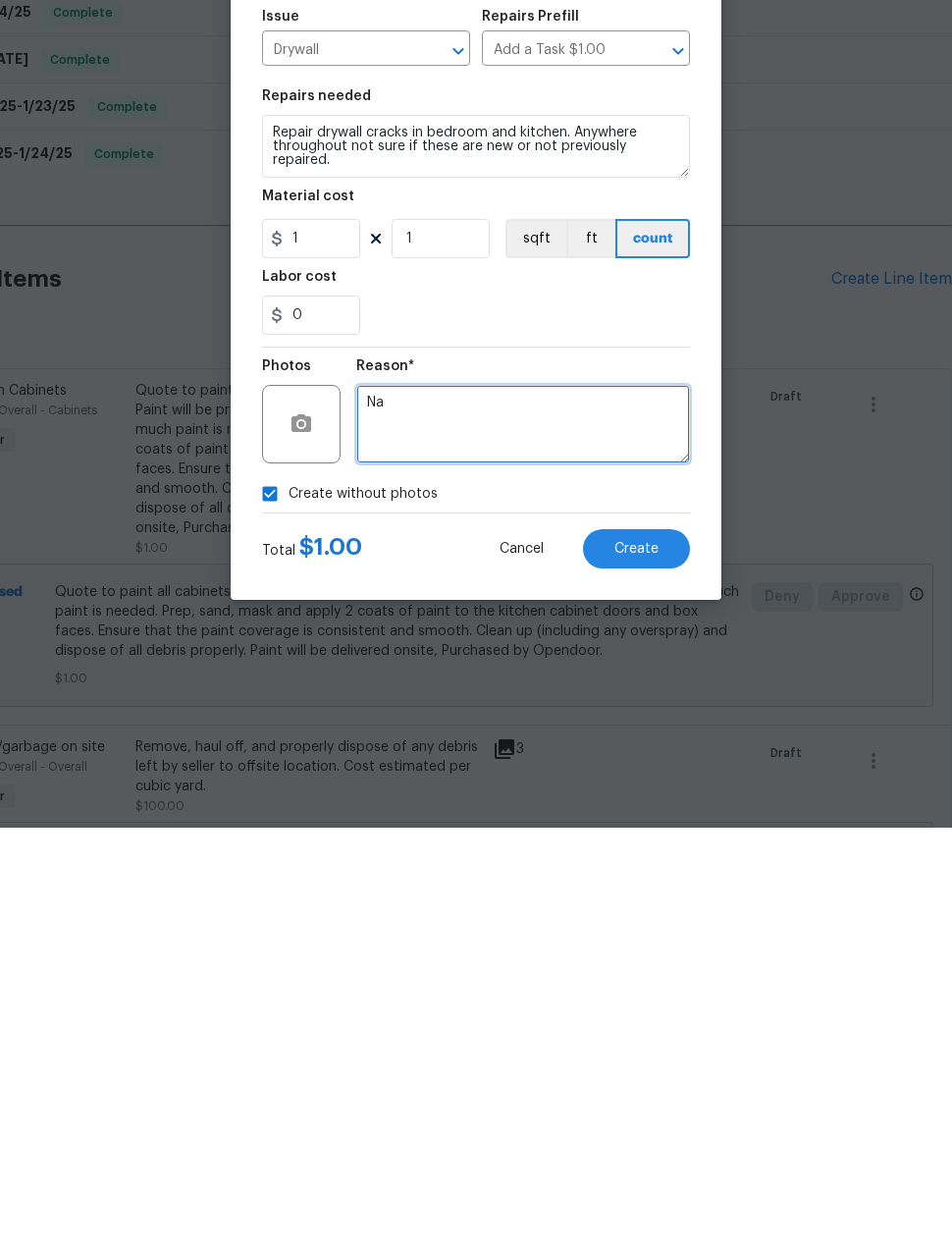 scroll, scrollTop: 79, scrollLeft: 0, axis: vertical 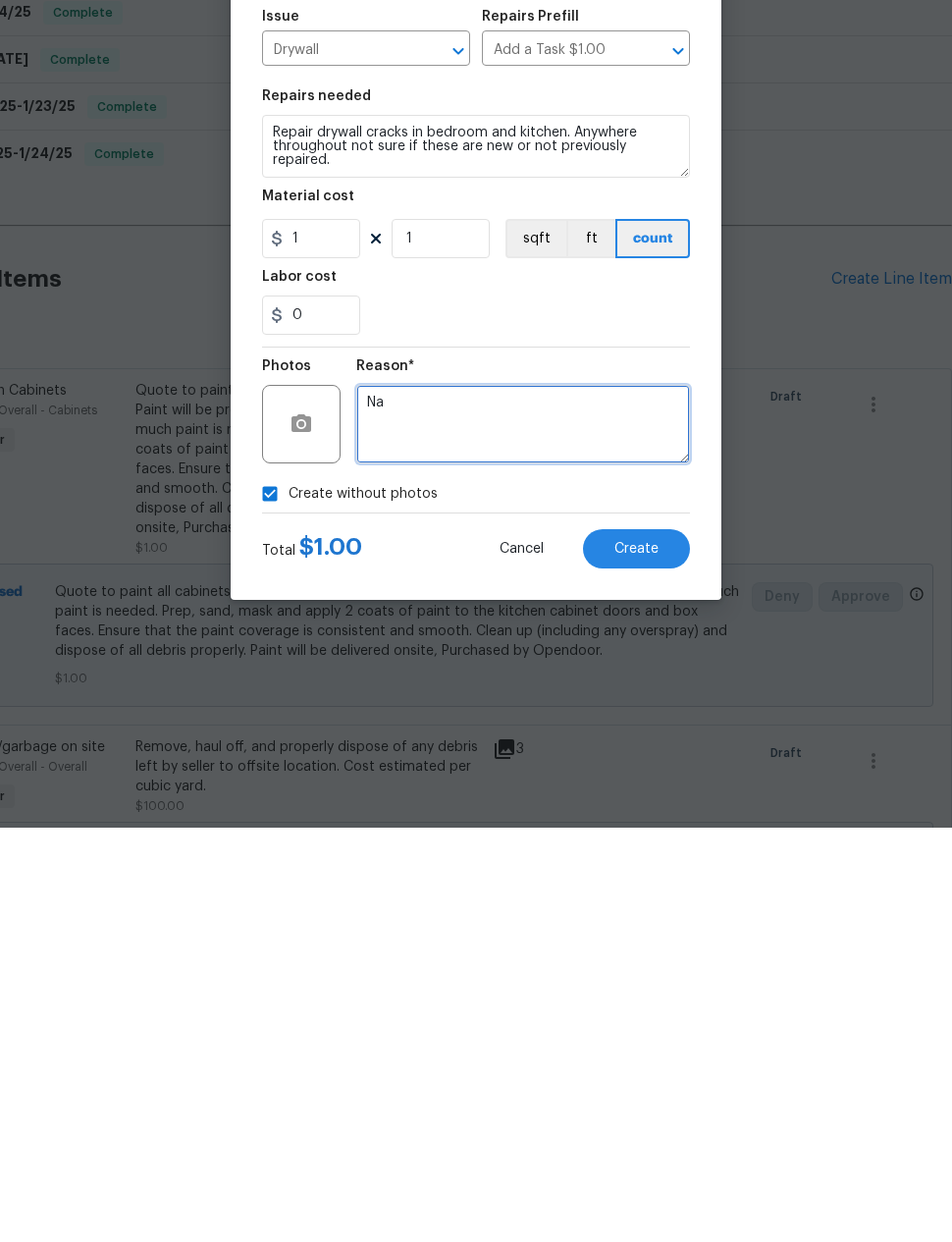 type on "Na" 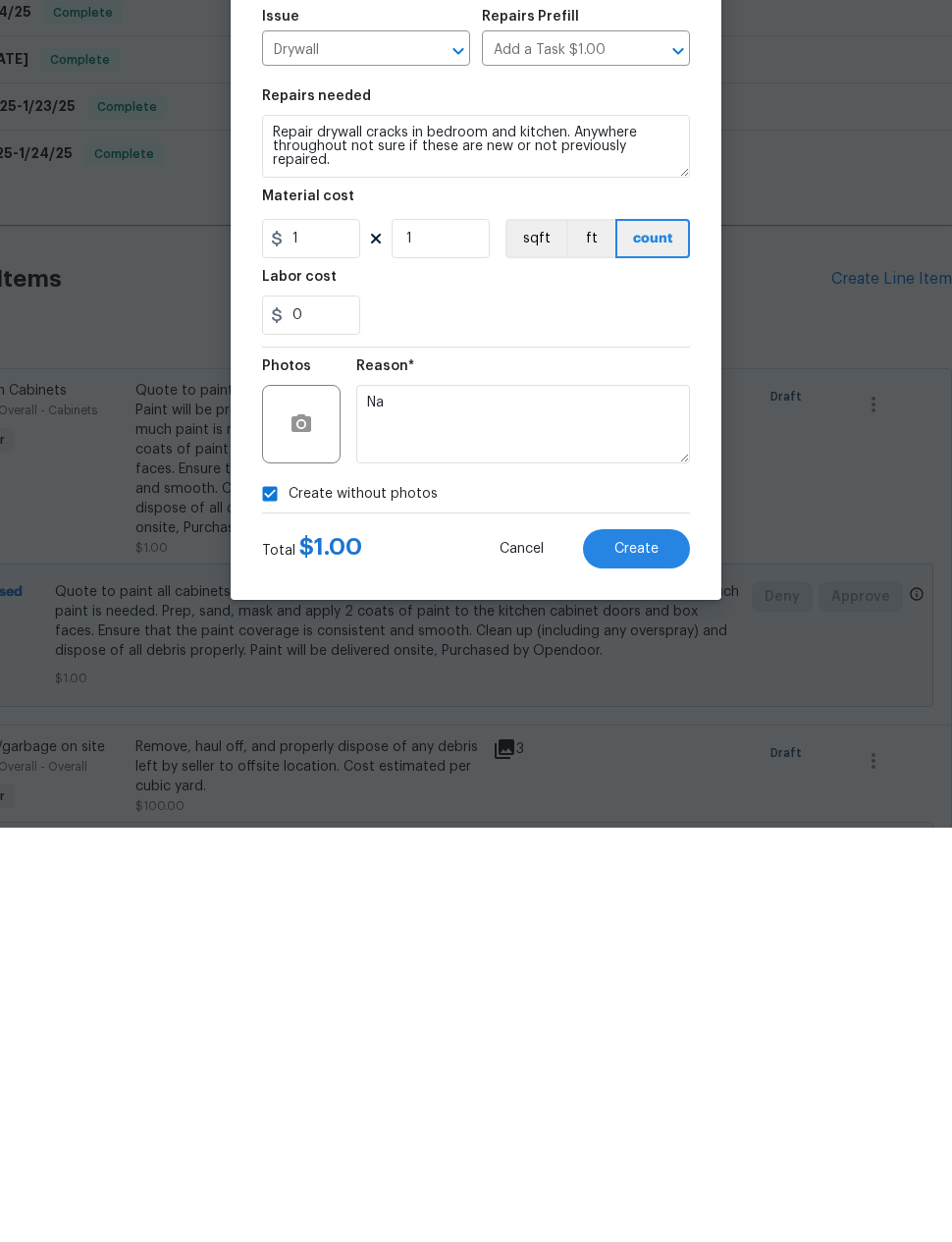 click on "Create" at bounding box center [636, 963] 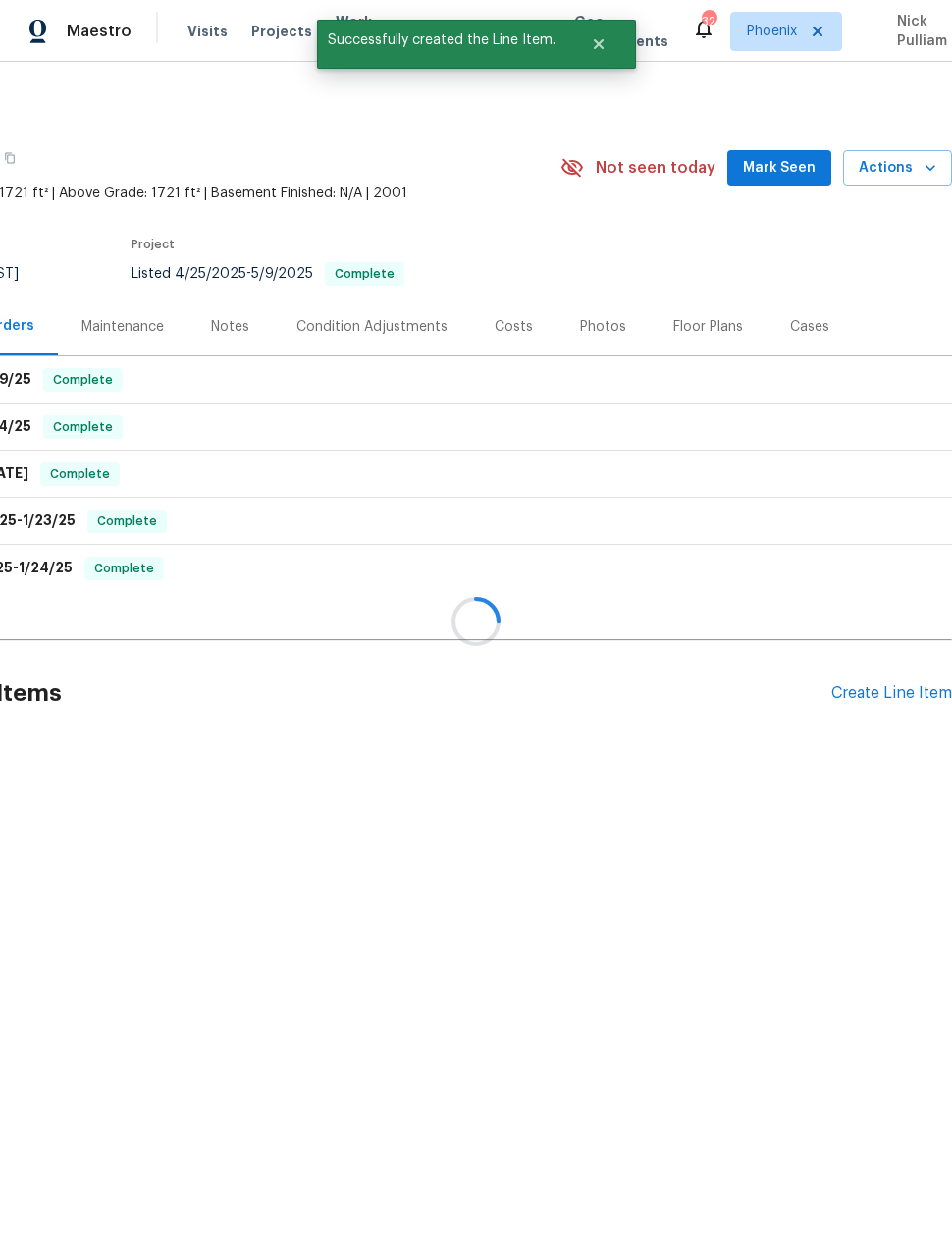 scroll, scrollTop: 0, scrollLeft: 0, axis: both 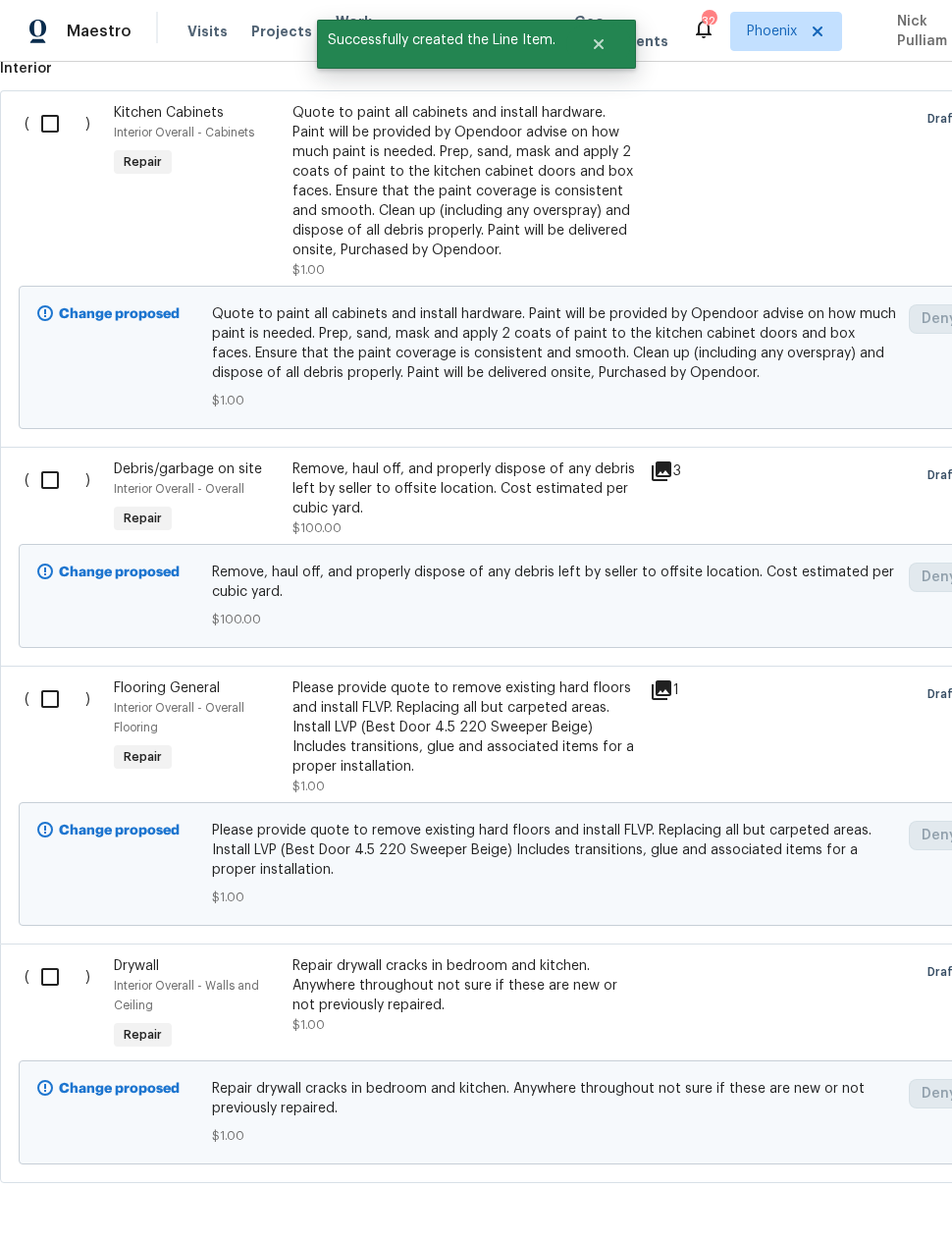 click at bounding box center [57, 977] 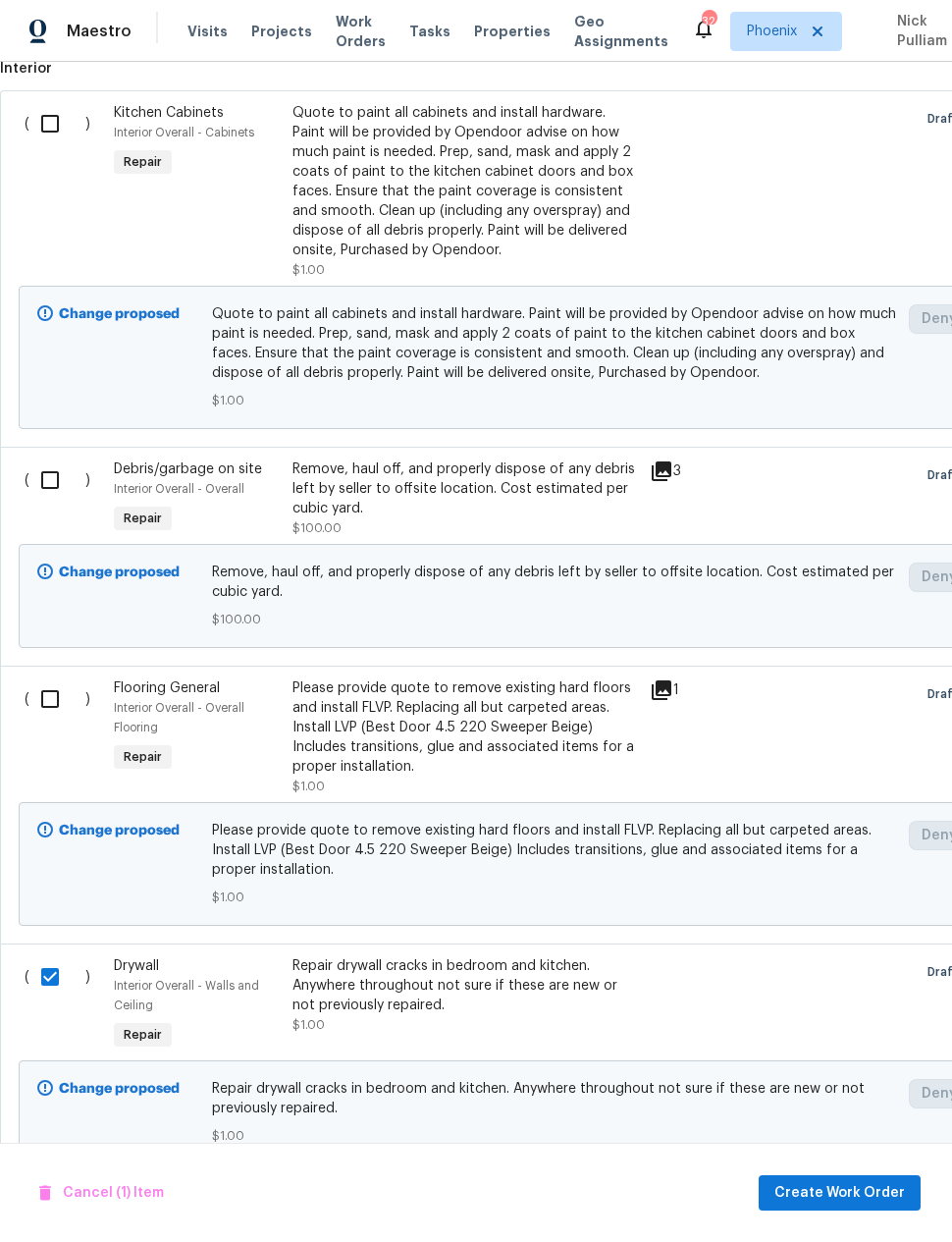 click at bounding box center [57, 699] 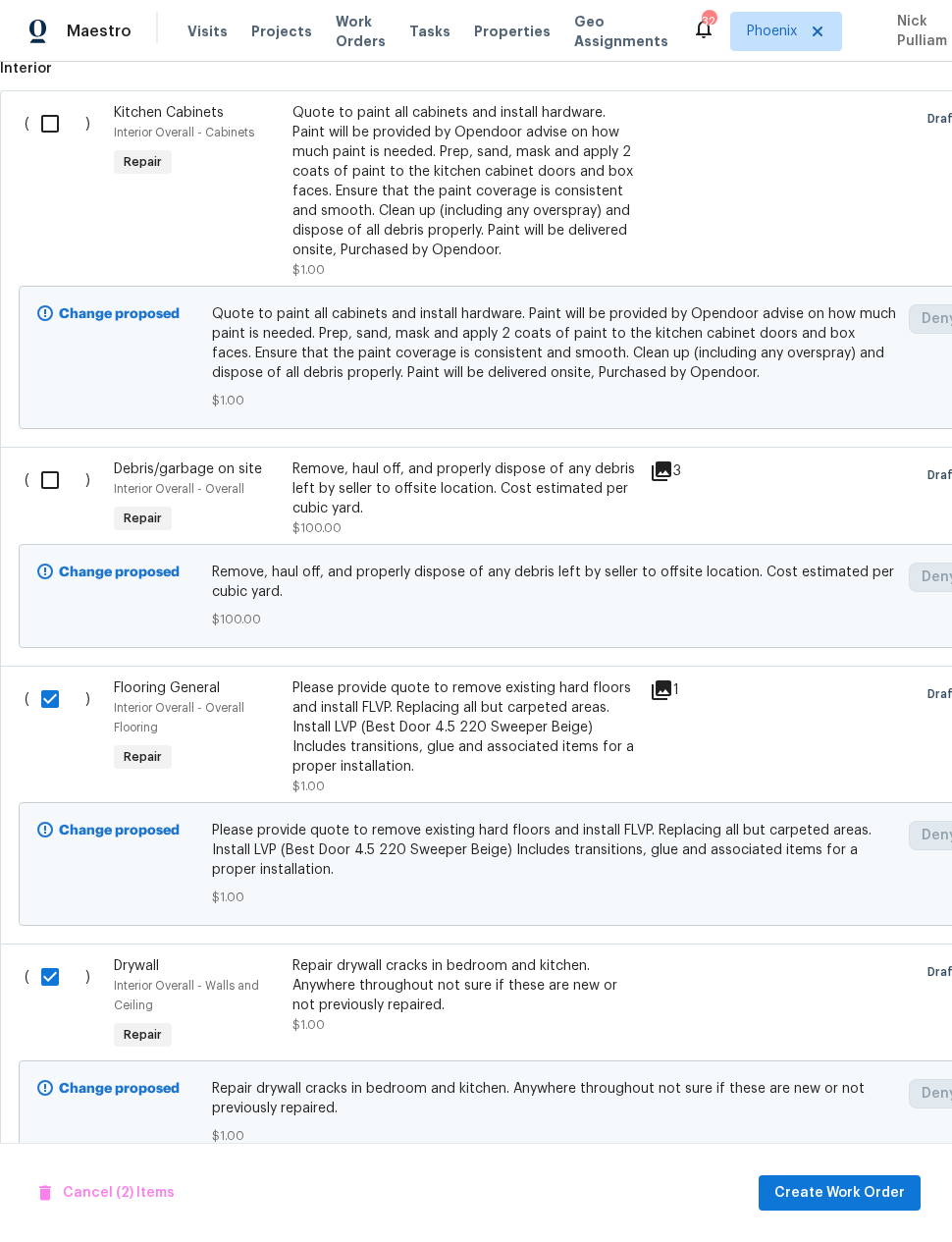 click at bounding box center [57, 480] 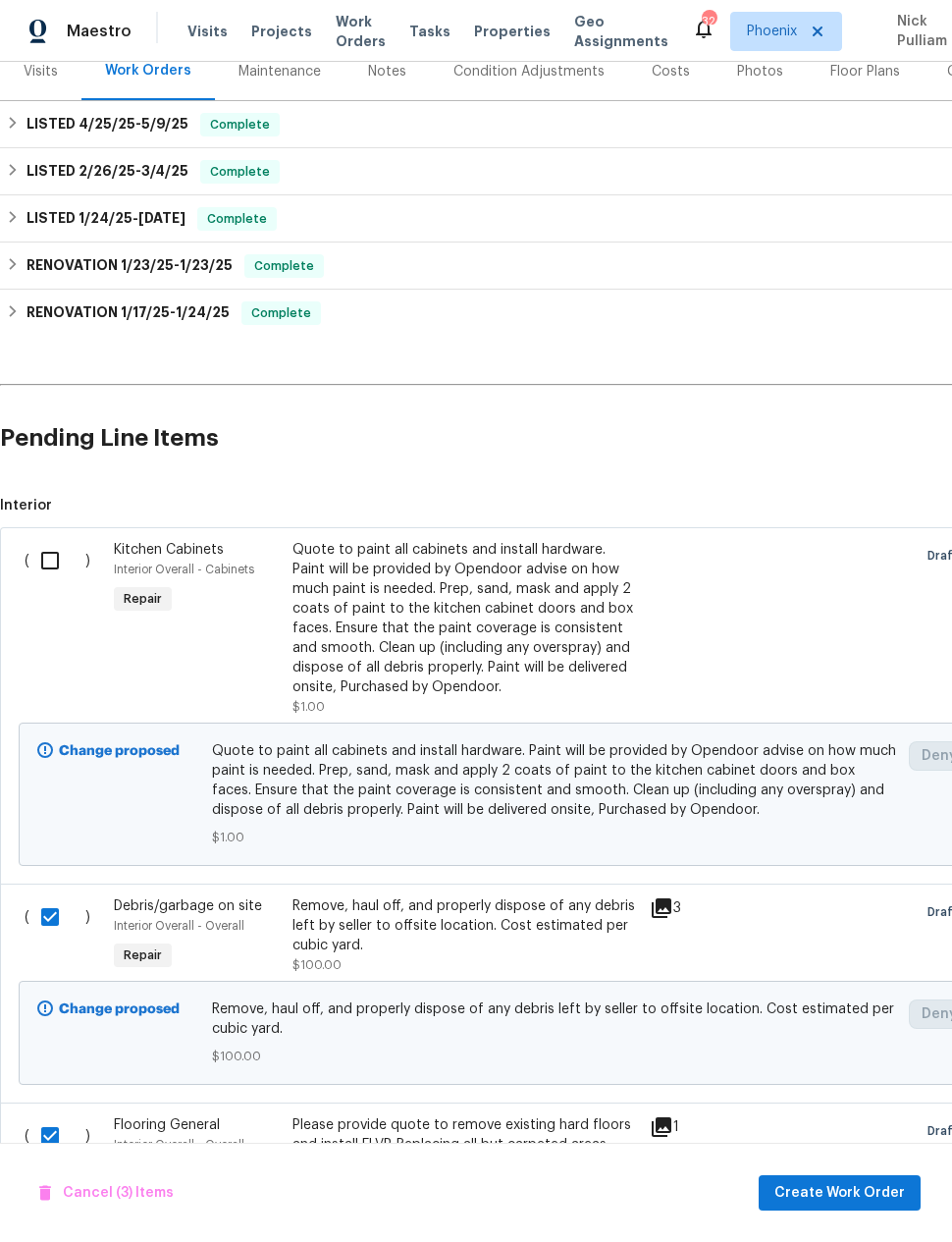 scroll, scrollTop: 254, scrollLeft: 0, axis: vertical 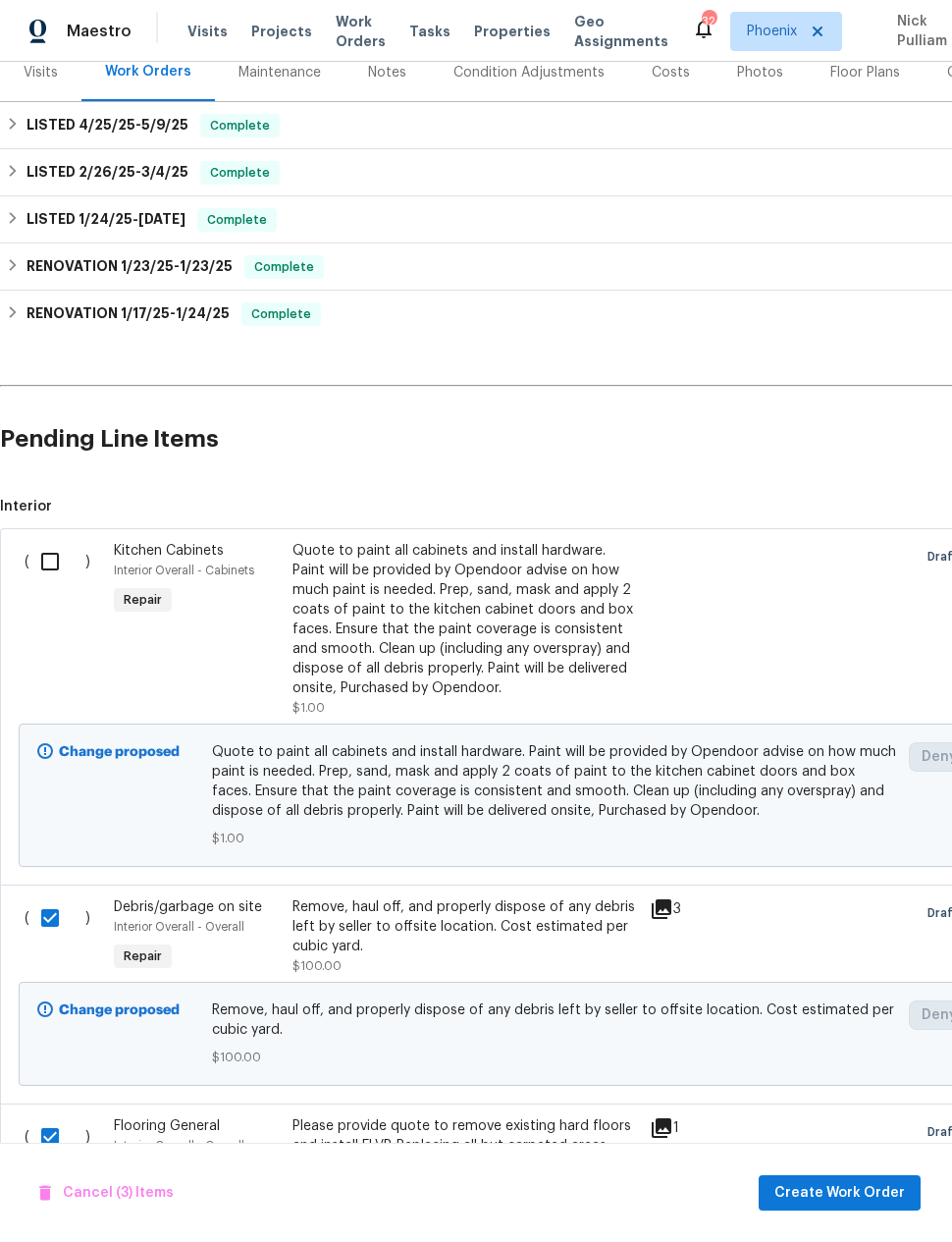 click at bounding box center (57, 562) 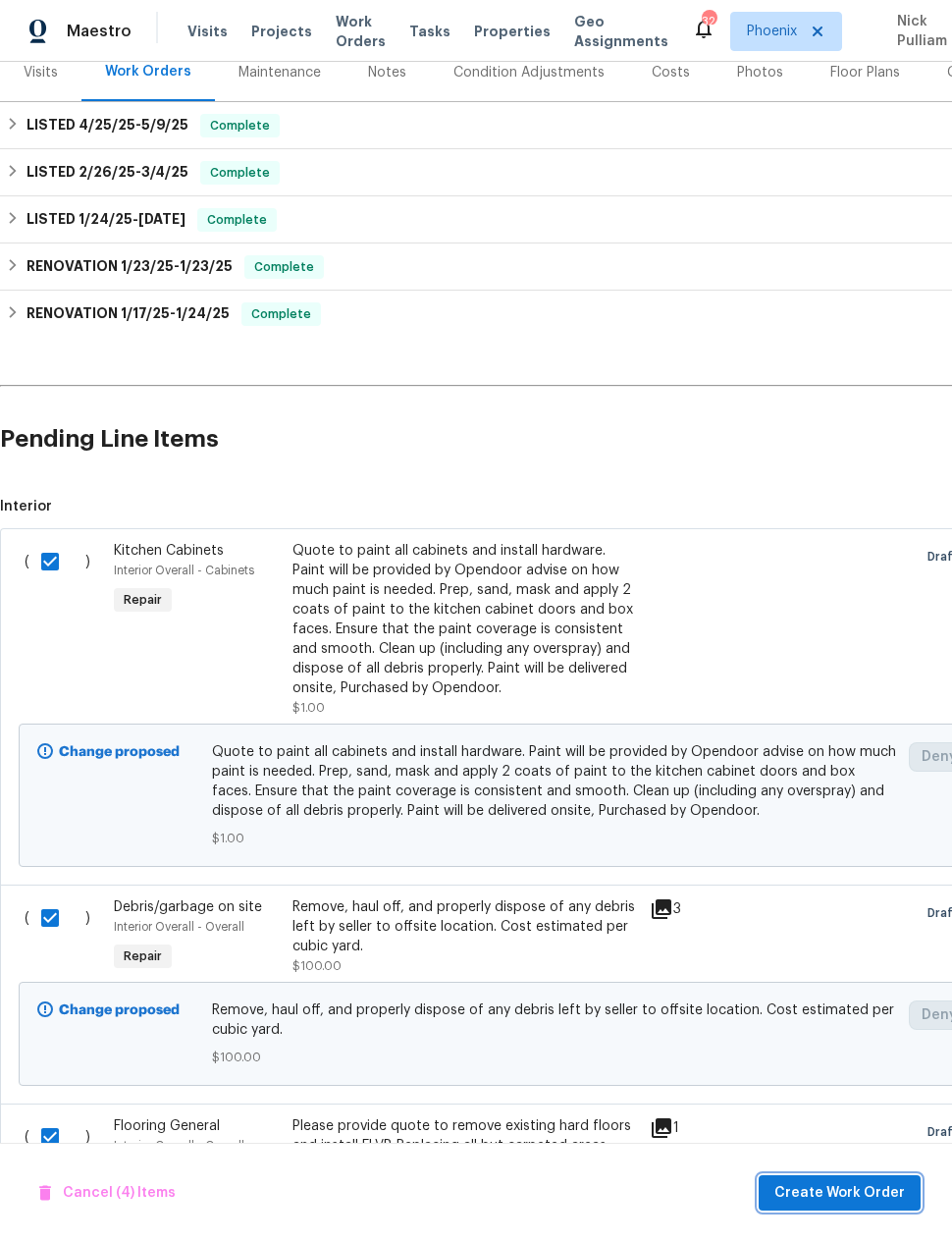click on "Create Work Order" at bounding box center [839, 1193] 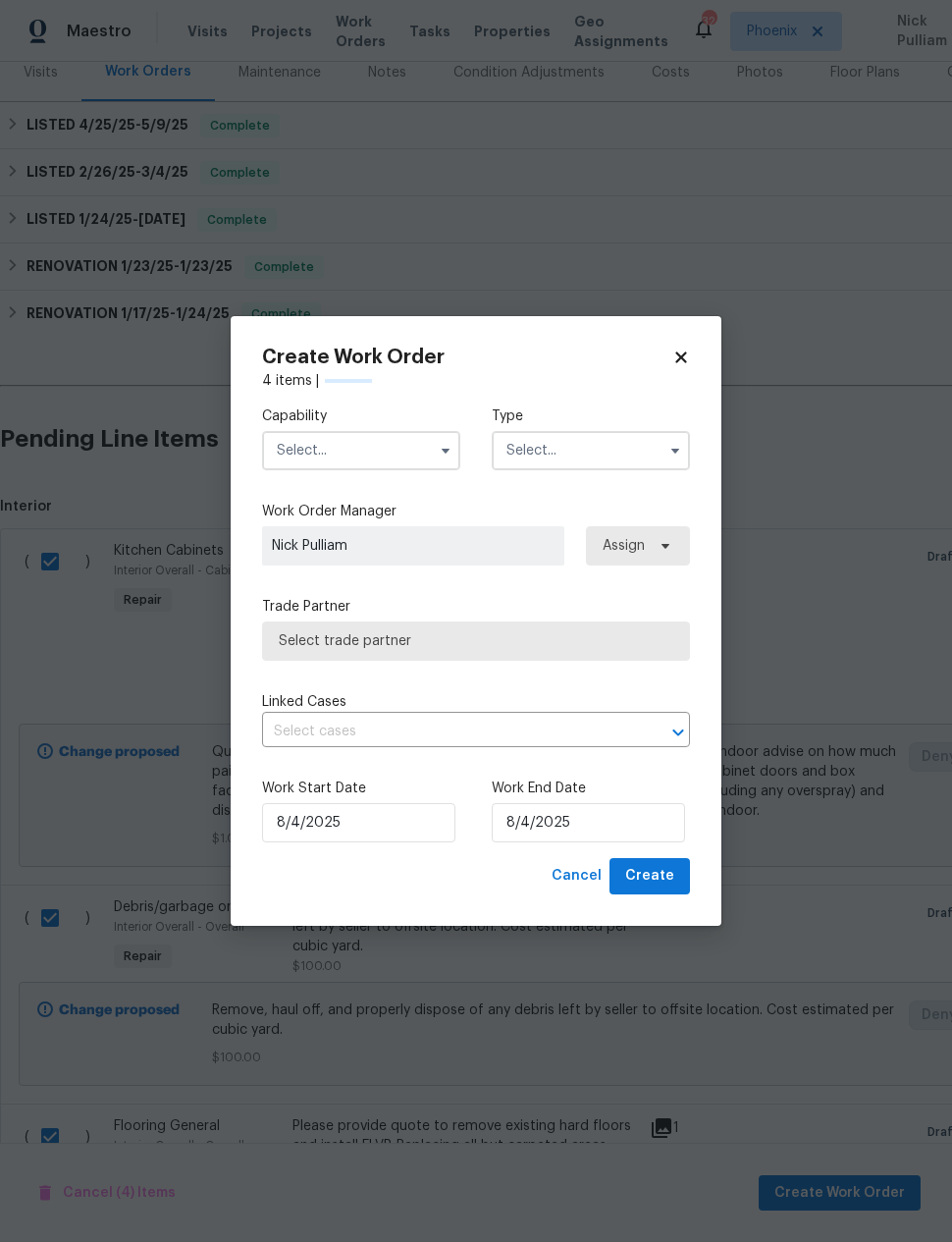 checkbox on "false" 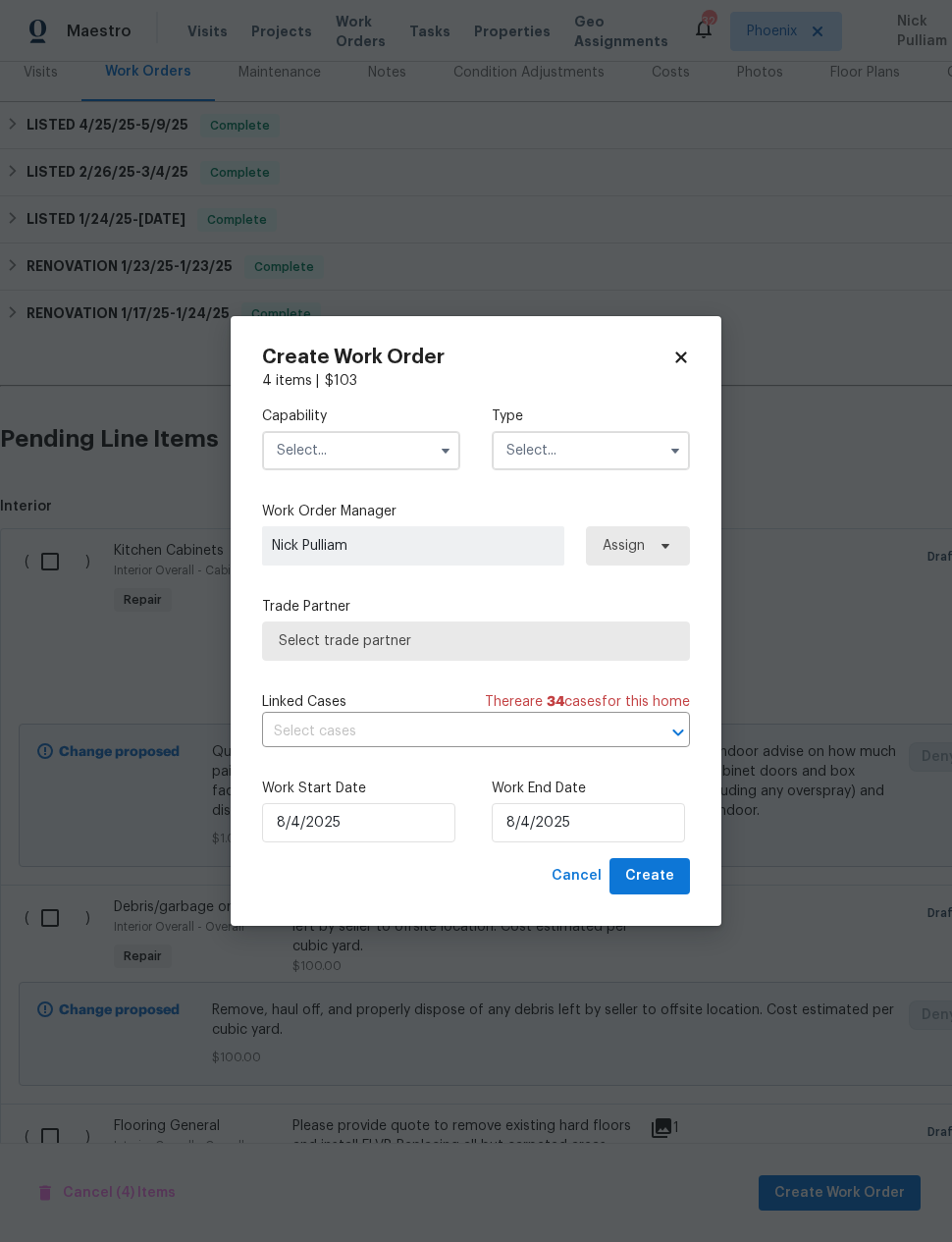 click at bounding box center (361, 451) 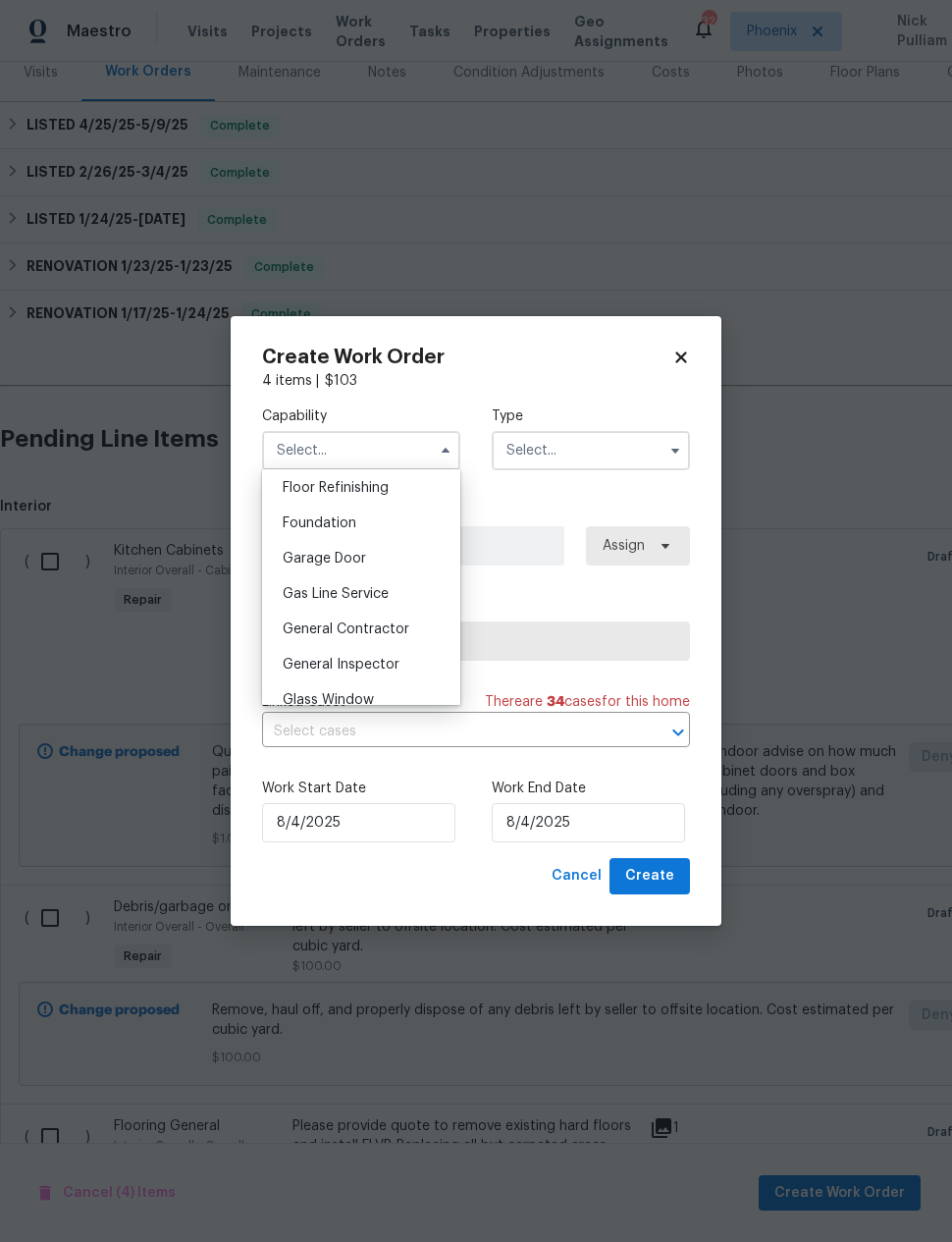 scroll, scrollTop: 822, scrollLeft: 0, axis: vertical 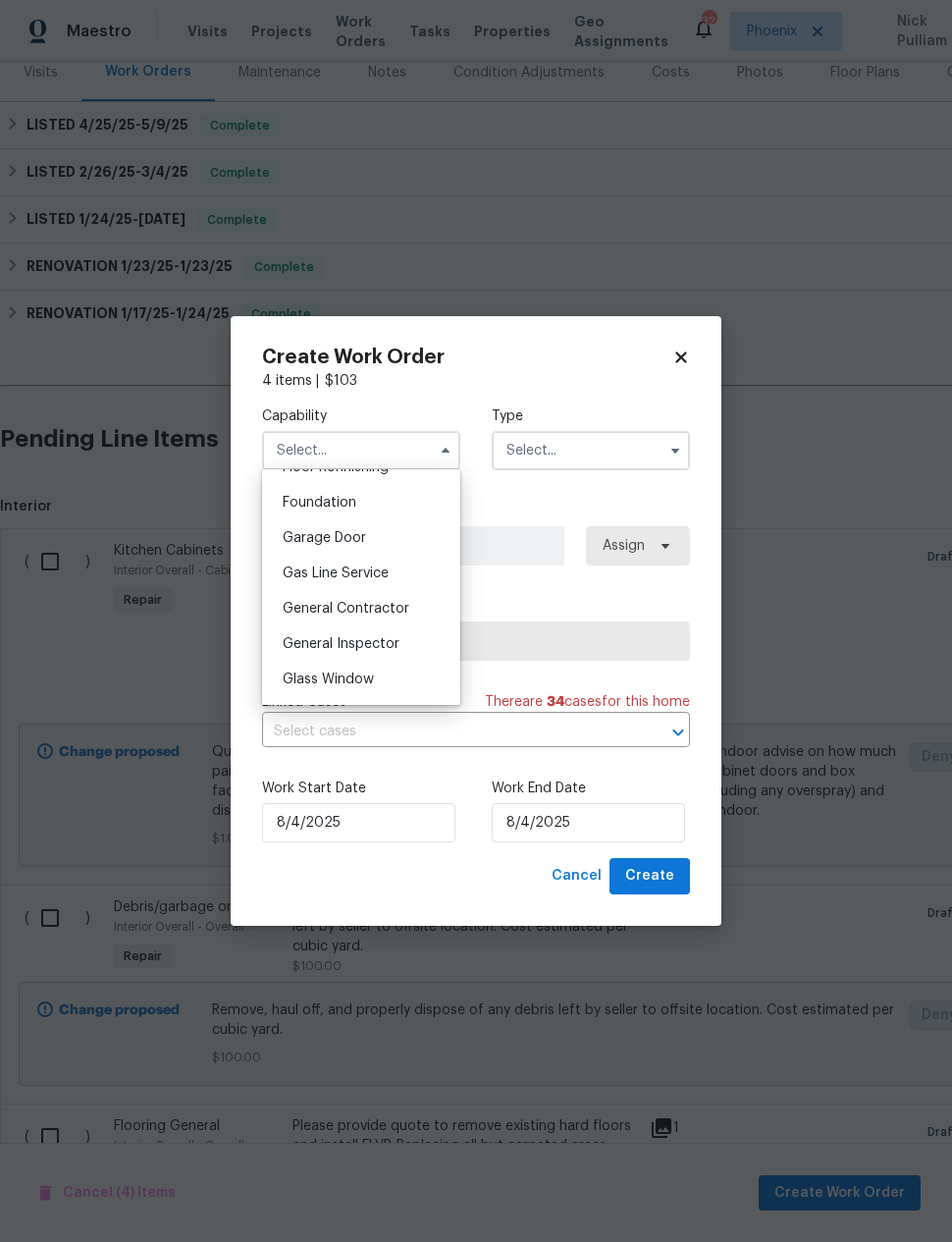 click on "General Contractor" at bounding box center [345, 609] 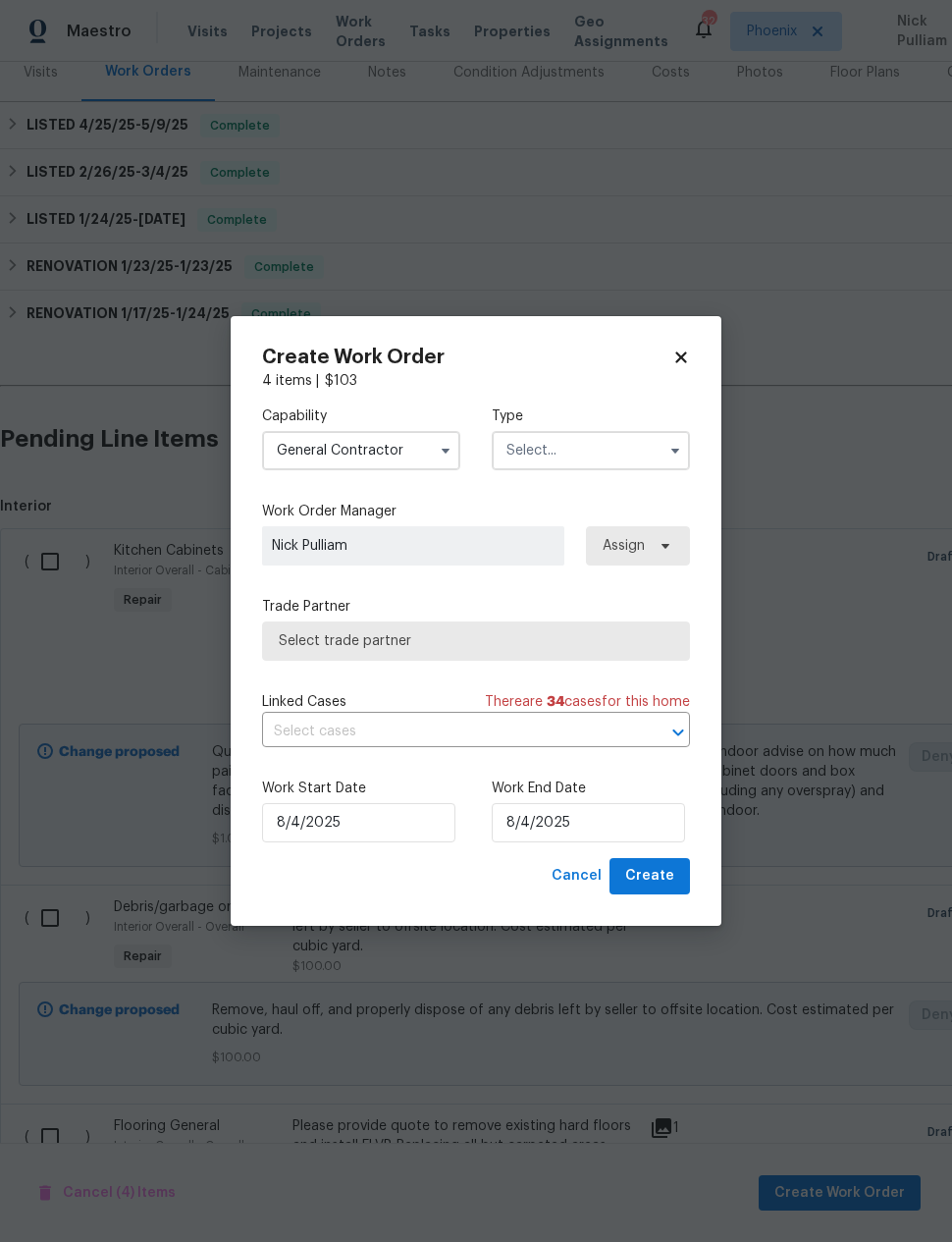 type on "General Contractor" 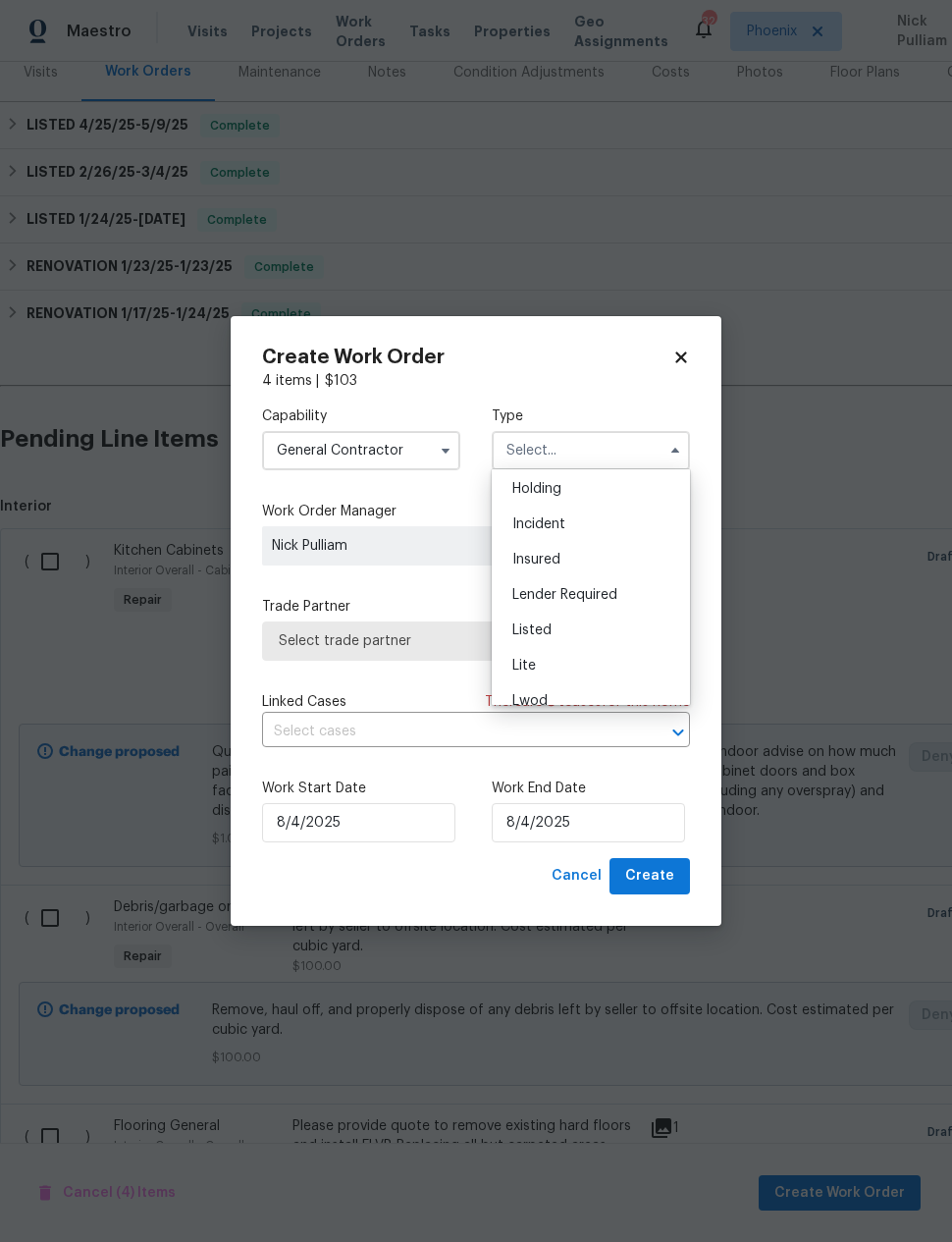 scroll, scrollTop: 81, scrollLeft: 0, axis: vertical 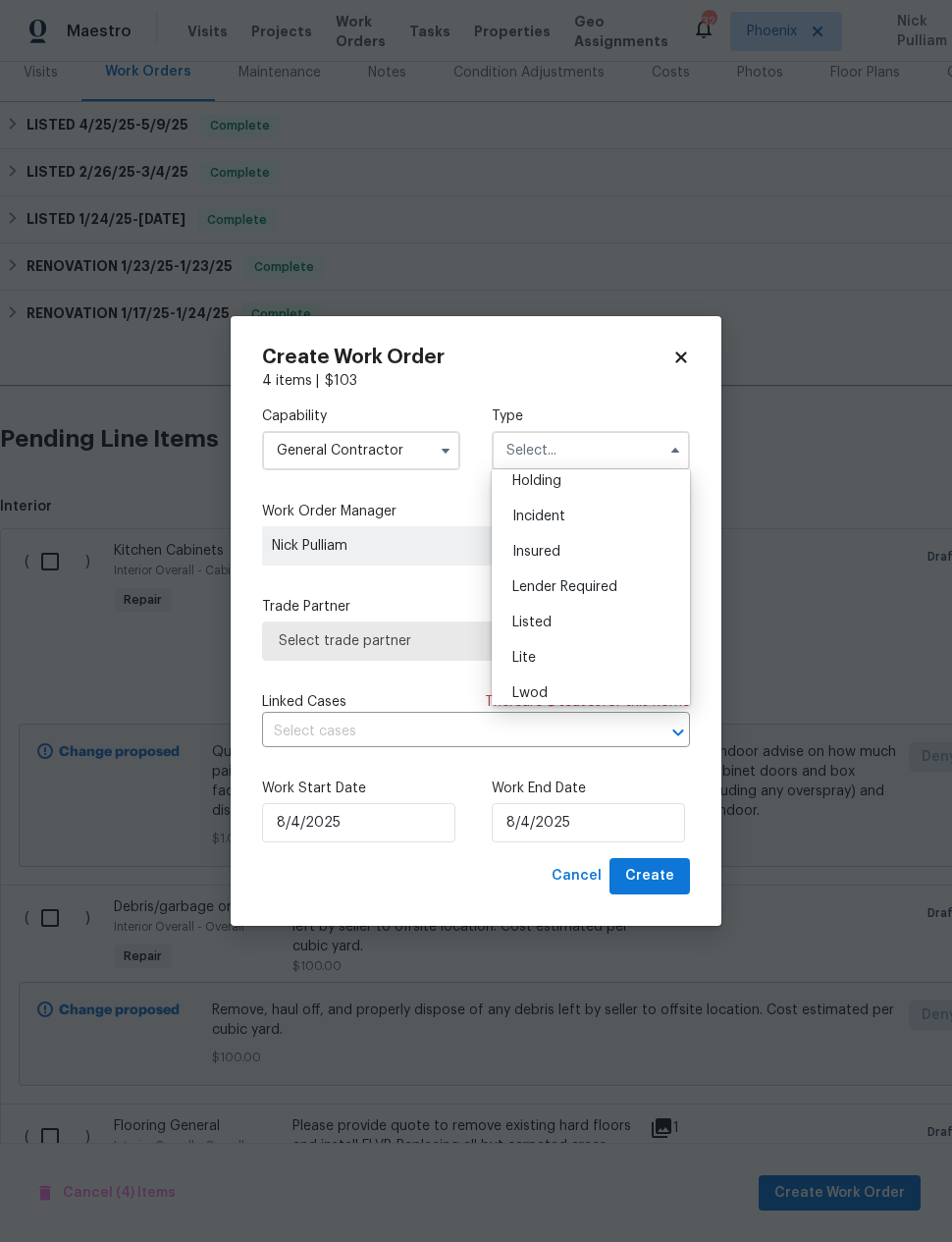 click on "Listed" at bounding box center (591, 622) 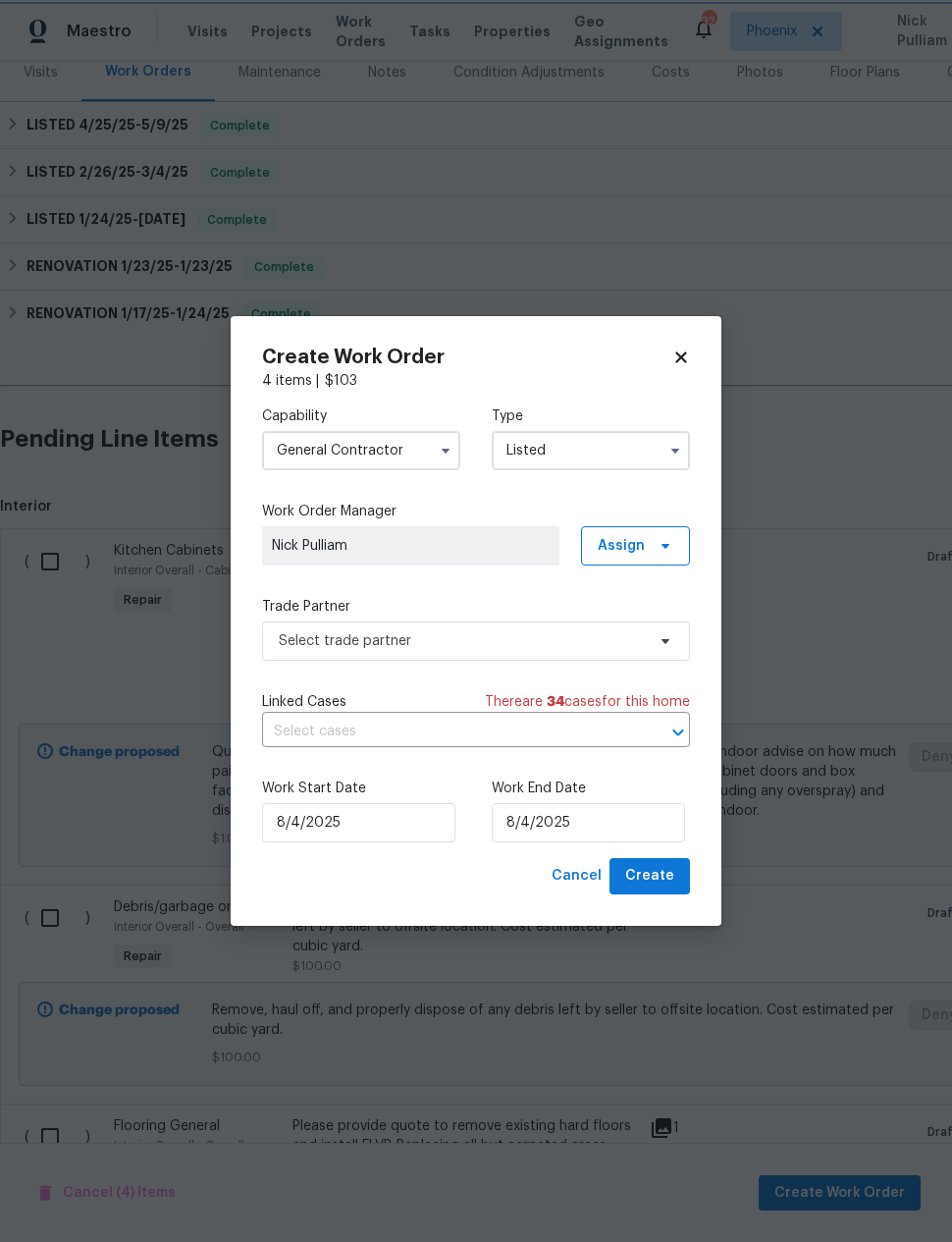 scroll, scrollTop: 0, scrollLeft: 0, axis: both 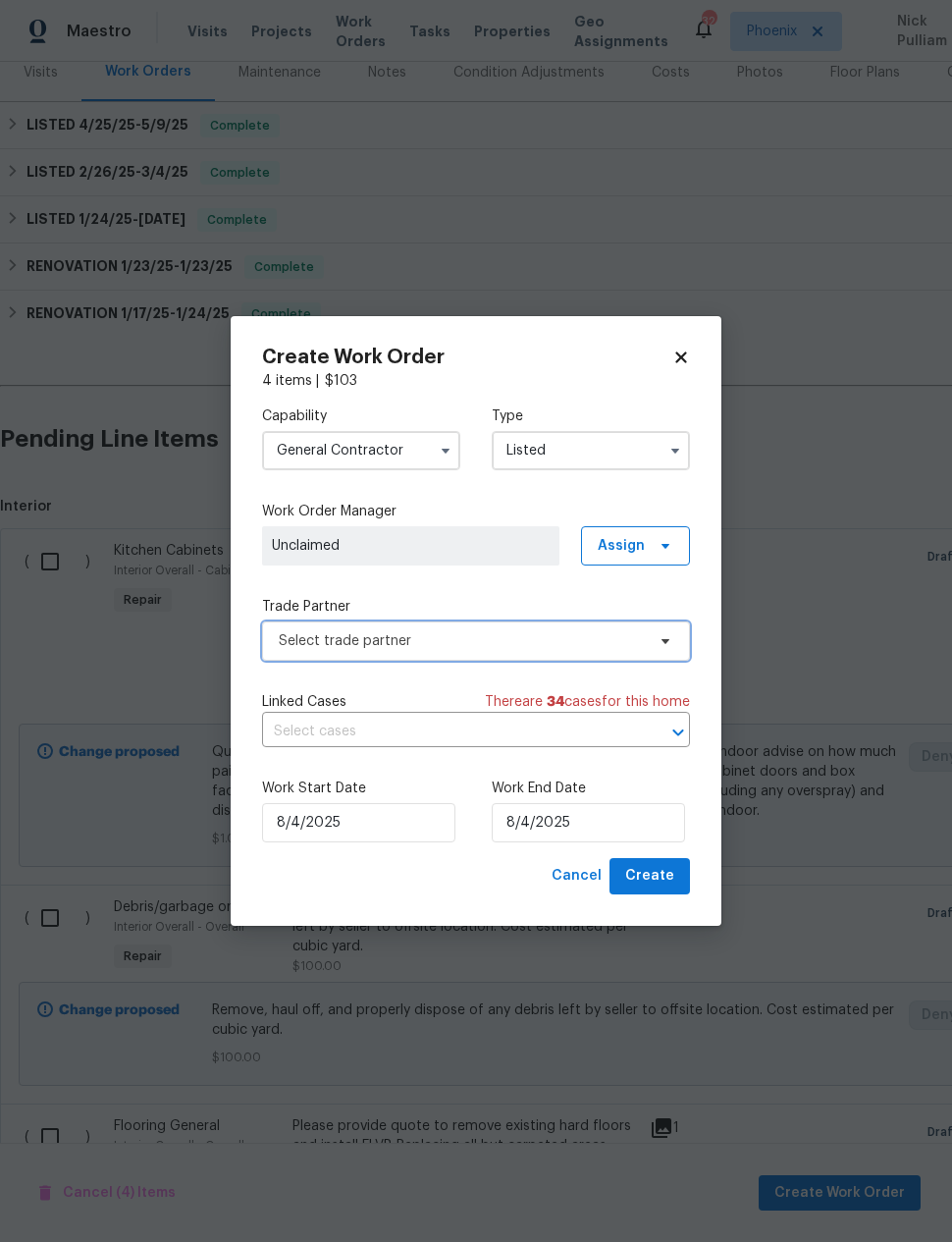 click on "Select trade partner" at bounding box center (461, 641) 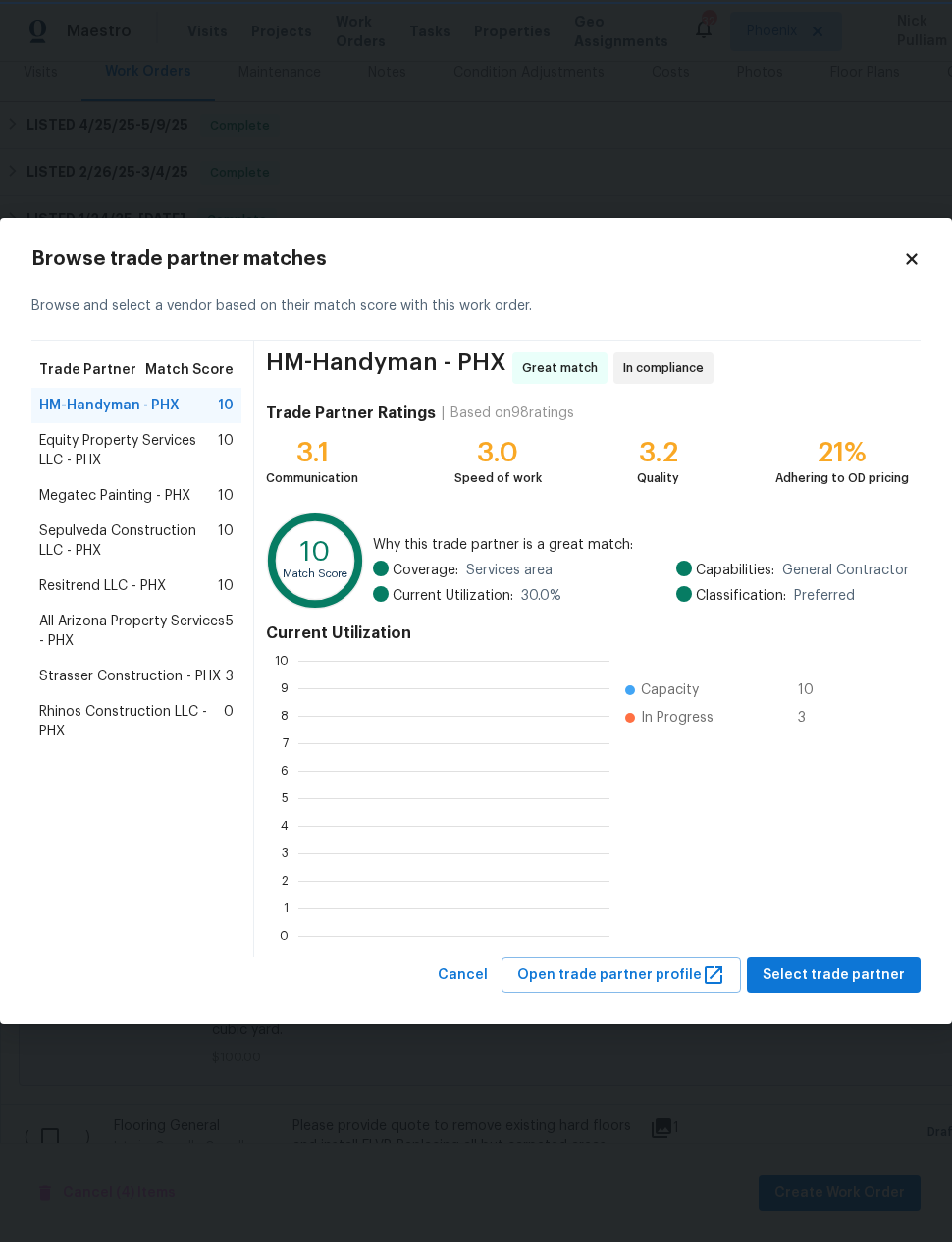 scroll, scrollTop: 2, scrollLeft: 2, axis: both 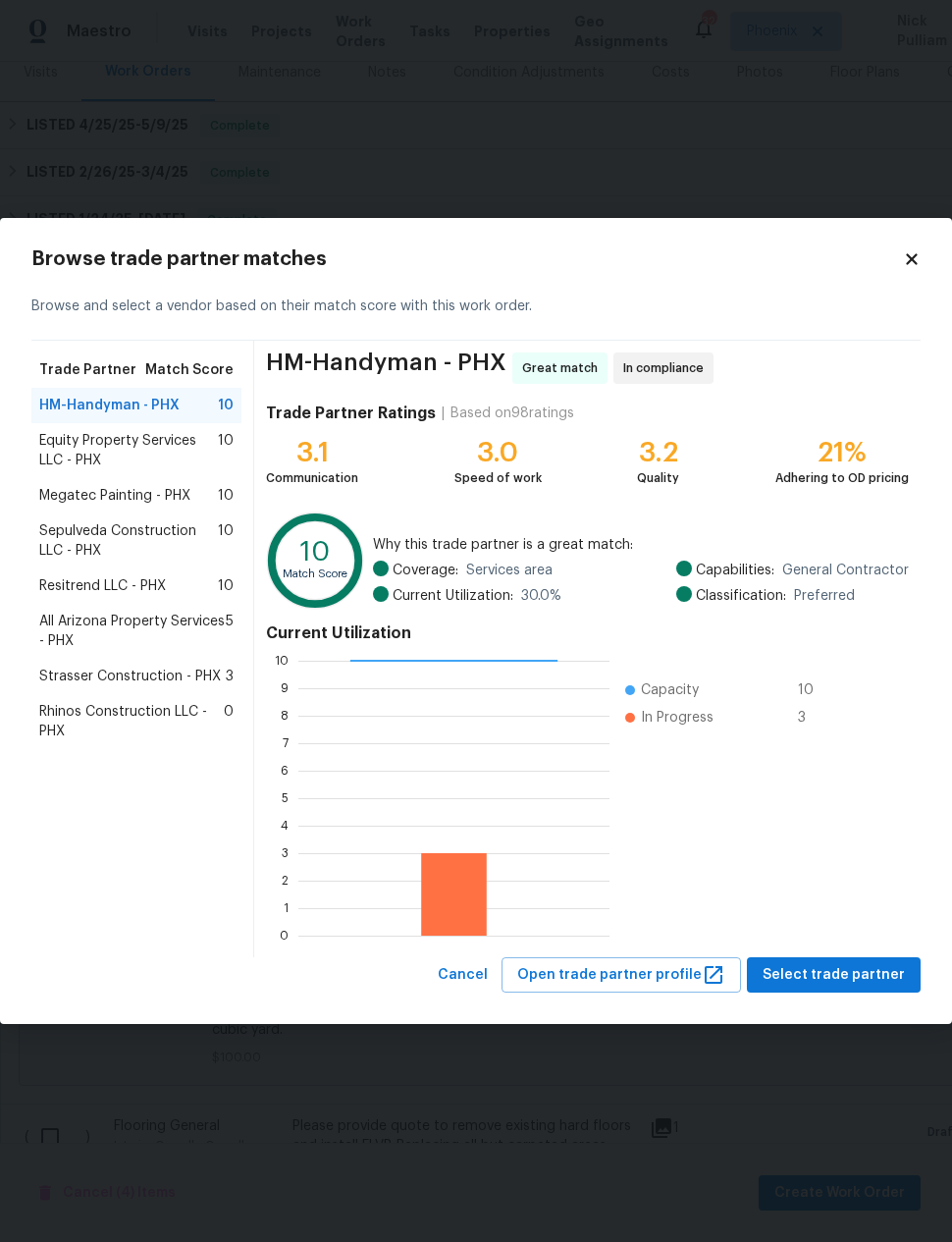 click on "Equity Property Services LLC - PHX" at bounding box center [129, 451] 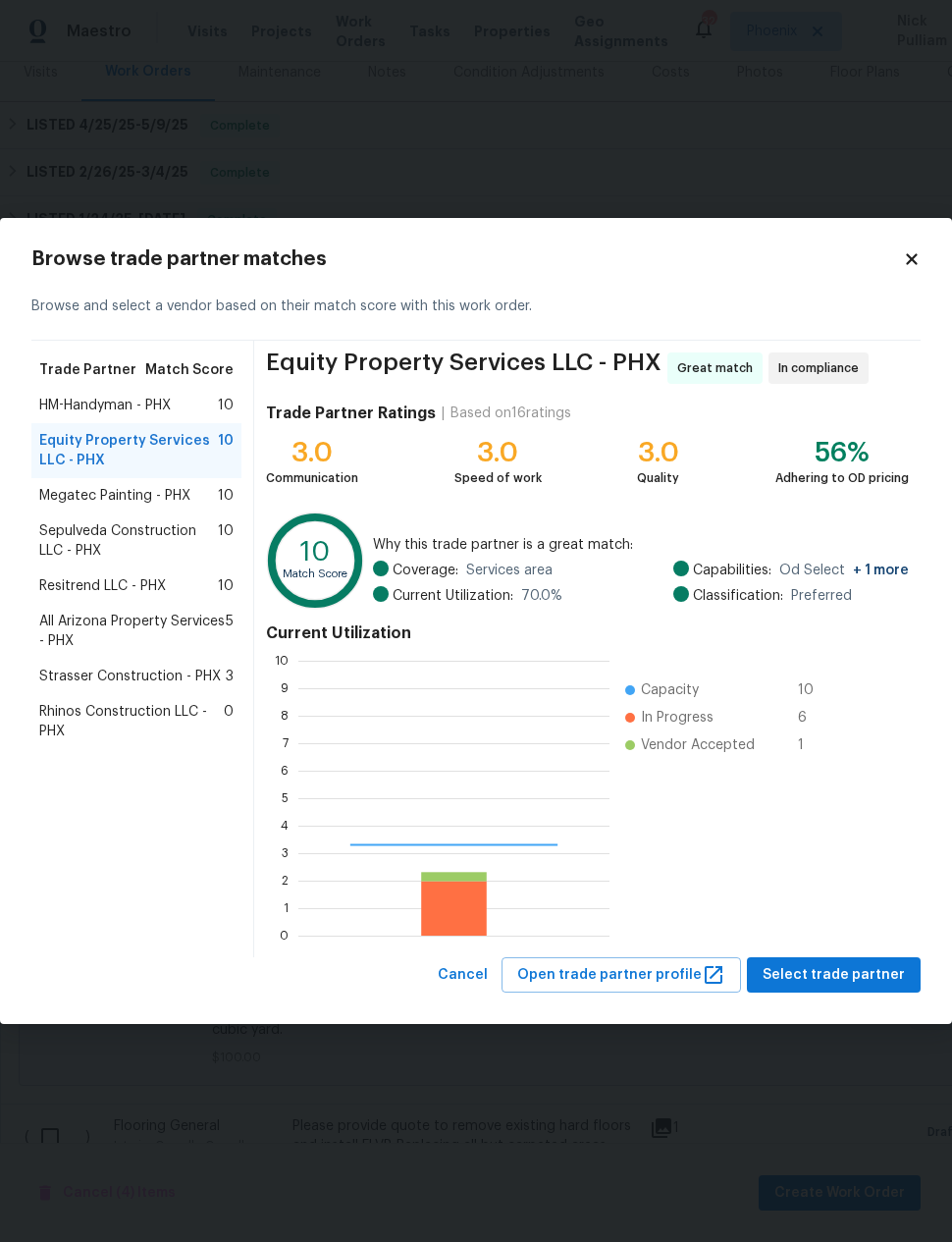 scroll, scrollTop: 2, scrollLeft: 2, axis: both 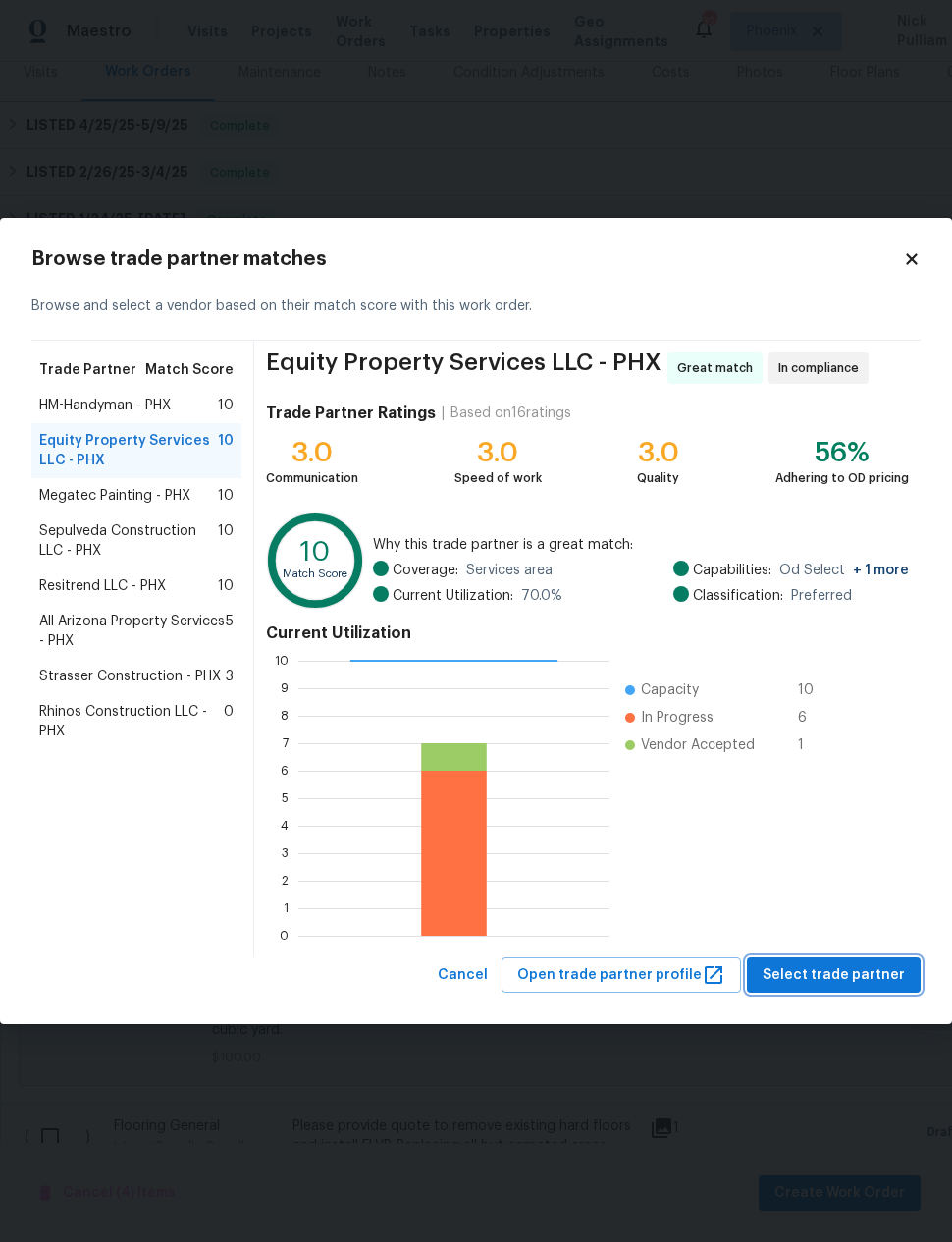 click on "Select trade partner" at bounding box center [833, 975] 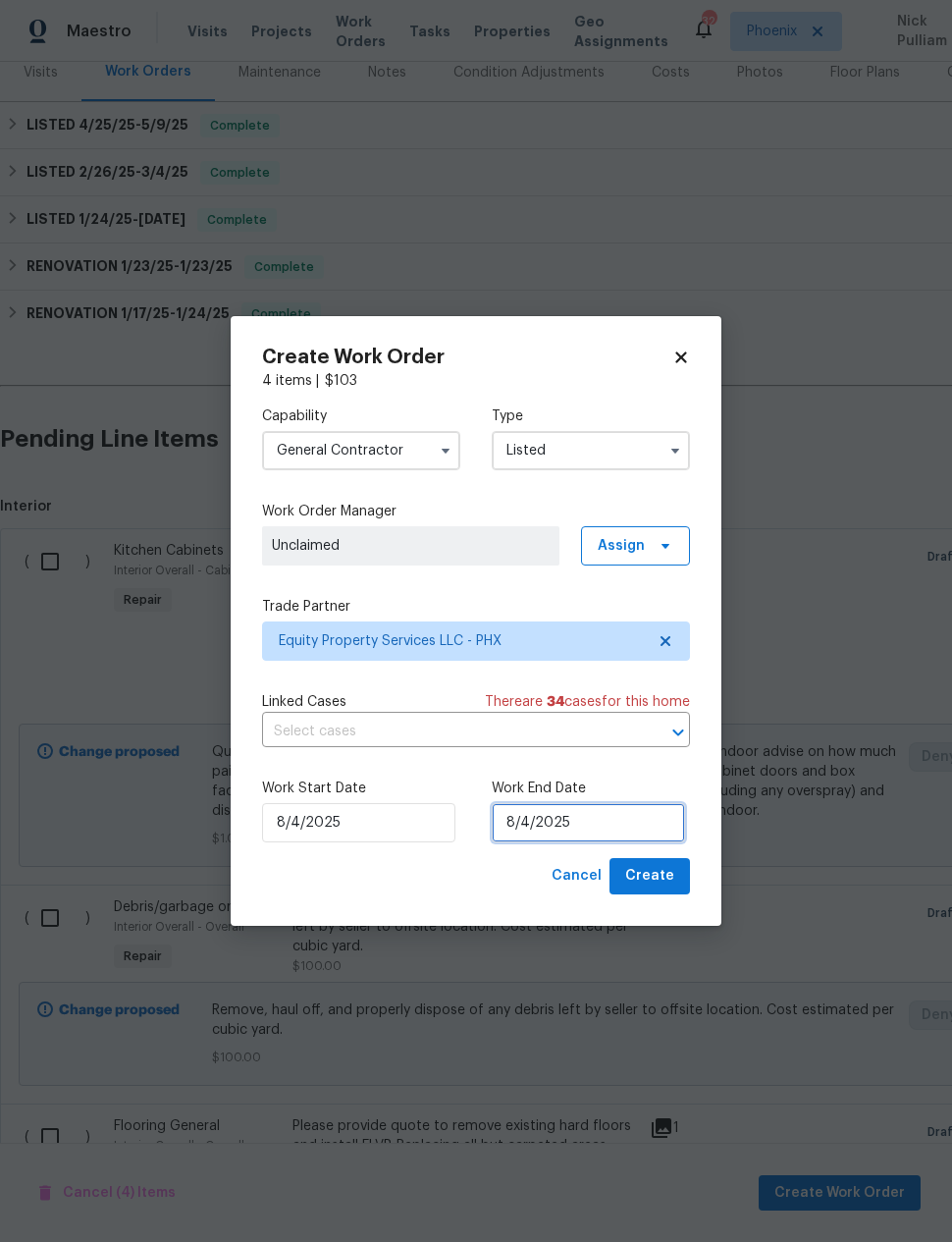 click on "8/4/2025" at bounding box center (588, 823) 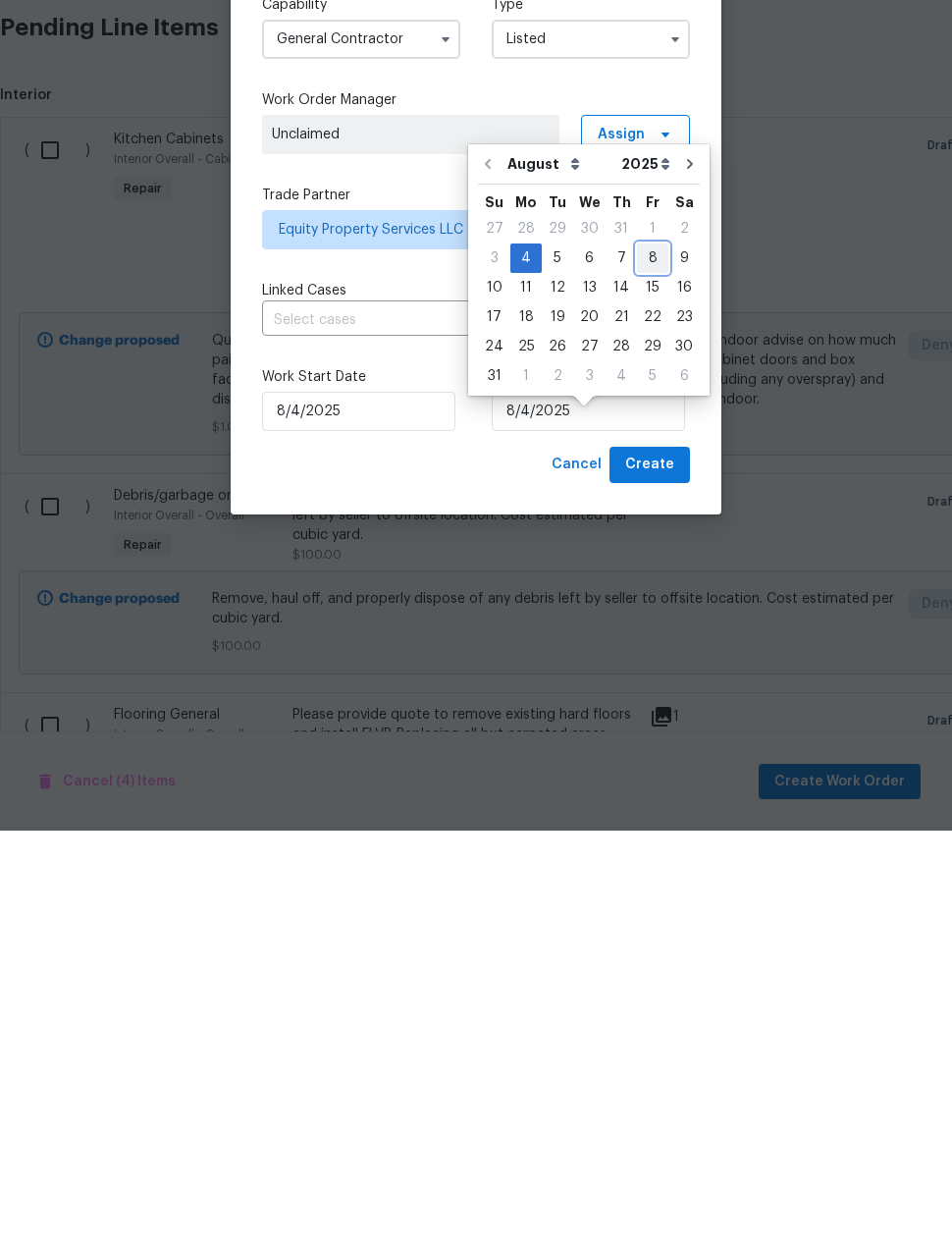 click on "8" at bounding box center (653, 670) 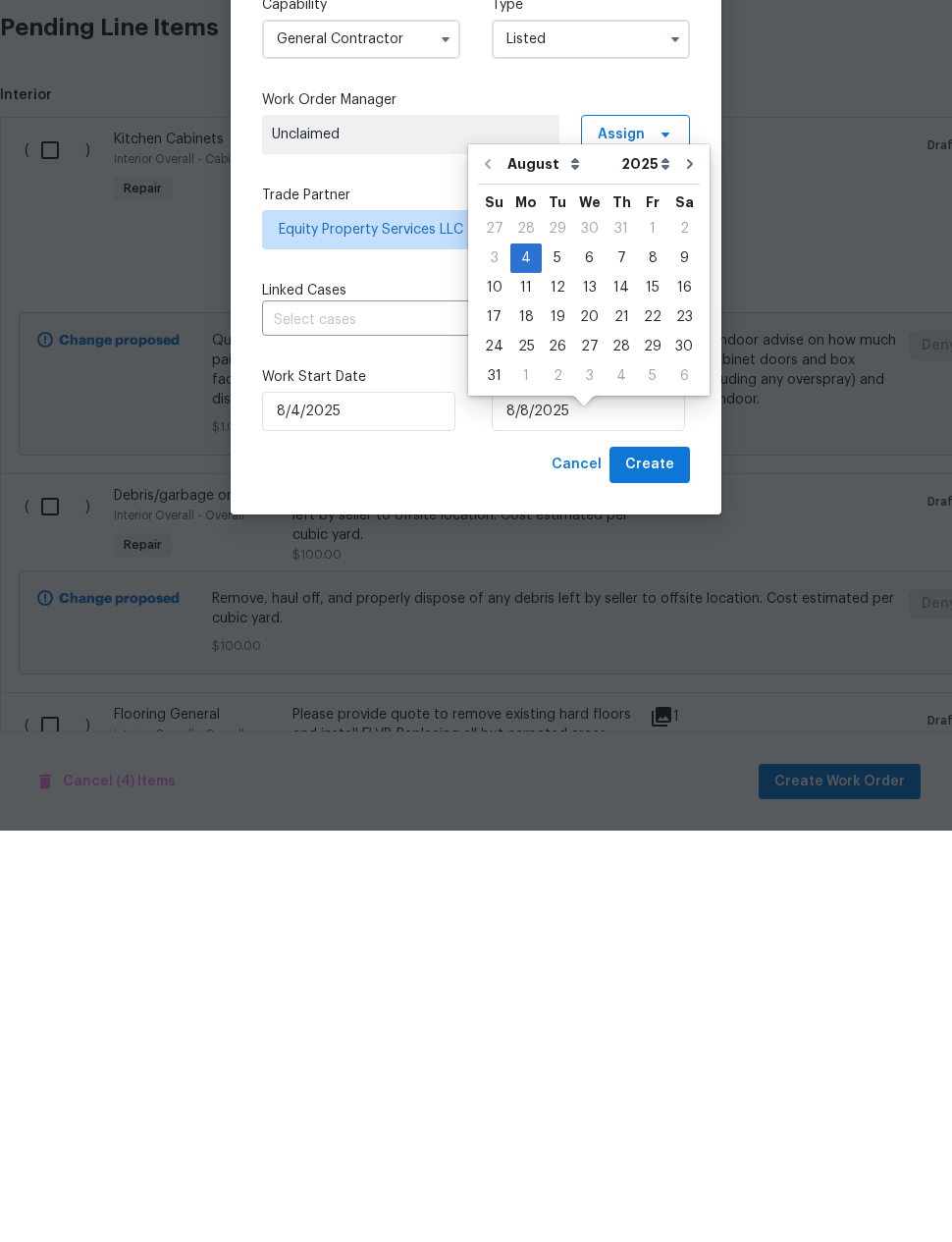 scroll, scrollTop: 79, scrollLeft: 0, axis: vertical 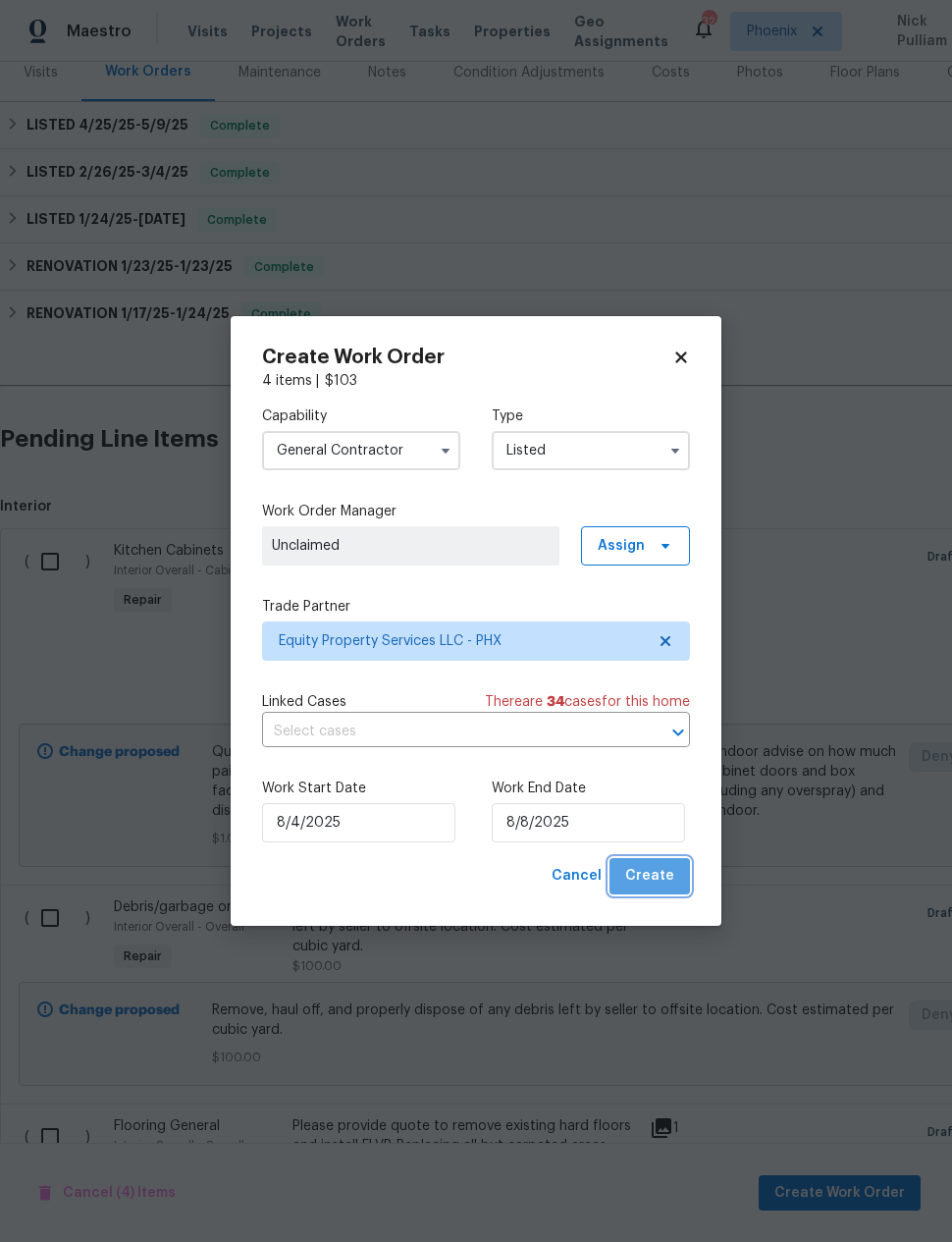 click on "Create" at bounding box center (650, 876) 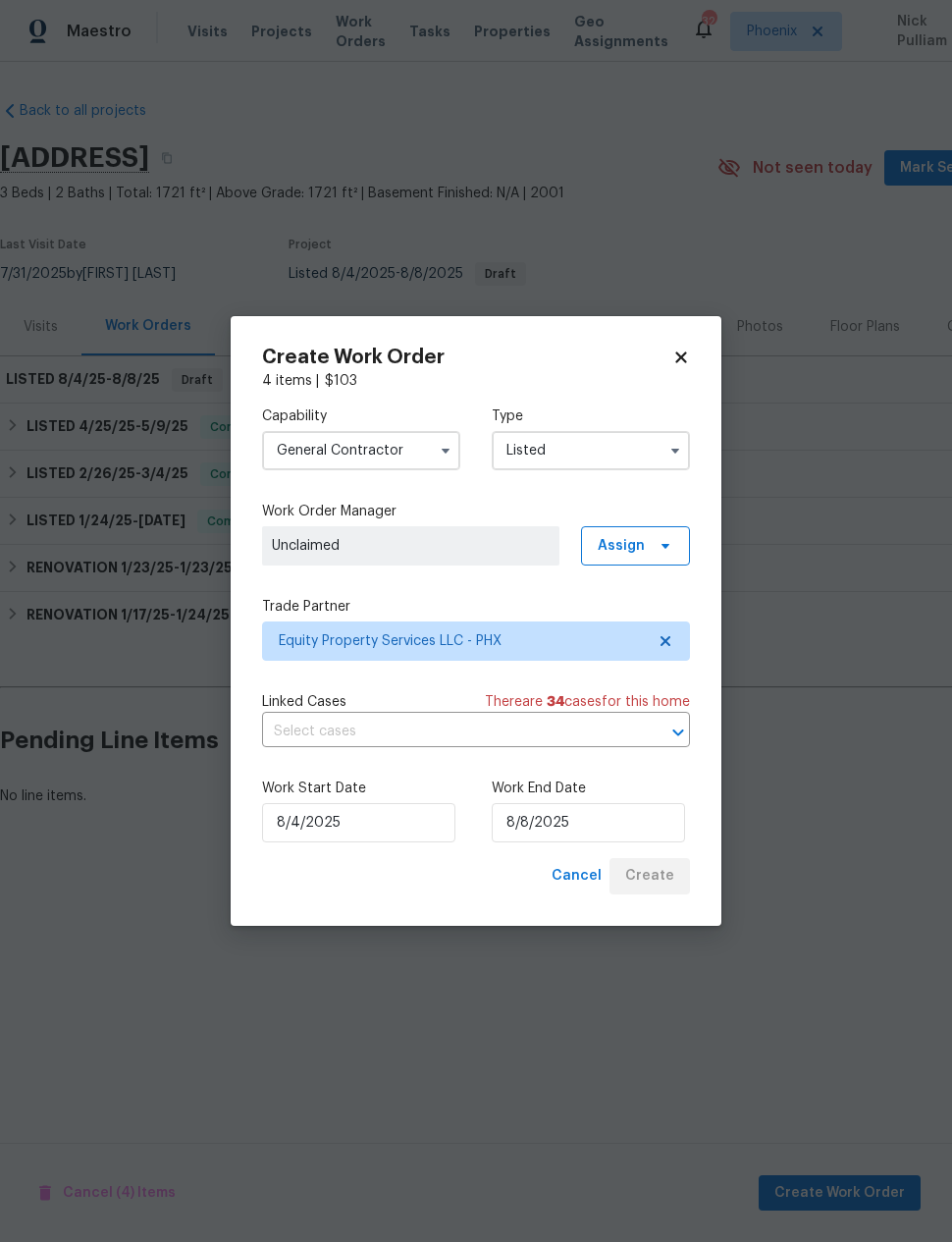 scroll, scrollTop: 0, scrollLeft: 0, axis: both 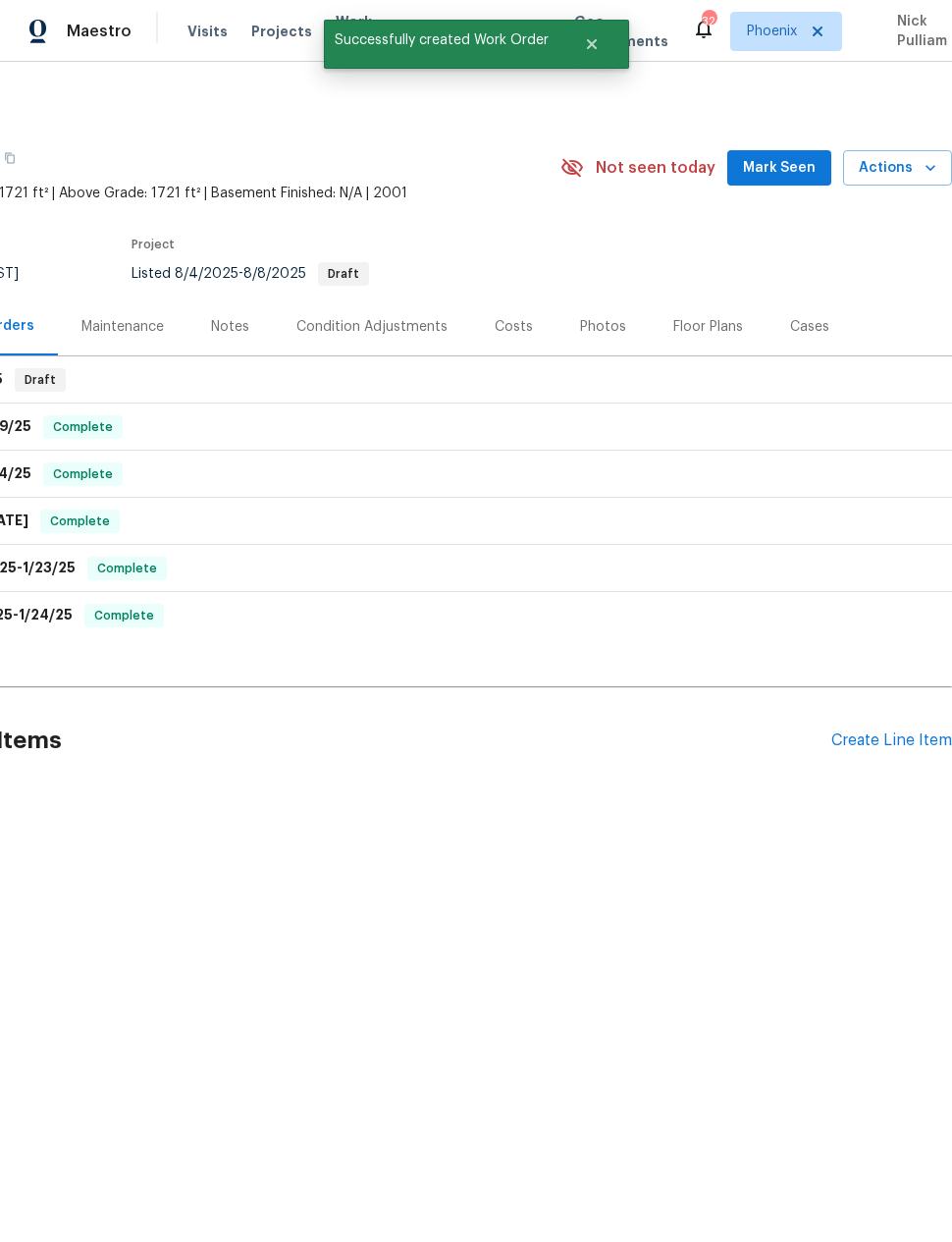 click on "Actions" at bounding box center [897, 168] 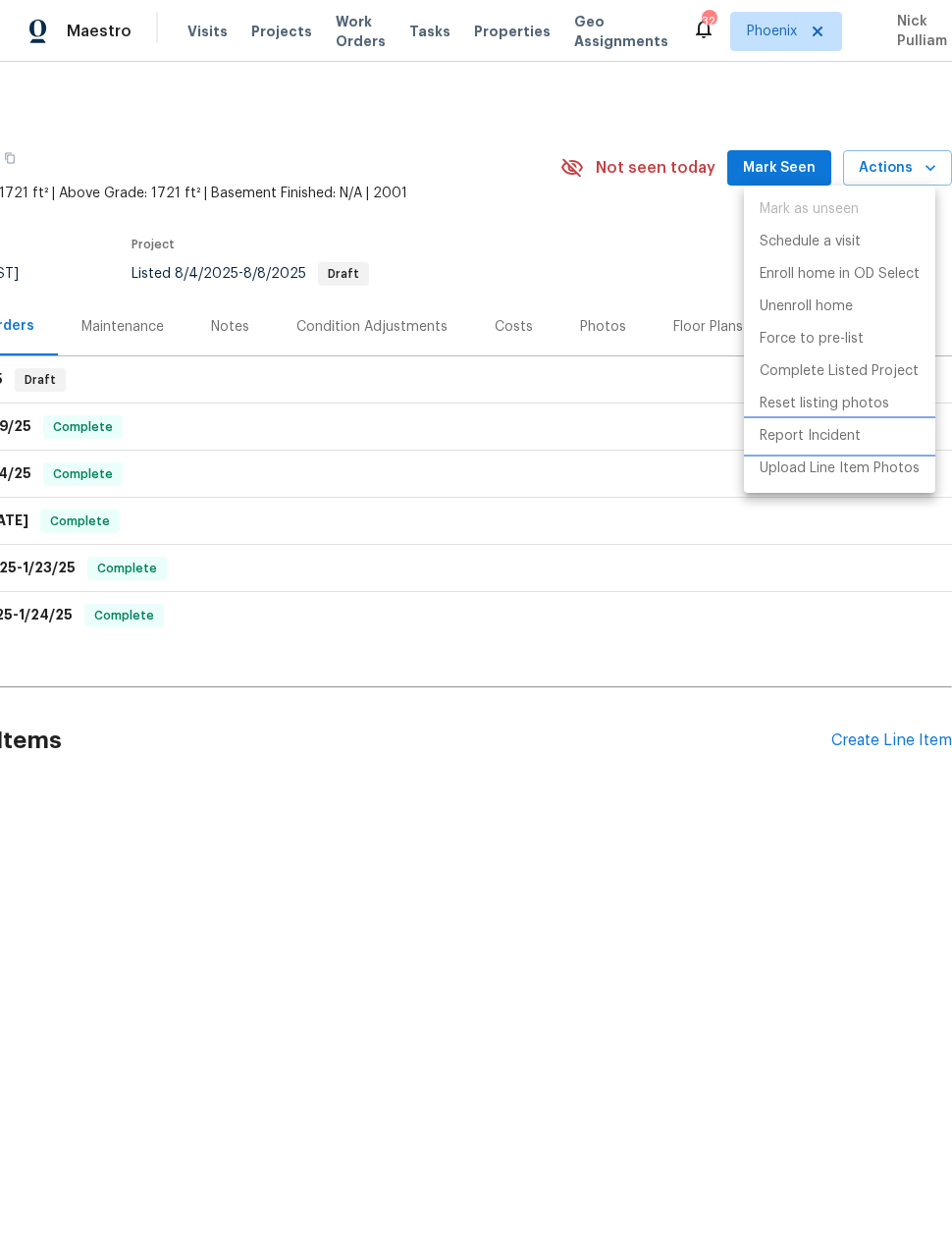 click on "Report Incident" at bounding box center (810, 436) 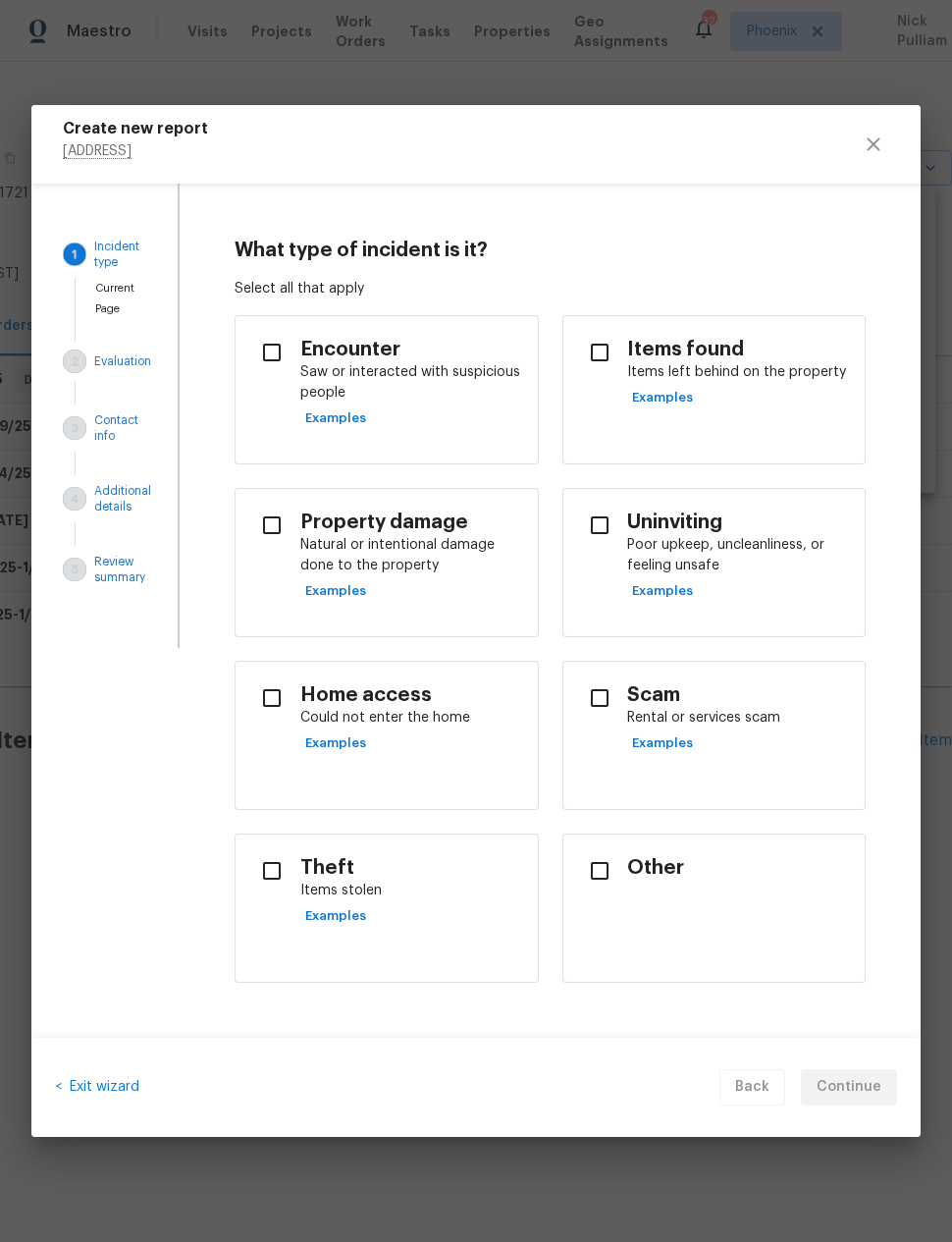 click at bounding box center [600, 352] 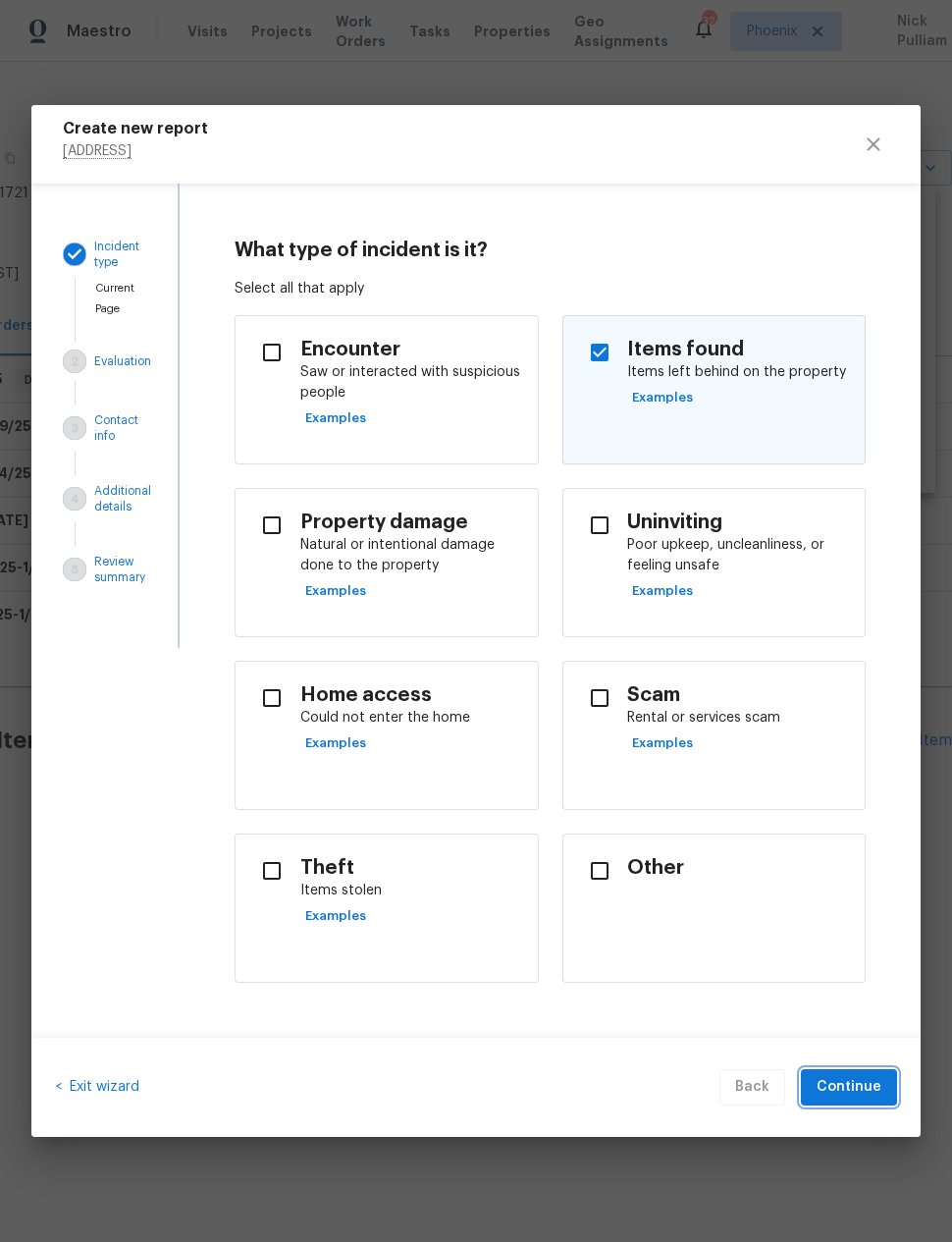 click on "Continue" at bounding box center [849, 1087] 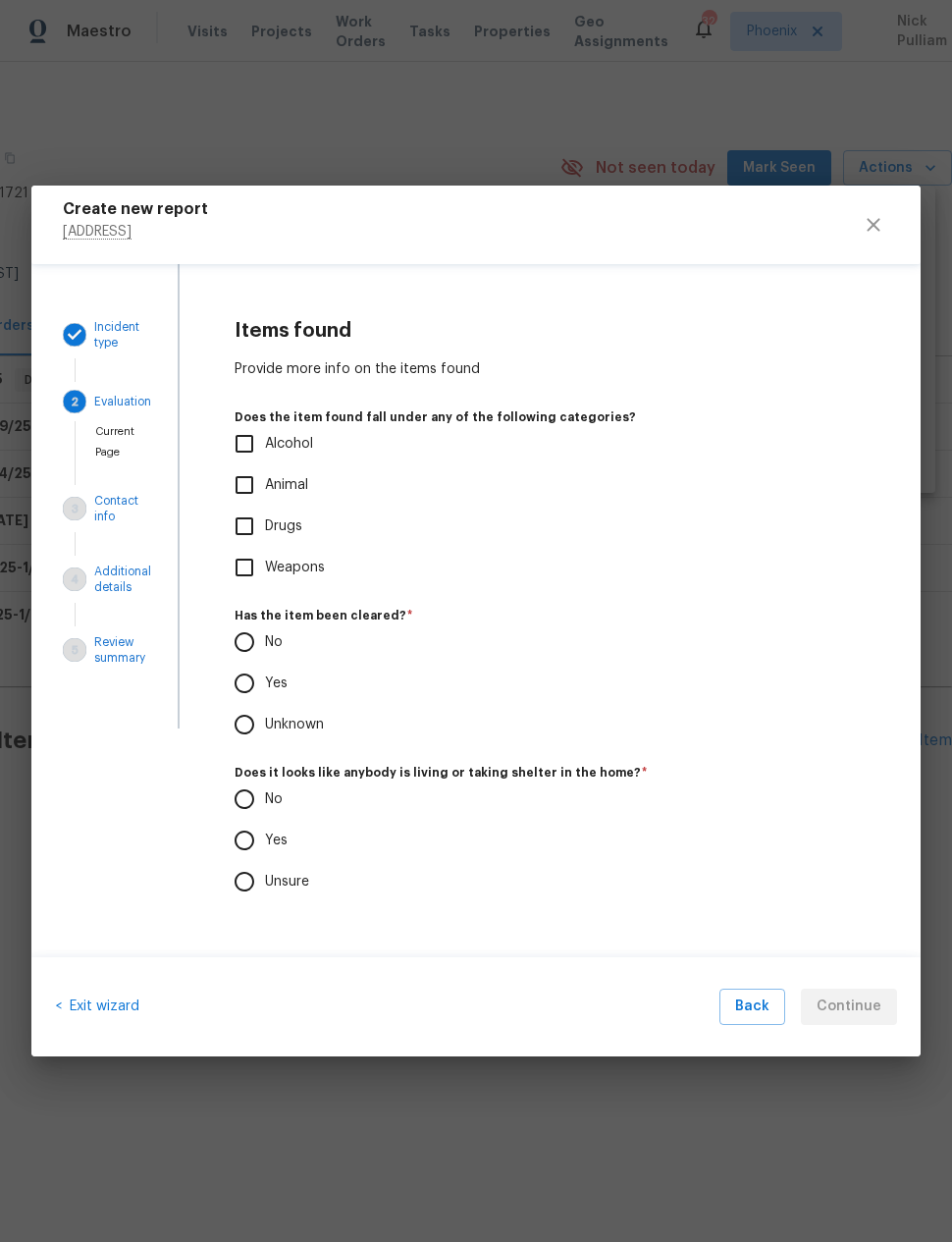 click on "Yes" at bounding box center (244, 683) 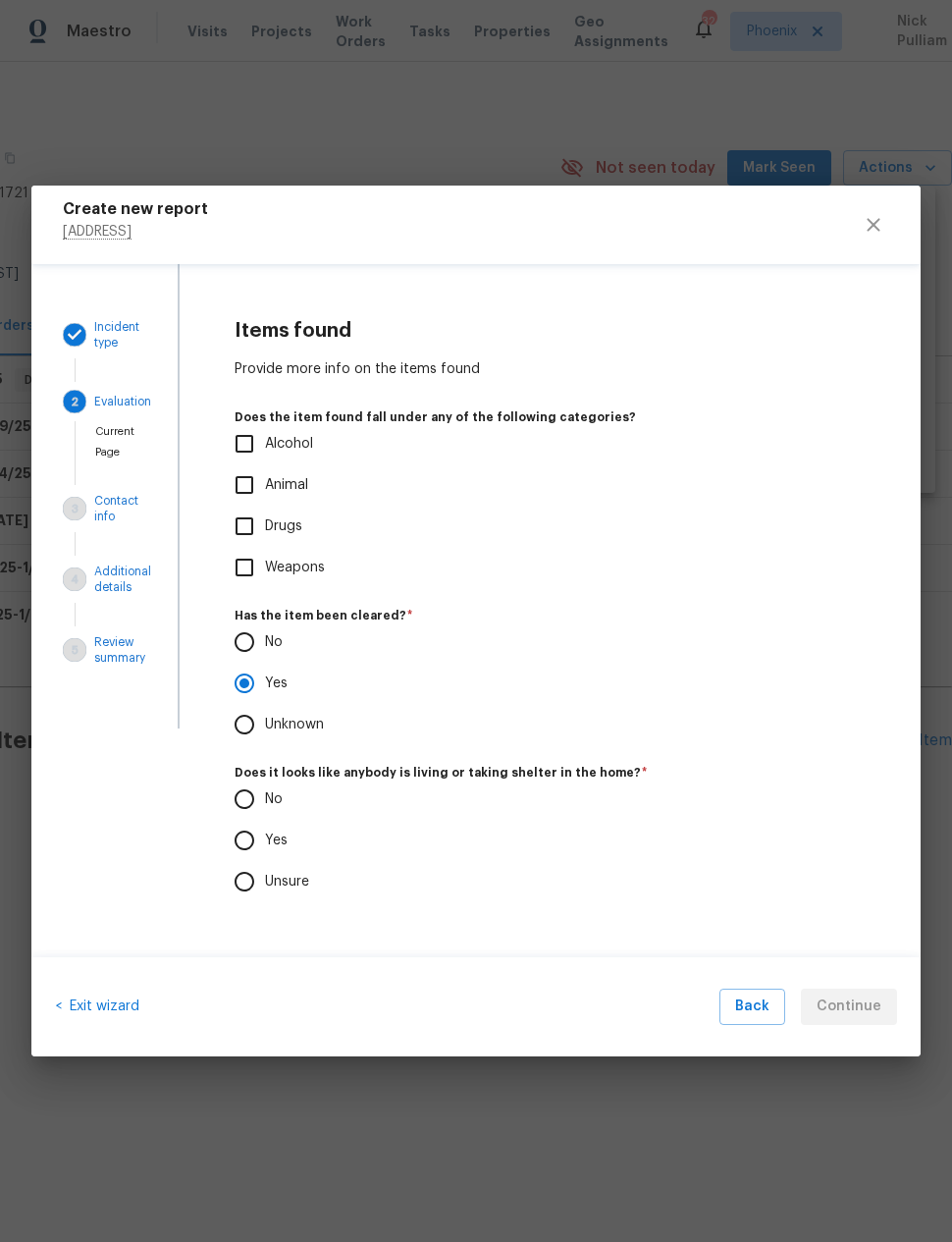 click on "Yes" at bounding box center [244, 840] 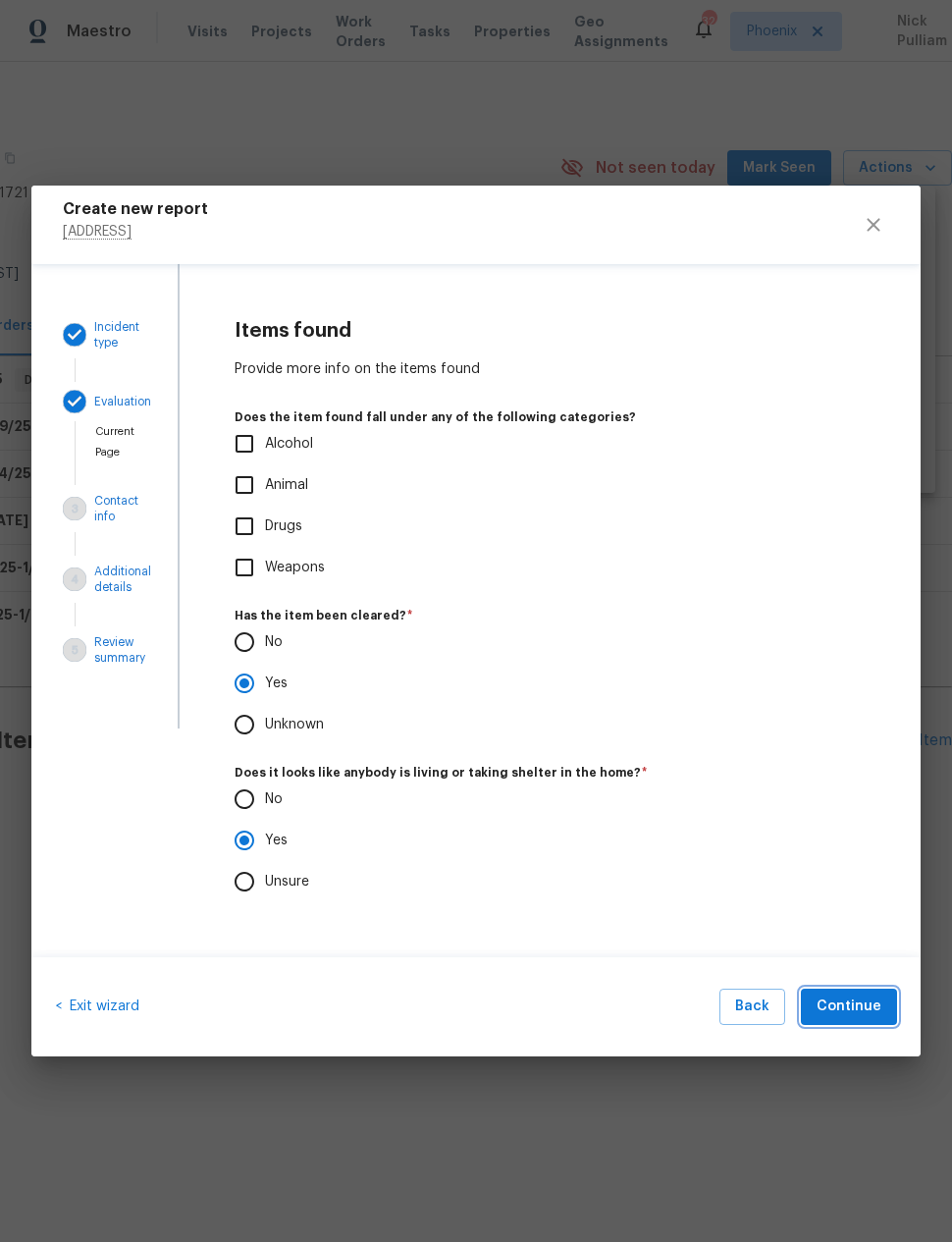 click on "Continue" at bounding box center [849, 1006] 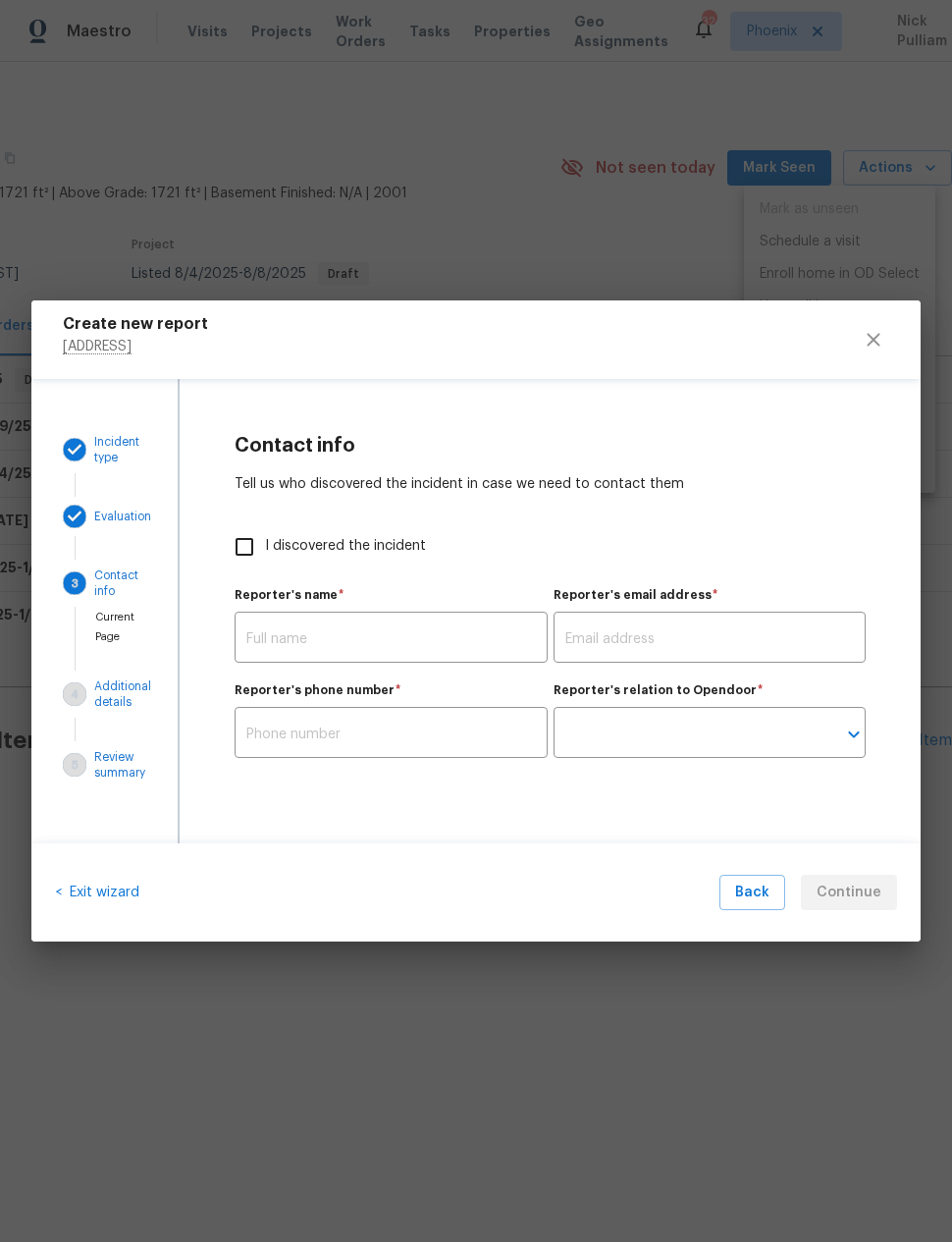 click on "I discovered the incident" at bounding box center (244, 547) 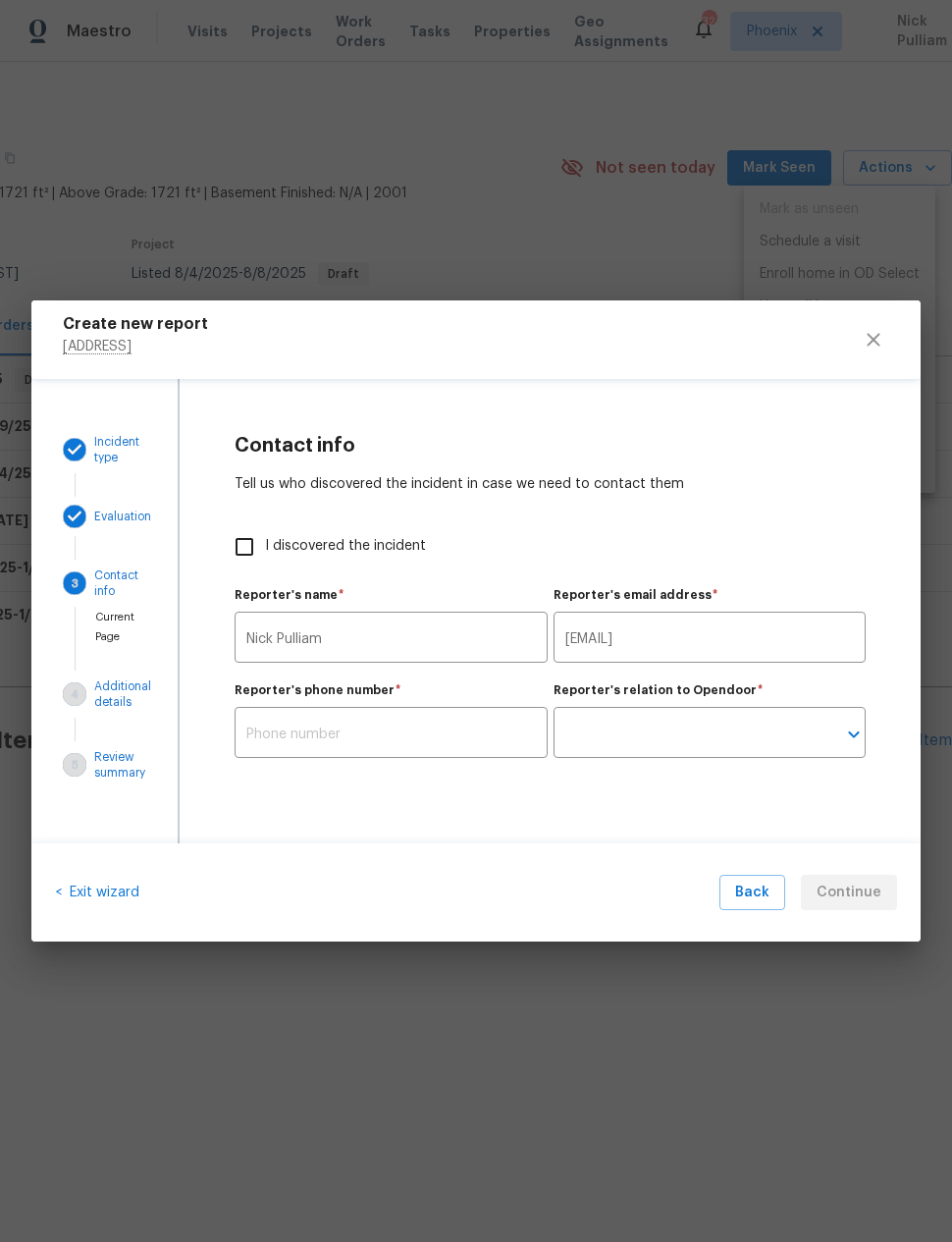 type on "Opendoor employee" 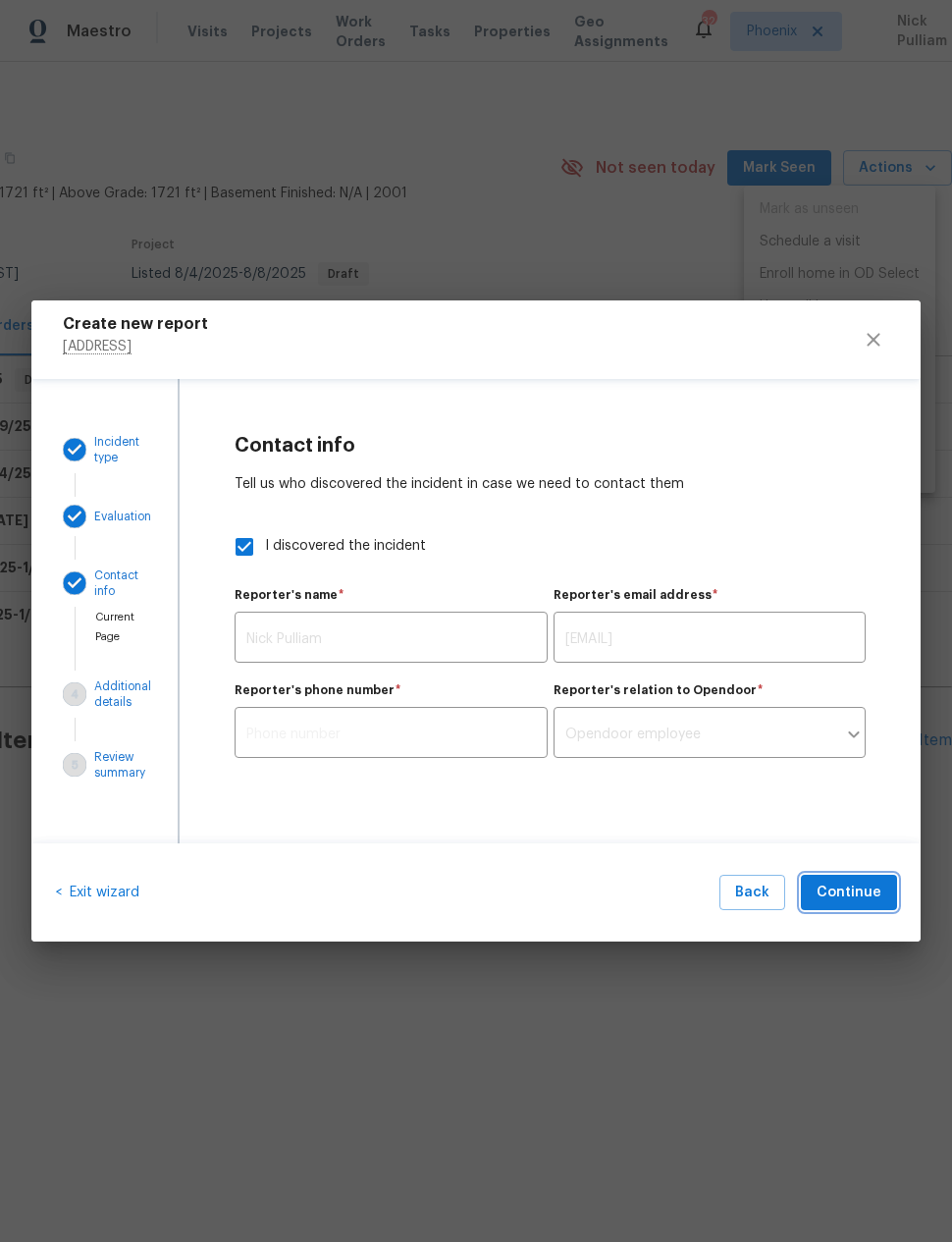 click on "Continue" at bounding box center (849, 892) 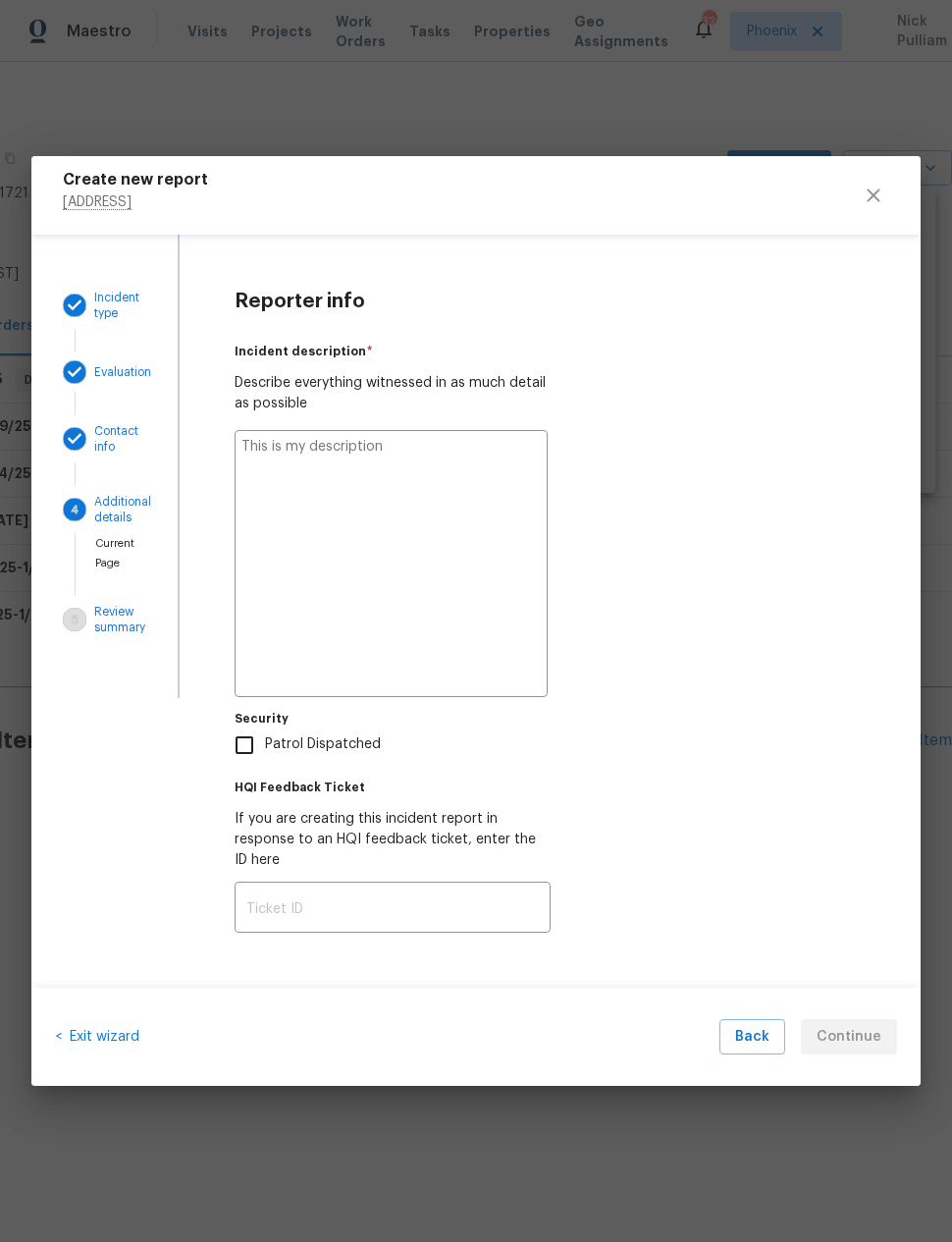 click at bounding box center (391, 564) 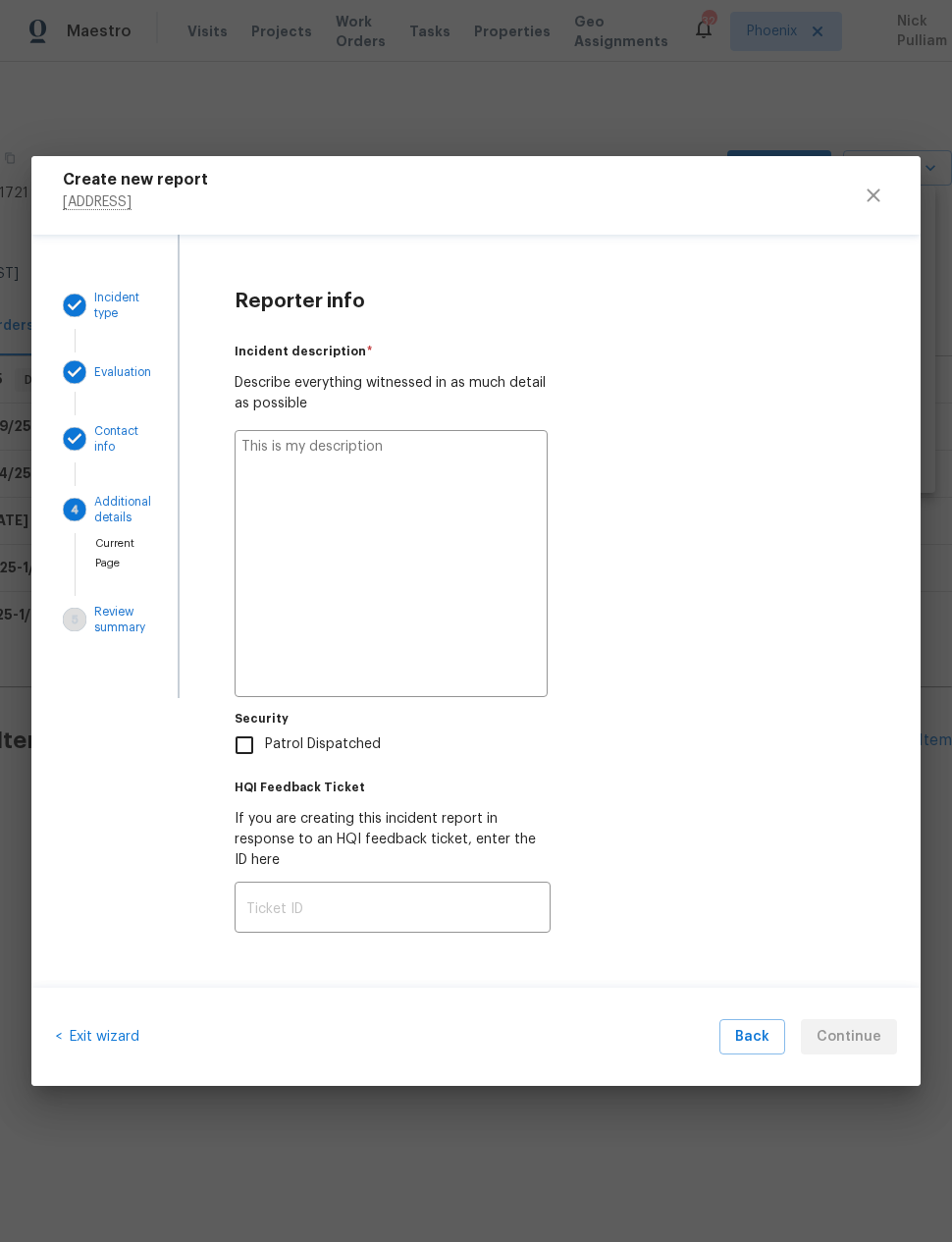 type on "F" 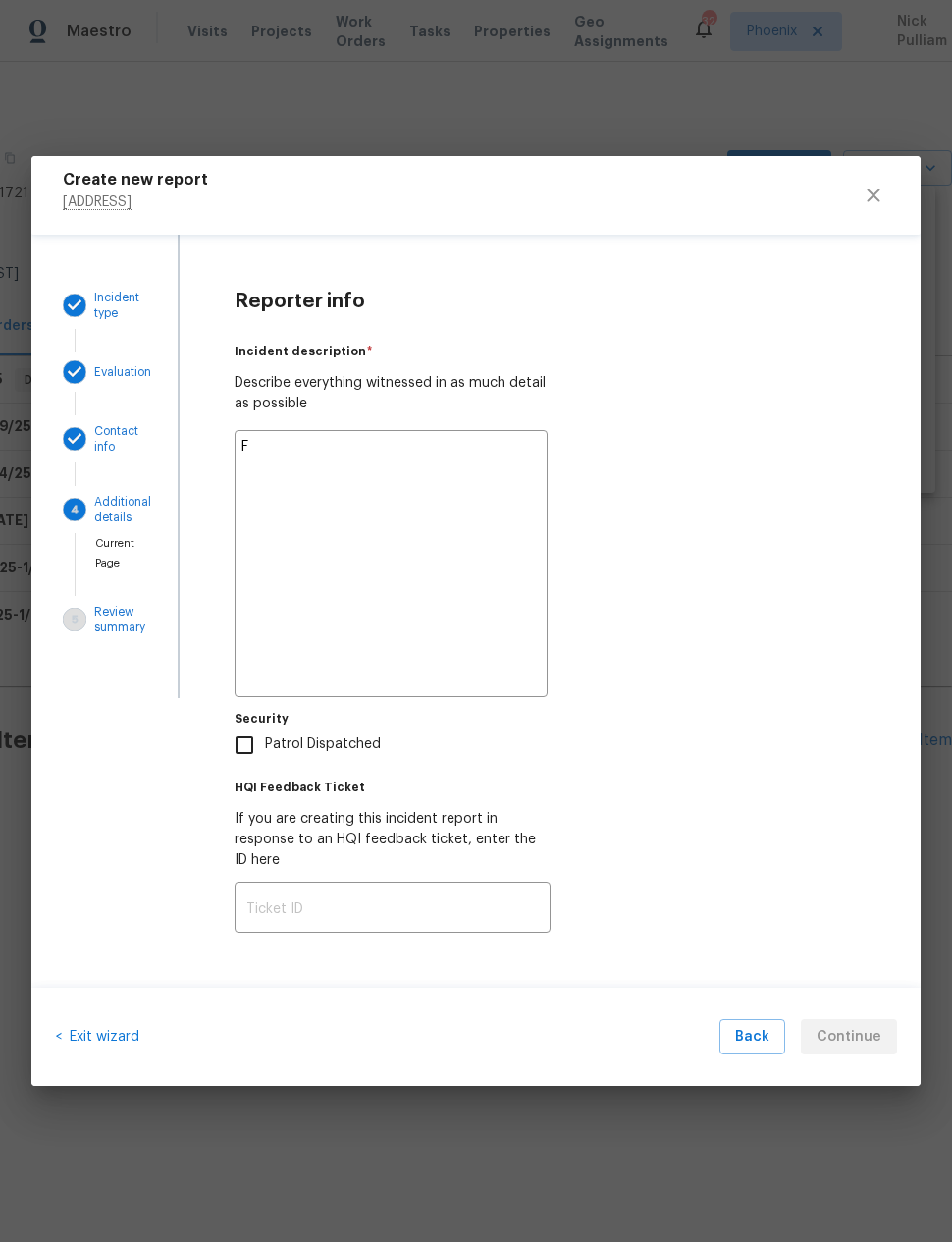 type on "x" 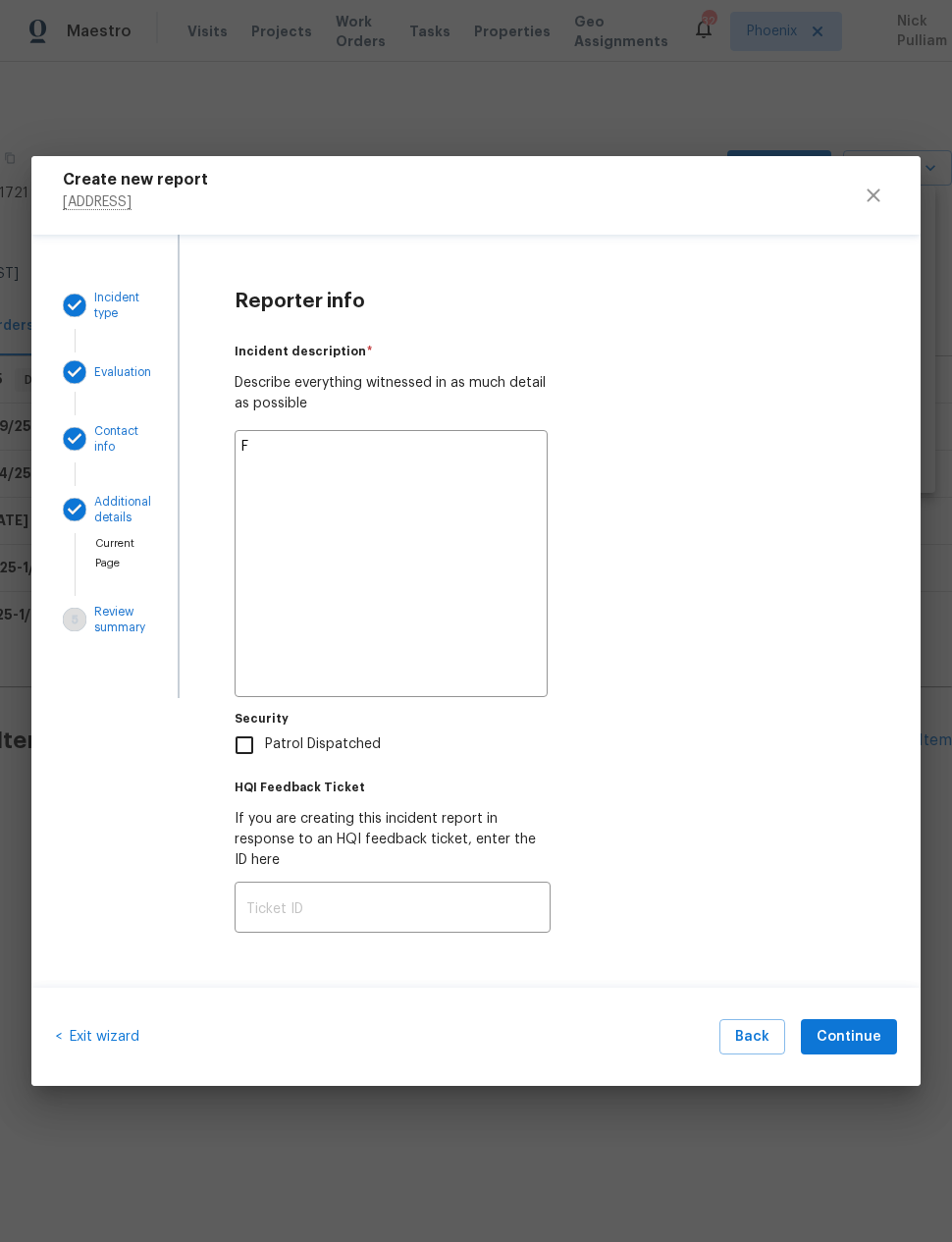 type on "Fo" 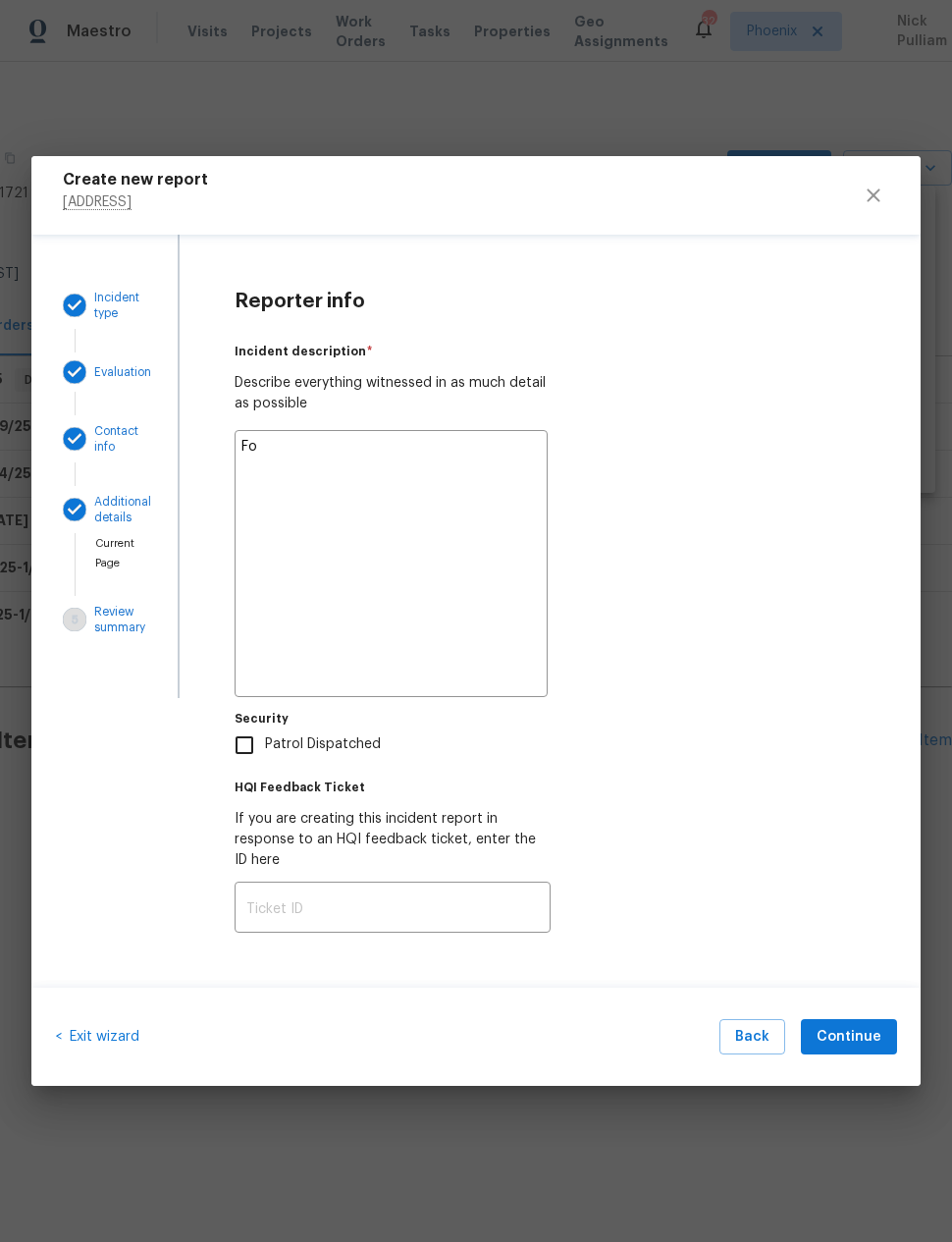 type on "x" 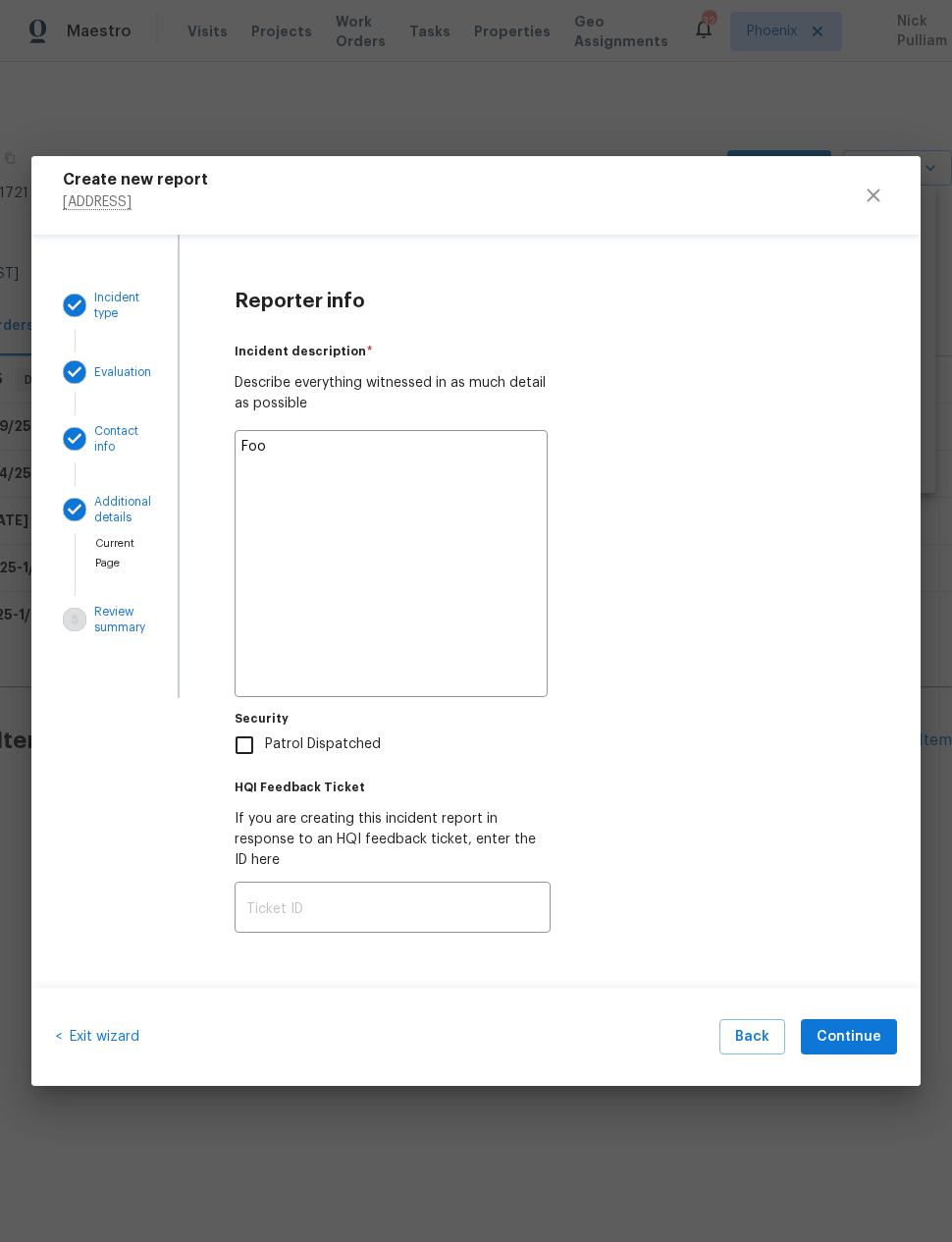type on "x" 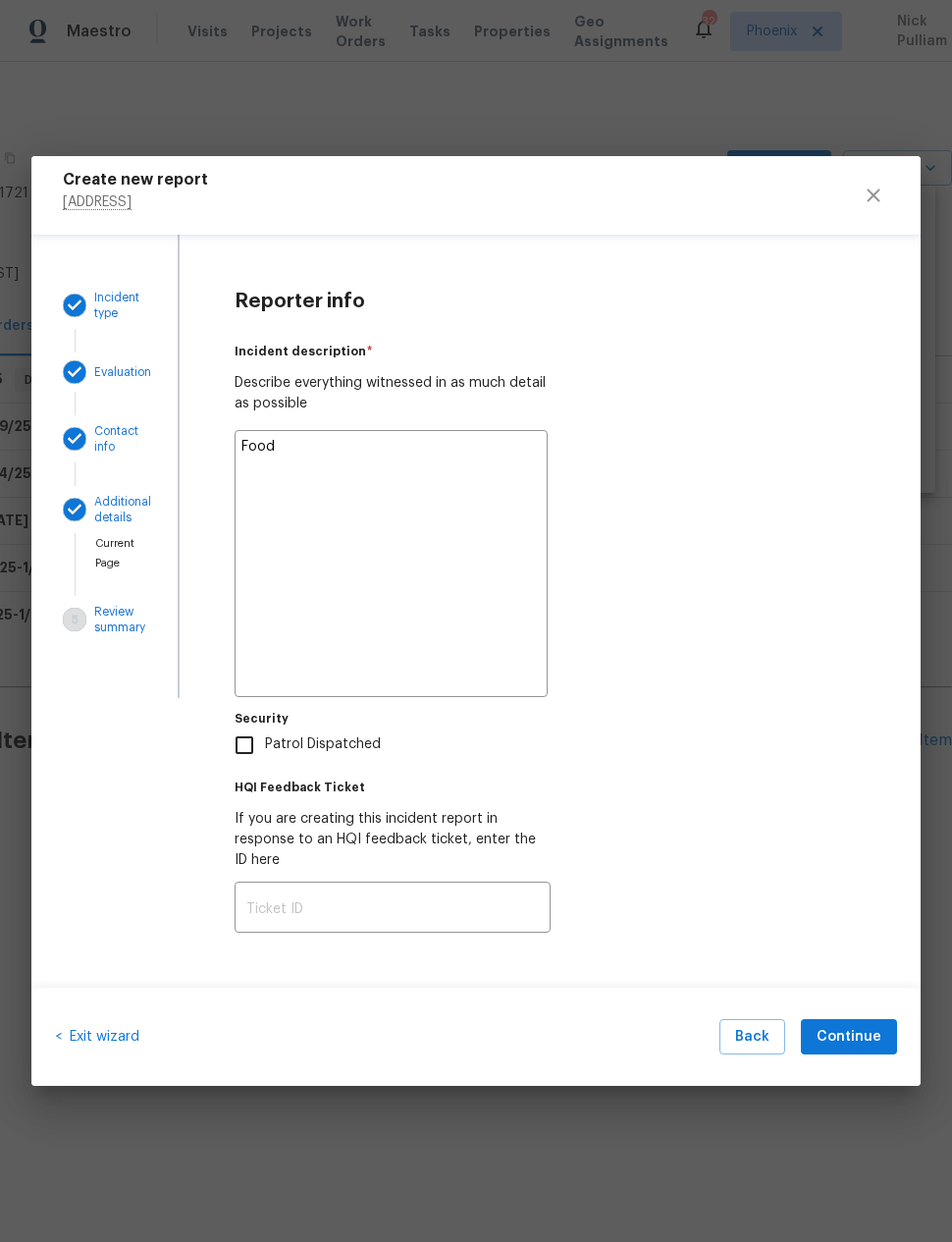 type on "x" 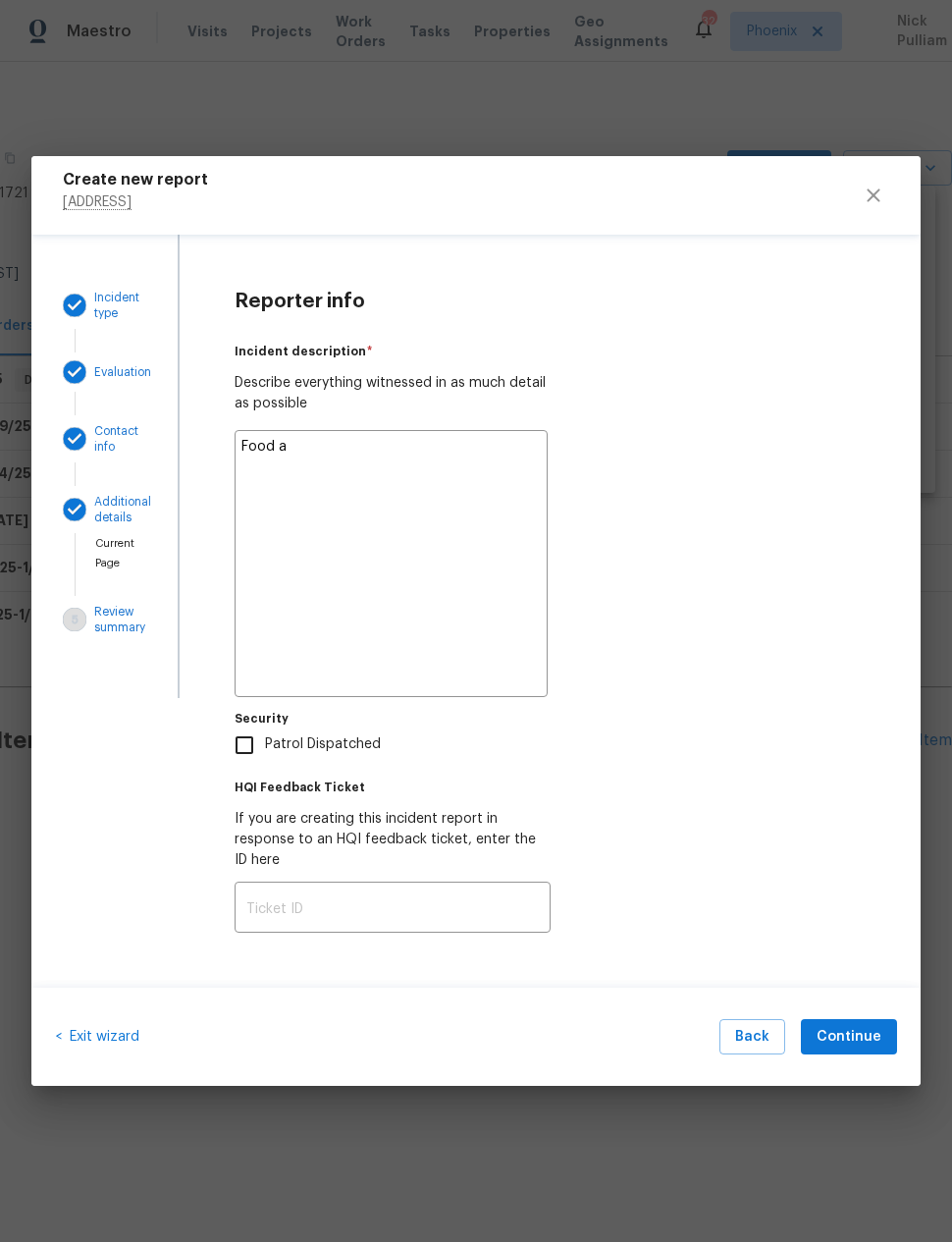 type on "x" 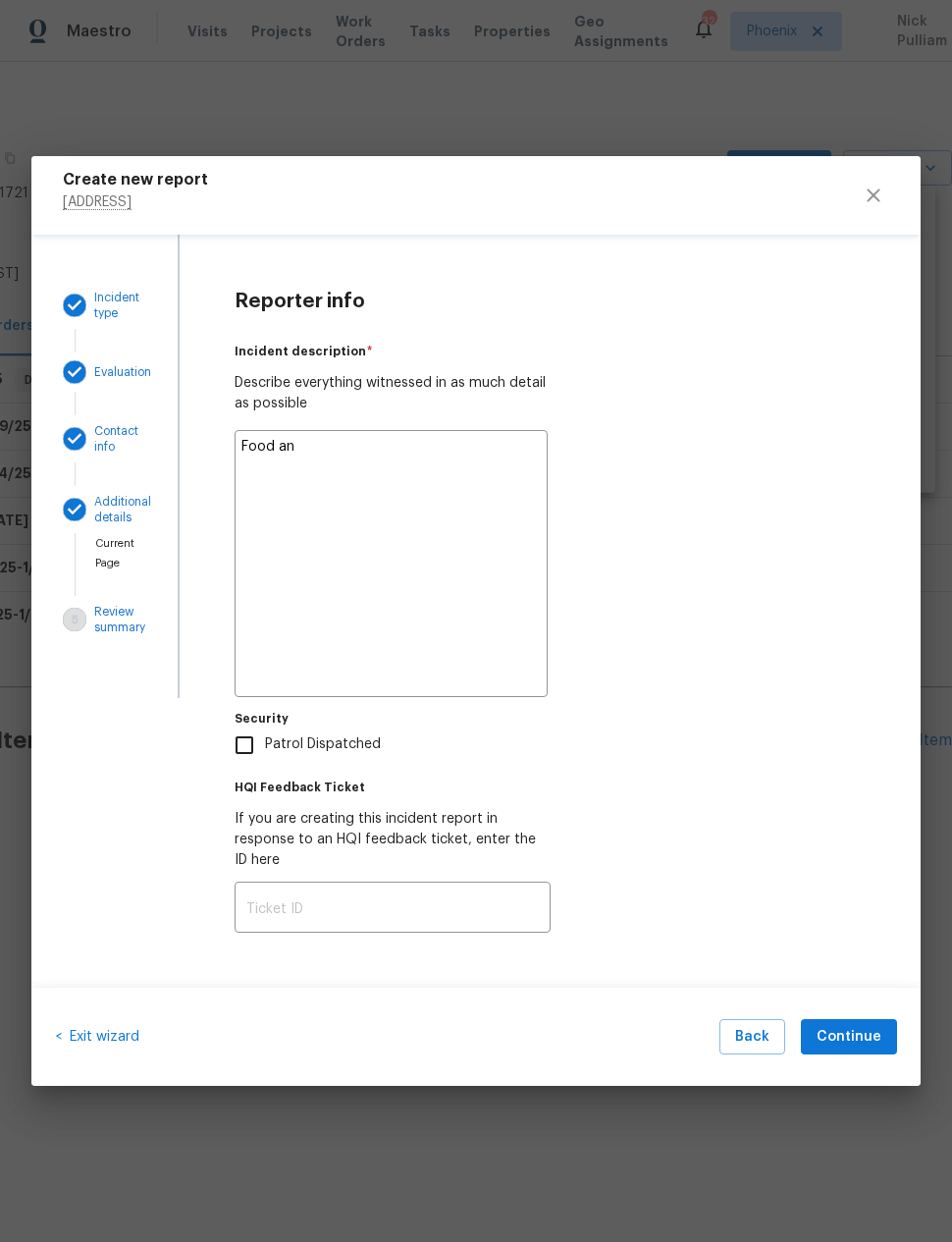 type on "x" 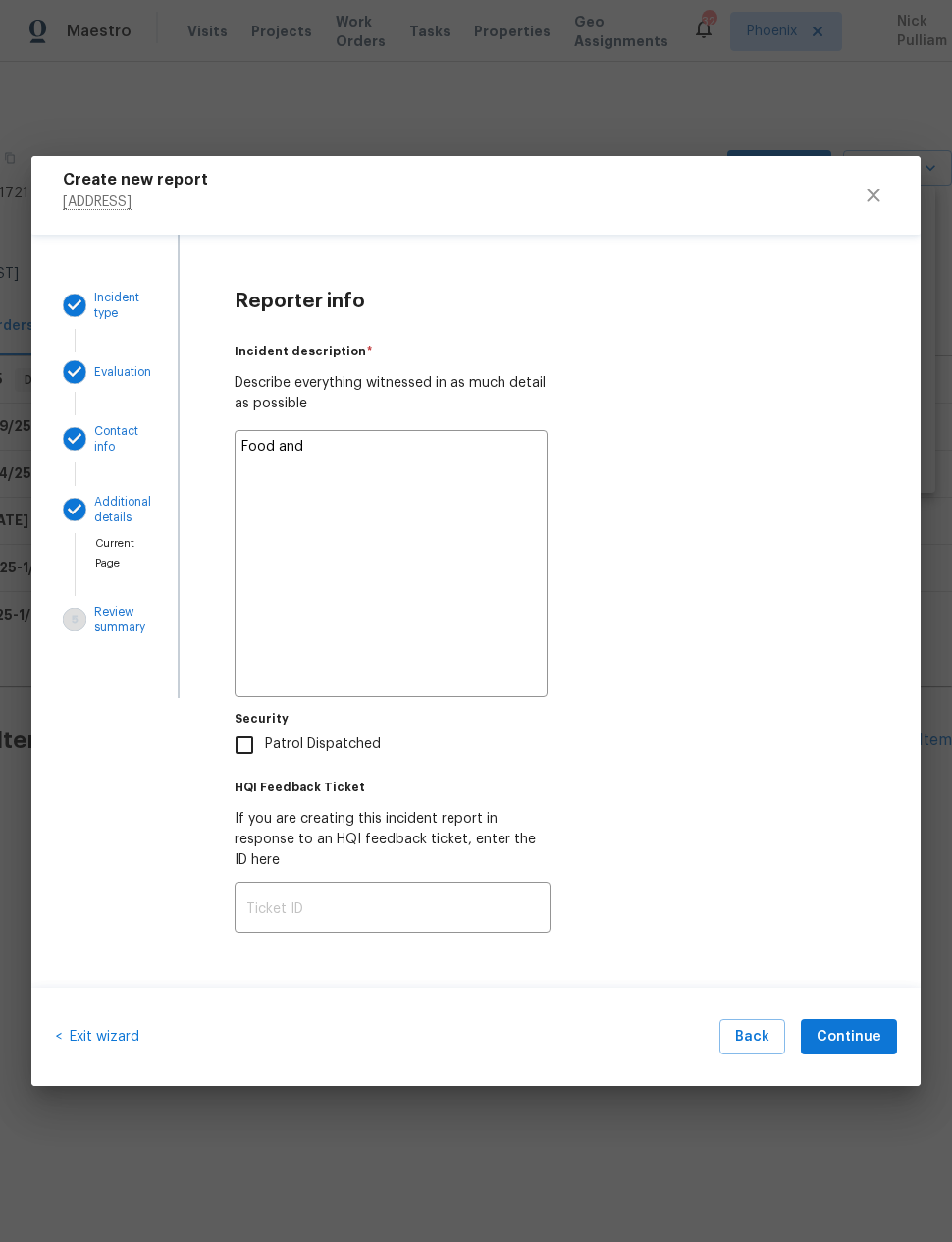 type on "x" 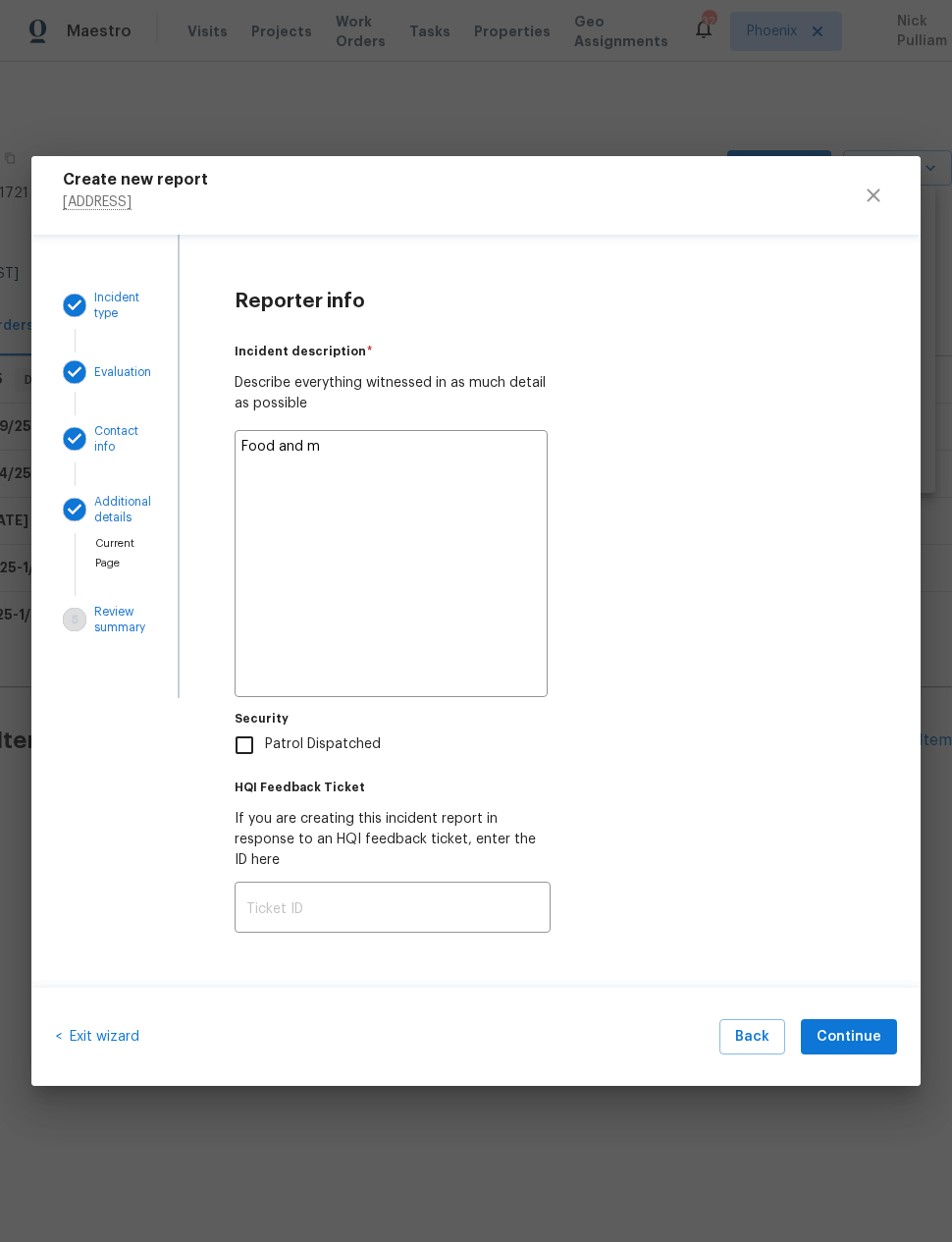 type on "x" 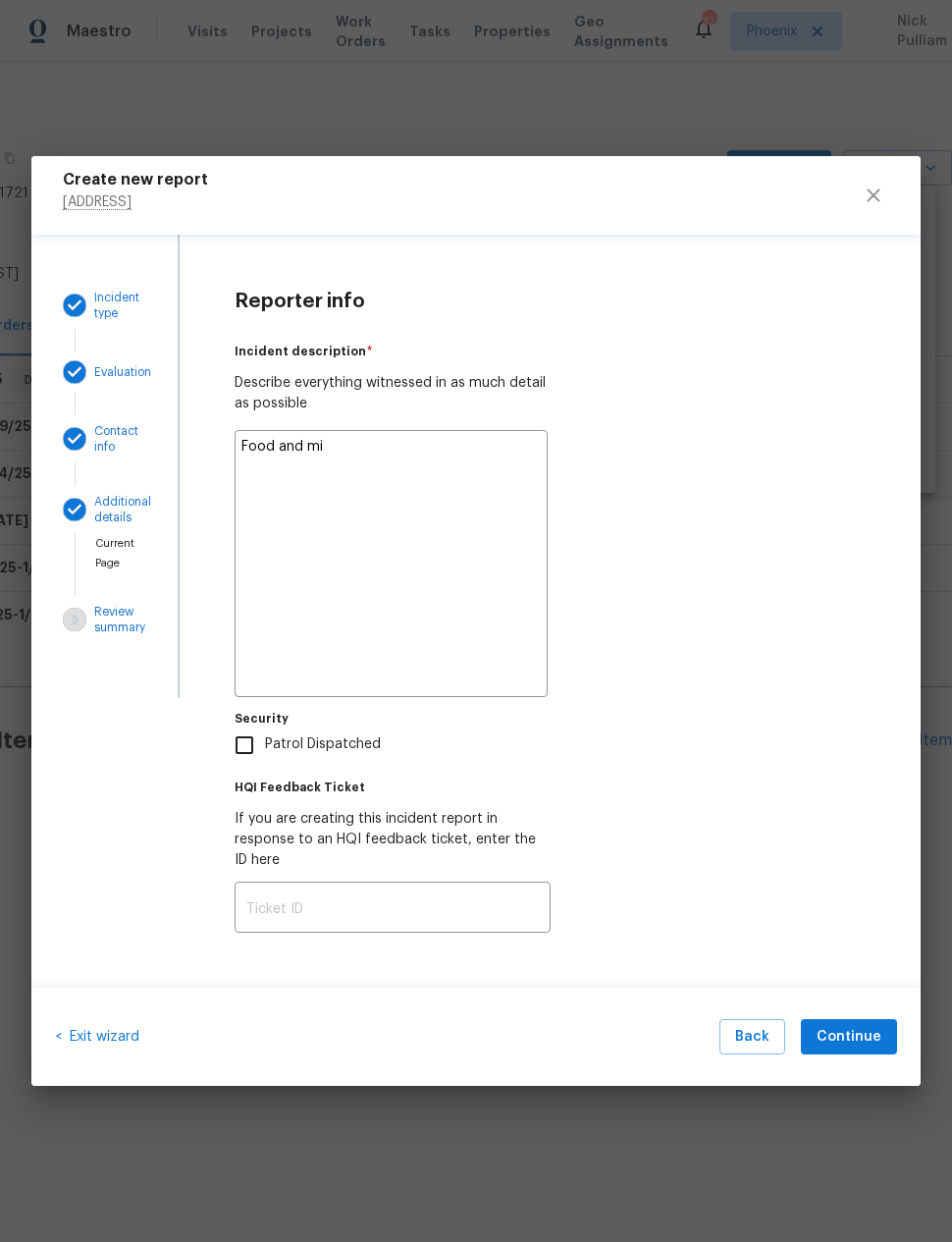 type on "x" 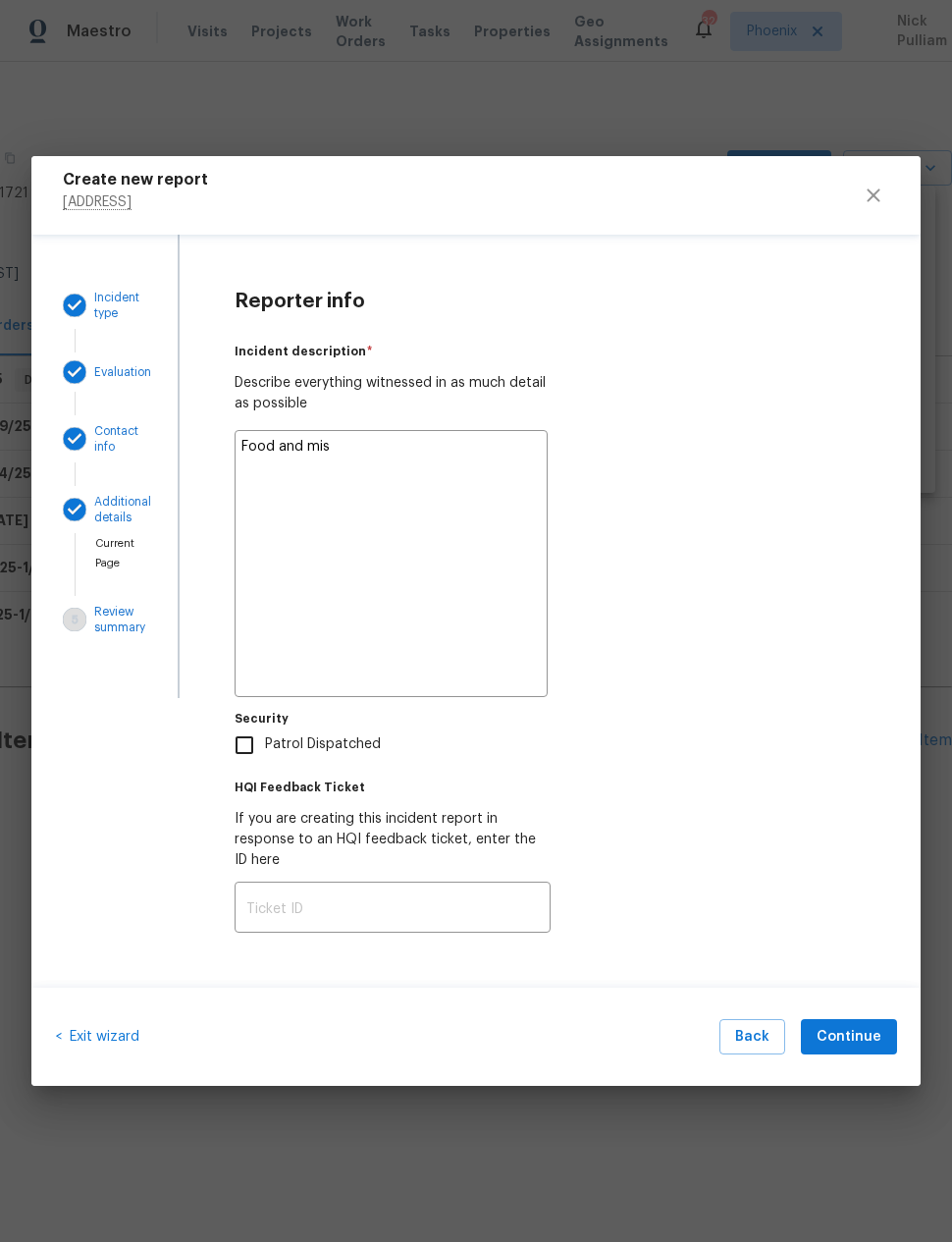 type on "x" 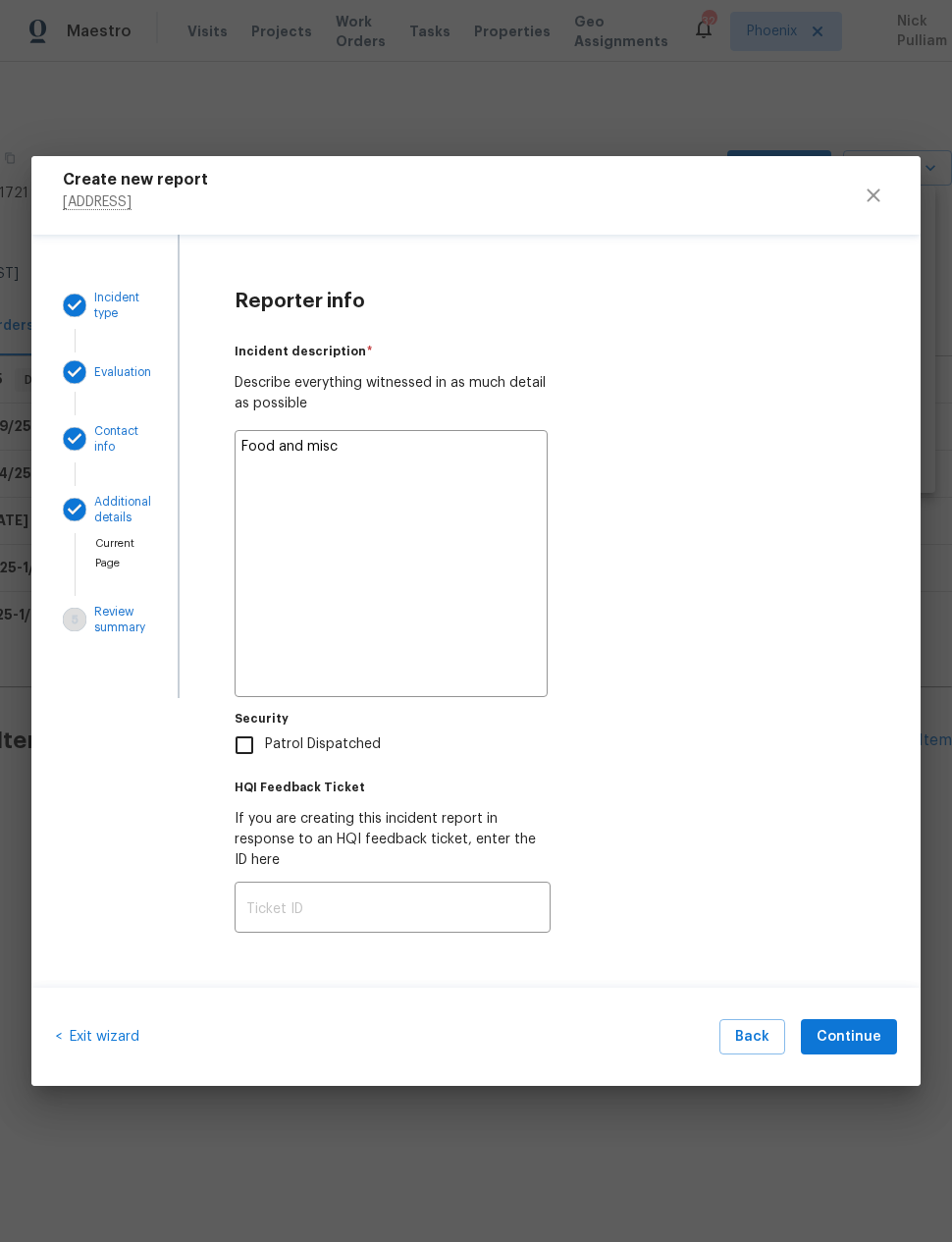 type on "x" 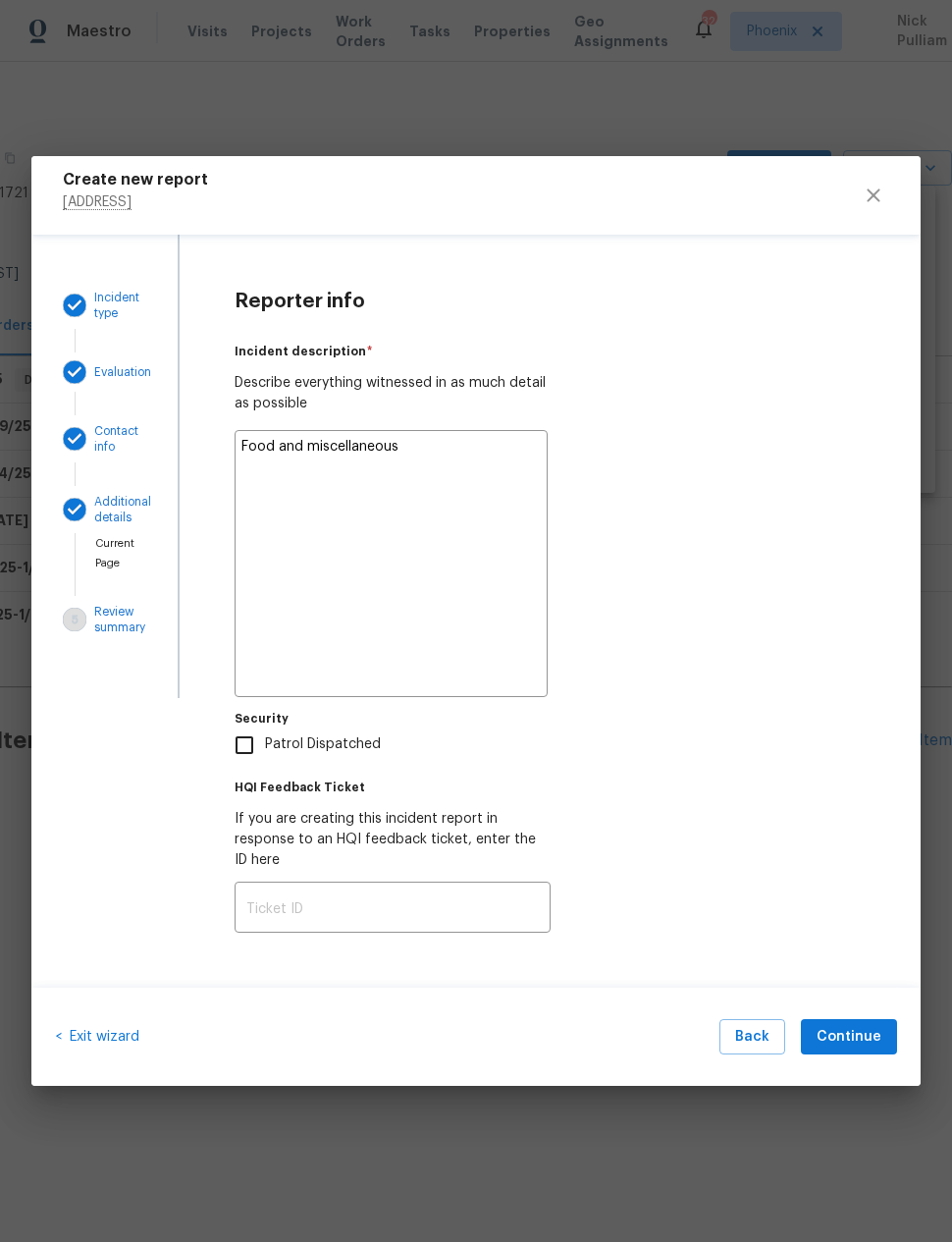 type on "x" 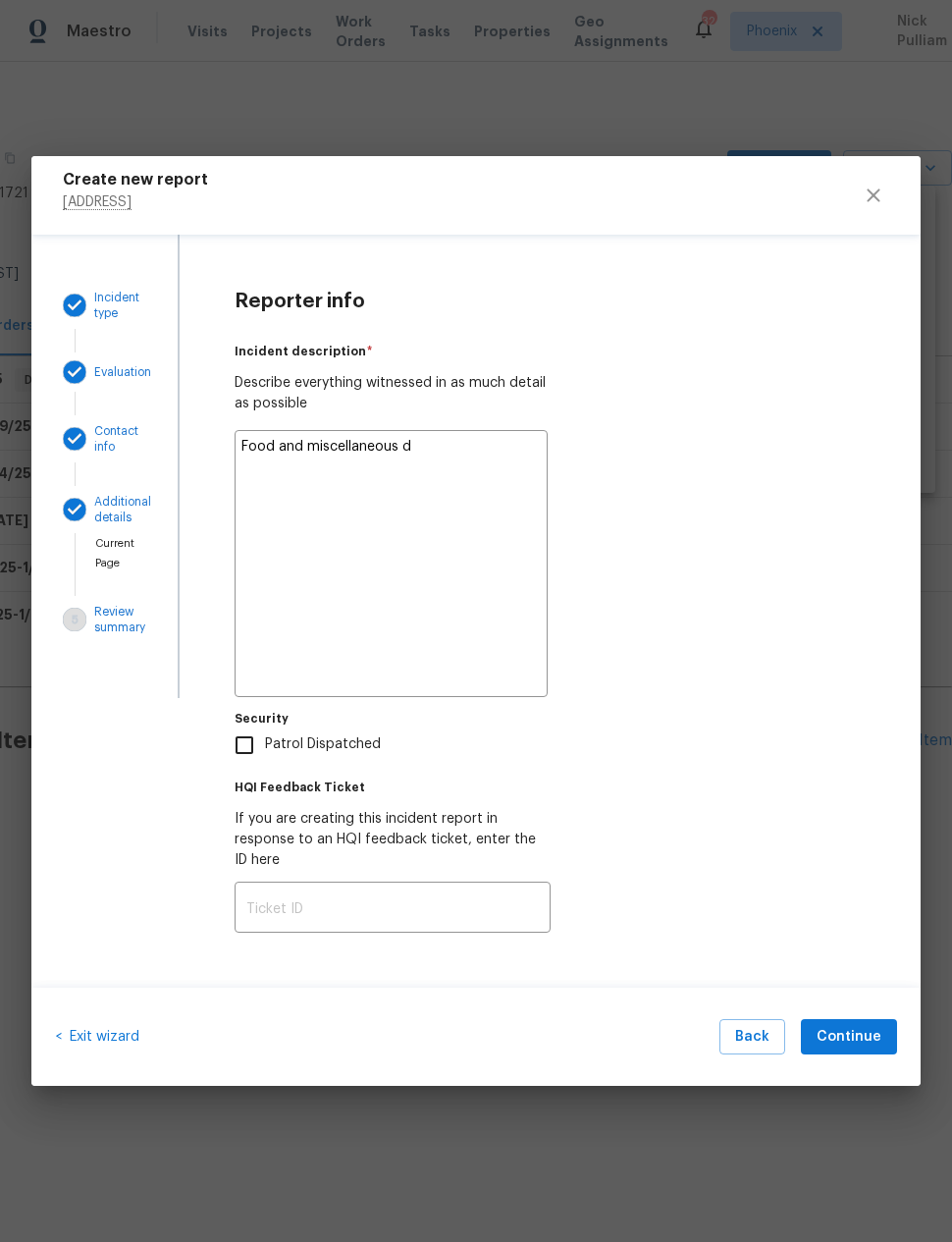 type on "x" 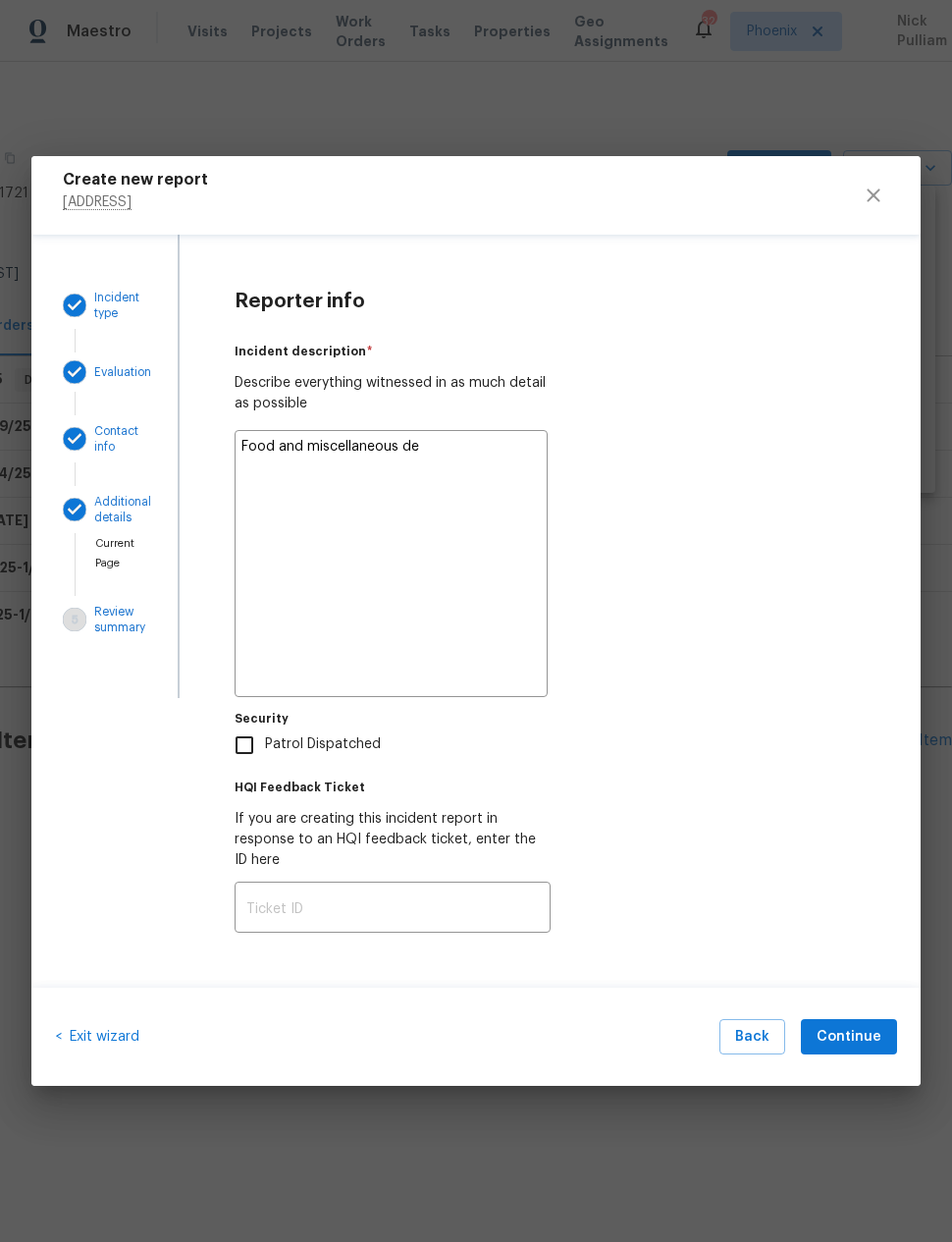 type on "x" 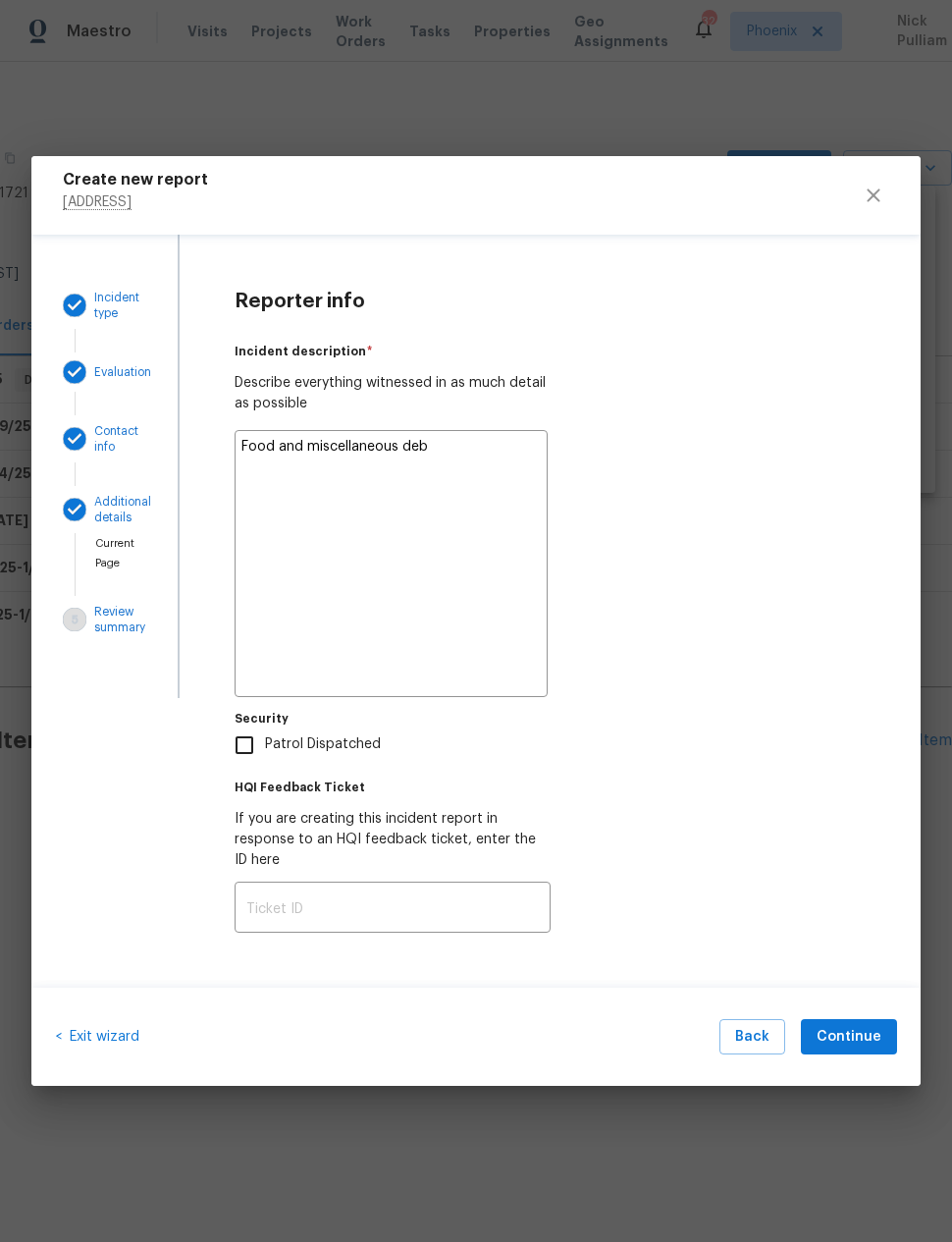 type on "x" 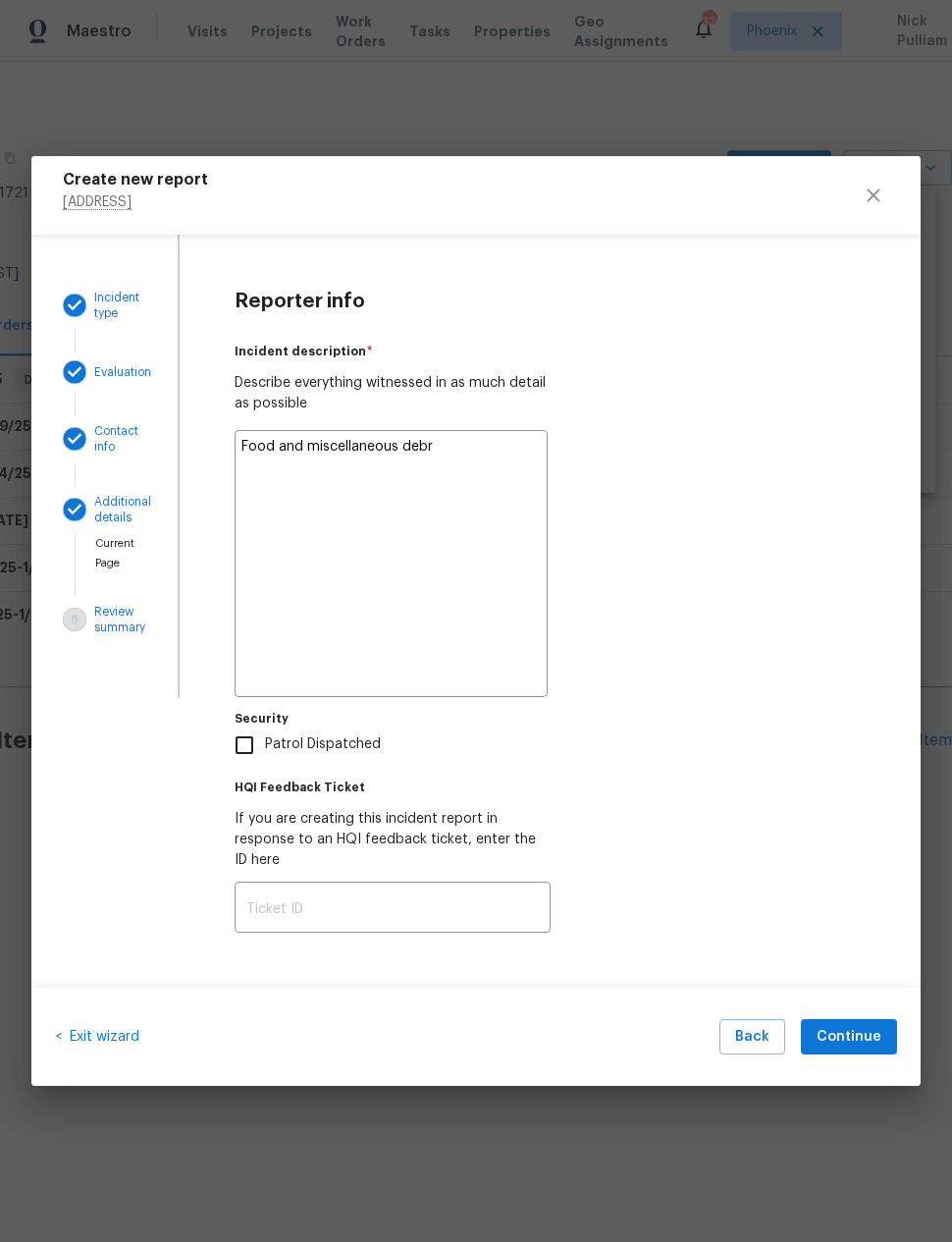 type on "x" 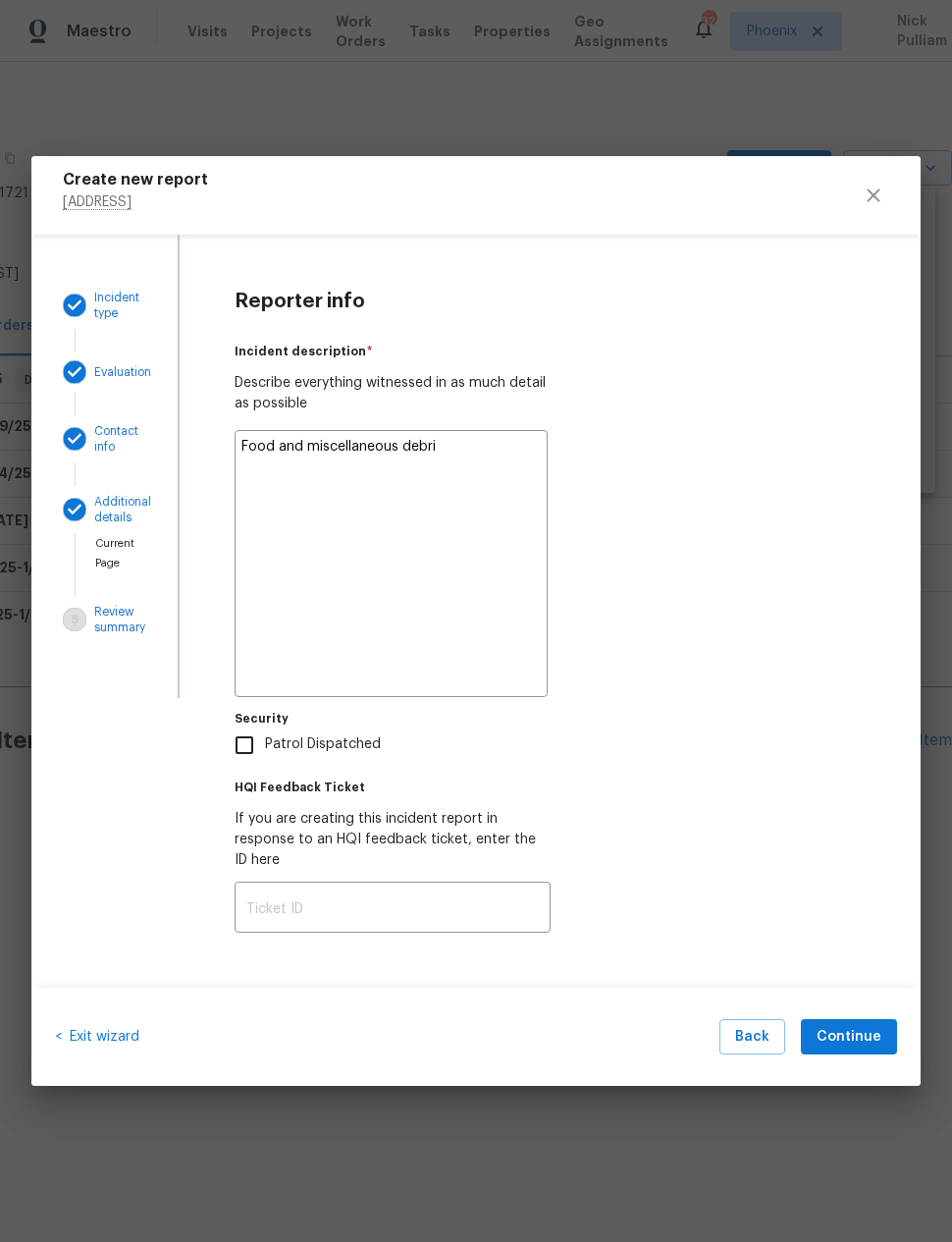 type on "x" 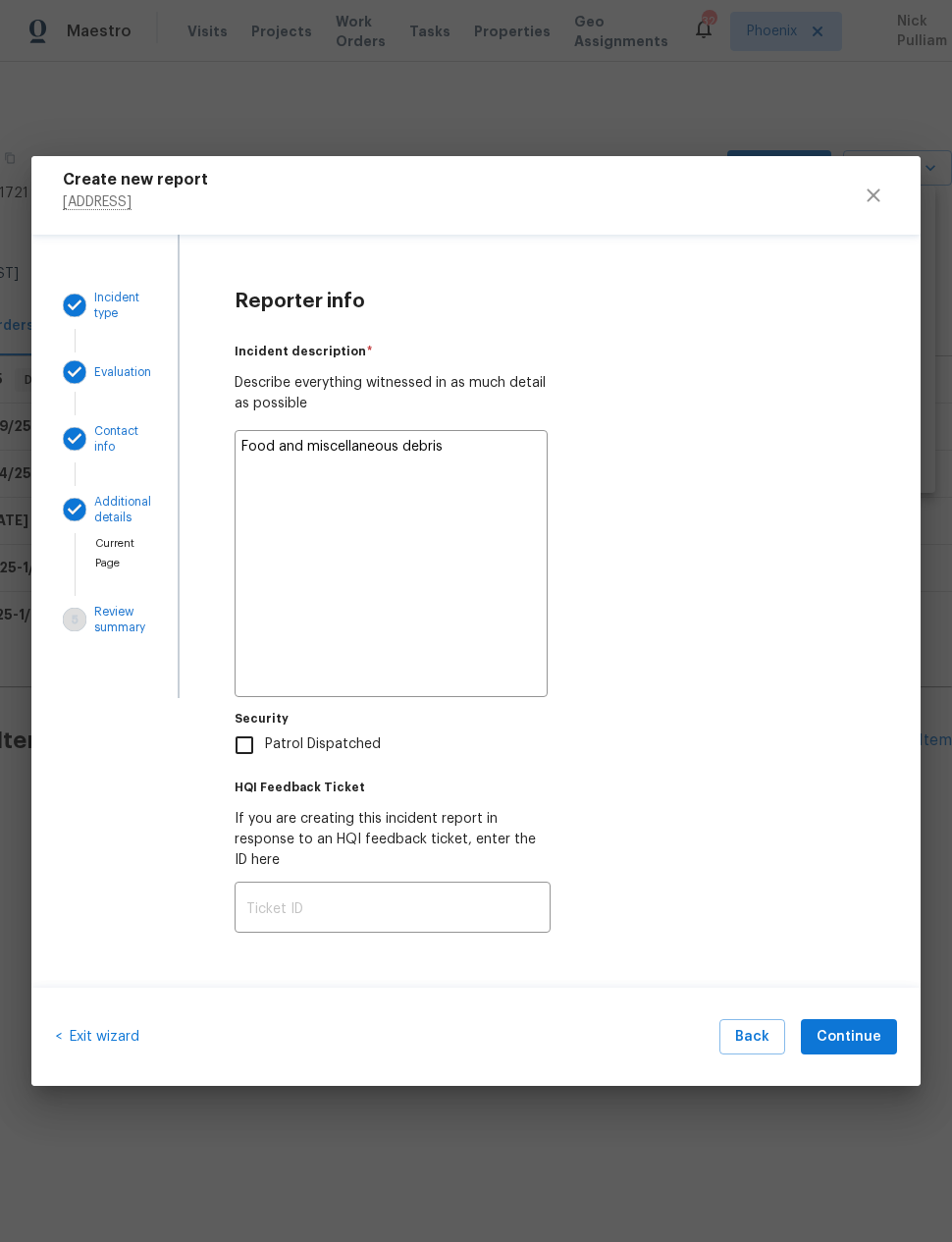 type on "x" 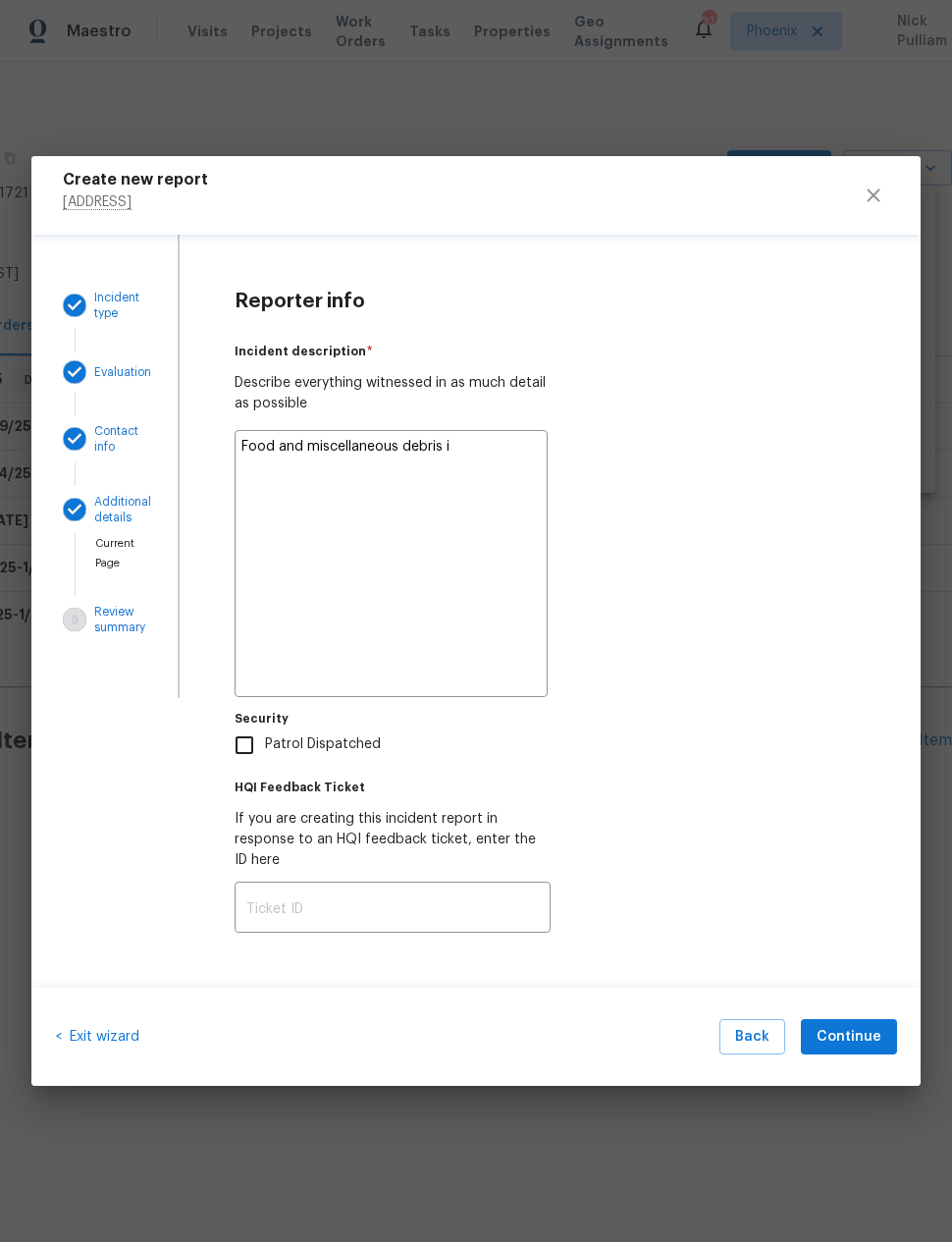 type on "x" 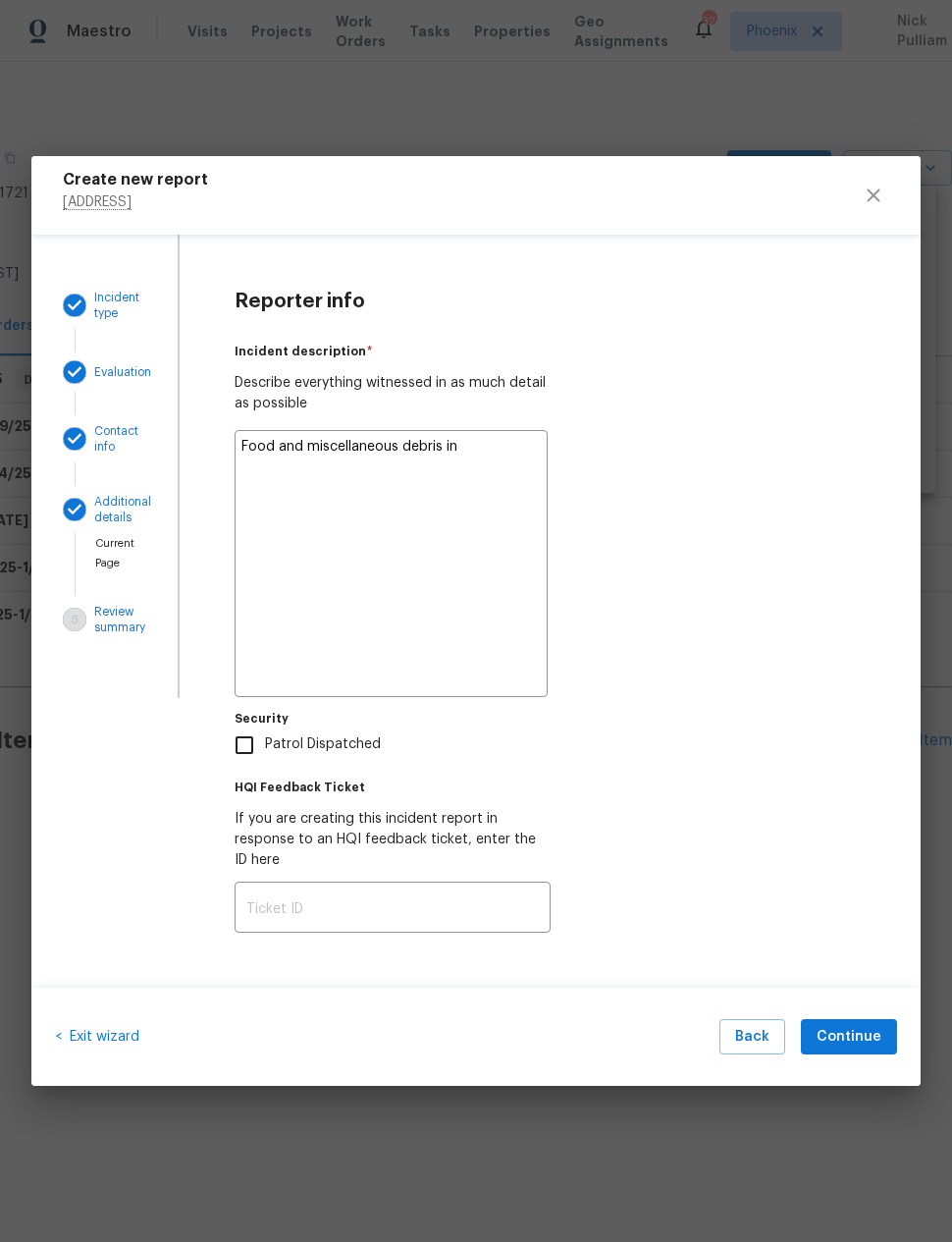type on "x" 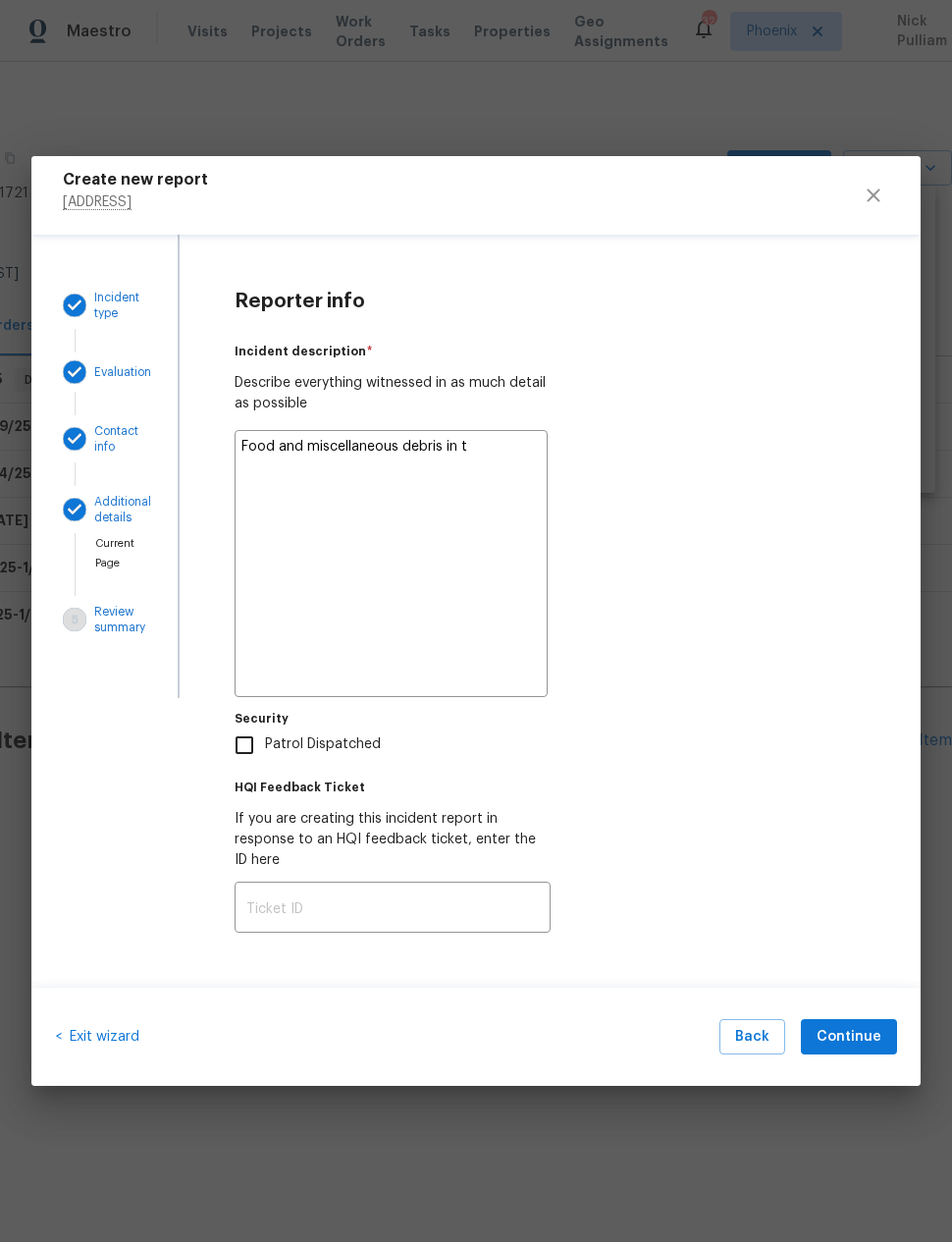 type on "x" 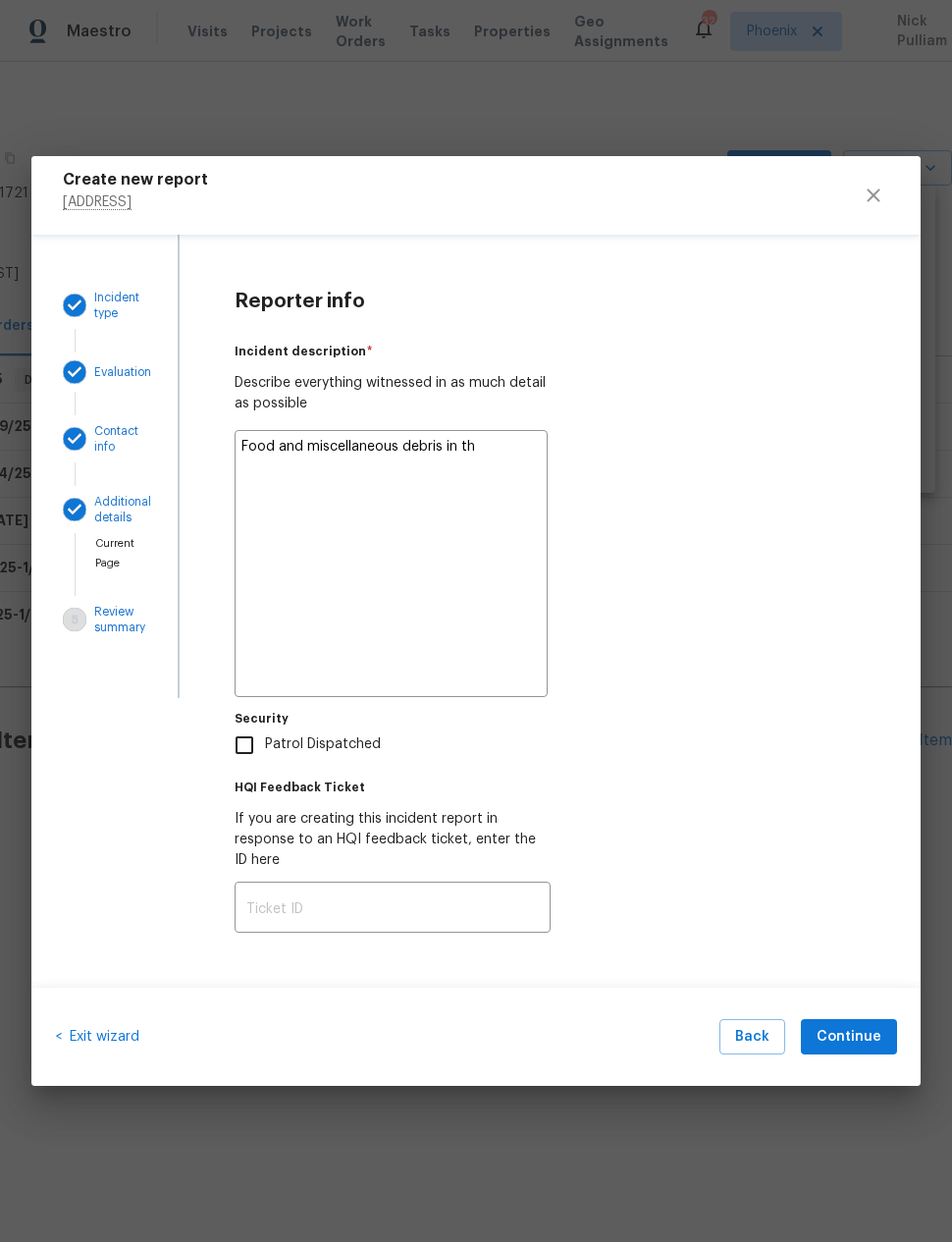 type on "x" 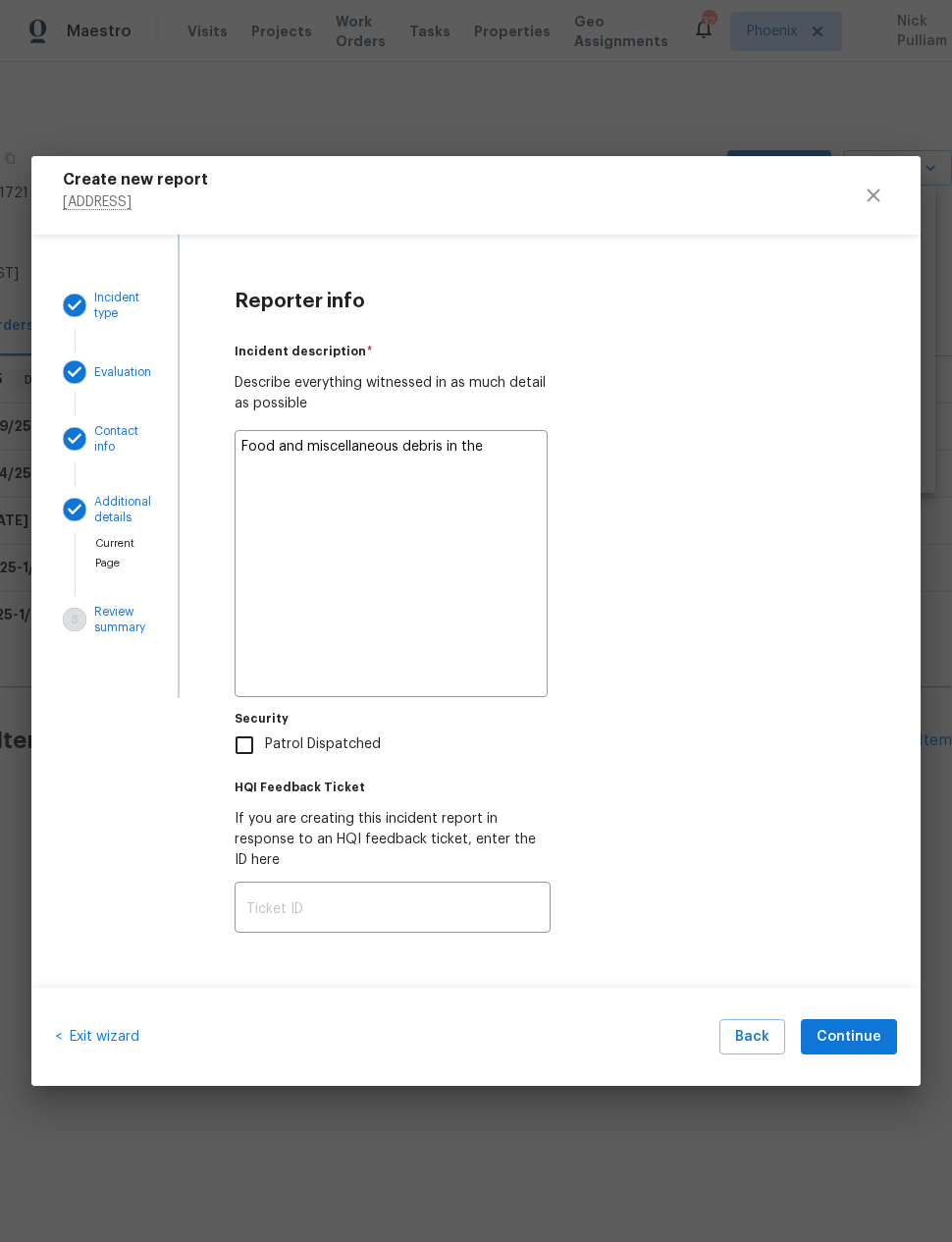type on "x" 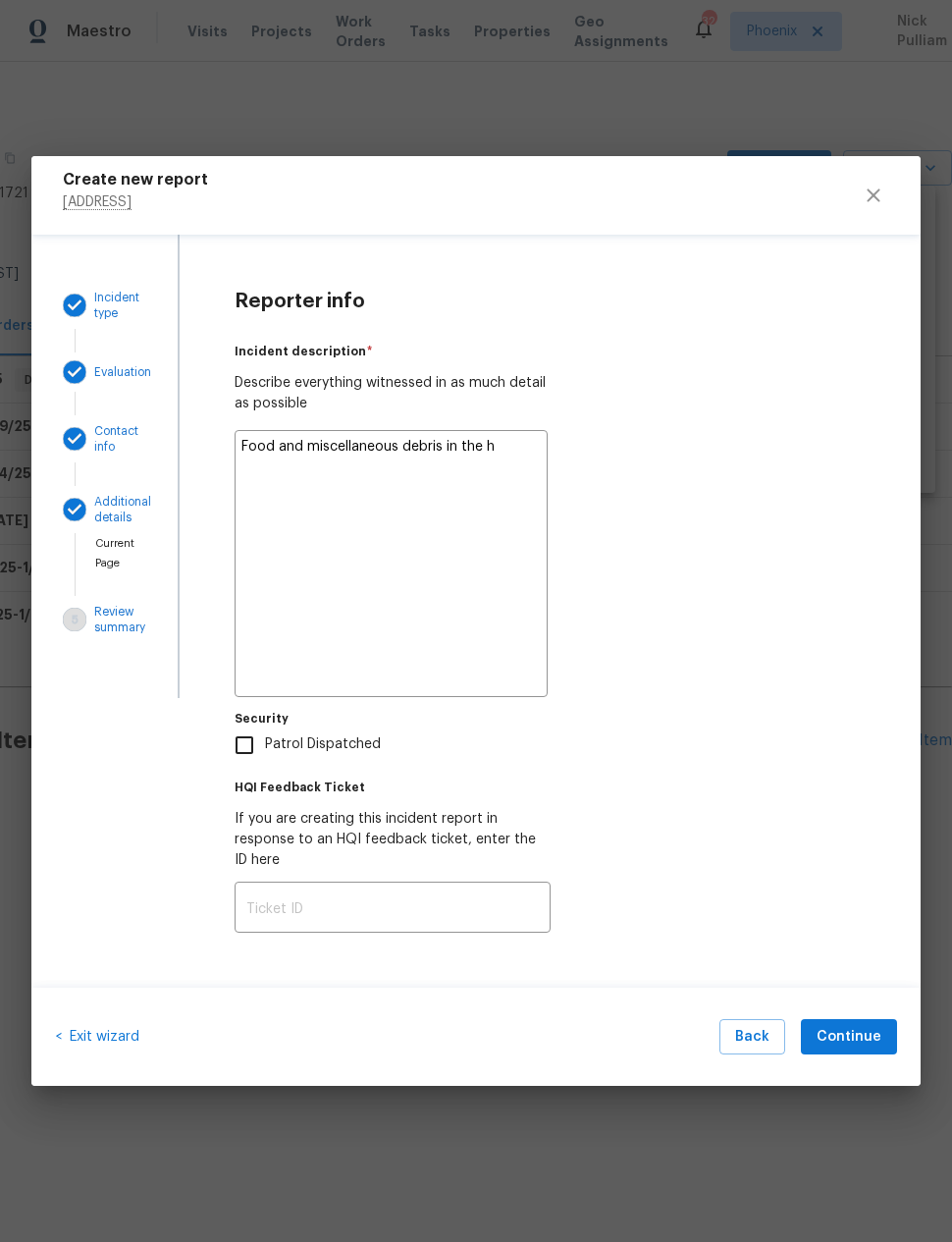 type on "x" 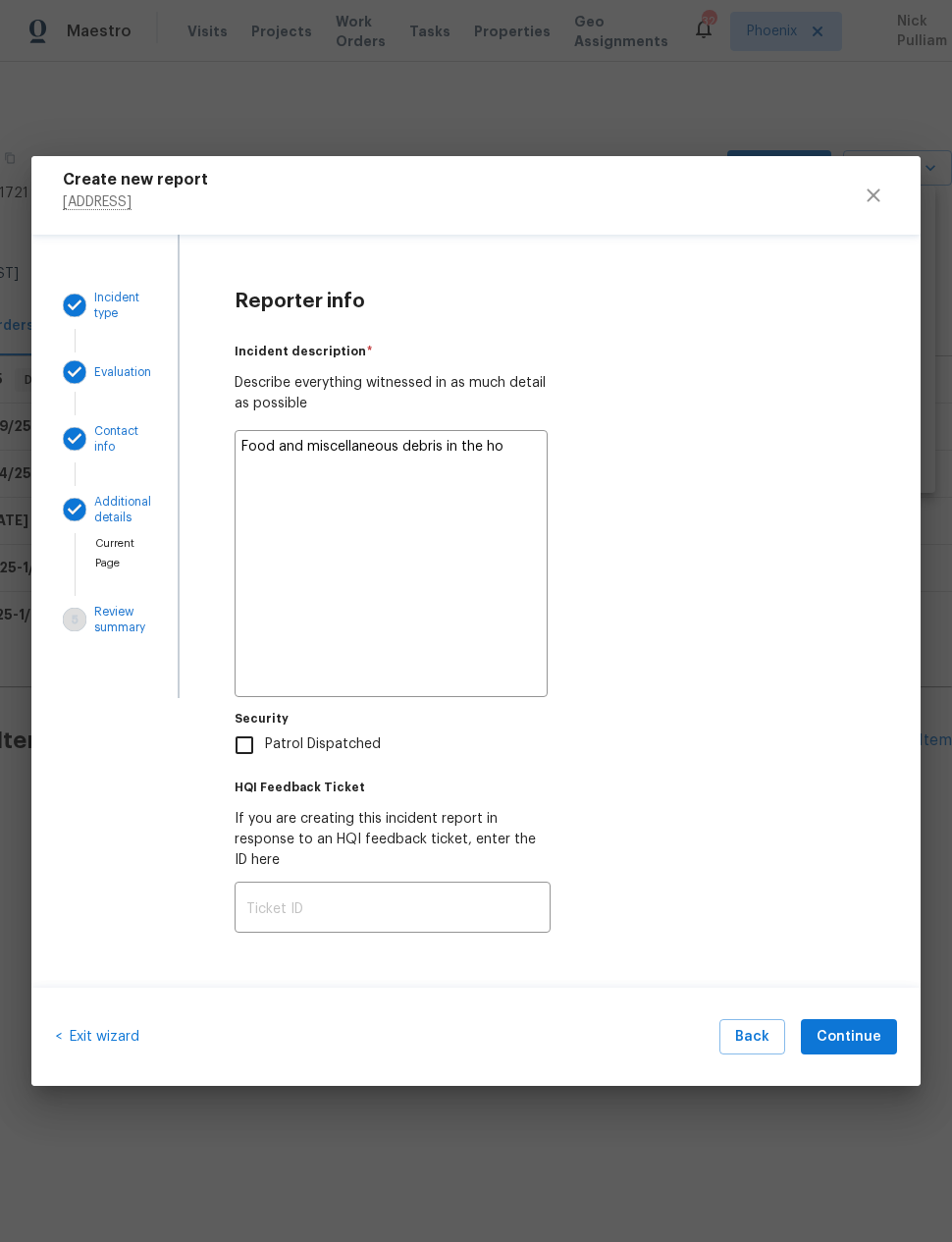 type on "x" 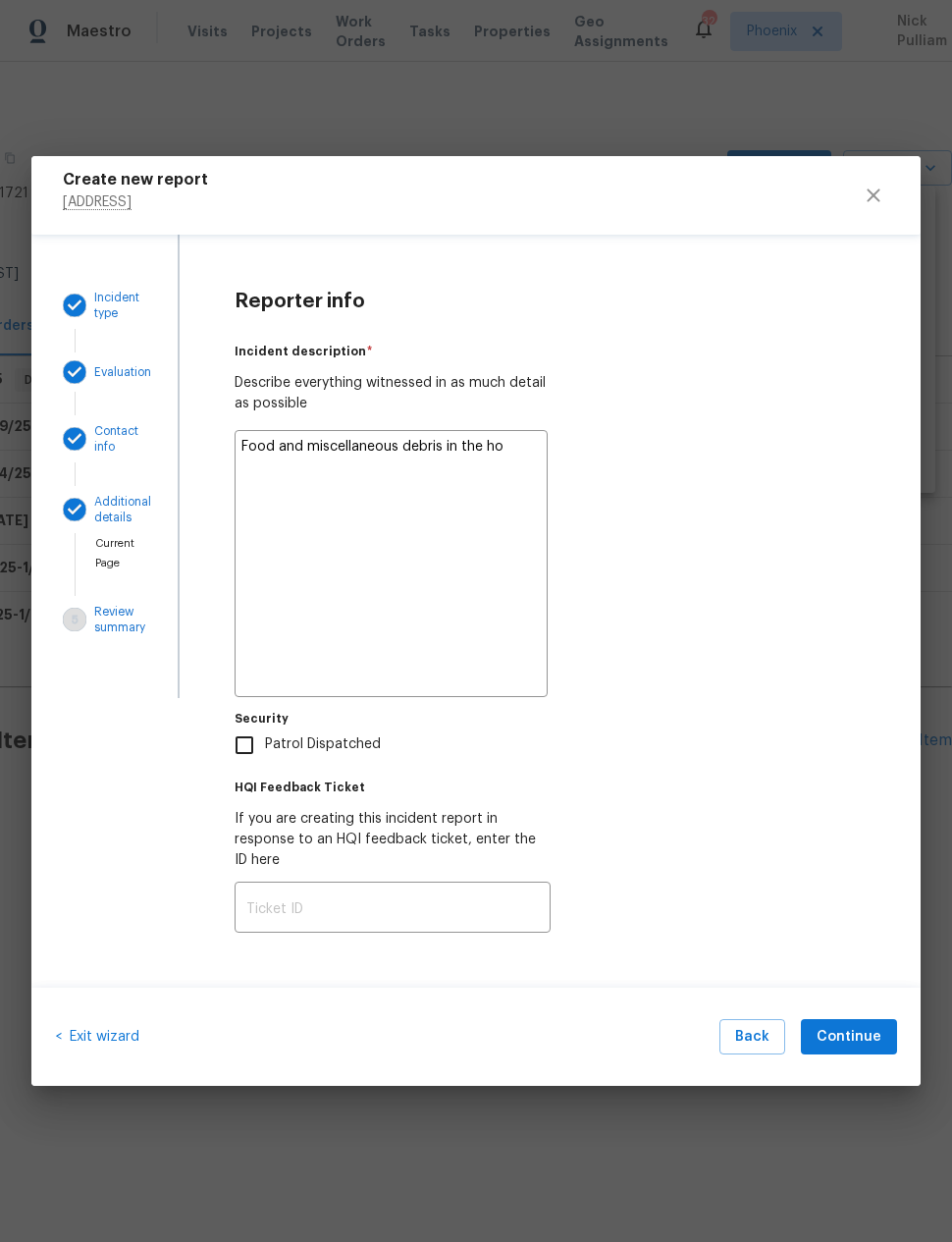 type on "Food and miscellaneous debris in the hom" 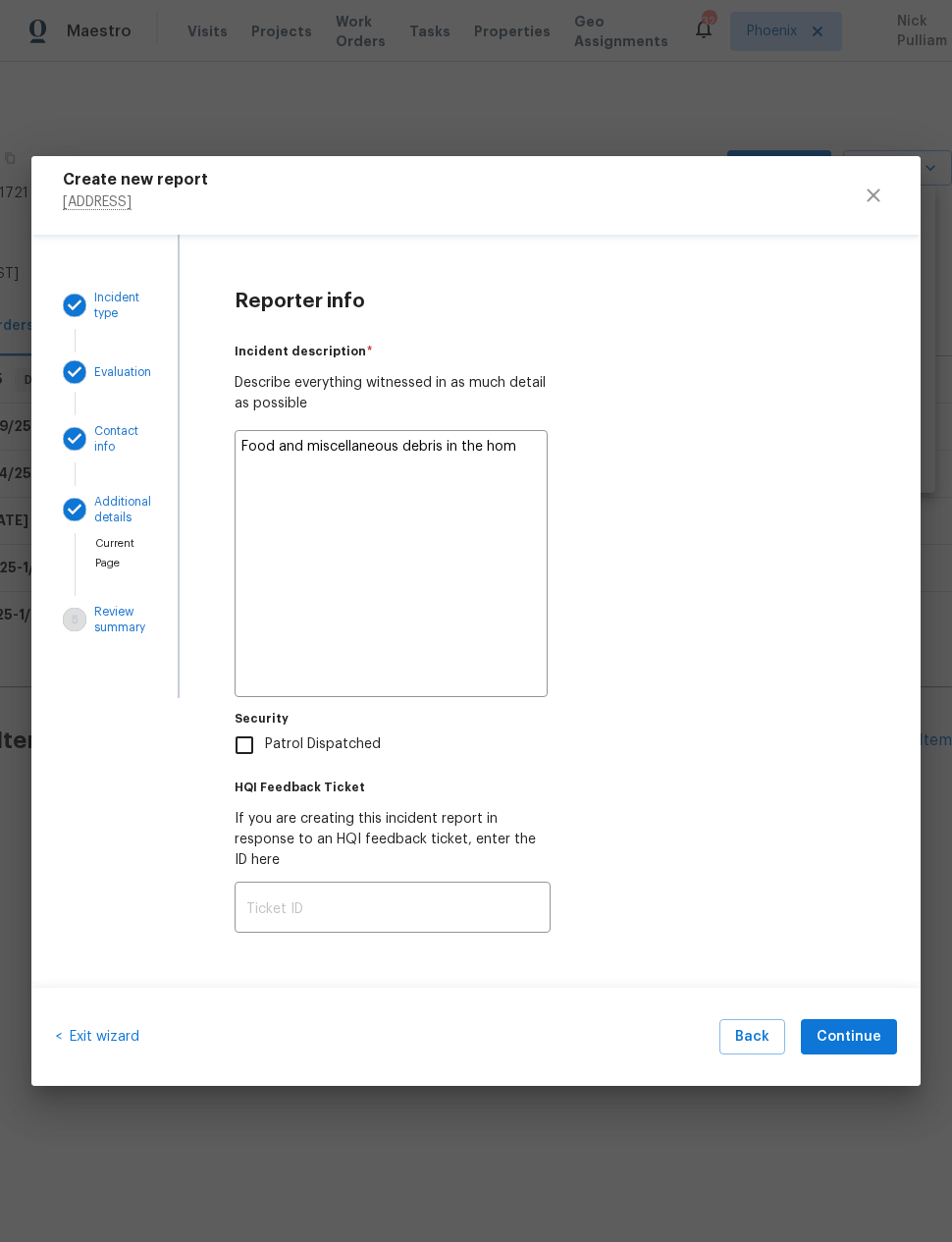 type on "x" 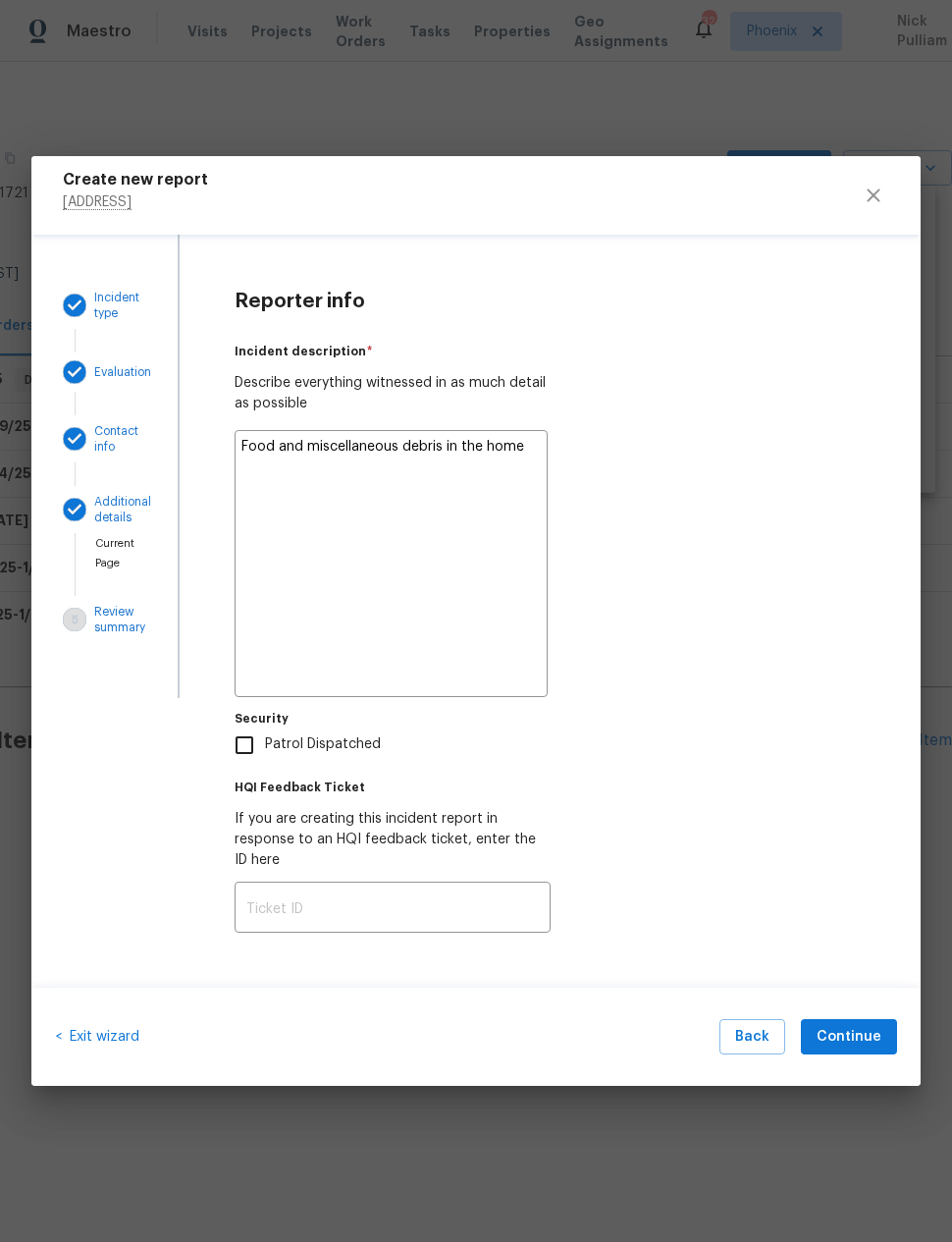 type on "x" 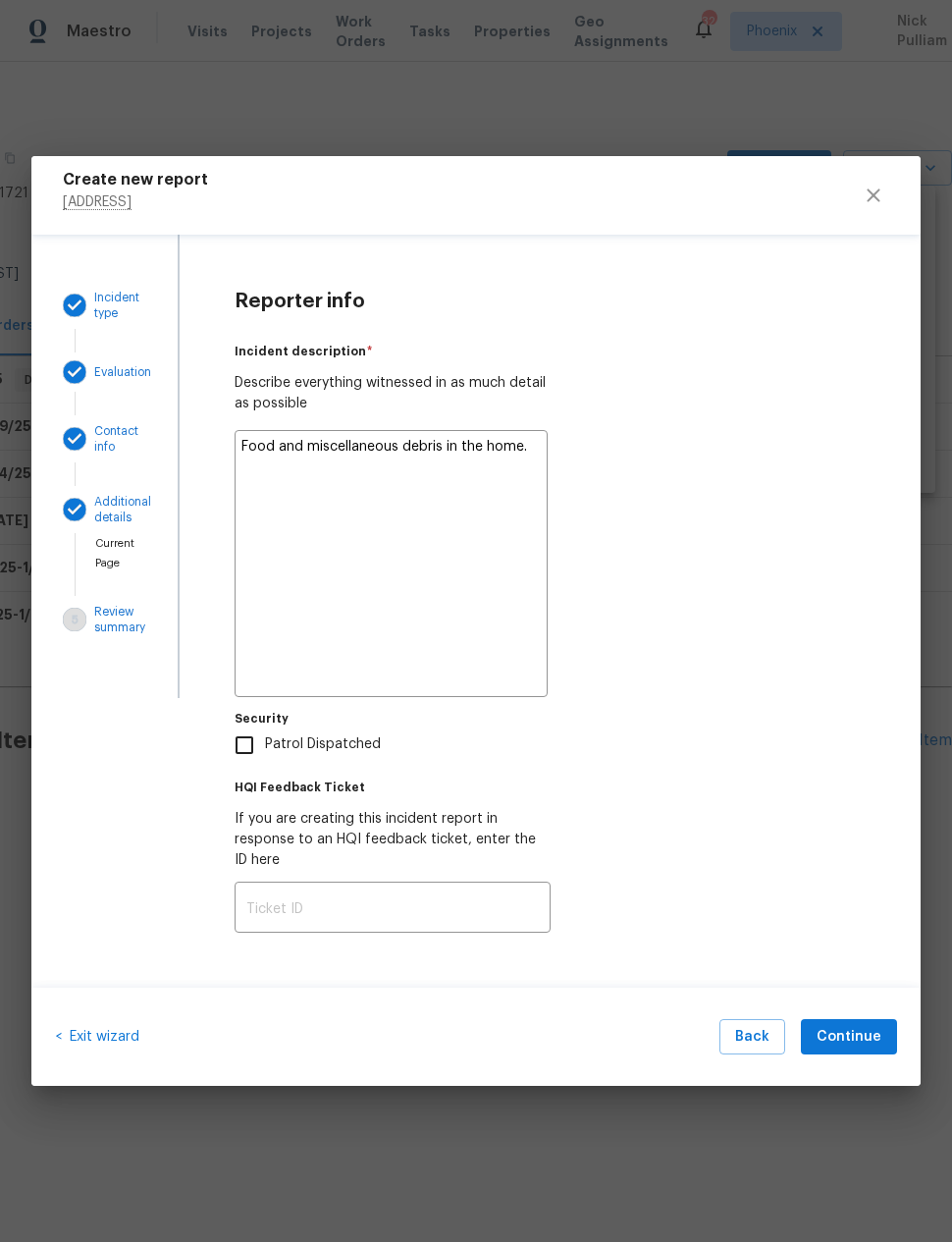 type on "x" 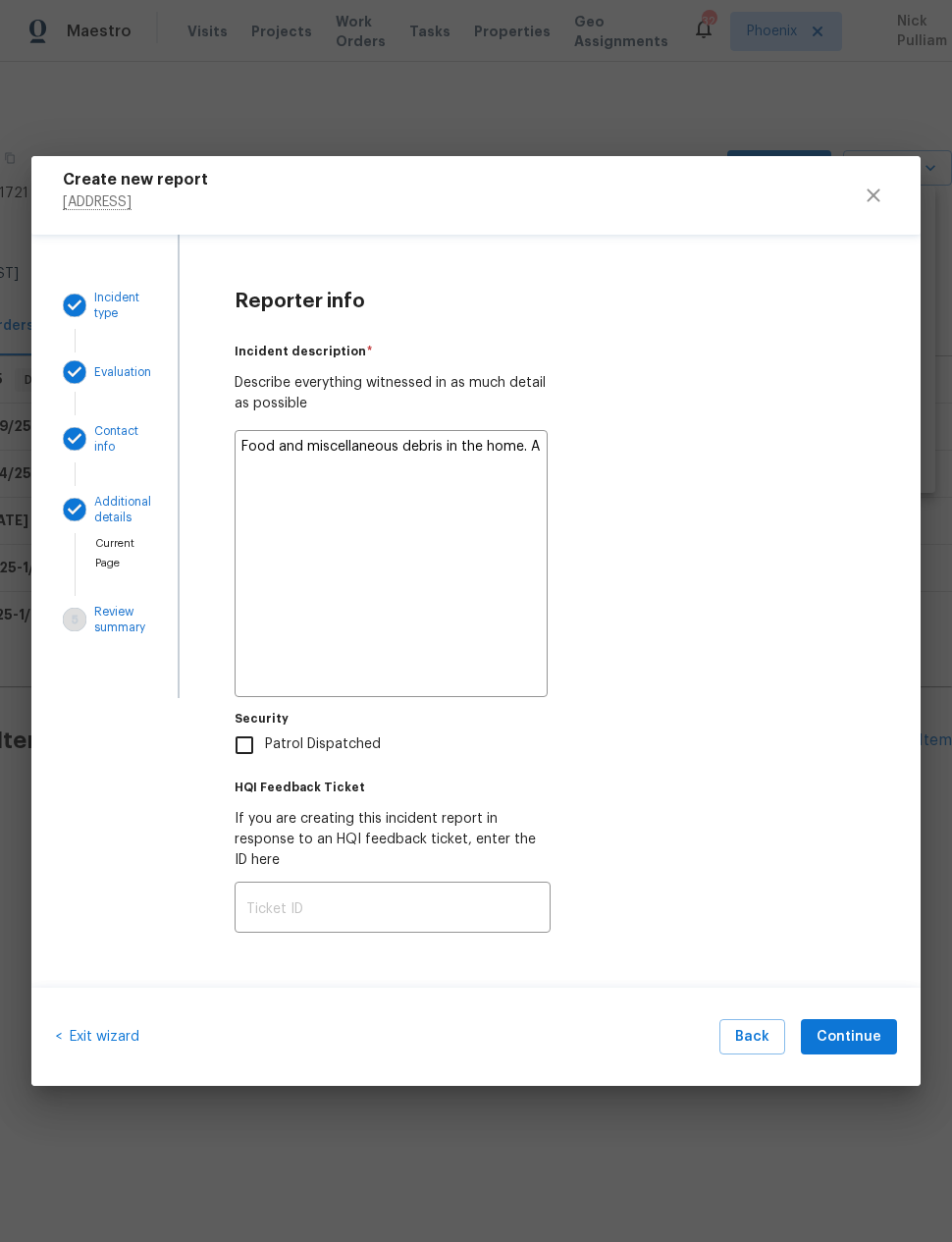 type on "x" 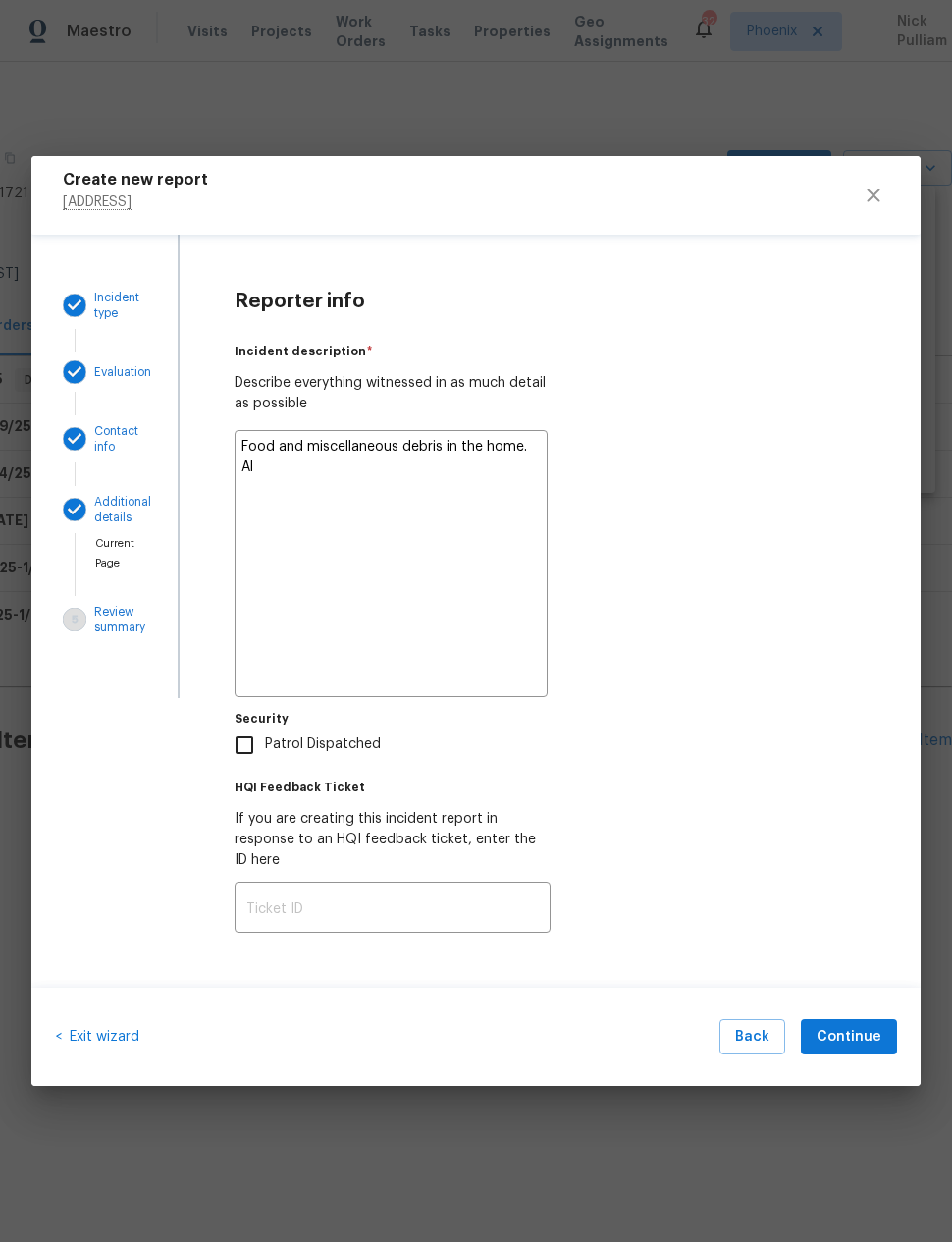 type on "x" 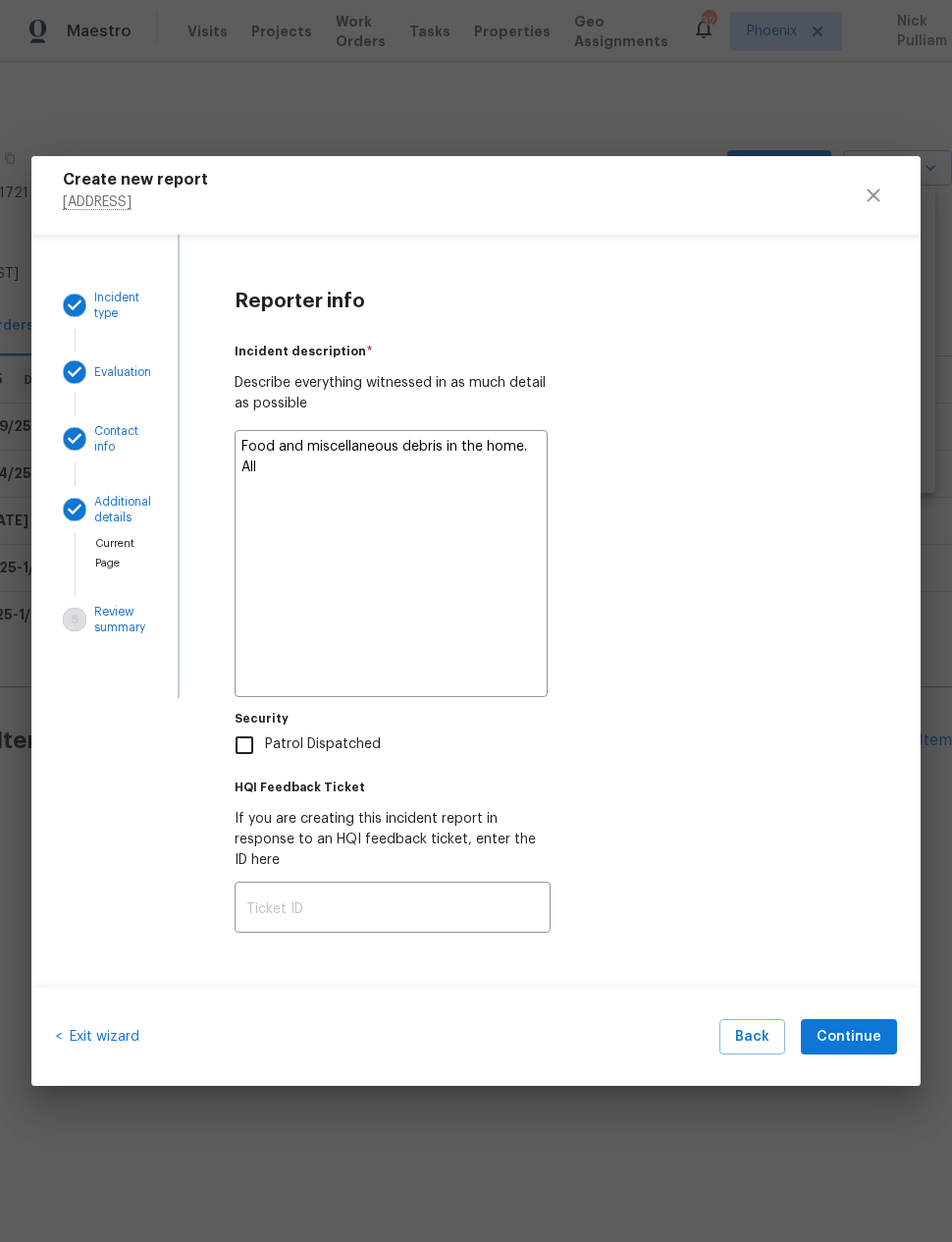 type on "x" 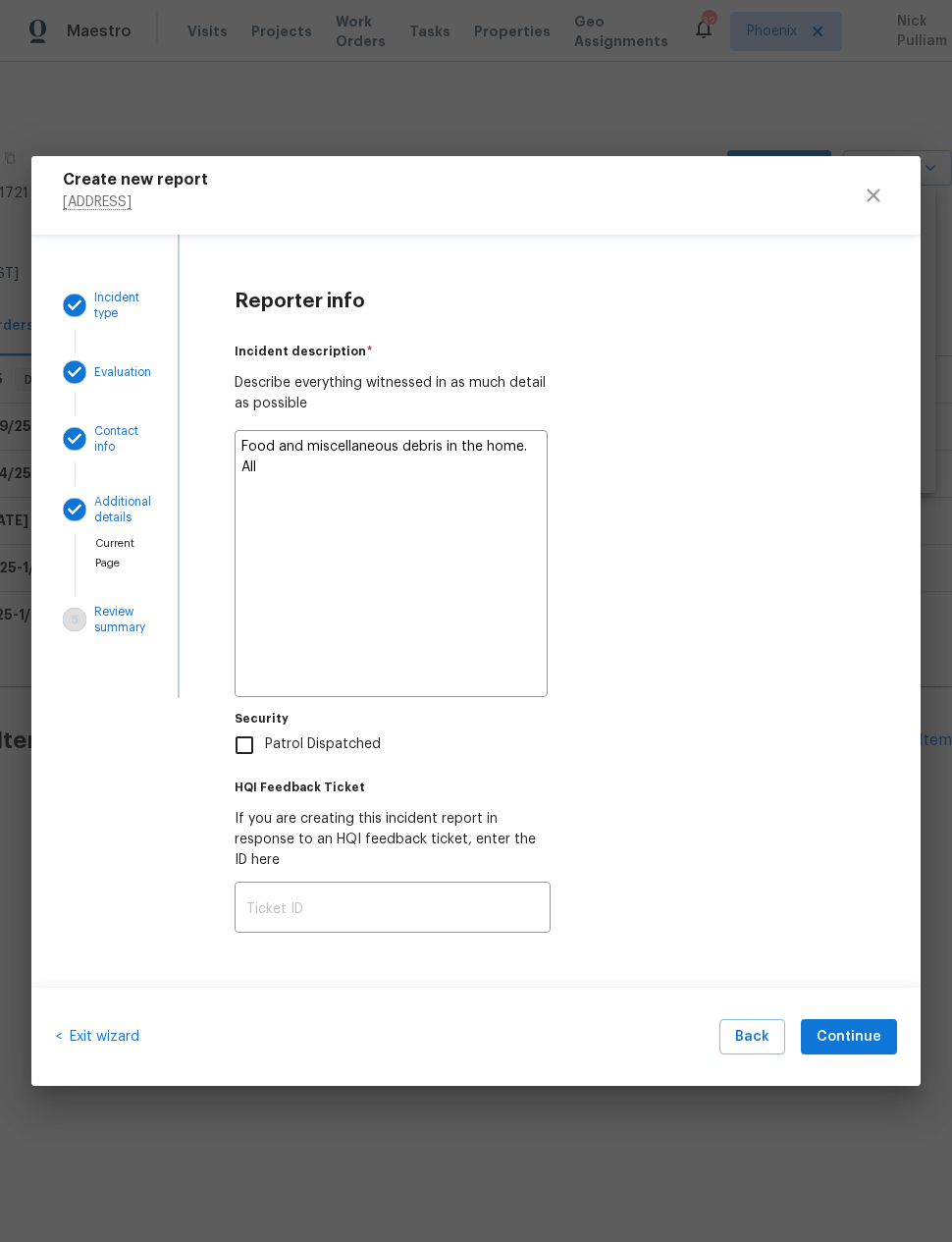 type on "Food and miscellaneous debris in the home. All w" 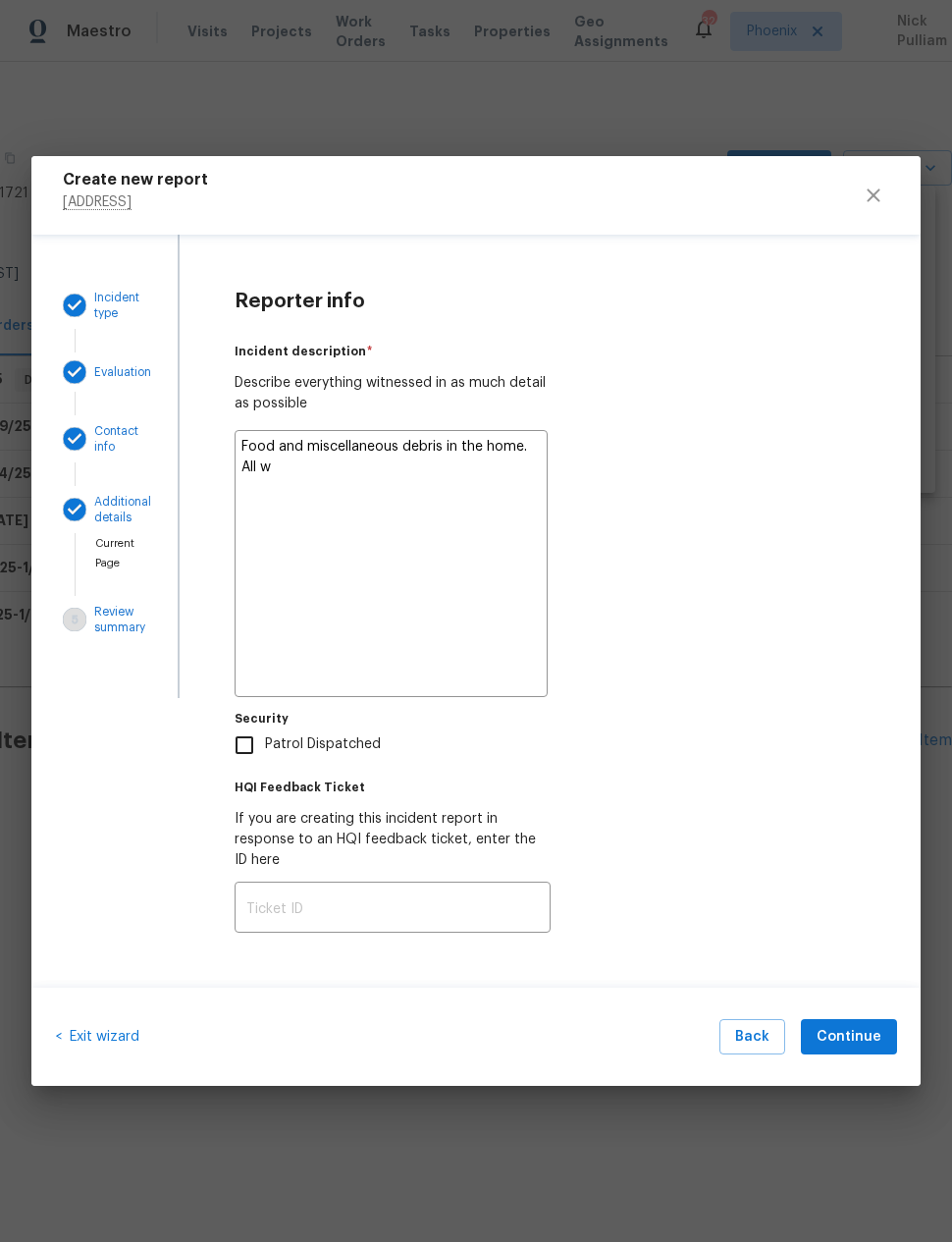 type on "x" 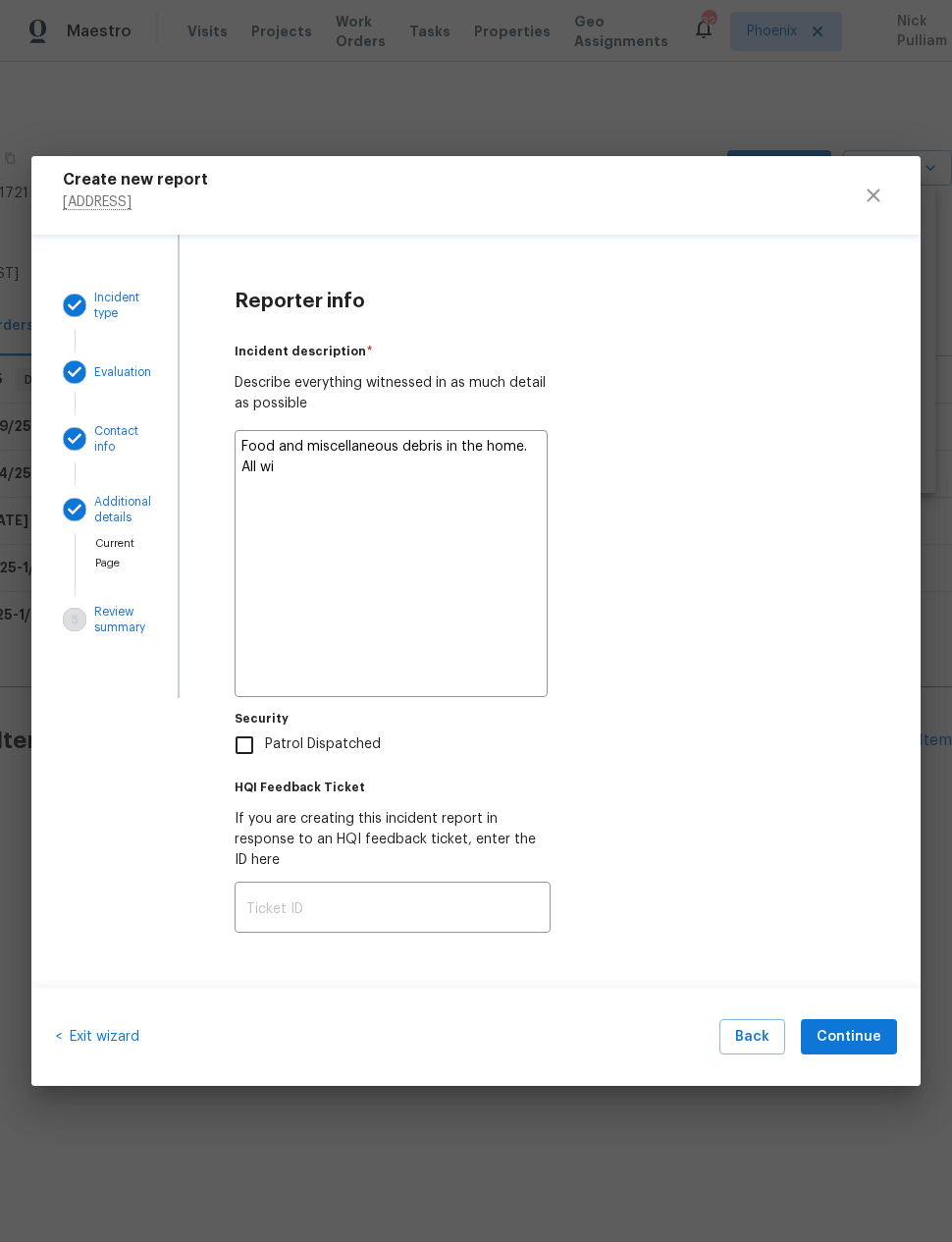 type on "x" 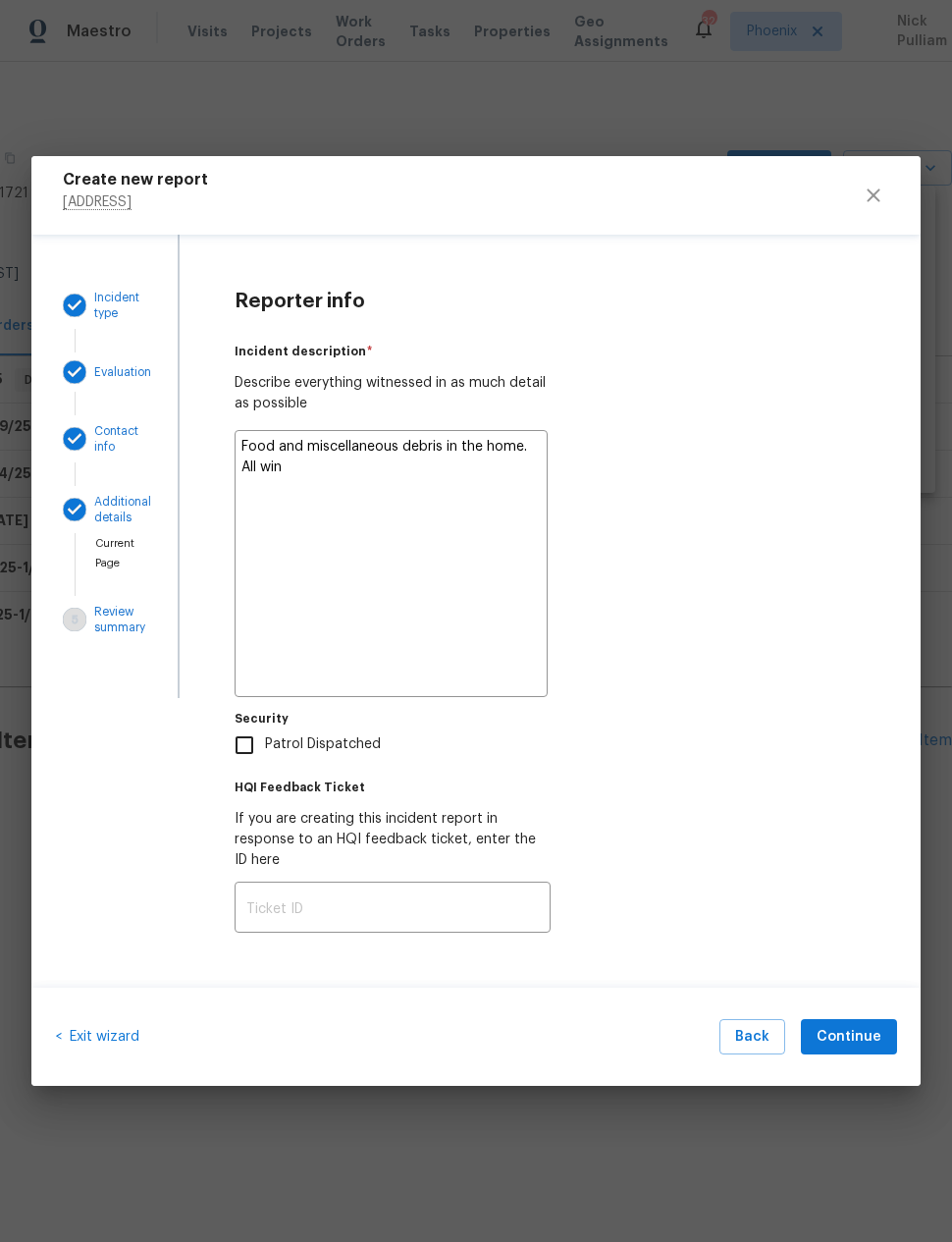 type on "x" 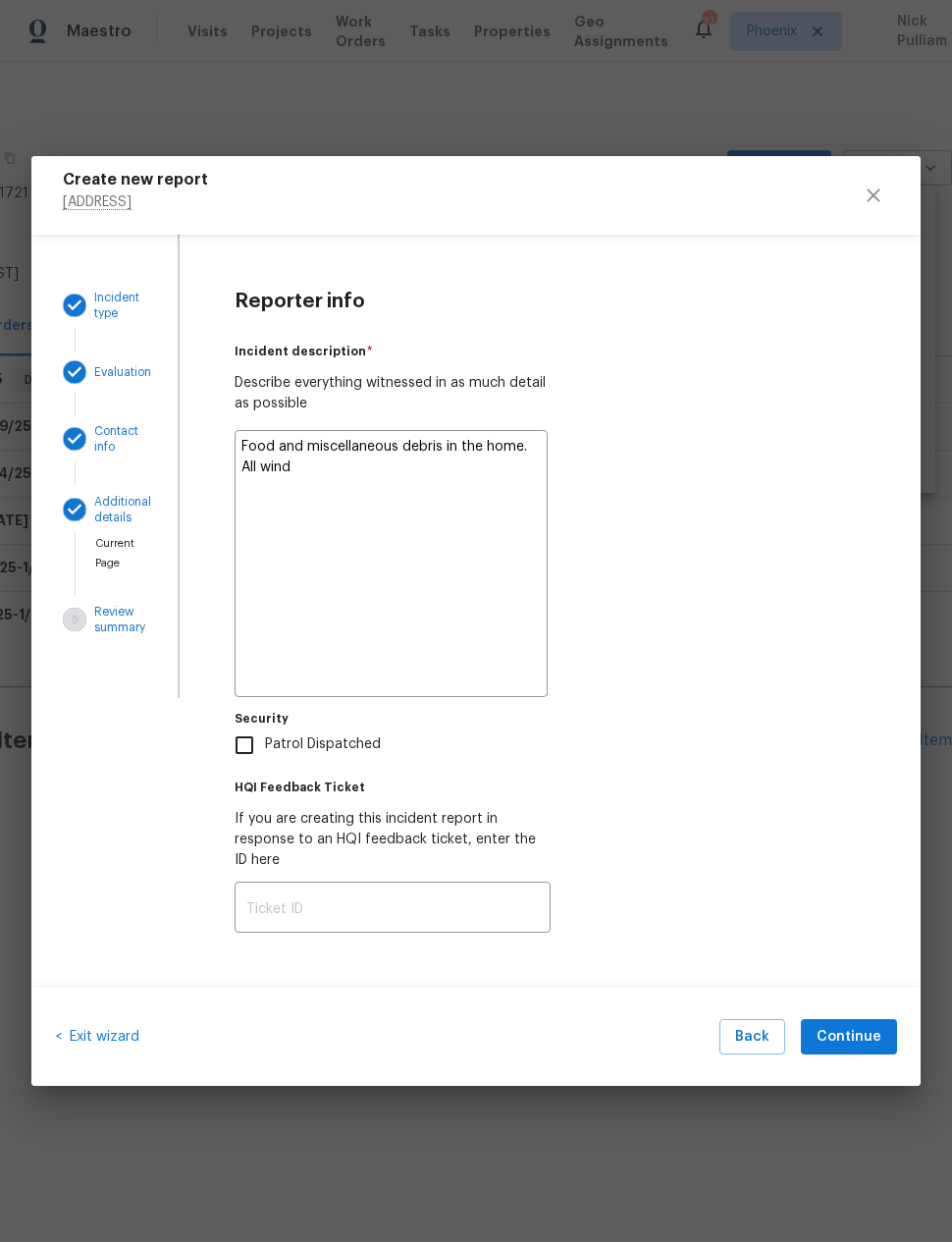 type on "x" 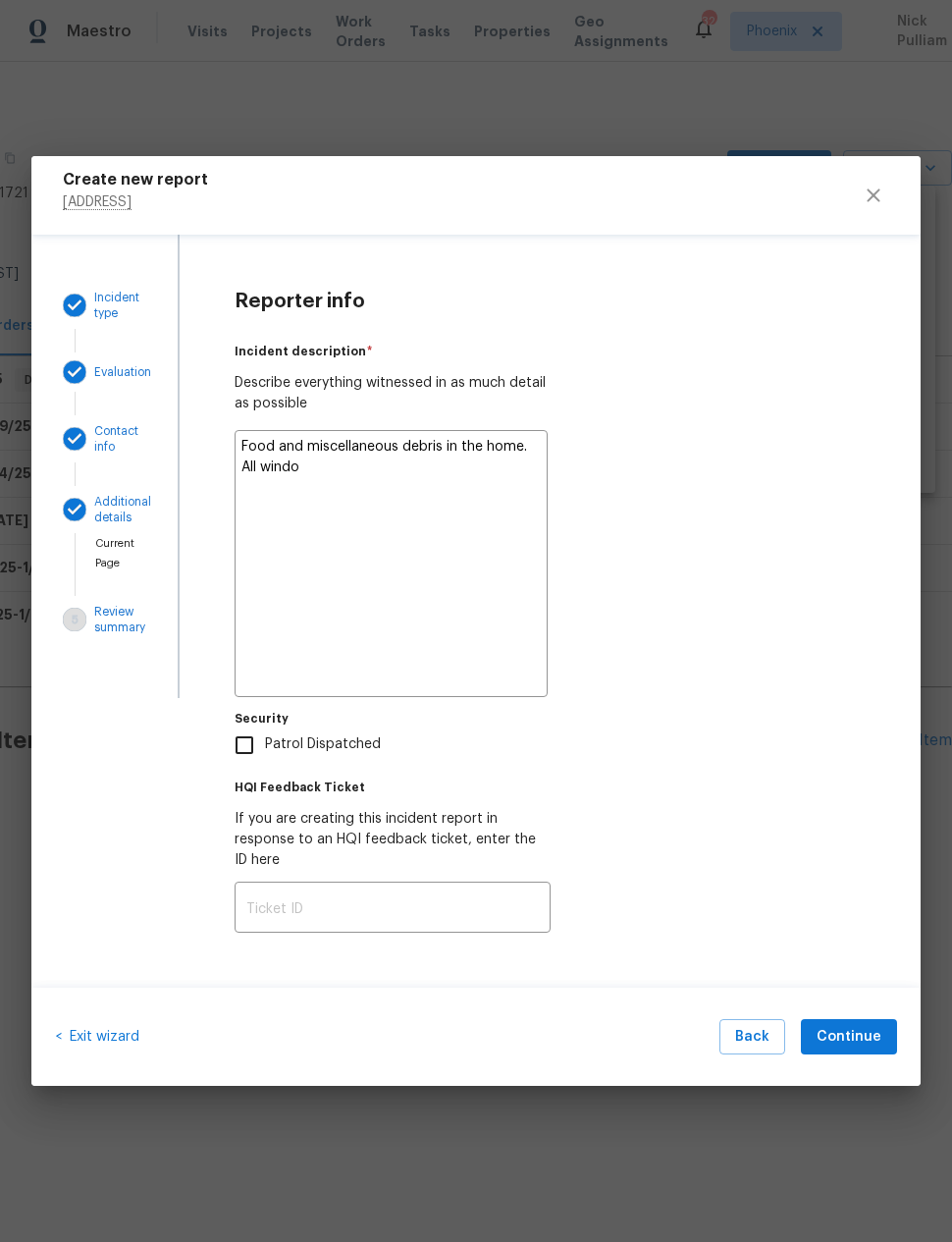 type on "x" 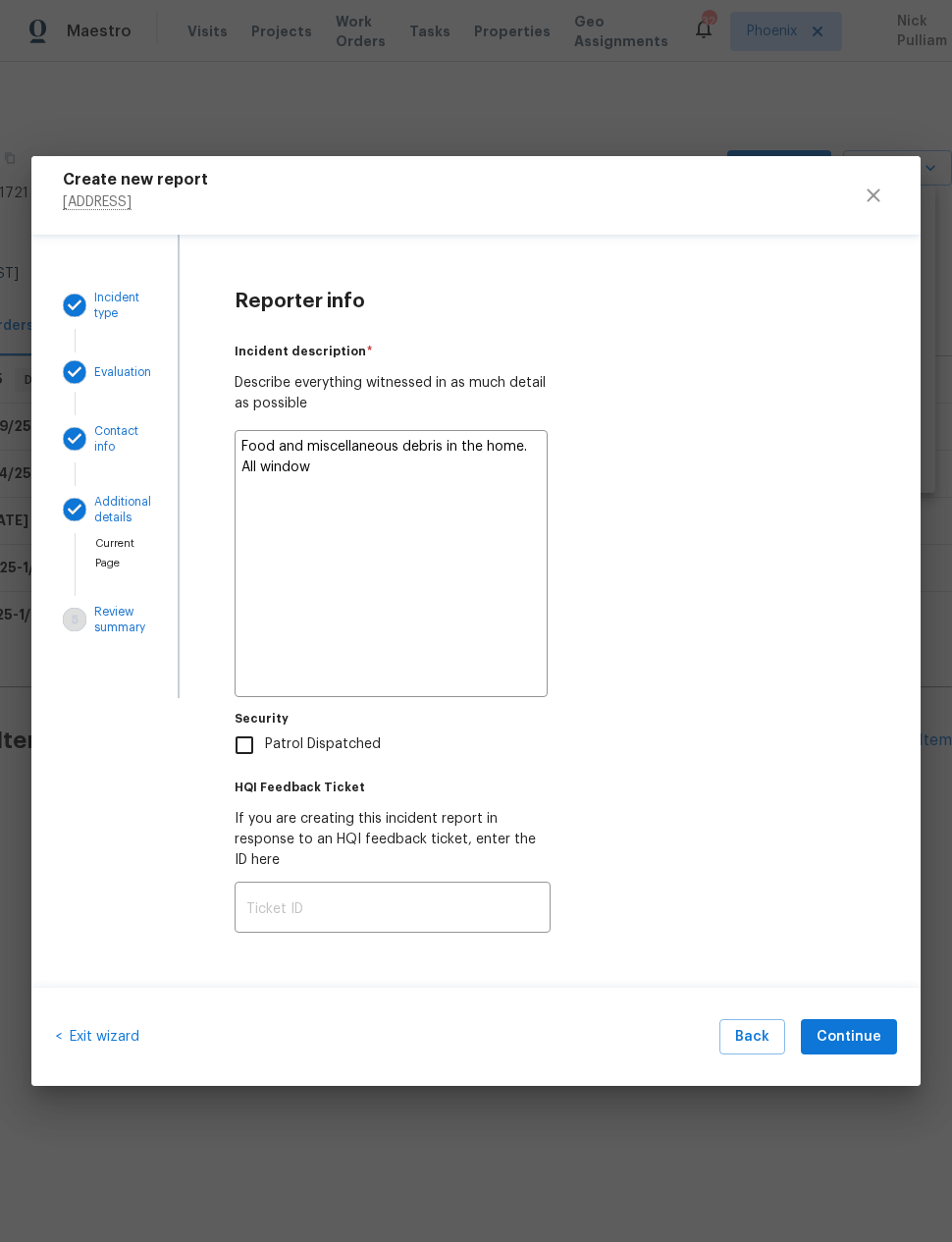 type on "x" 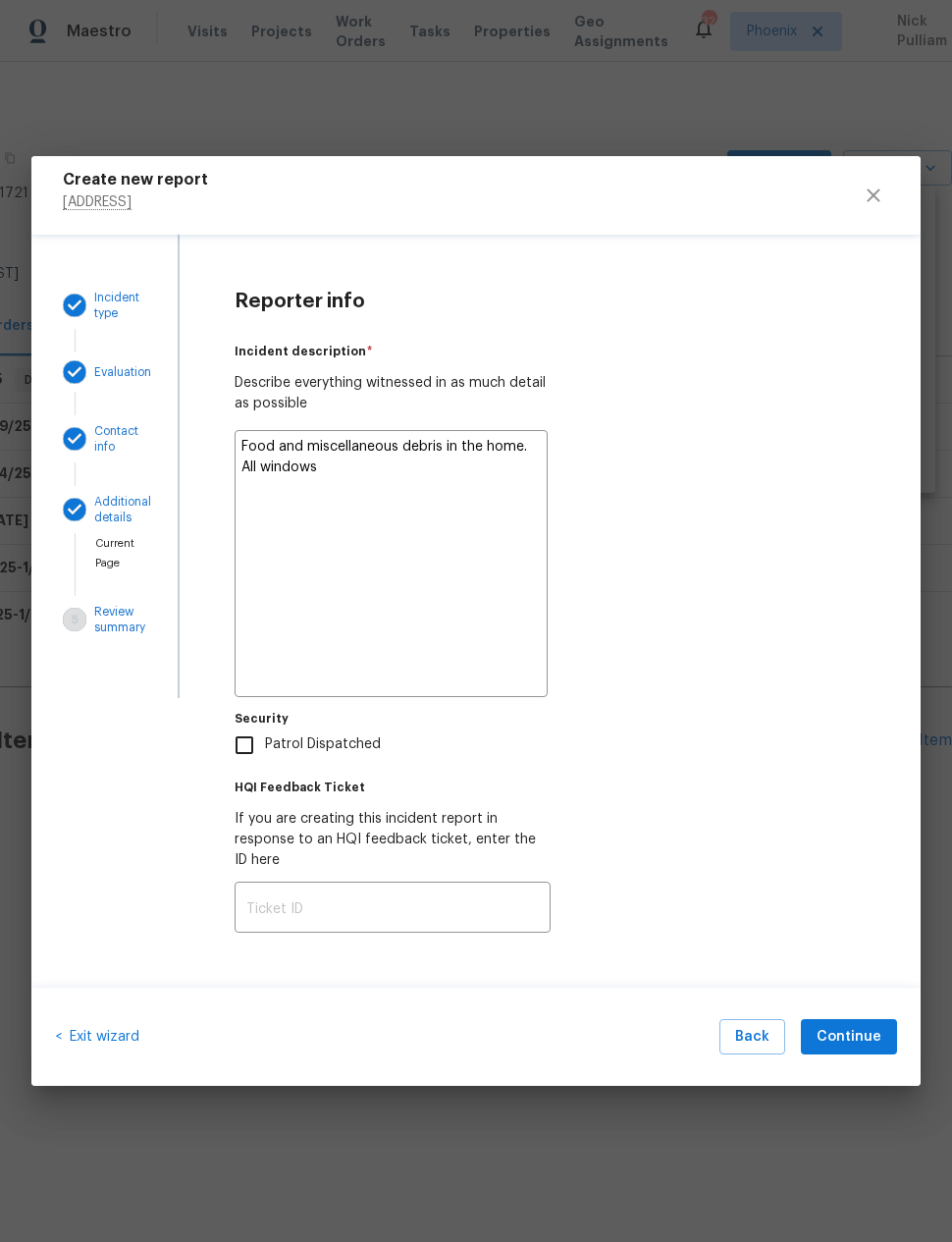type on "x" 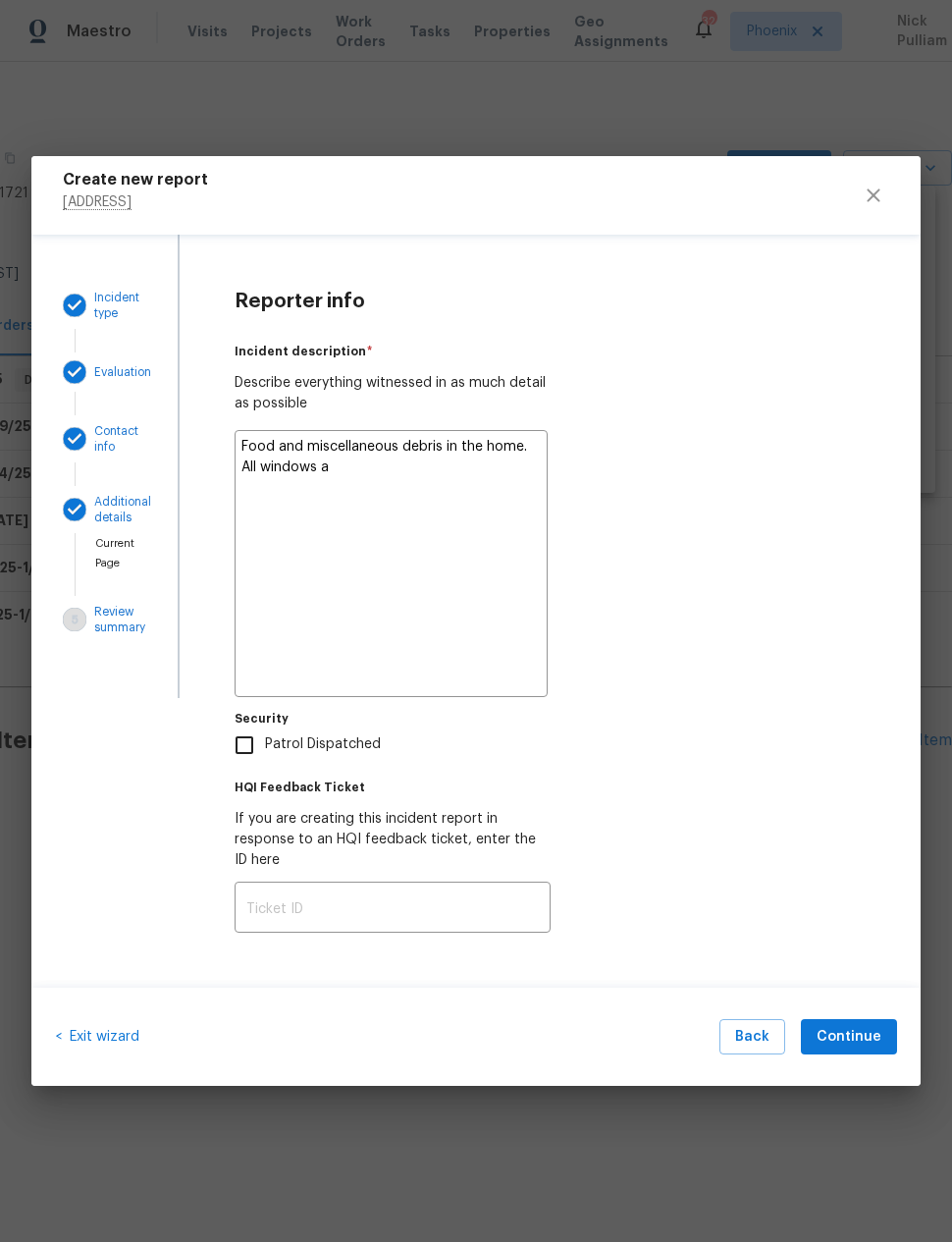 type on "x" 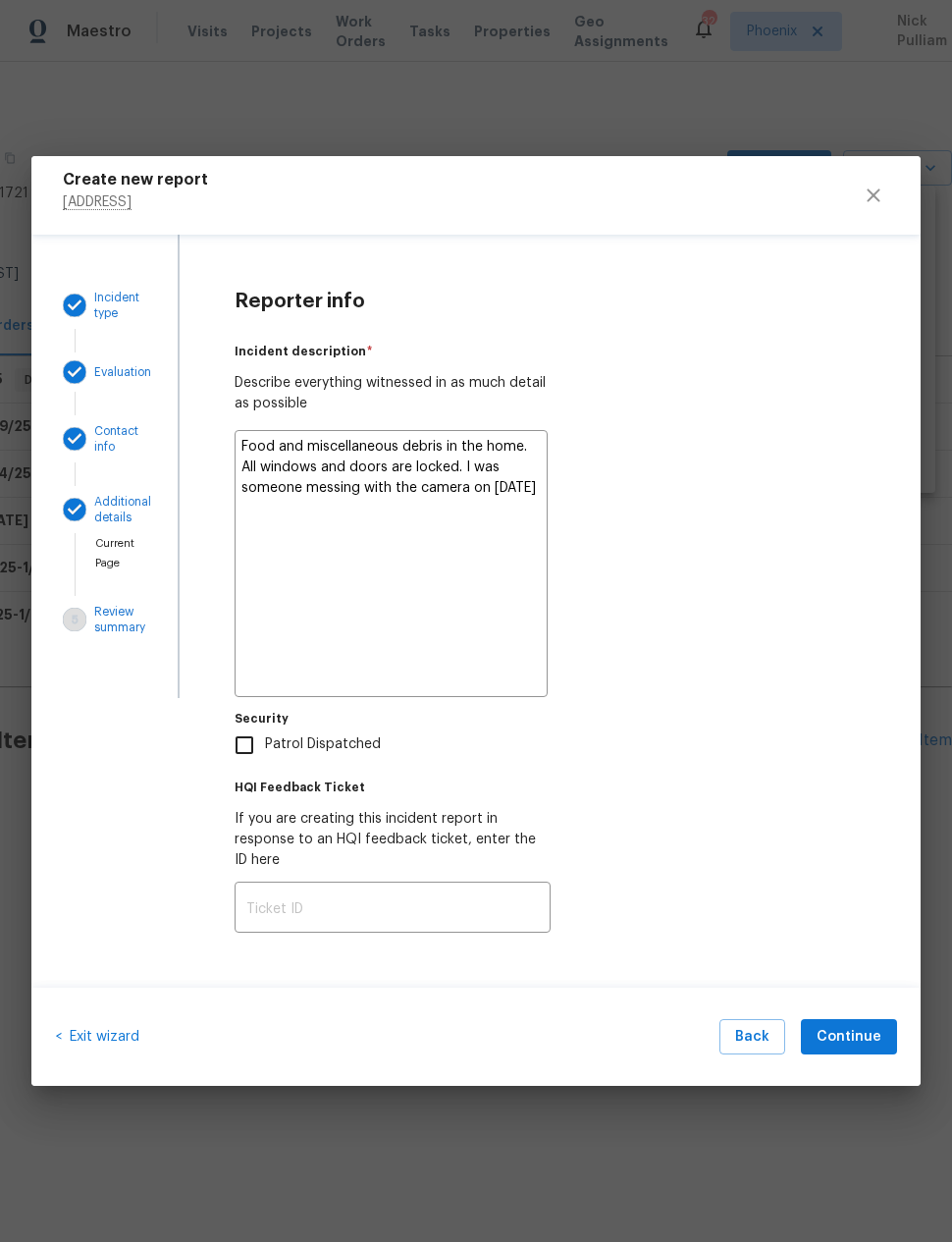 type on "x" 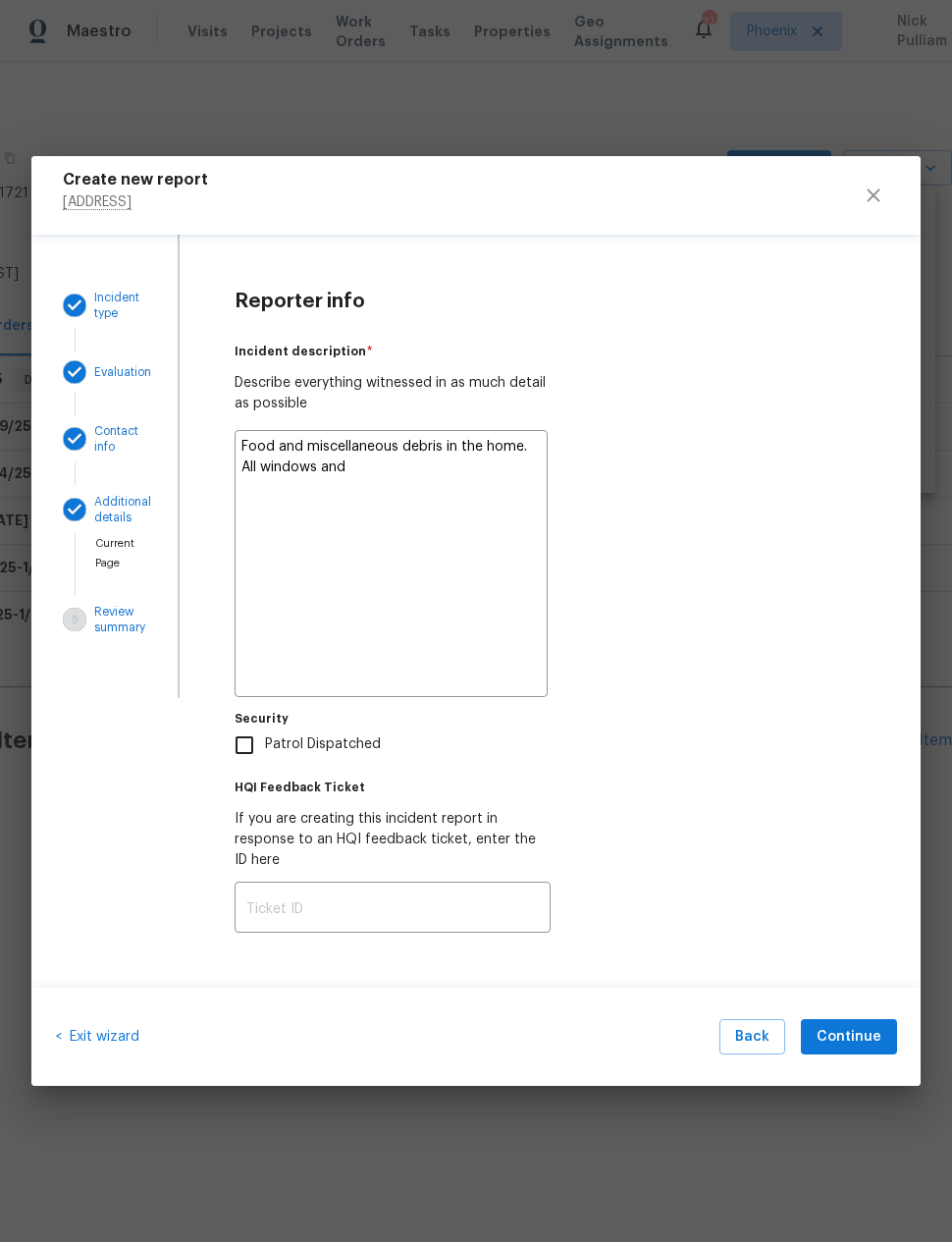 type on "x" 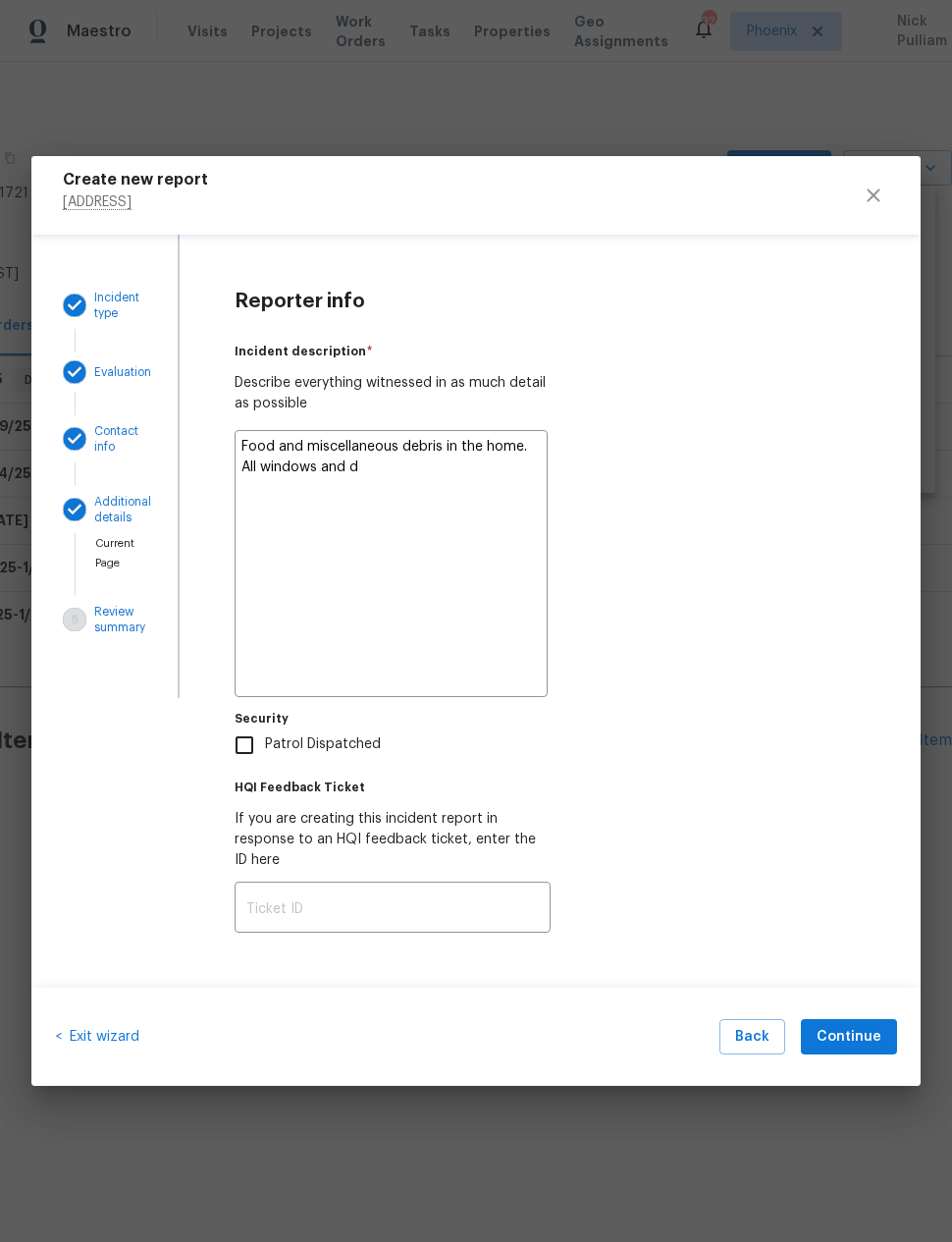 type on "x" 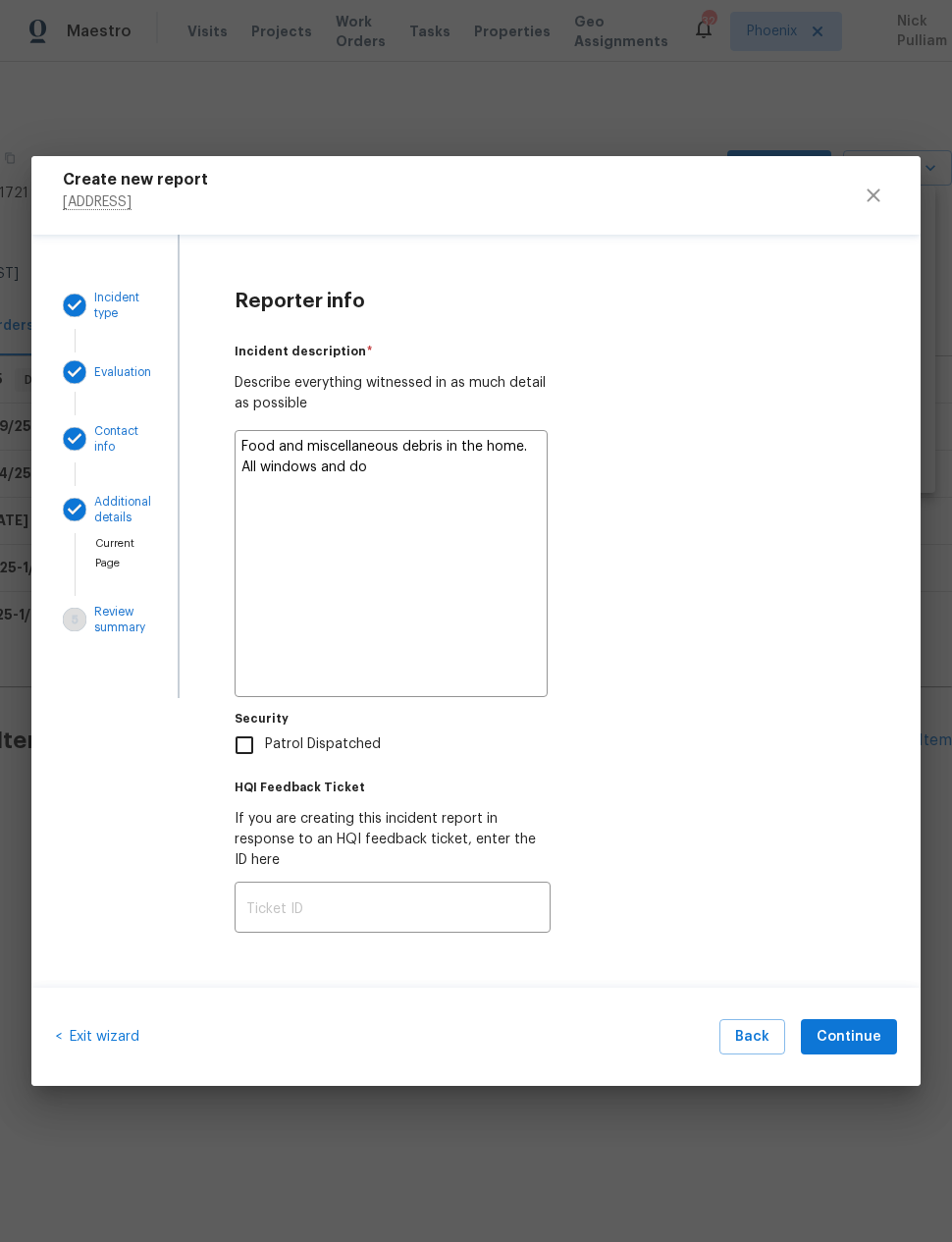 type on "x" 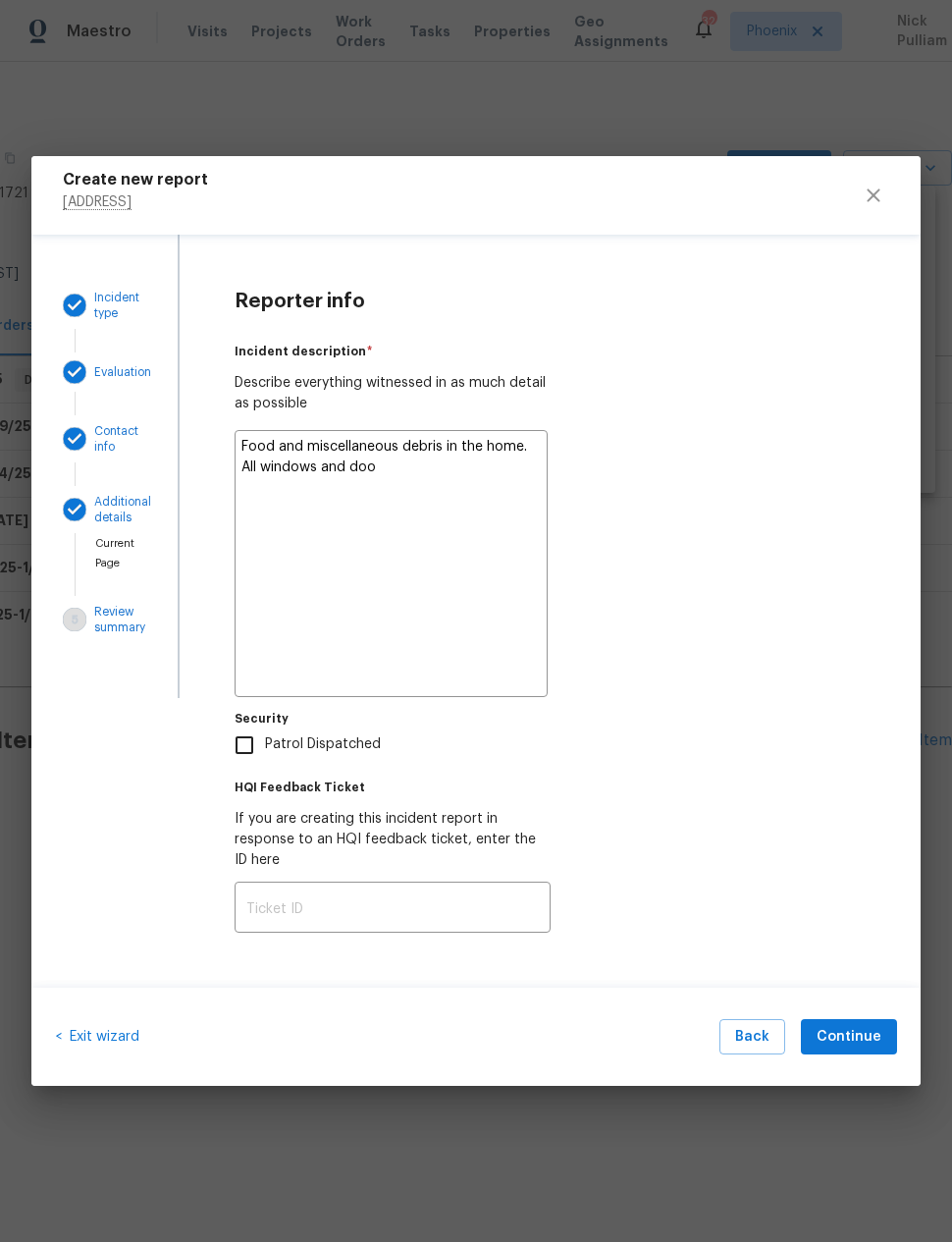 type on "x" 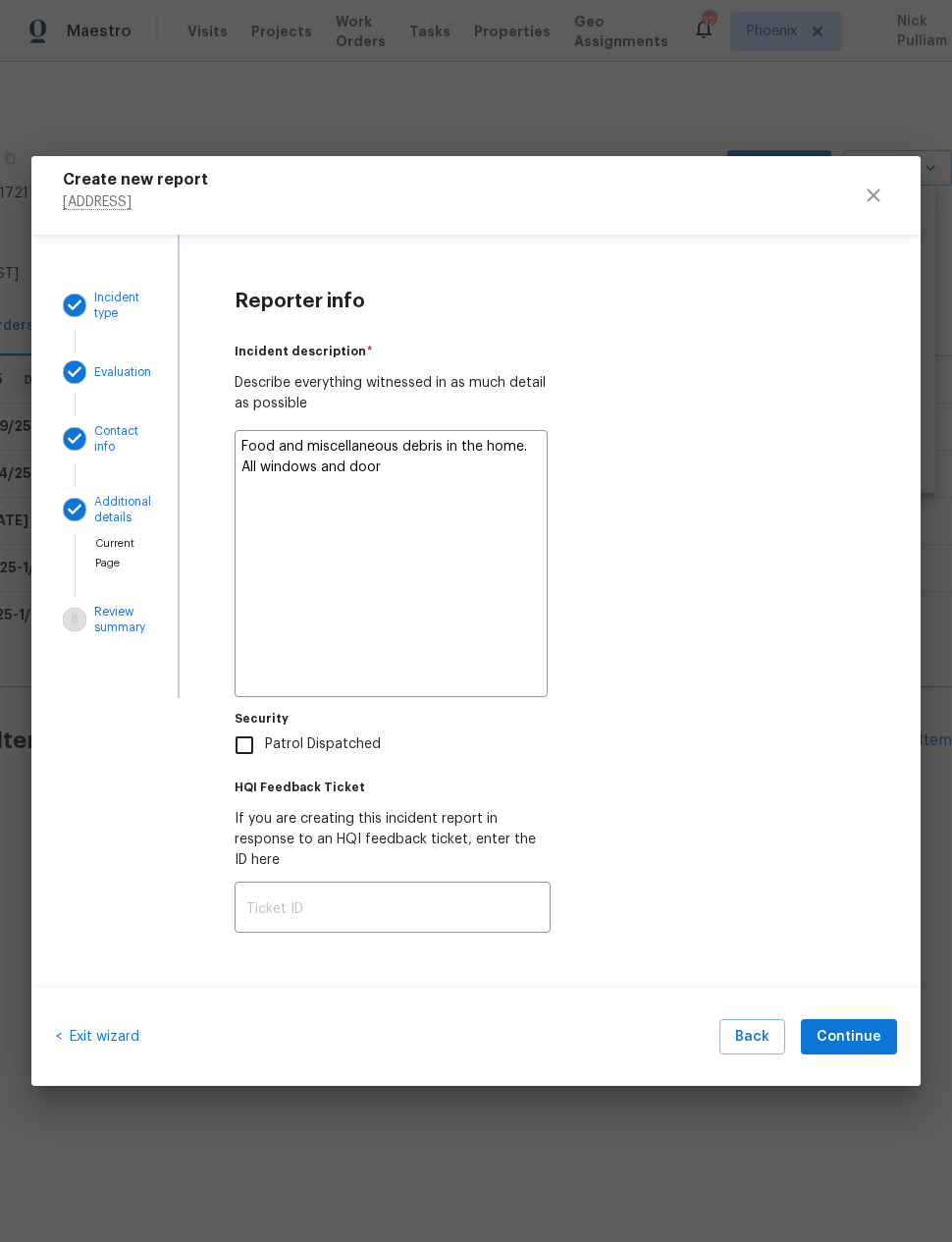 type on "x" 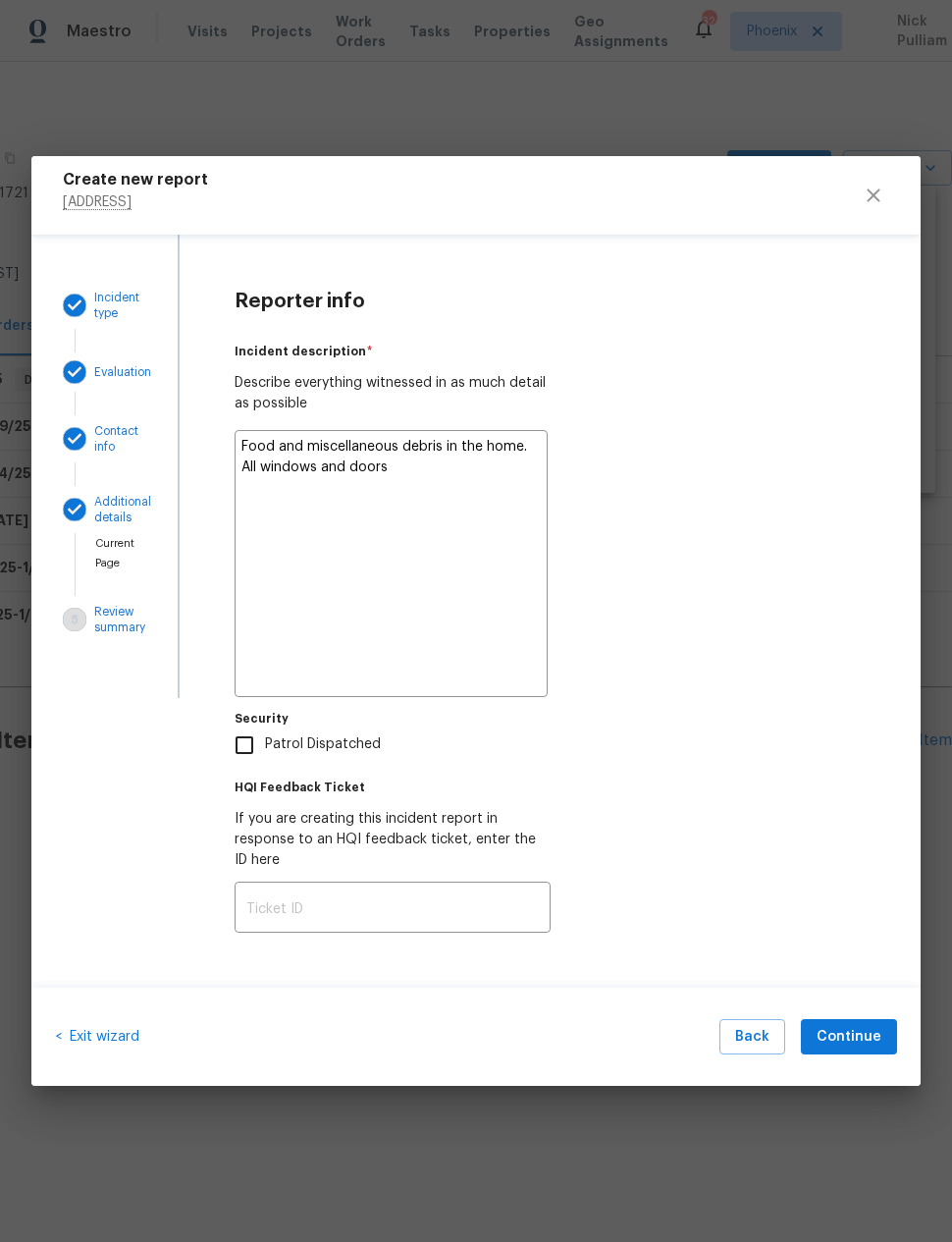 type on "x" 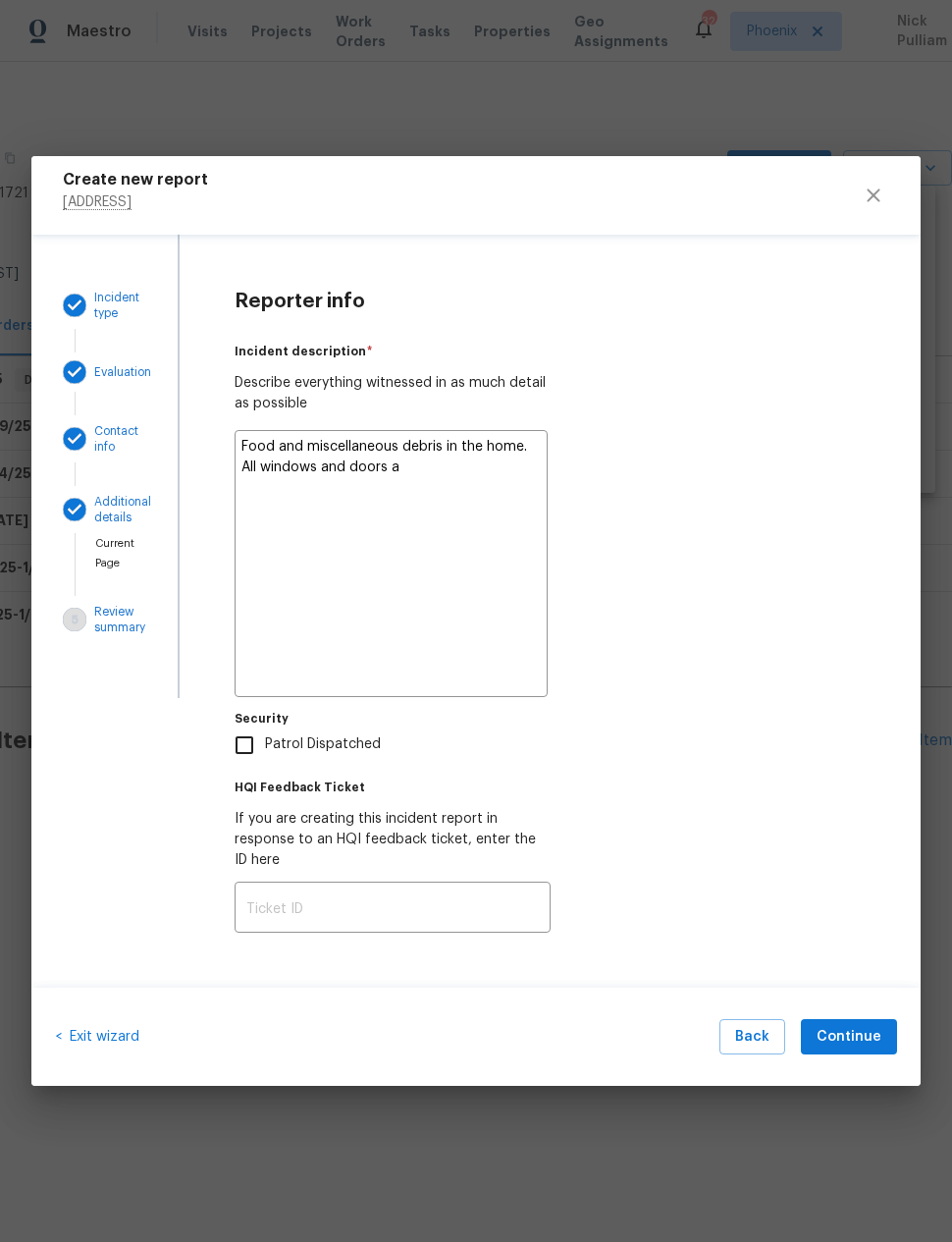 type on "x" 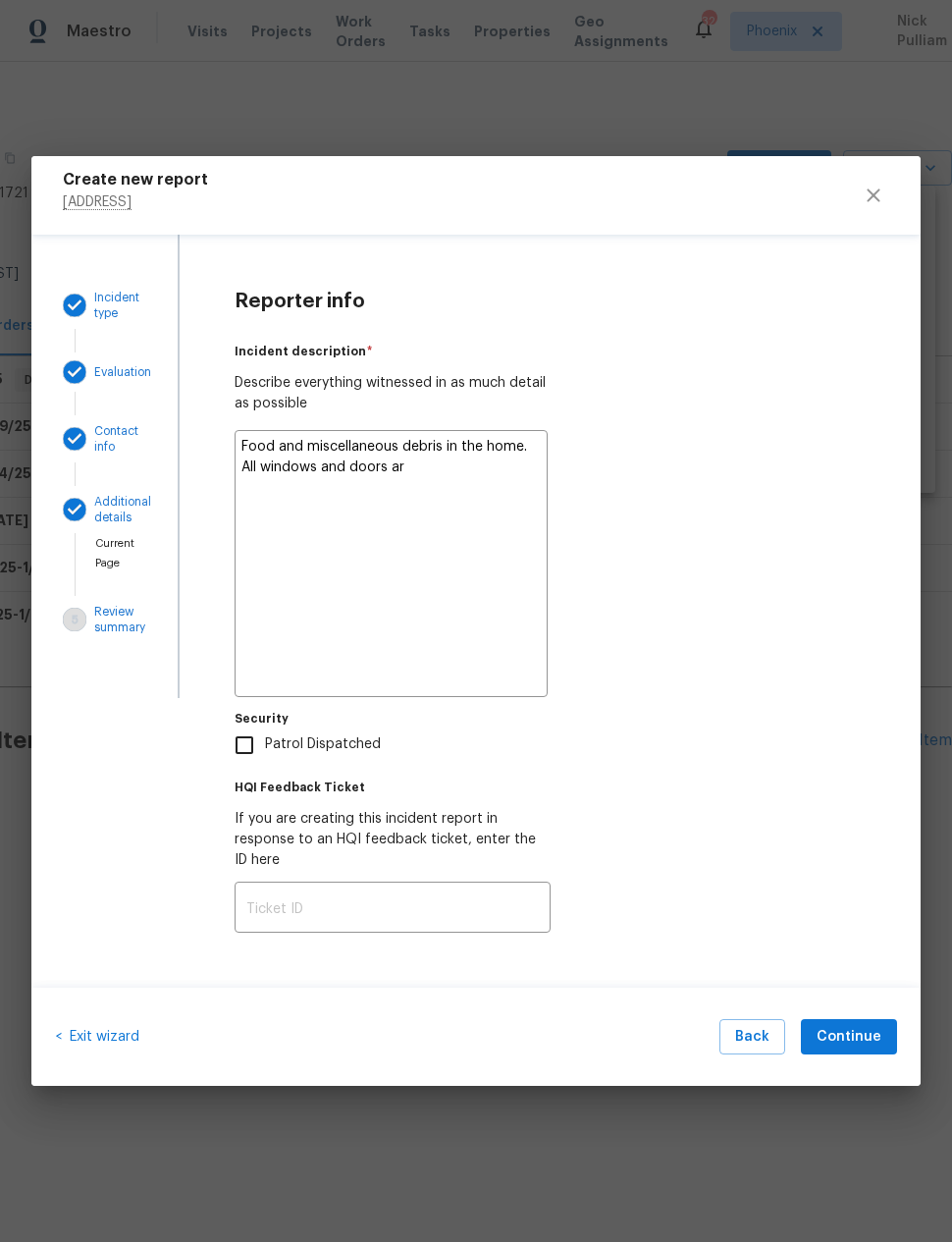 type on "x" 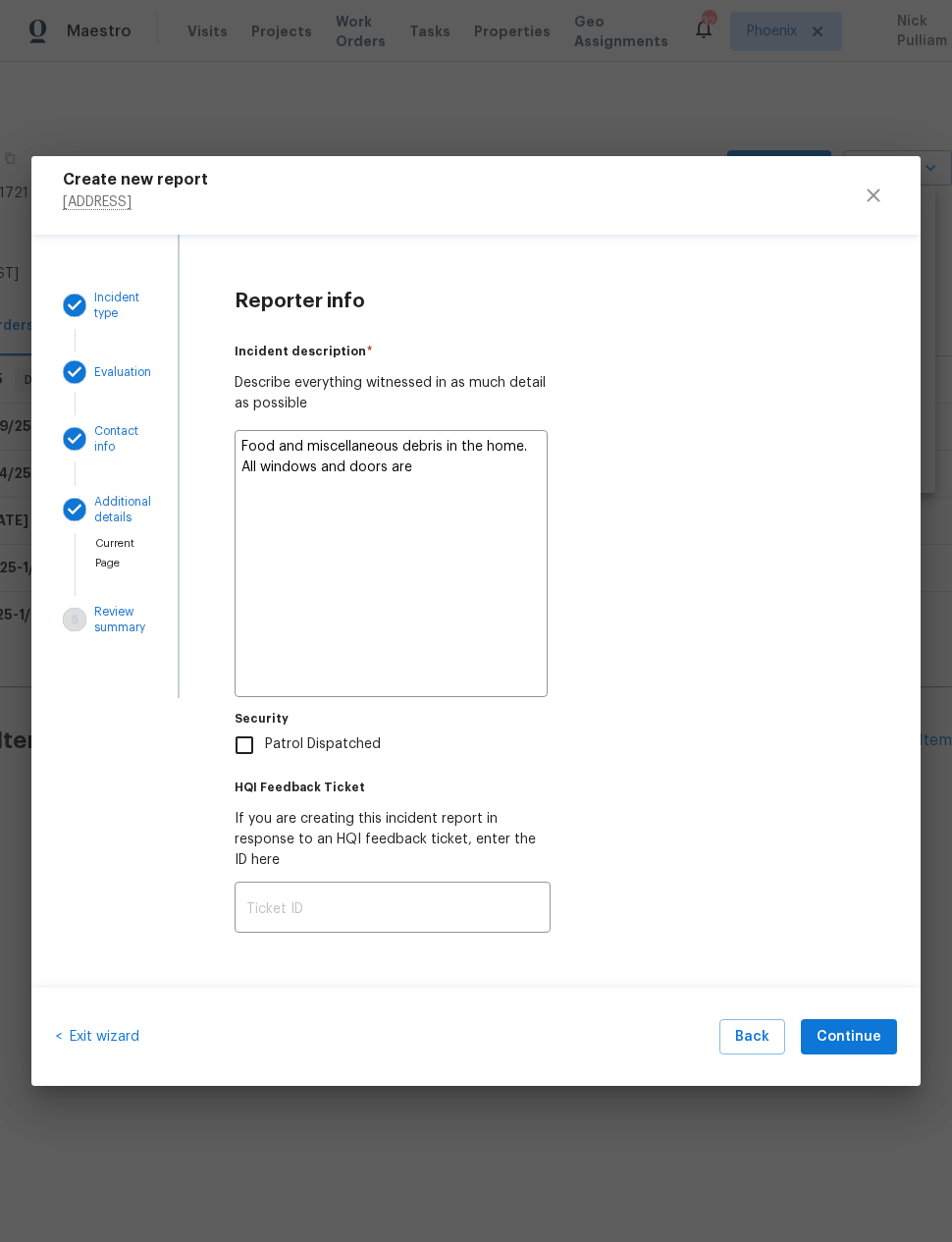 type on "x" 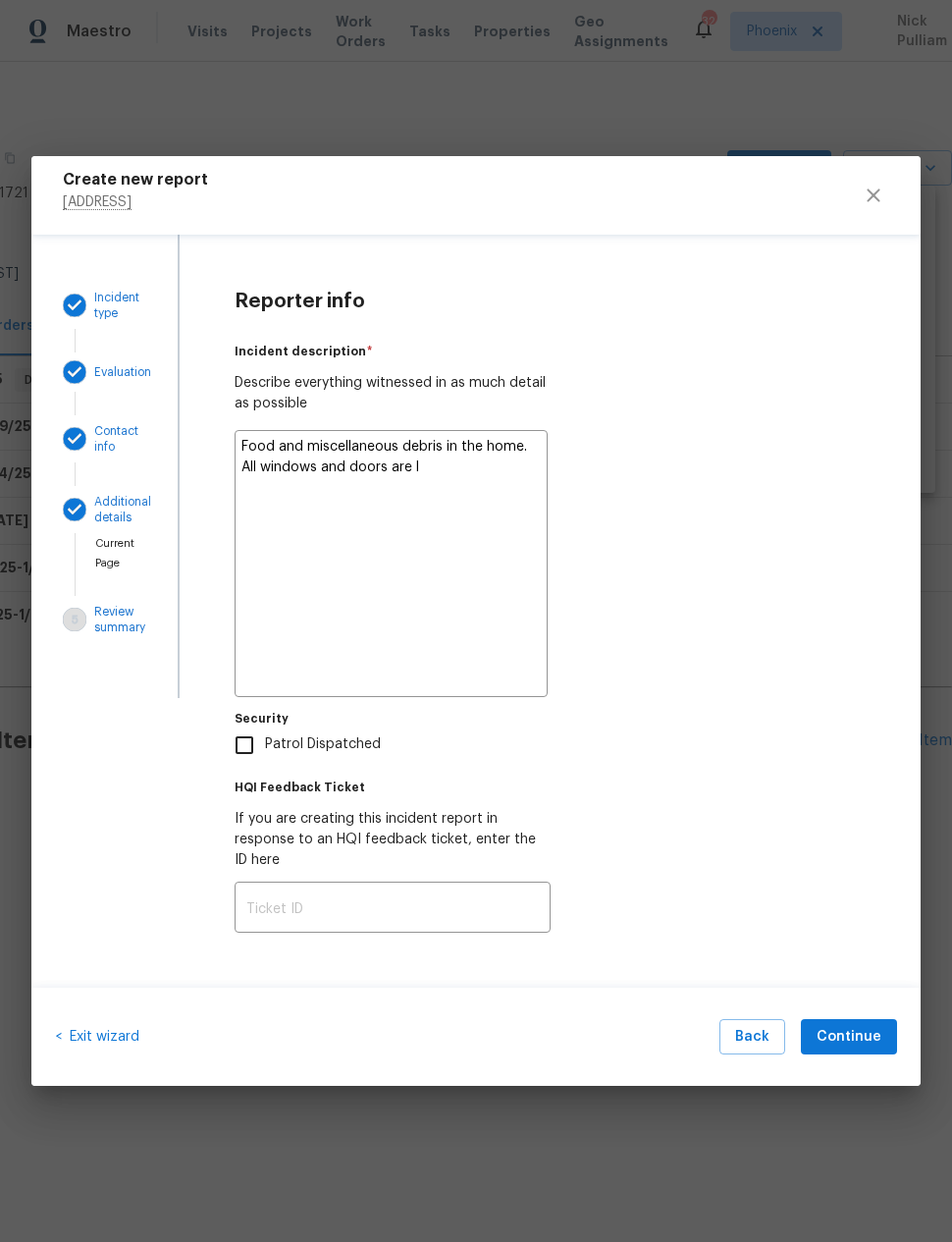 type on "x" 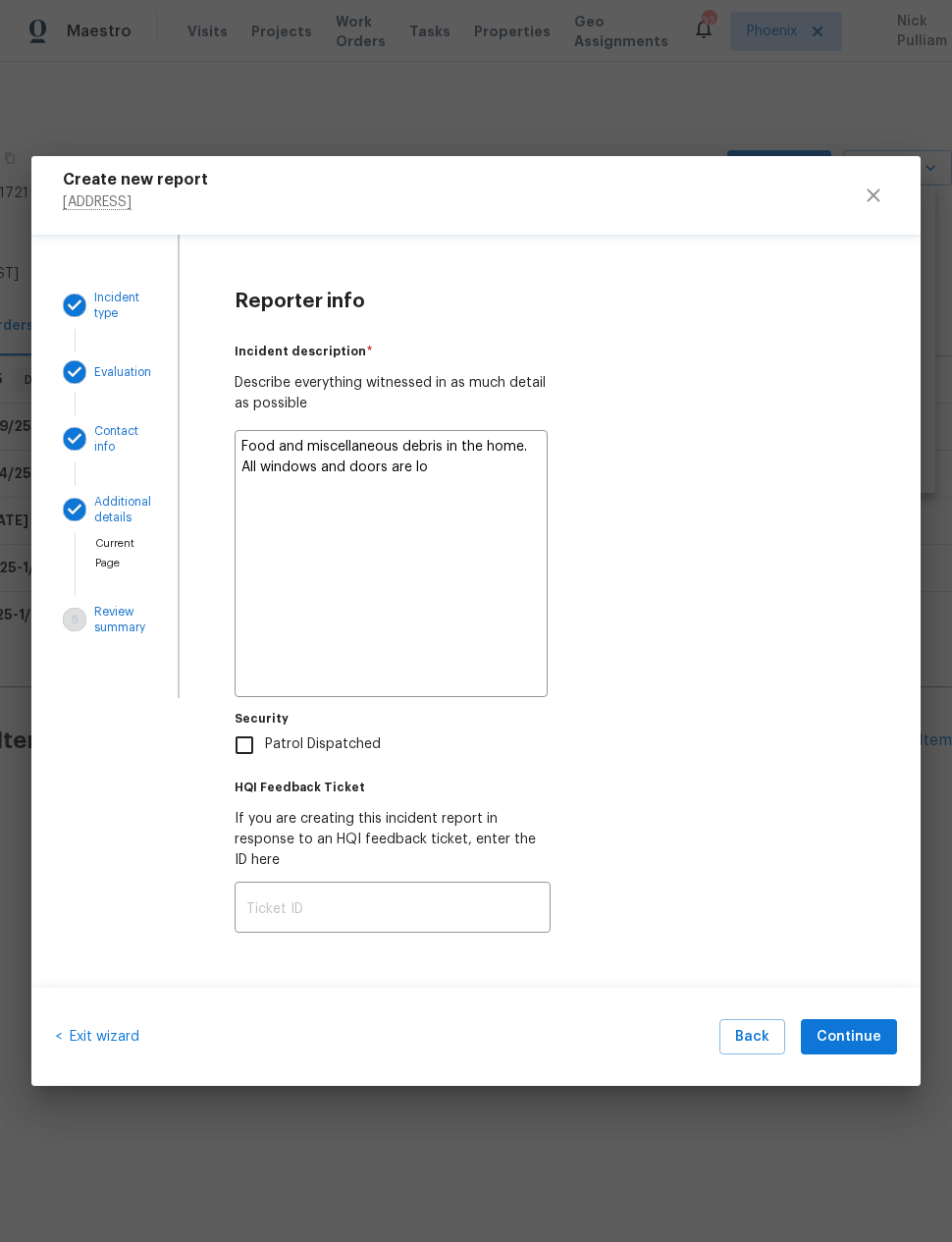 type on "x" 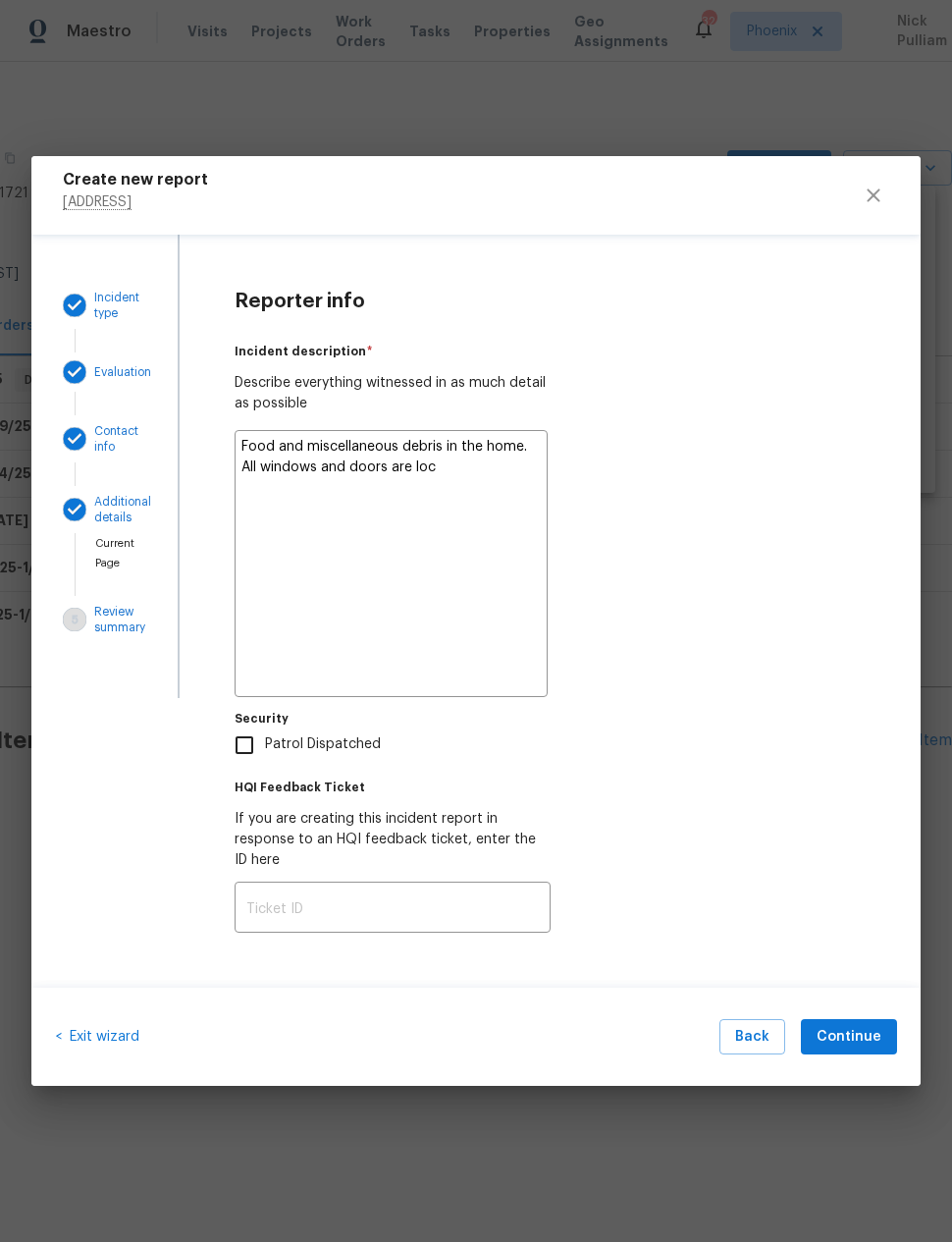 type on "x" 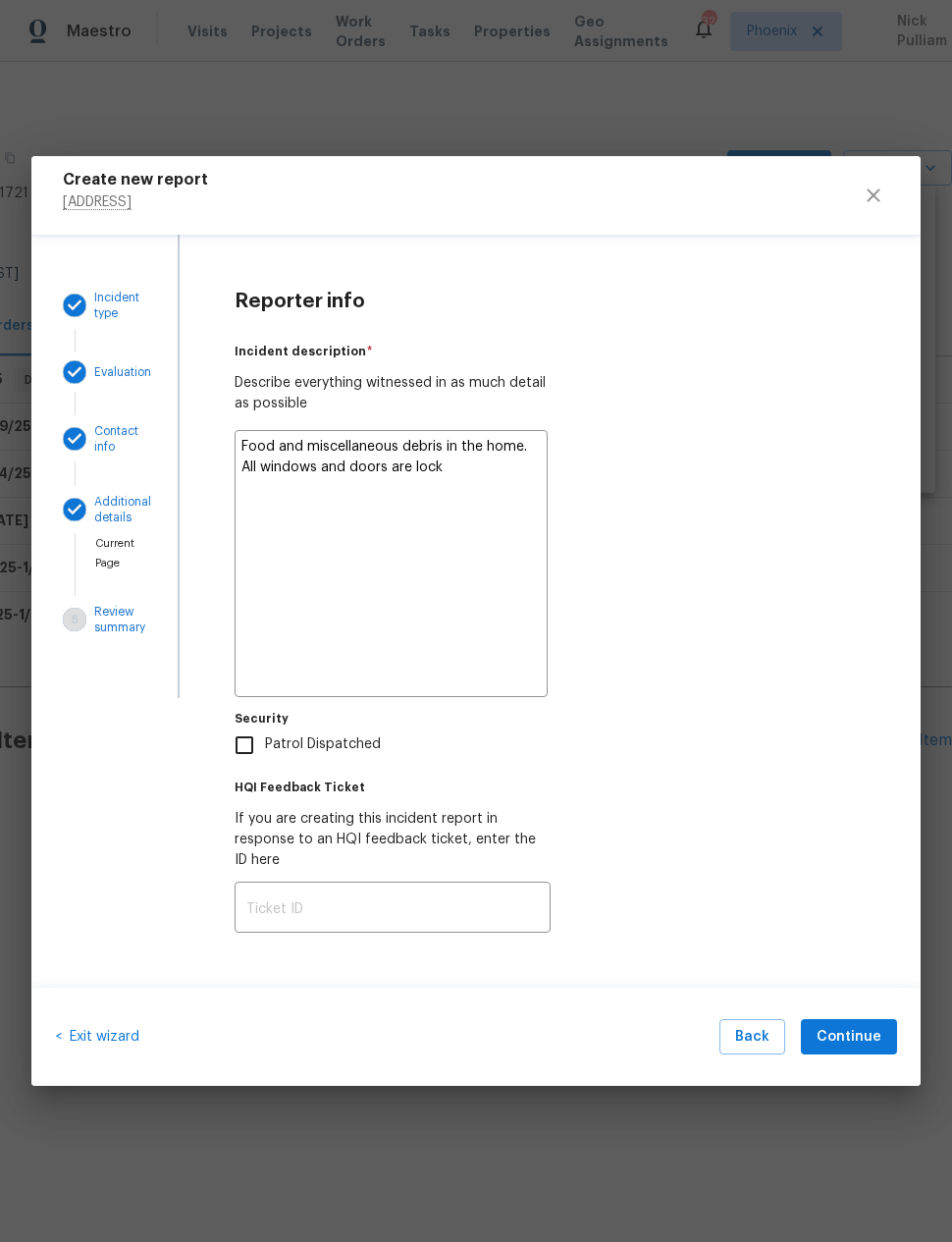 type on "x" 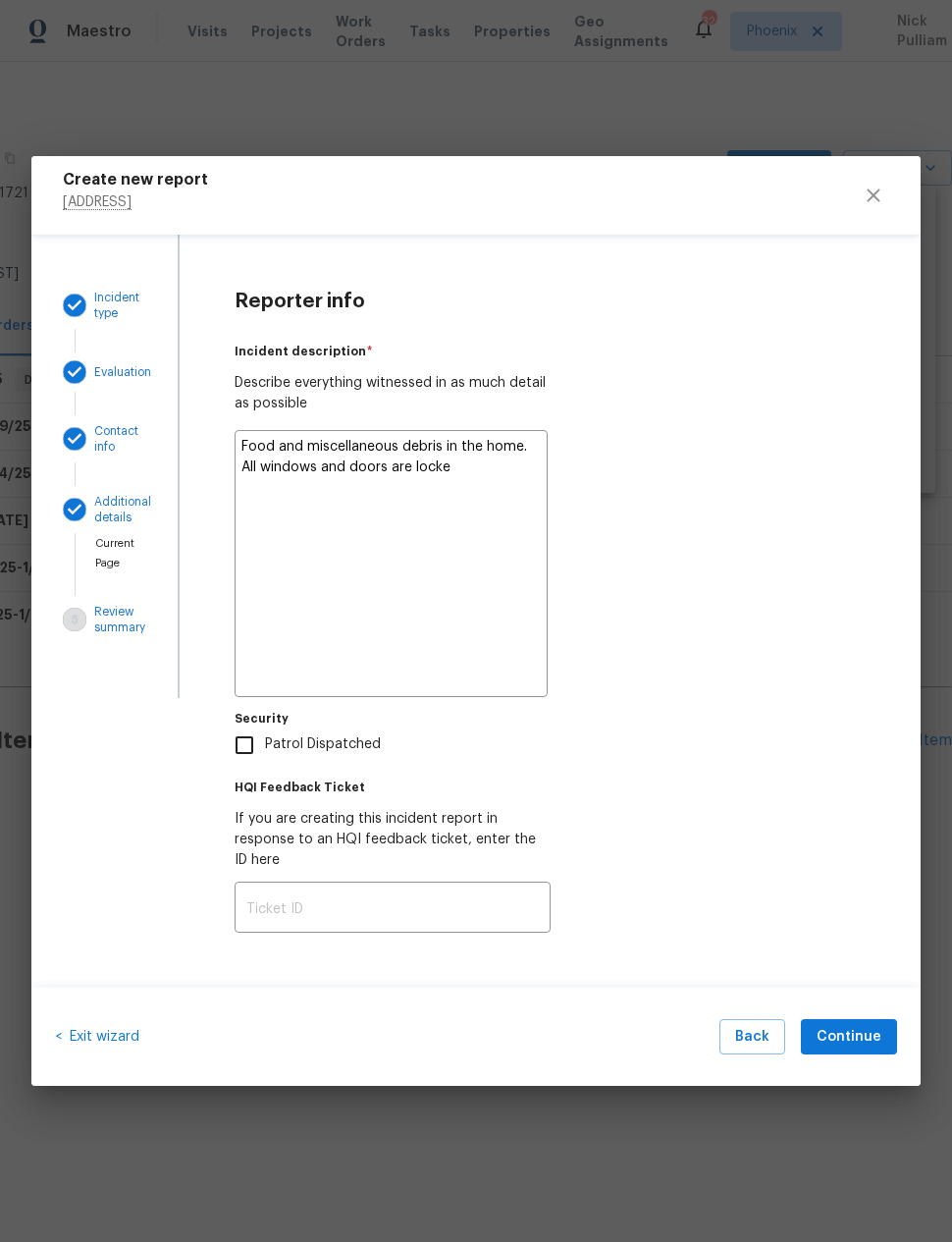 type on "x" 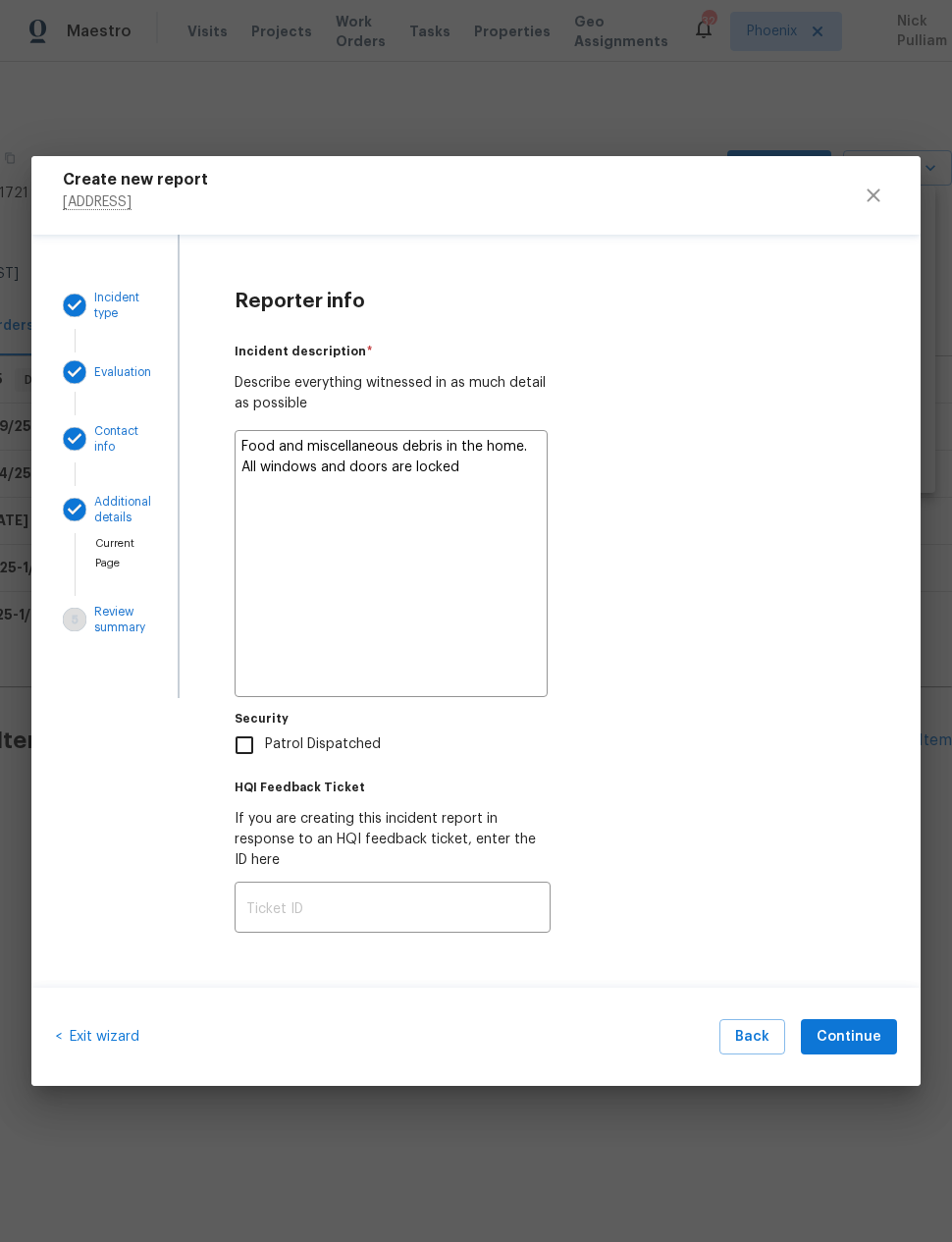 type on "x" 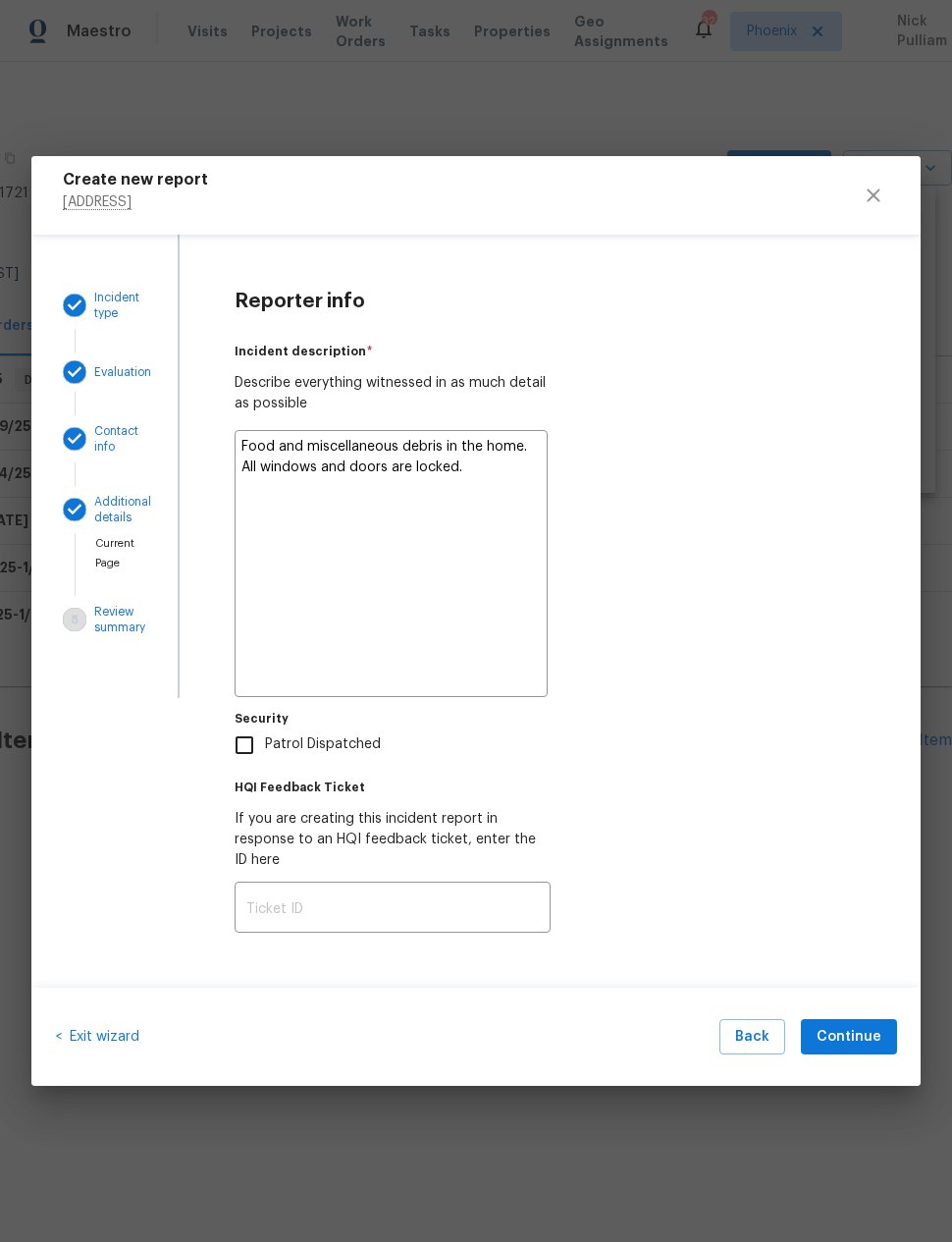 type on "x" 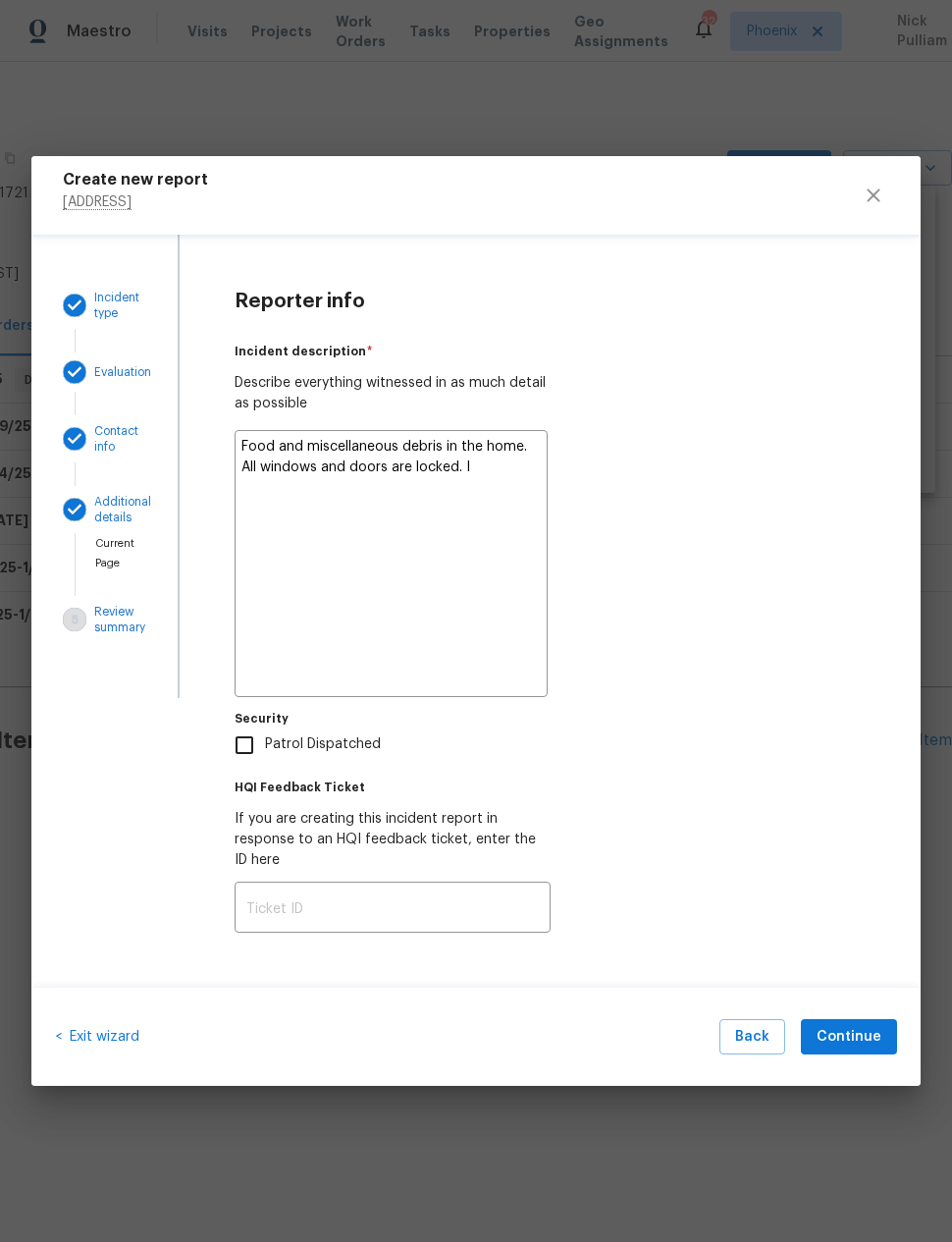 type on "x" 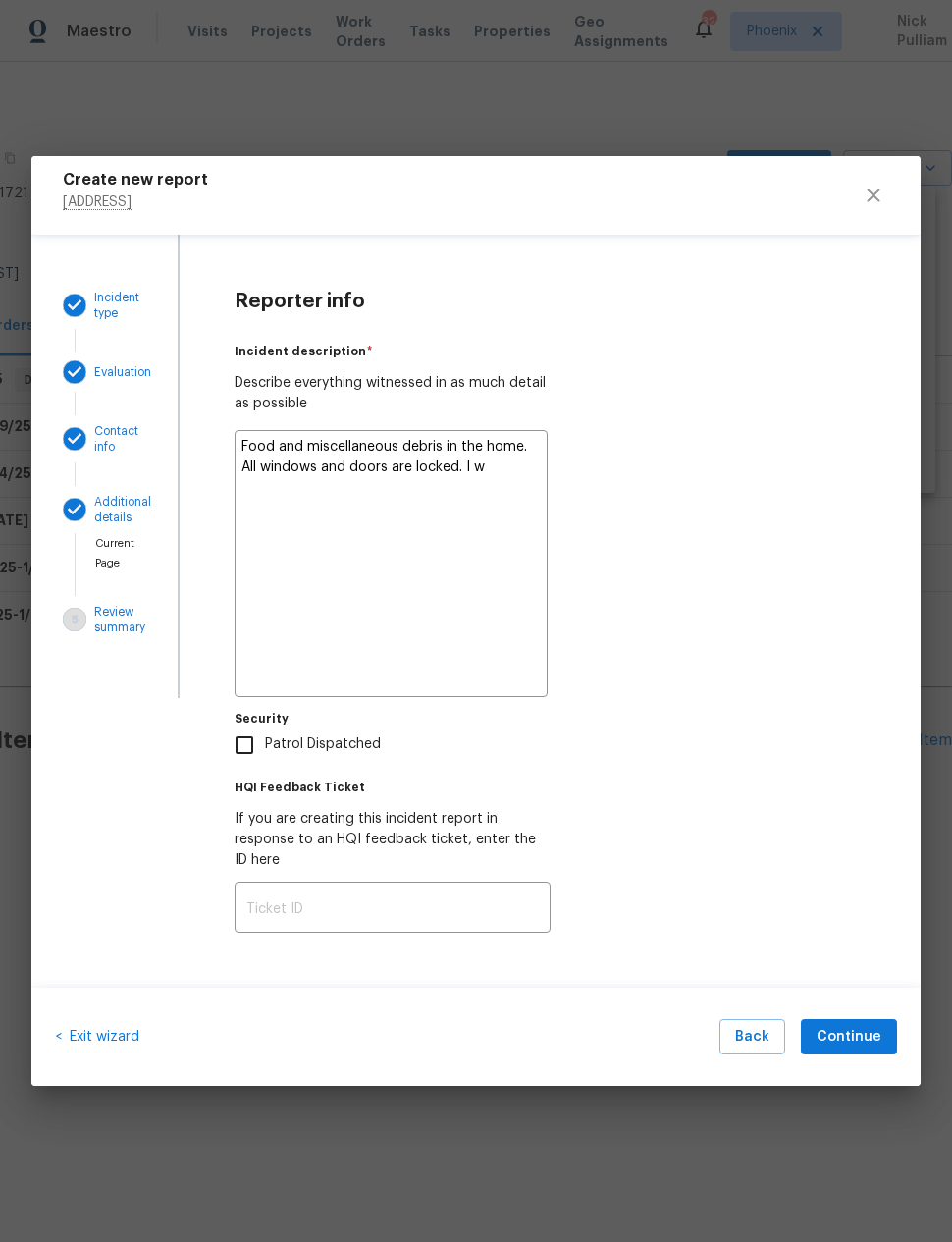 type on "x" 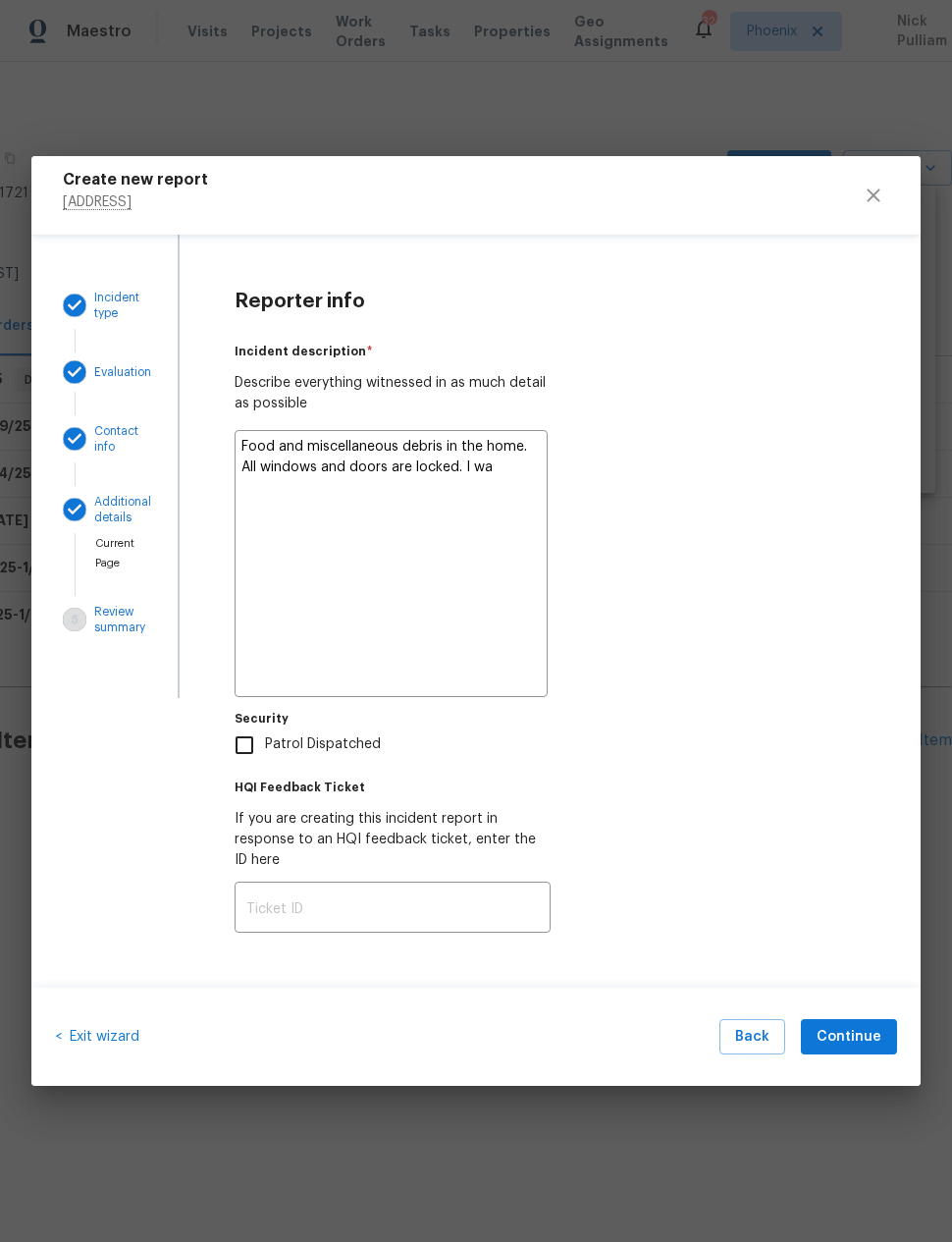 type on "x" 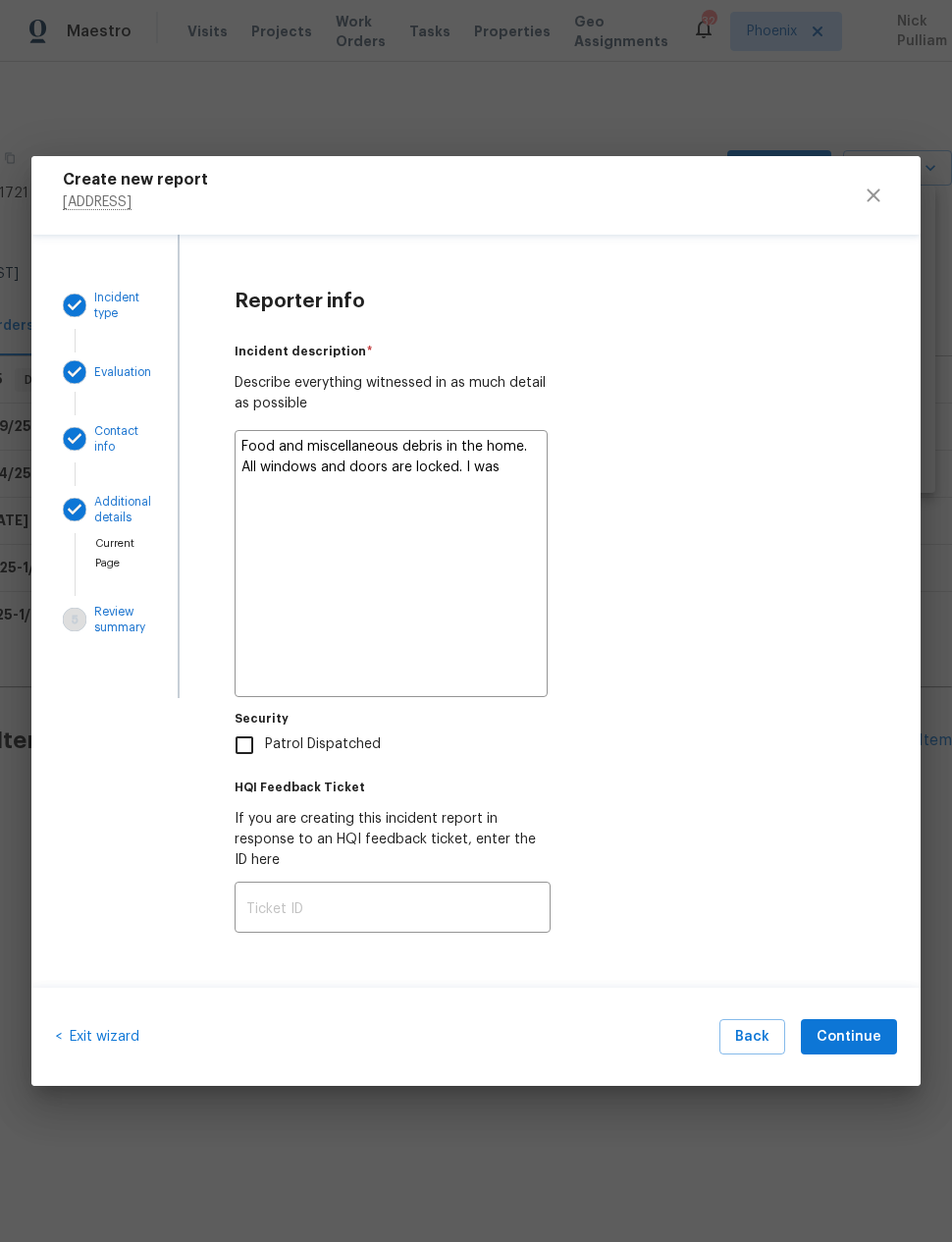 type on "x" 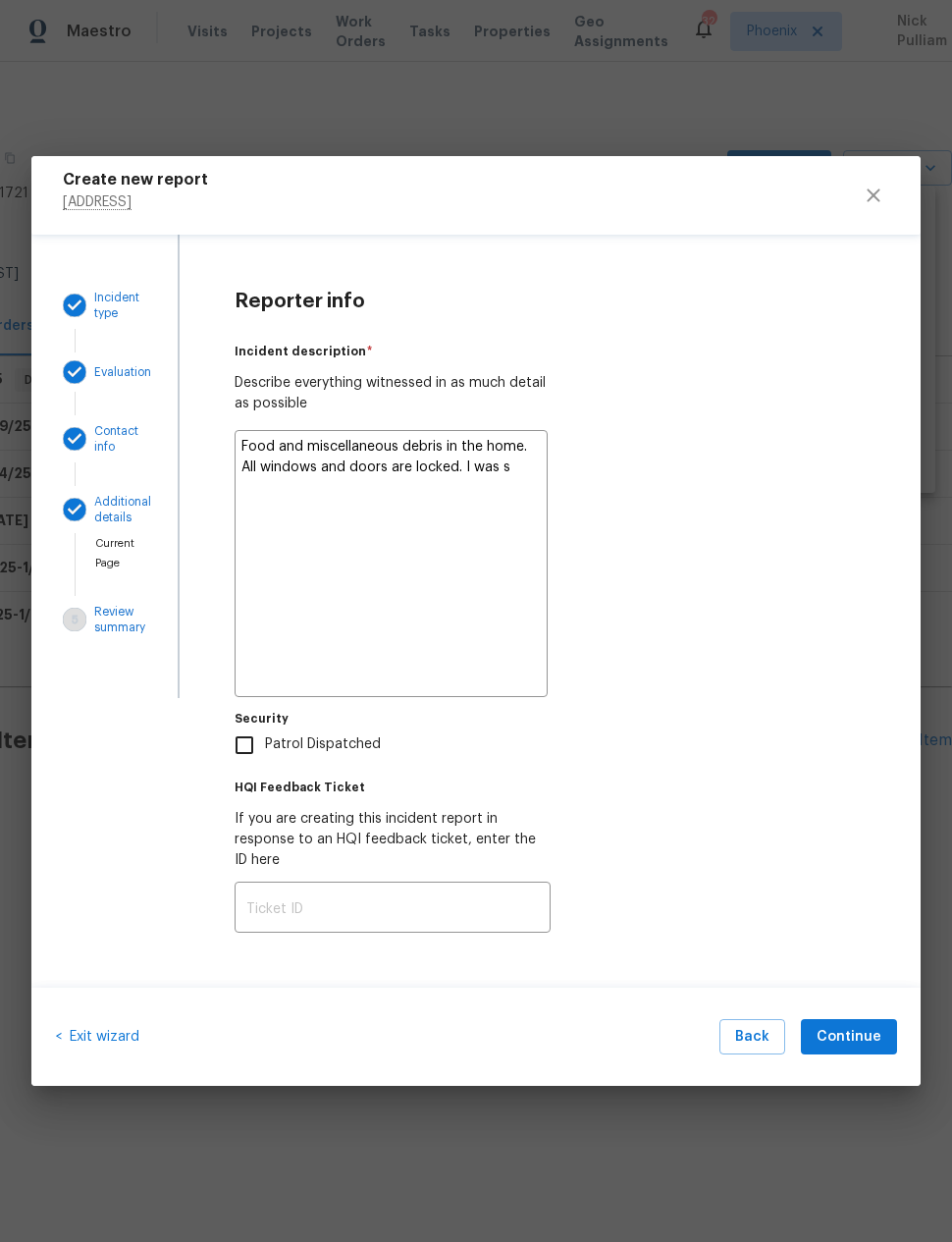 type on "x" 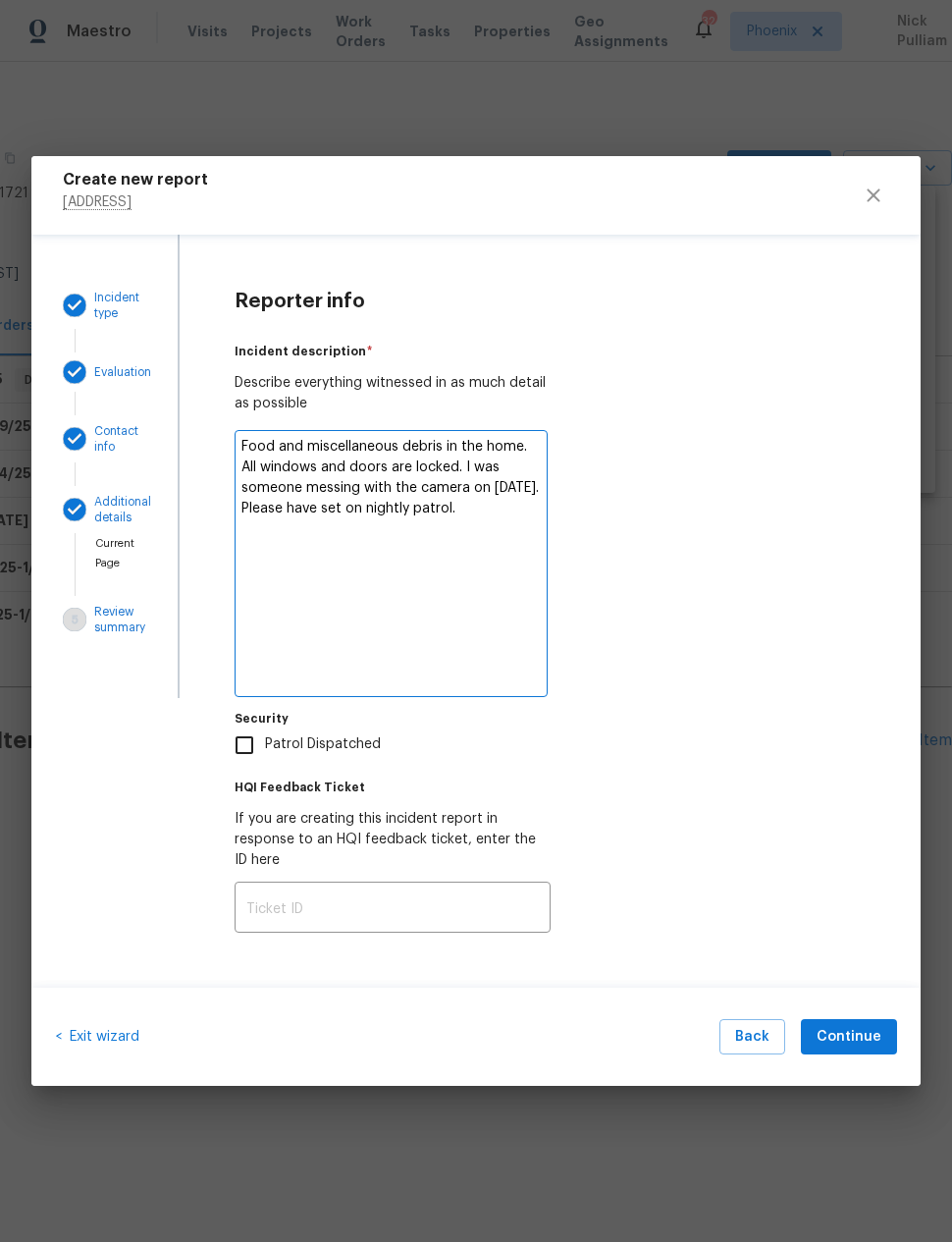 click on "Incident description   * Describe everything witnessed in as much detail as possible Food and miscellaneous debris in the home. All windows and doors are locked. I was someone messing with the camera on 8/2. Please have set on nightly patrol.  x" at bounding box center [550, 513] 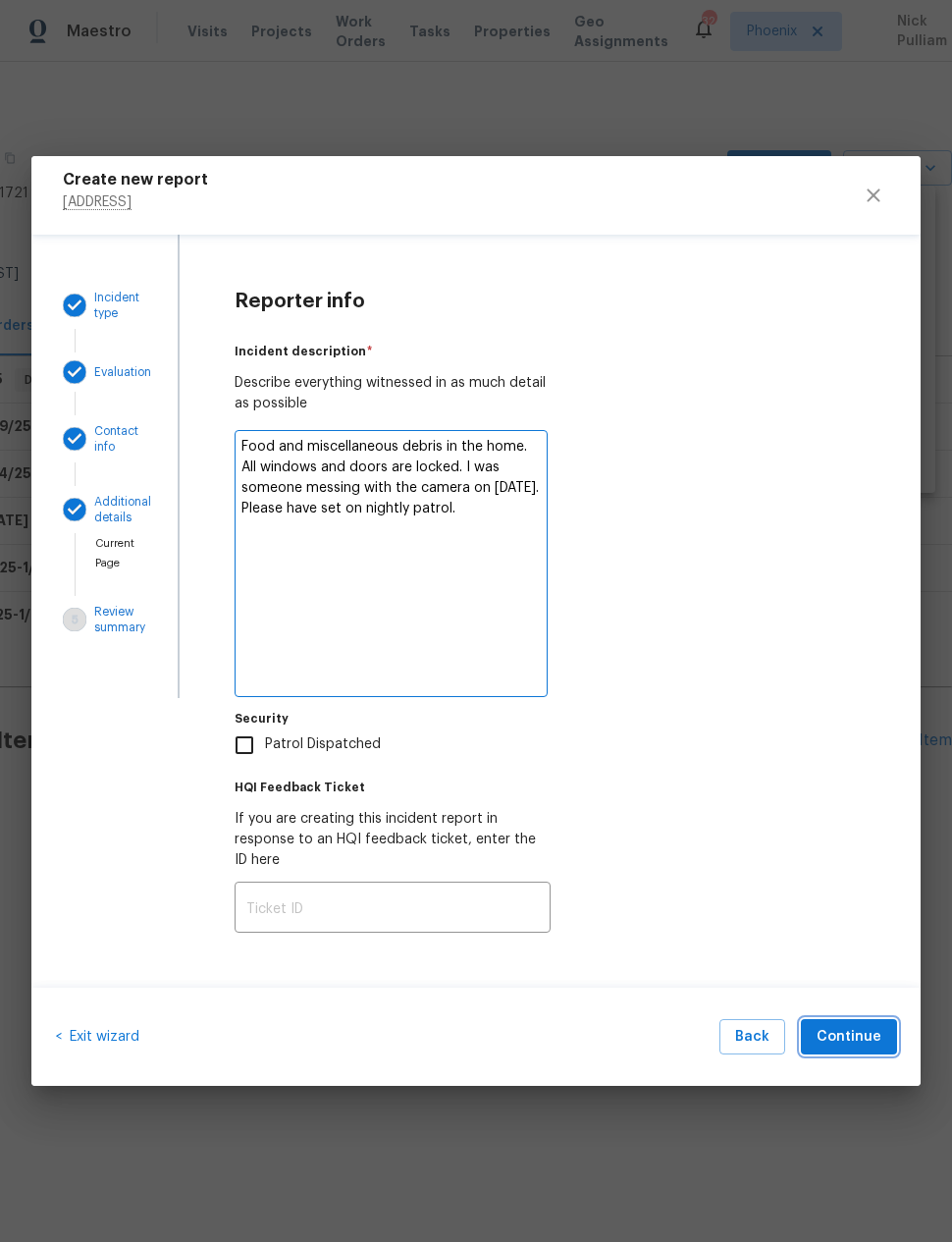 click on "Continue" at bounding box center (849, 1037) 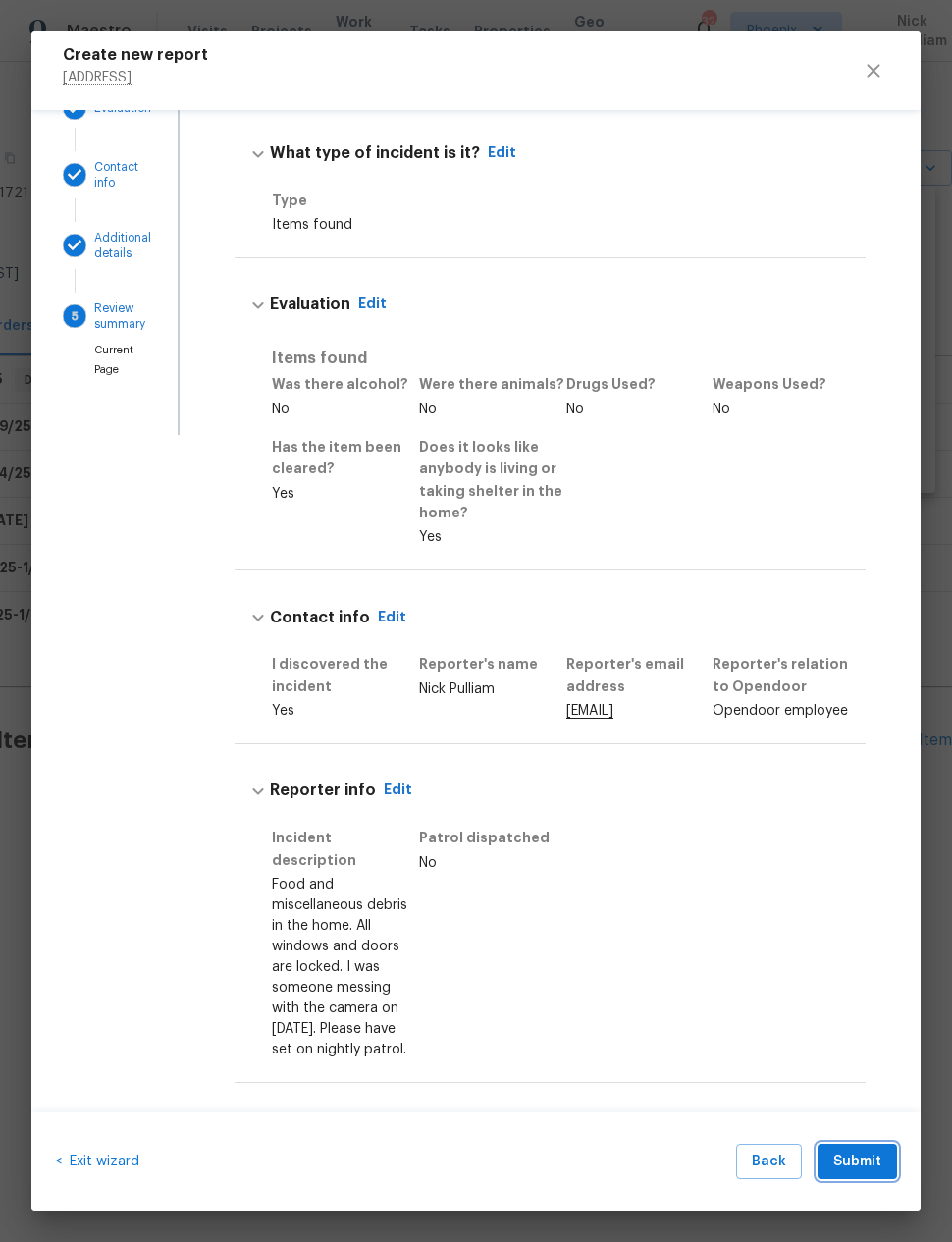 scroll, scrollTop: 138, scrollLeft: 0, axis: vertical 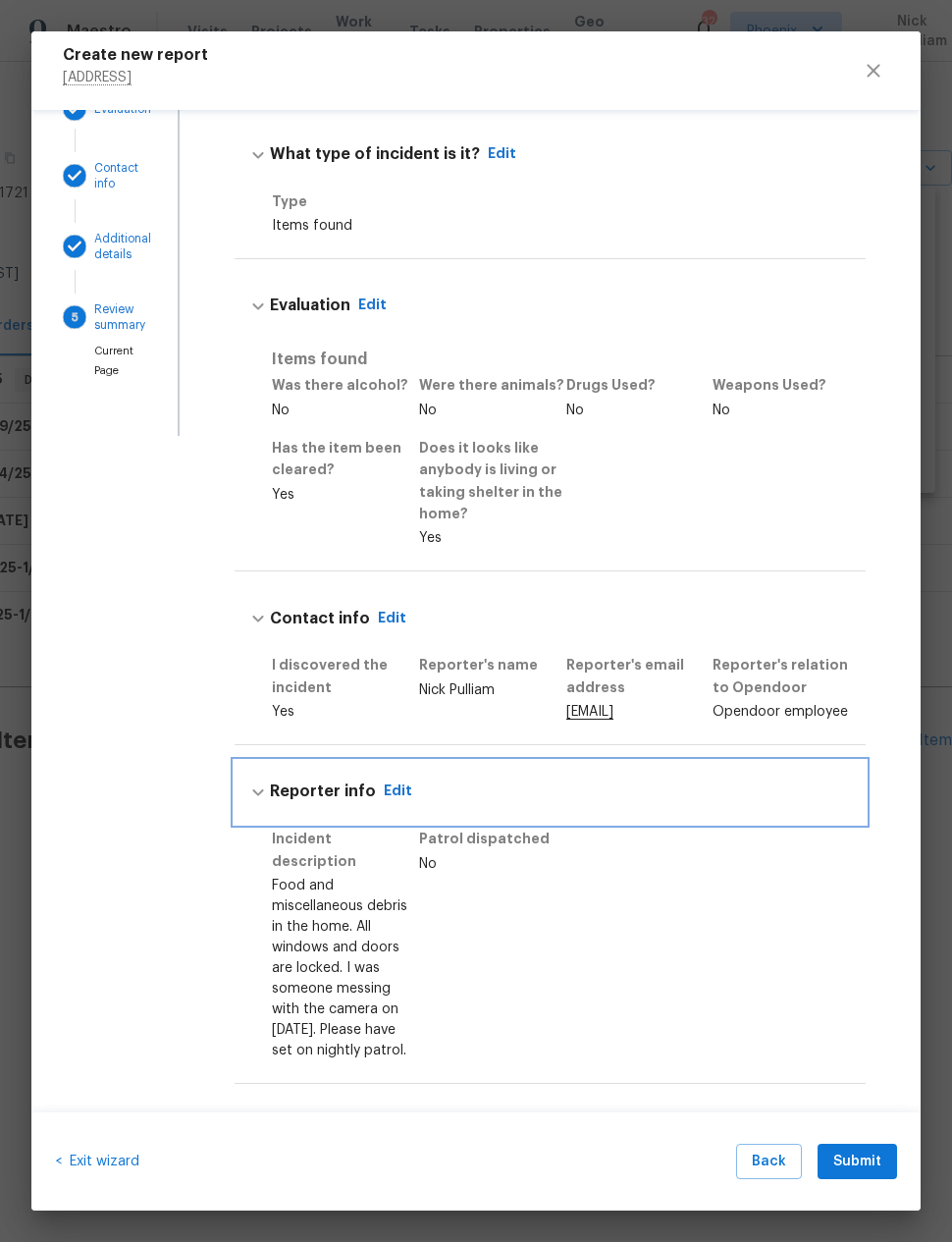click on "Edit" at bounding box center [397, 791] 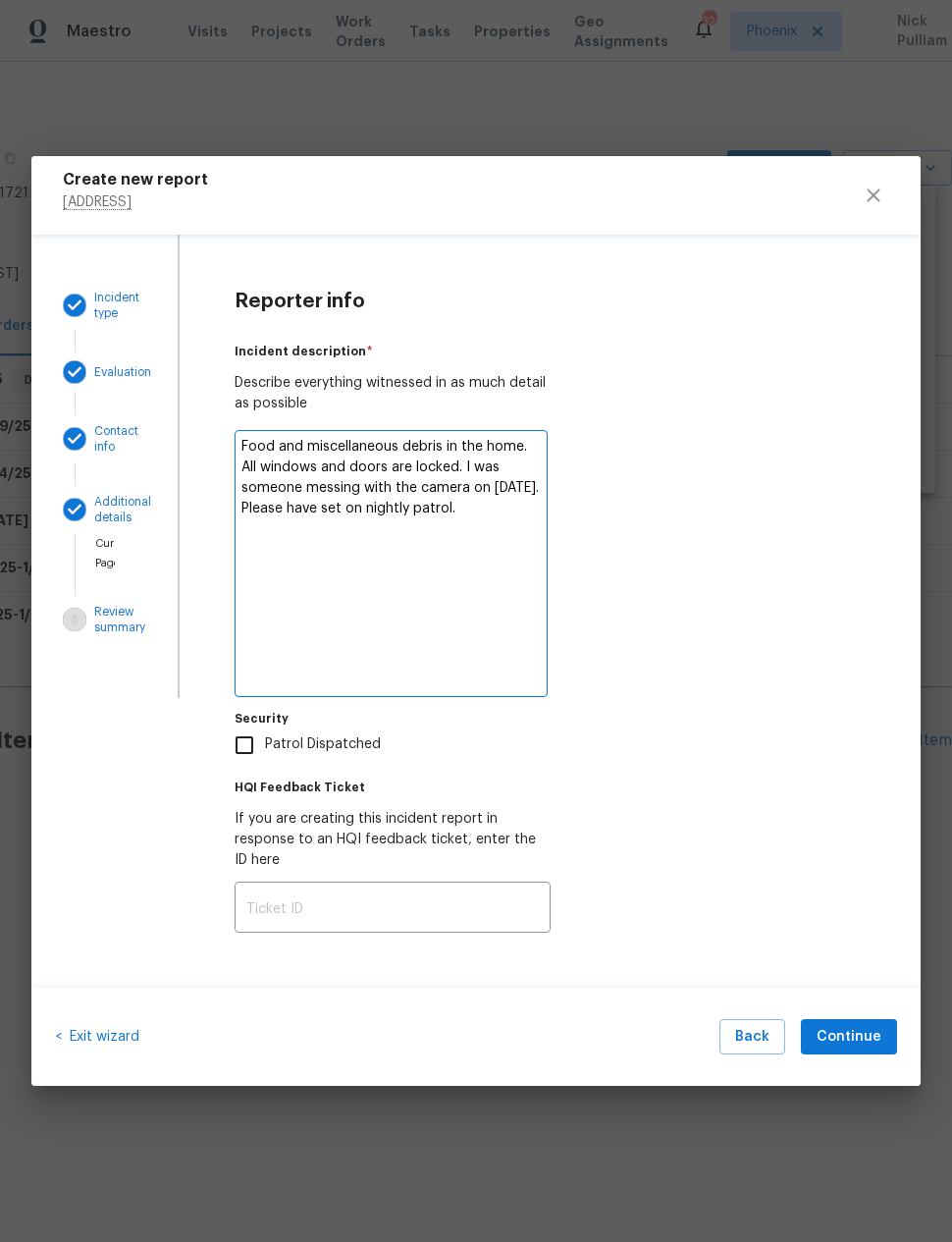 scroll, scrollTop: 0, scrollLeft: 0, axis: both 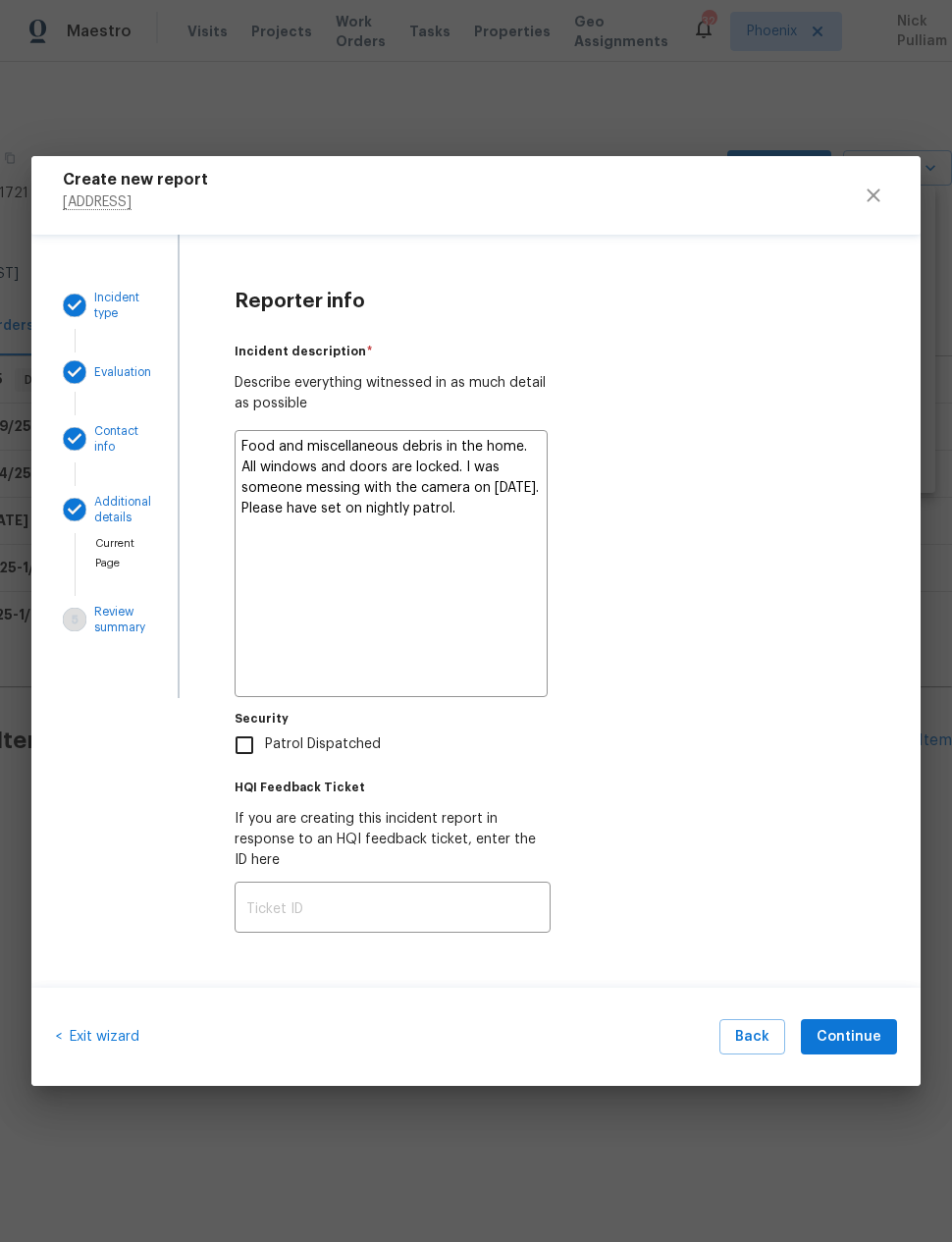 click on "Food and miscellaneous debris in the home. All windows and doors are locked. I was someone messing with the camera on 8/2. Please have set on nightly patrol." at bounding box center [391, 564] 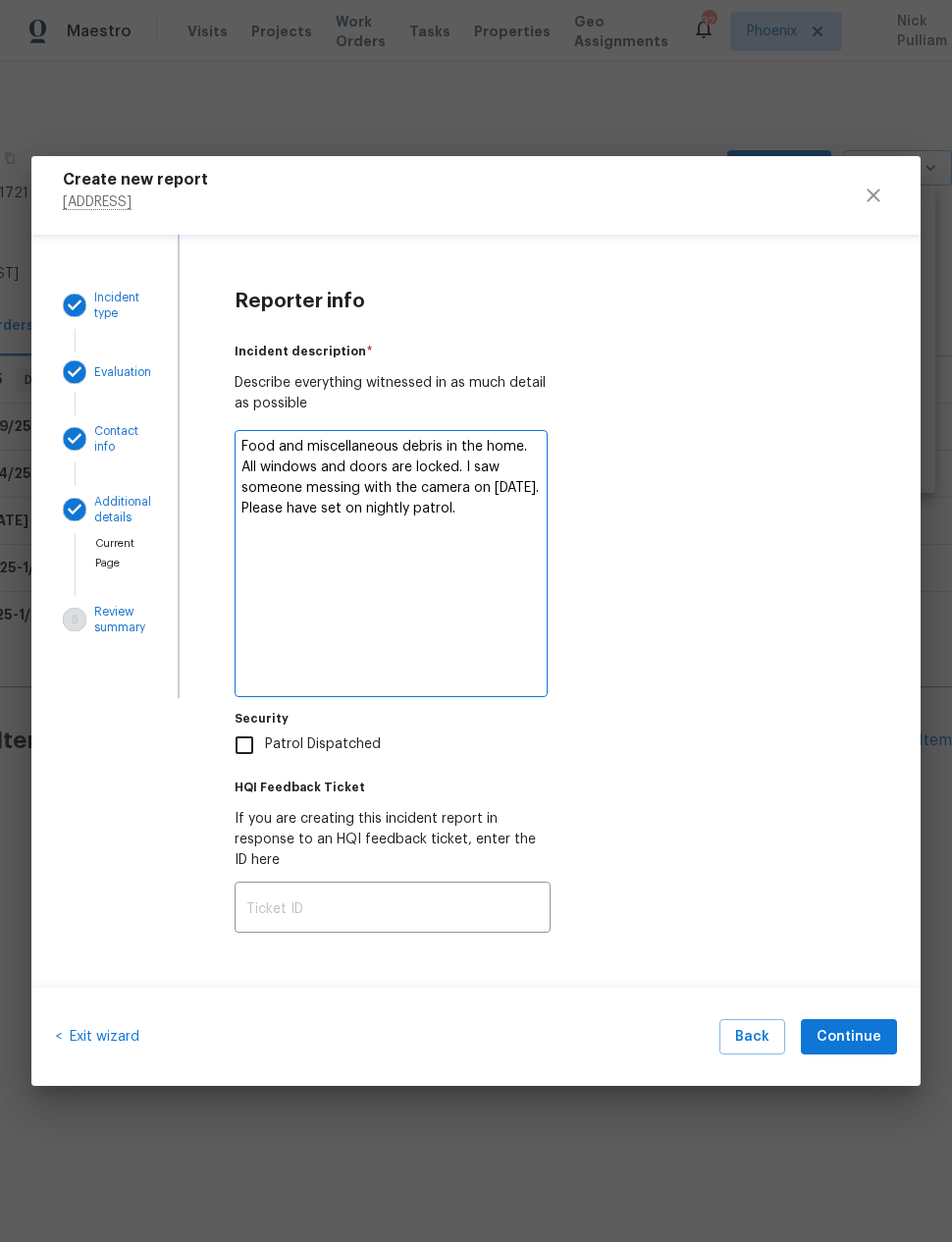 click on "Incident description   * Describe everything witnessed in as much detail as possible Food and miscellaneous debris in the home. All windows and doors are locked. I saw someone messing with the camera on 8/2. Please have set on nightly patrol.  x" at bounding box center [550, 513] 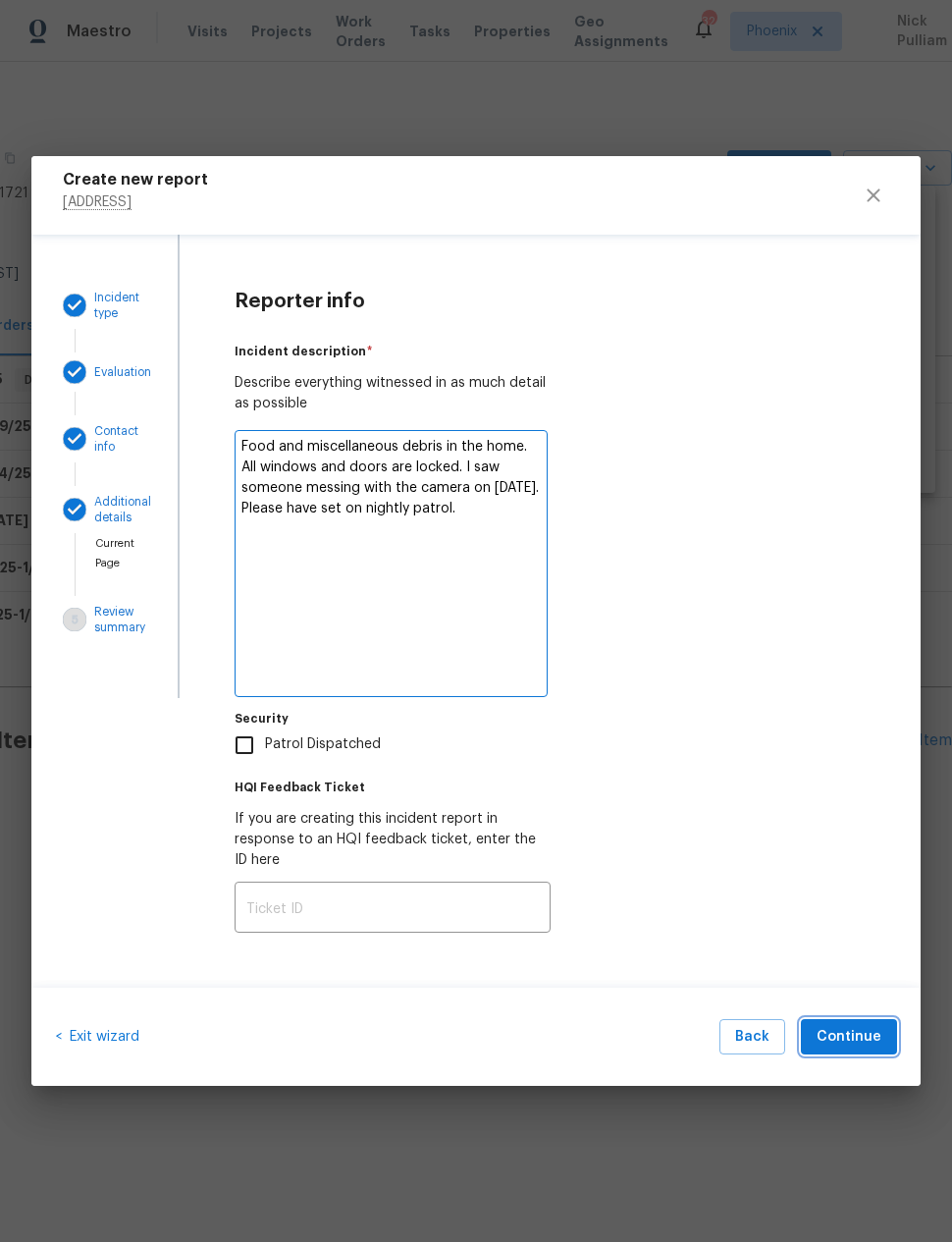 click on "Continue" at bounding box center (849, 1037) 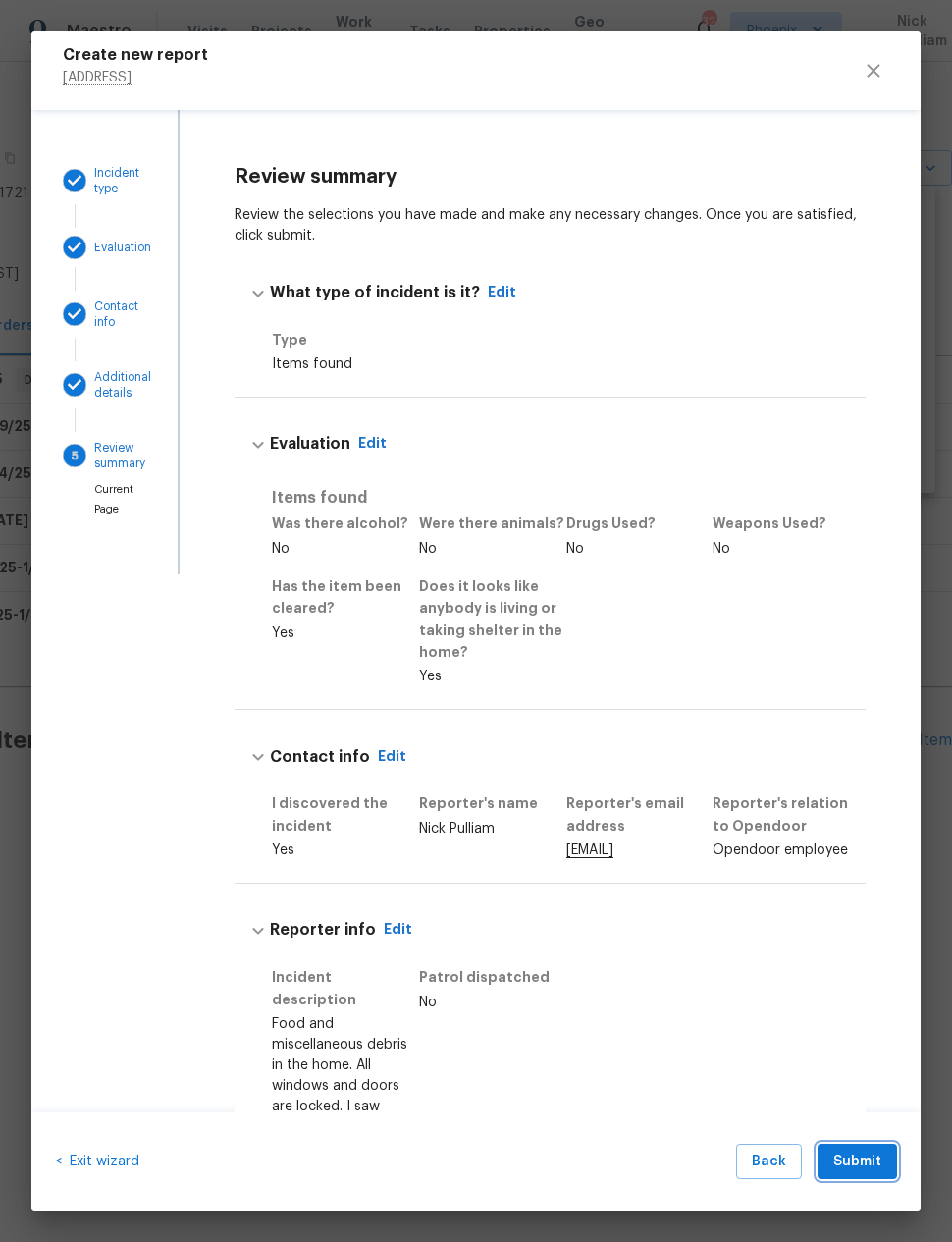 click on "Submit" at bounding box center (857, 1161) 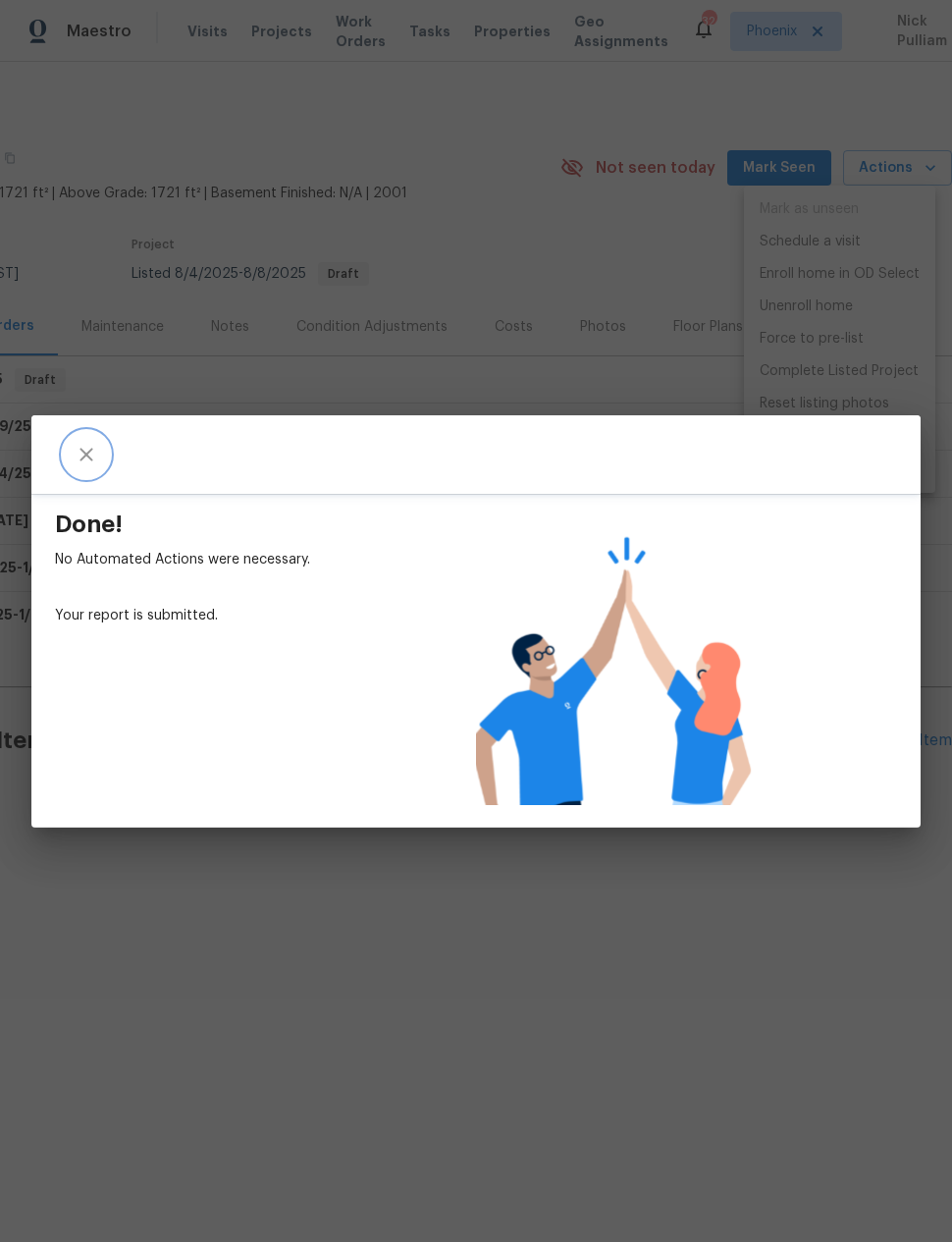 click 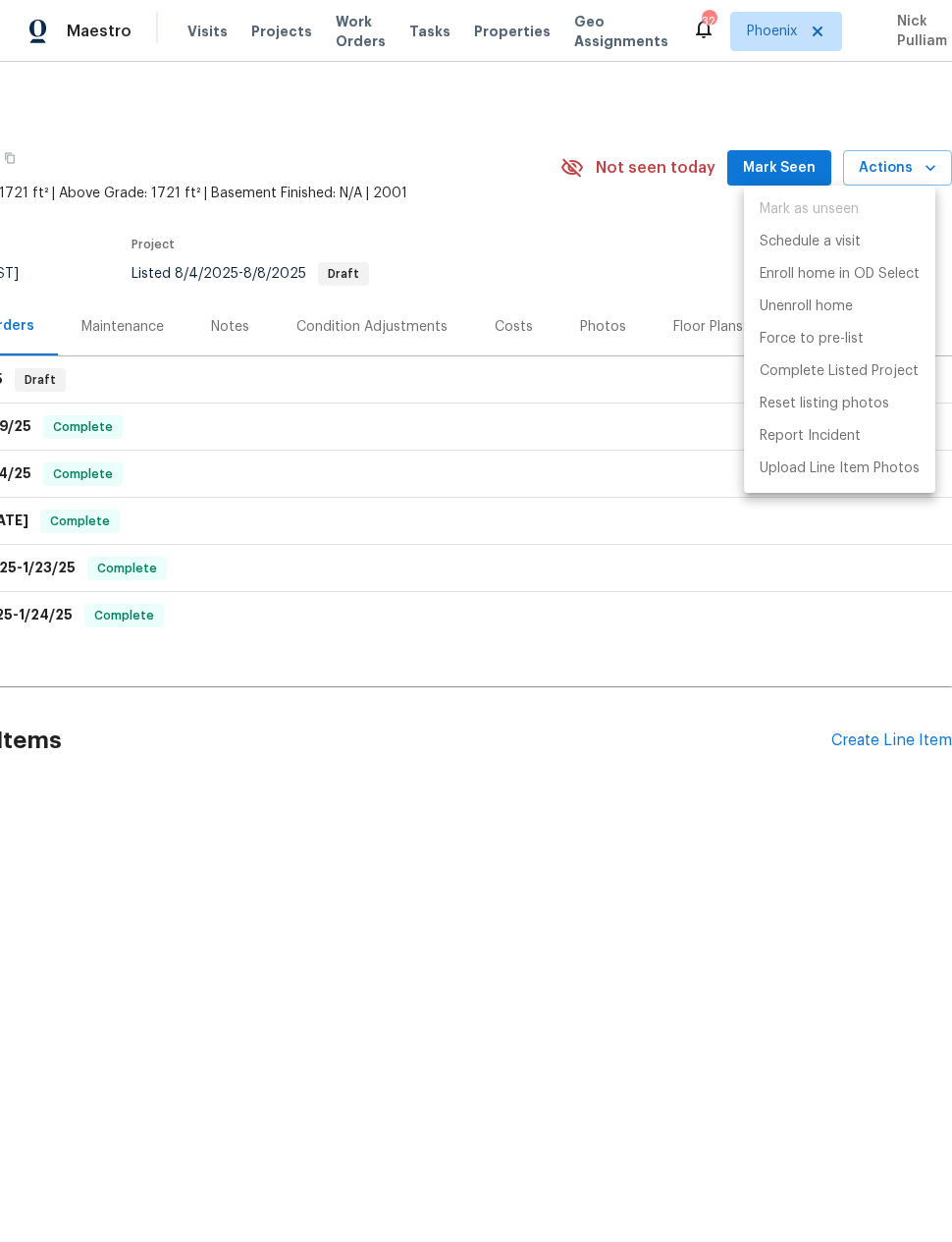 click at bounding box center [476, 621] 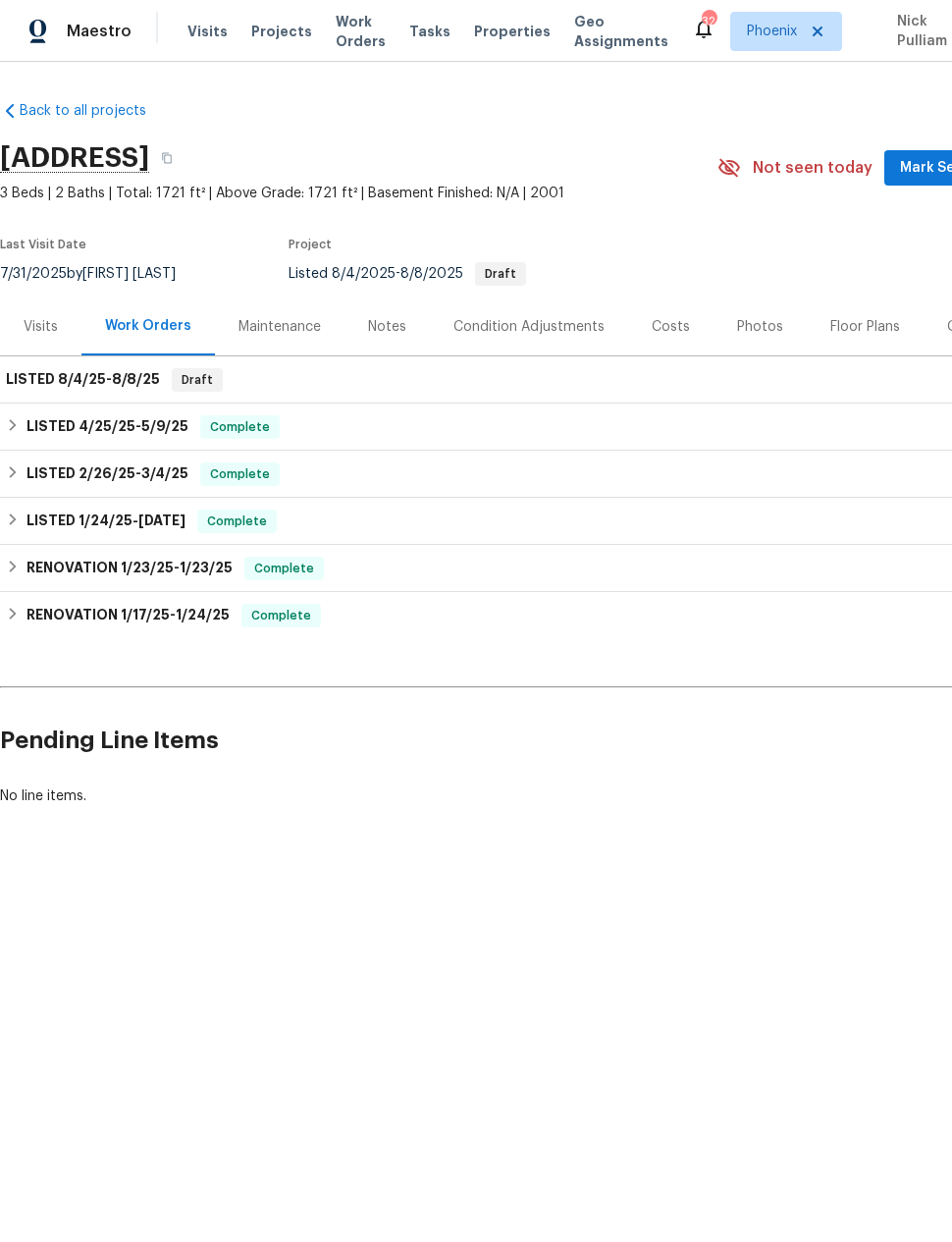 scroll, scrollTop: 0, scrollLeft: 0, axis: both 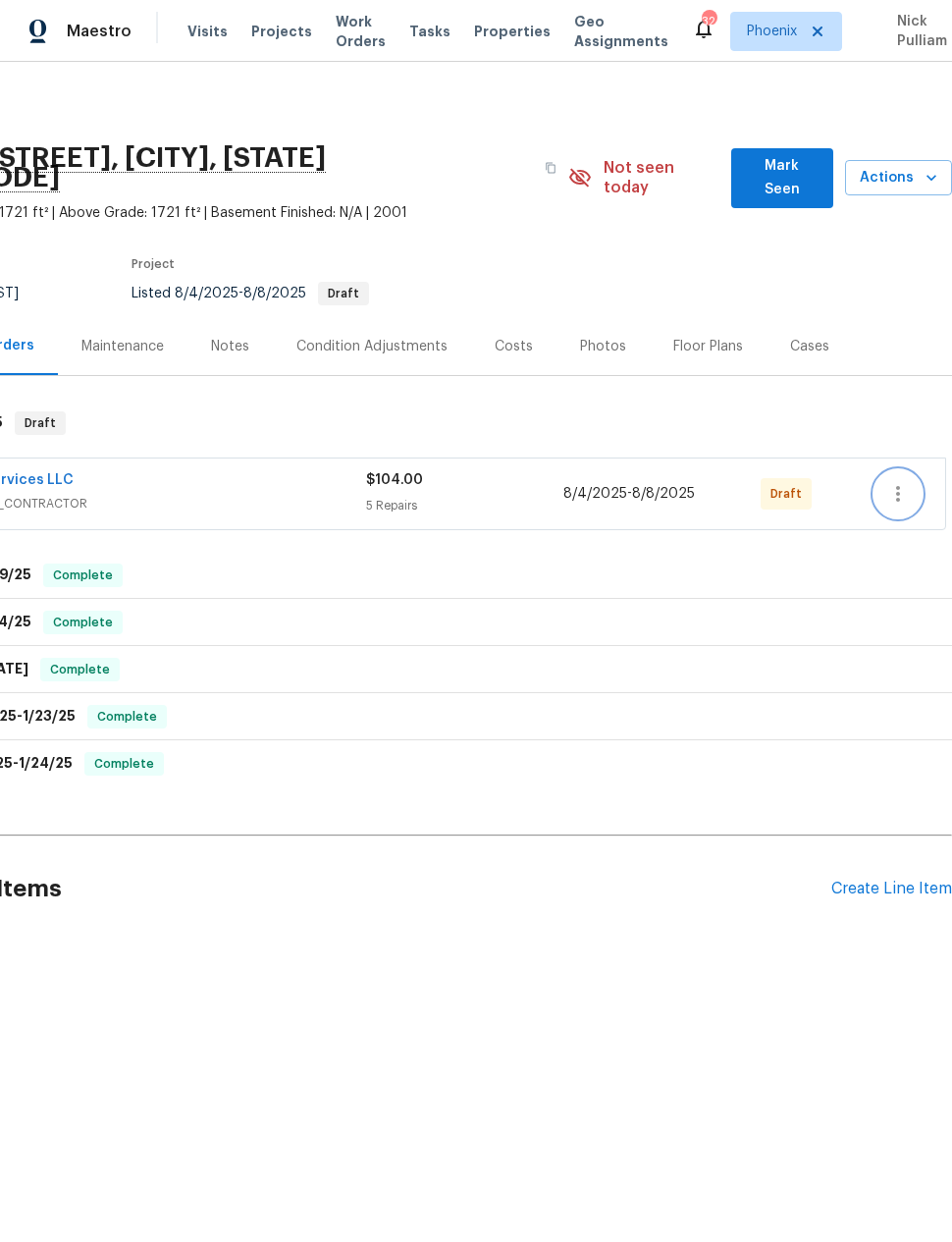 click 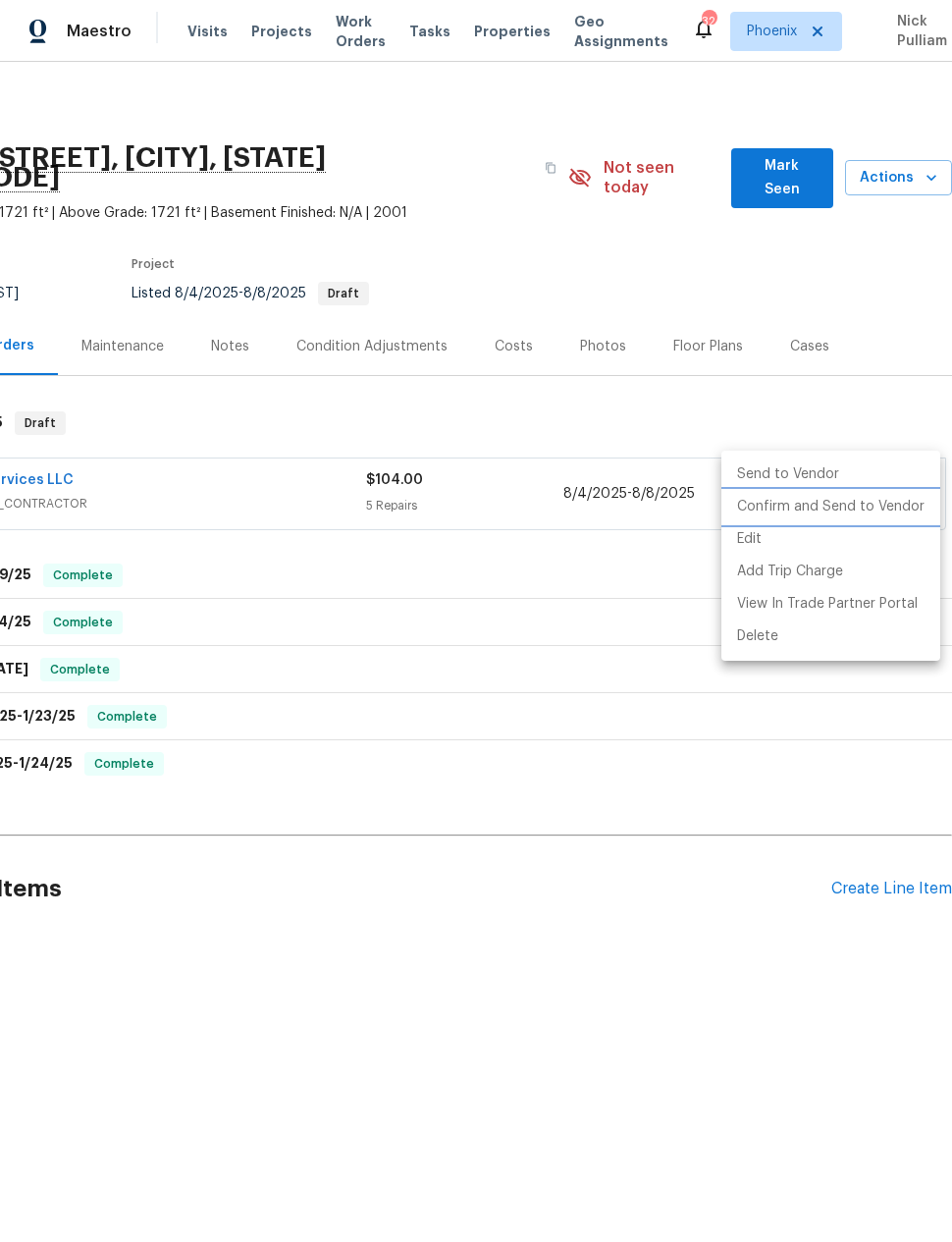 click on "Confirm and Send to Vendor" at bounding box center [830, 507] 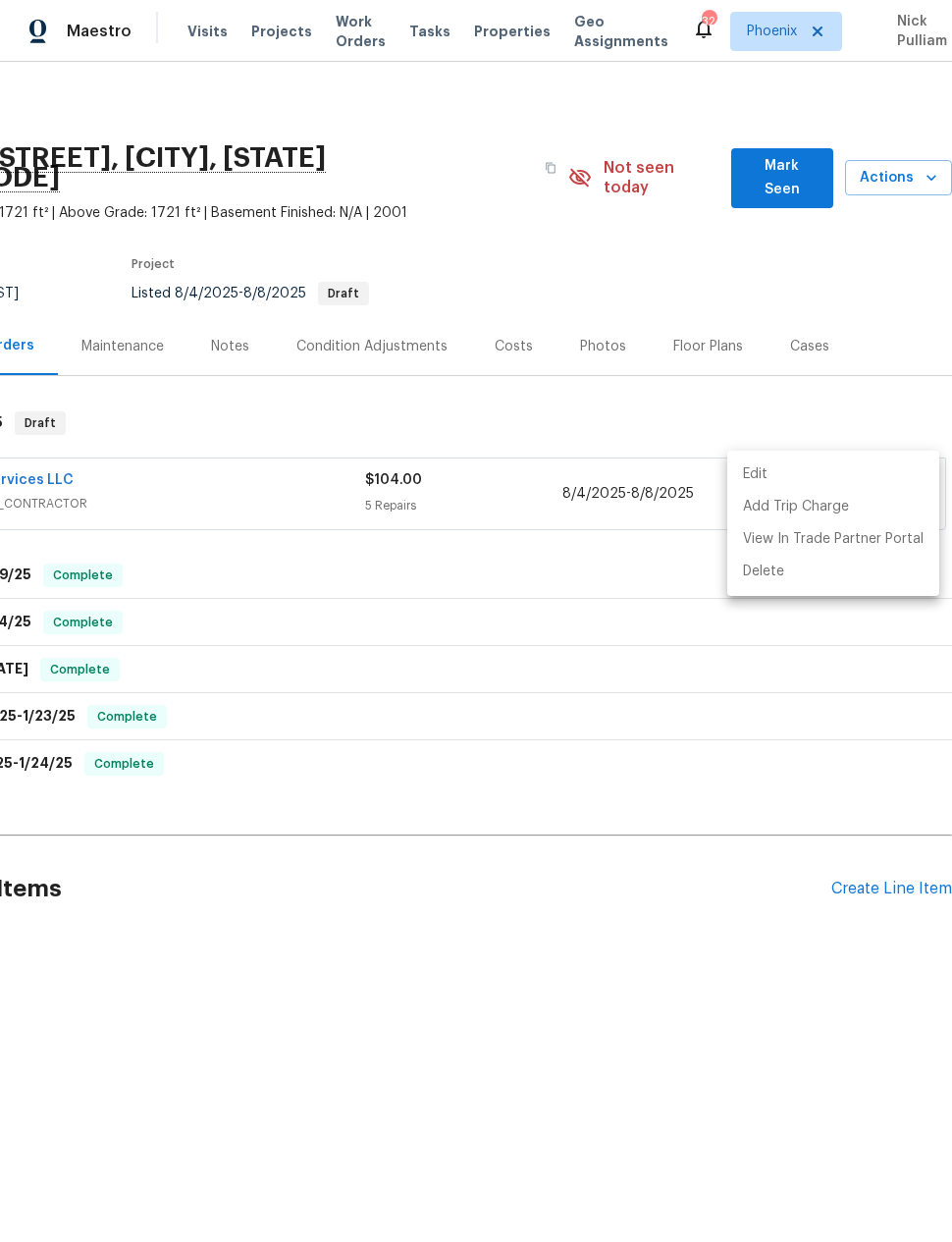 click at bounding box center [476, 621] 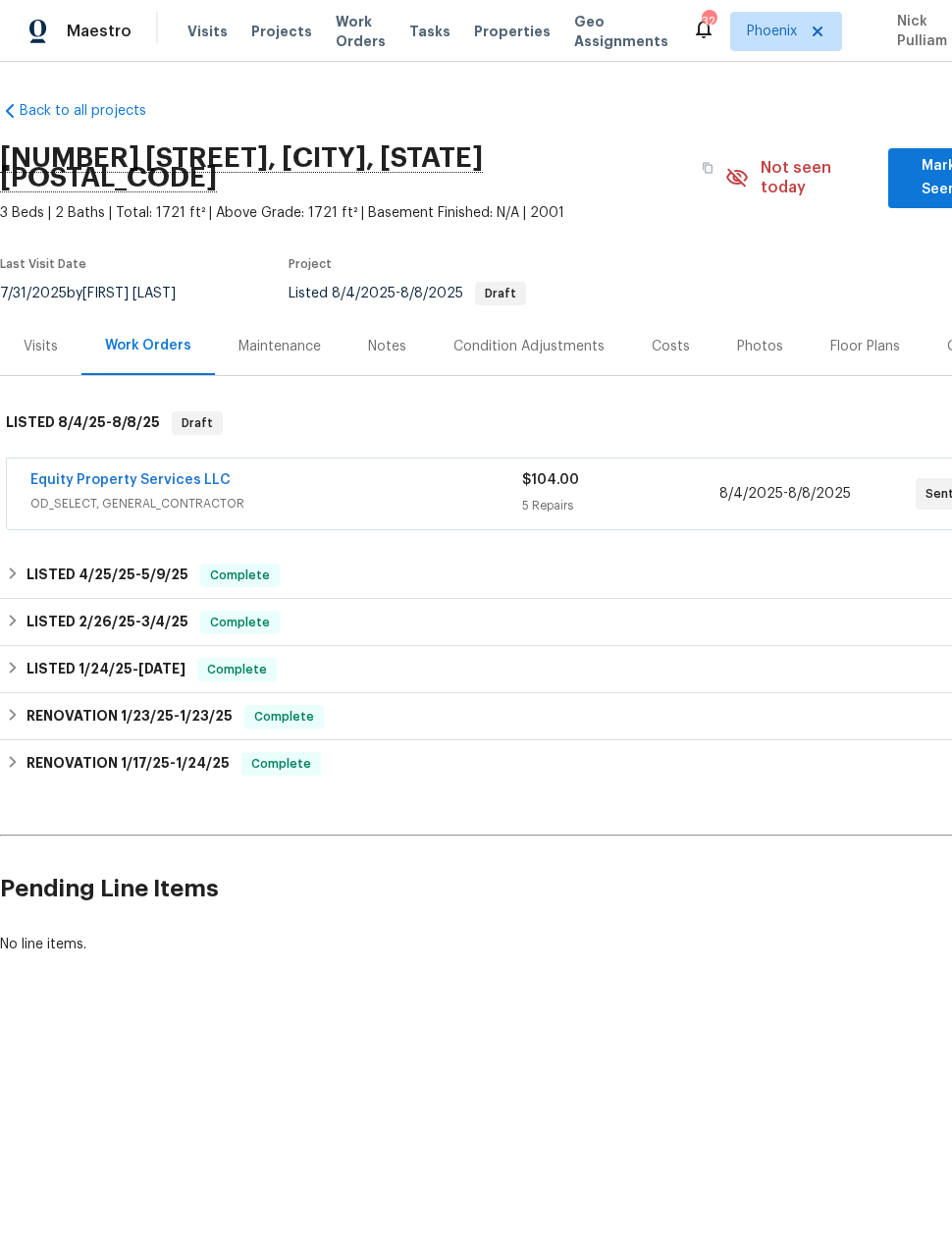 scroll, scrollTop: 0, scrollLeft: 0, axis: both 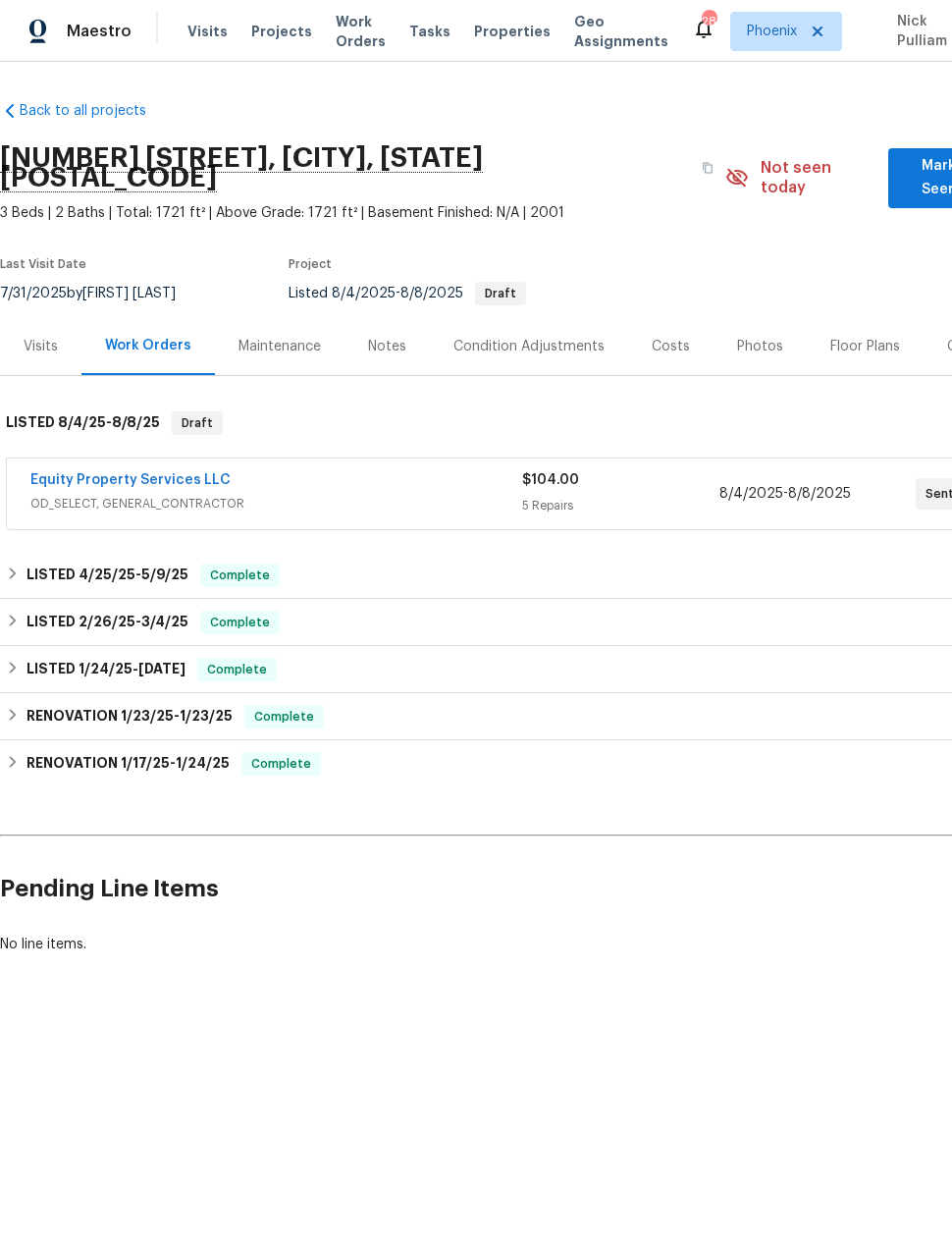 click on "Visits" at bounding box center (40, 347) 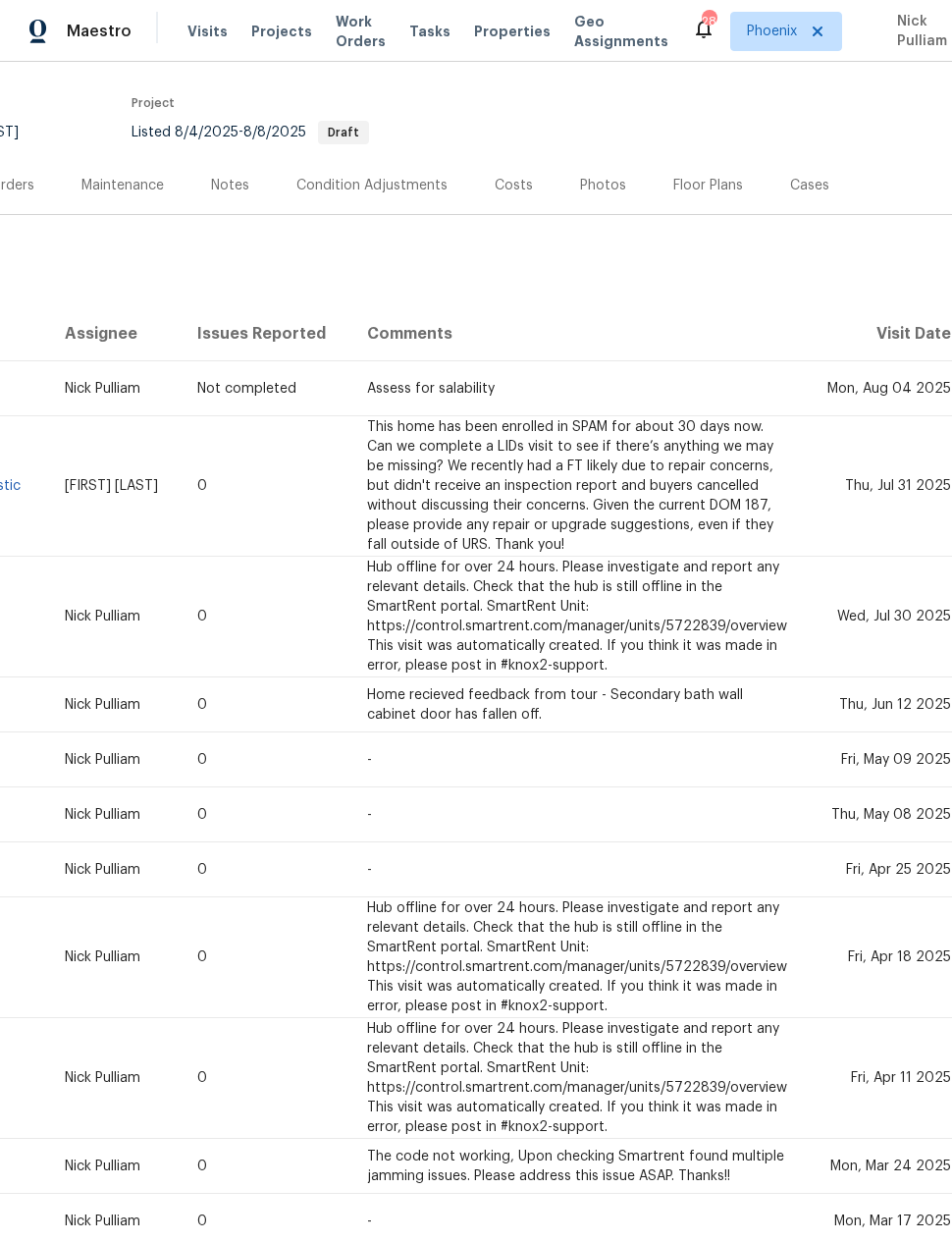 scroll, scrollTop: 163, scrollLeft: 157, axis: both 